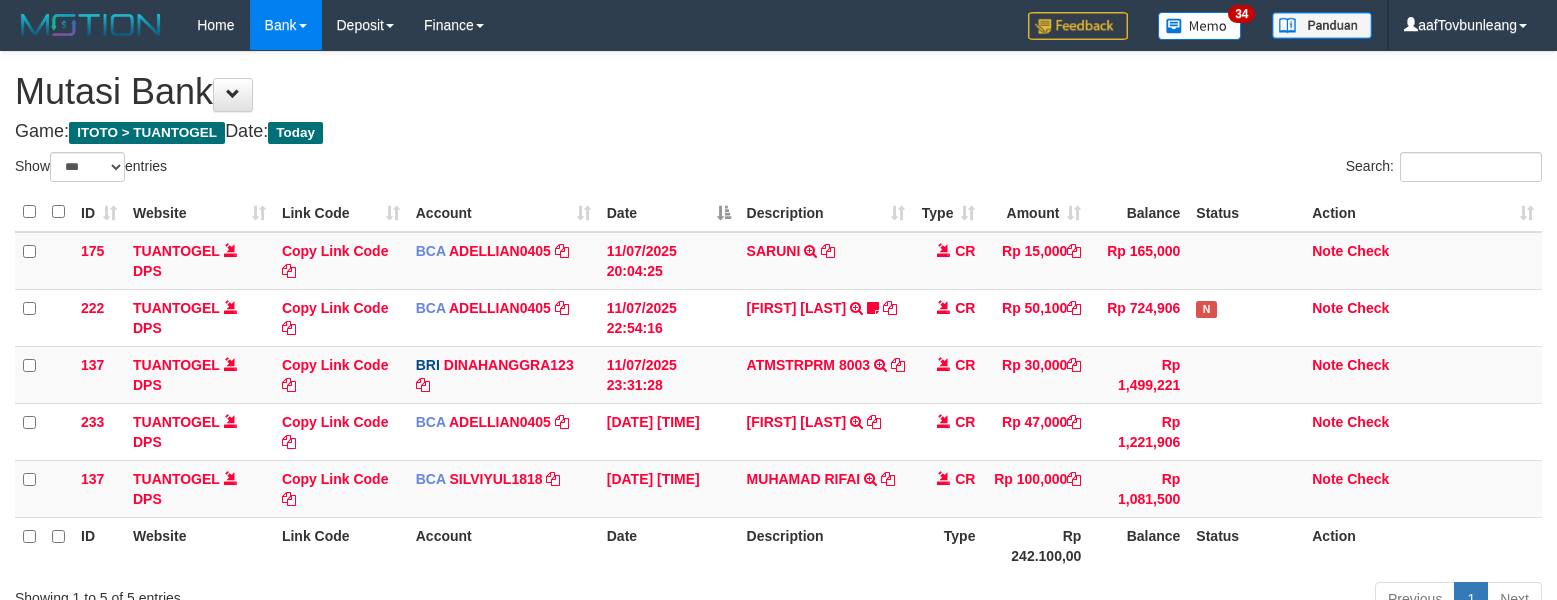 select on "***" 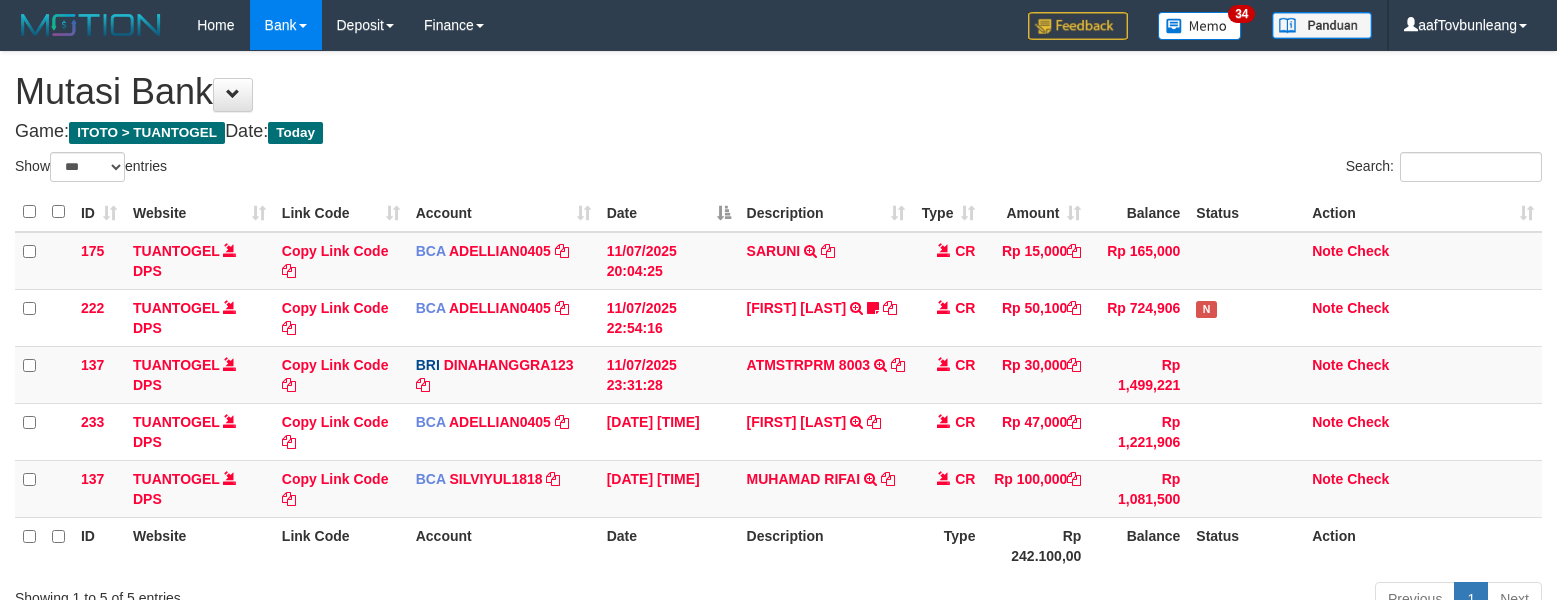 scroll, scrollTop: 0, scrollLeft: 0, axis: both 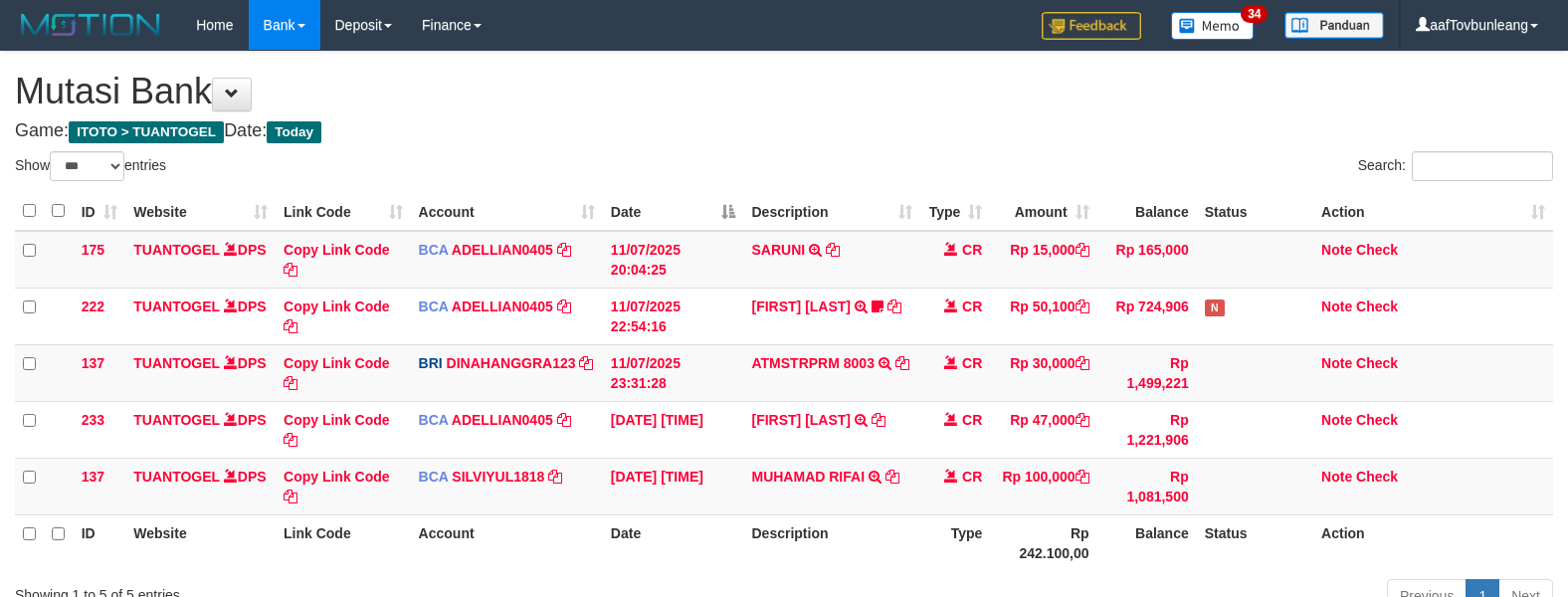 select on "***" 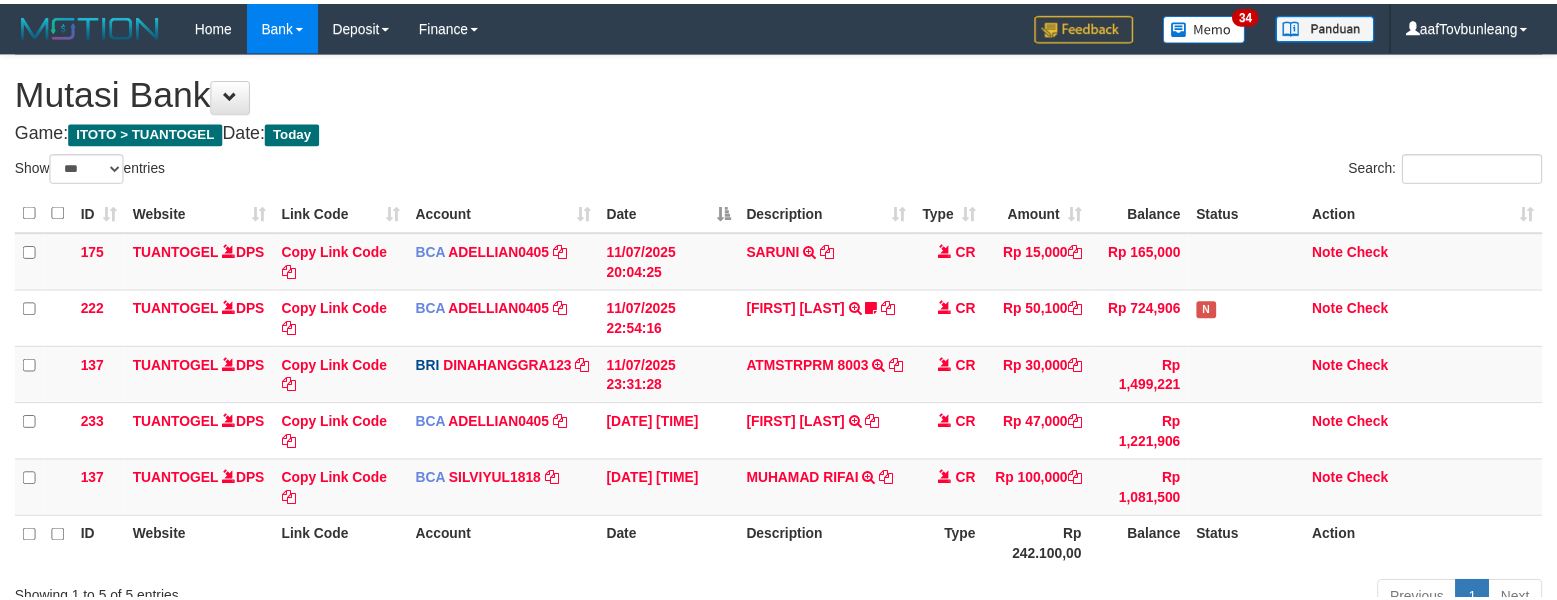 scroll, scrollTop: 0, scrollLeft: 0, axis: both 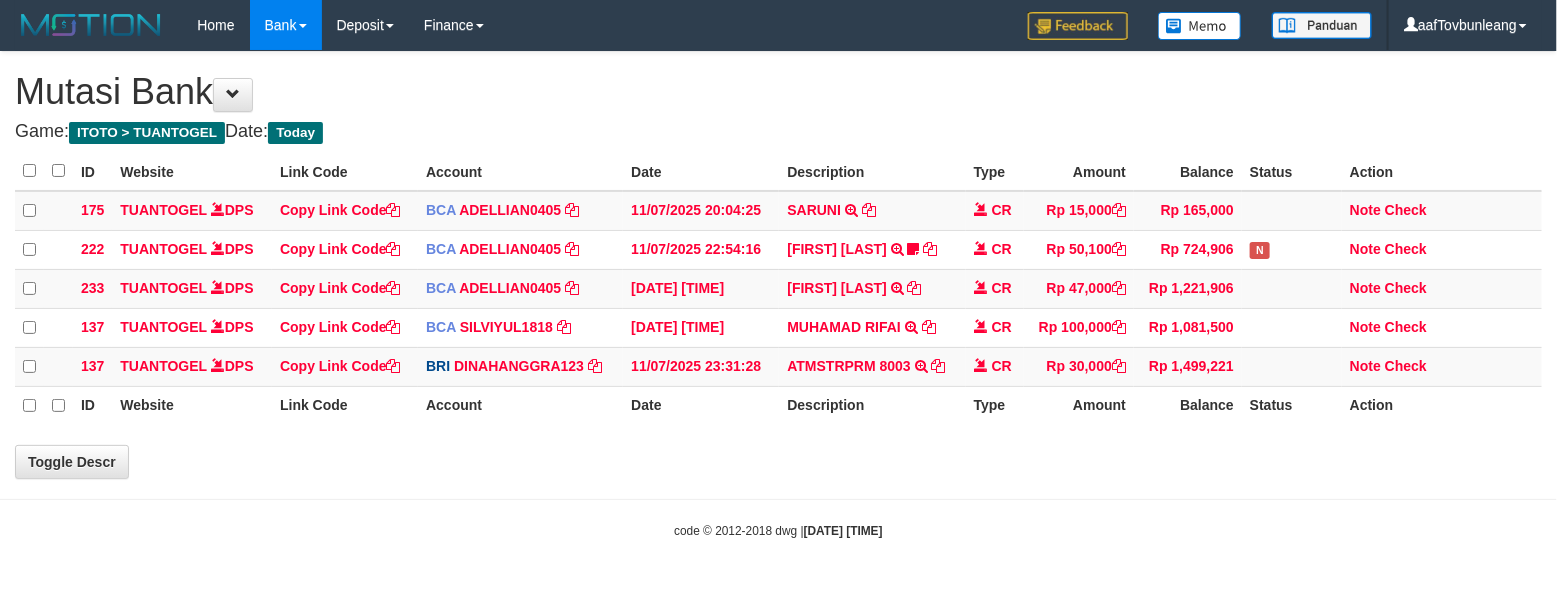 select on "***" 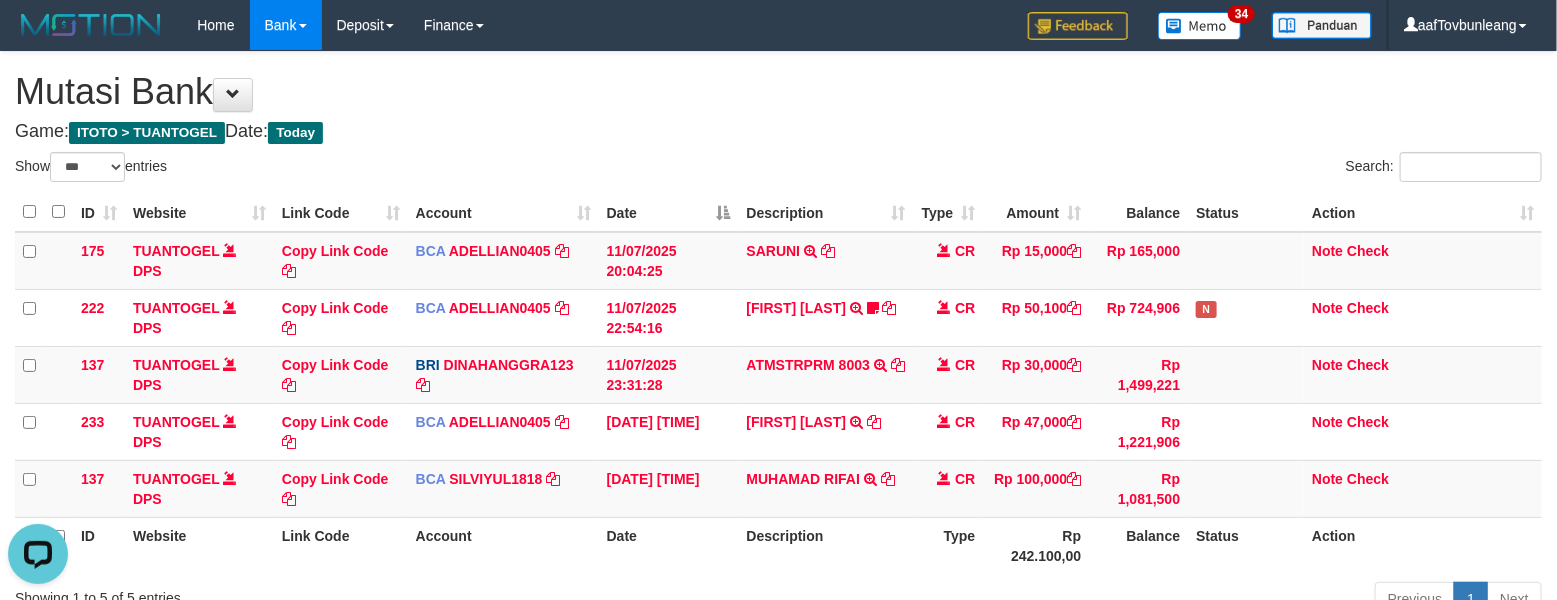 scroll, scrollTop: 0, scrollLeft: 0, axis: both 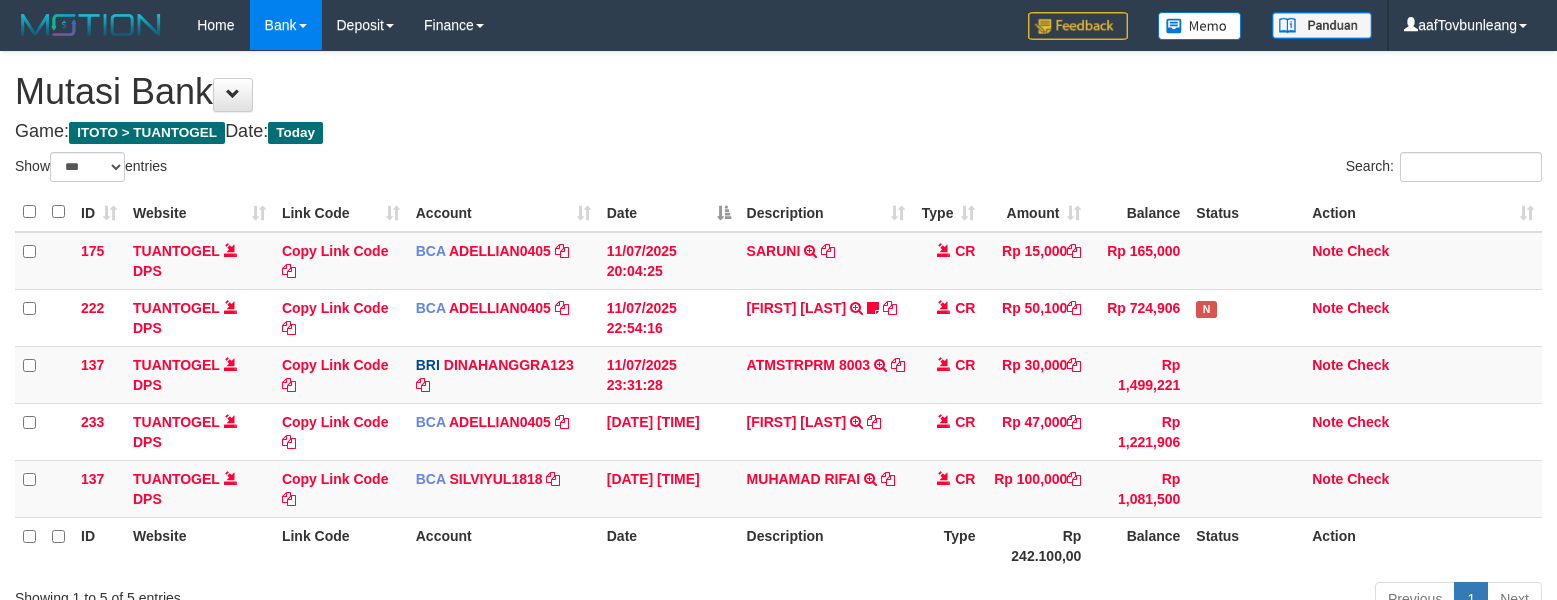 select on "***" 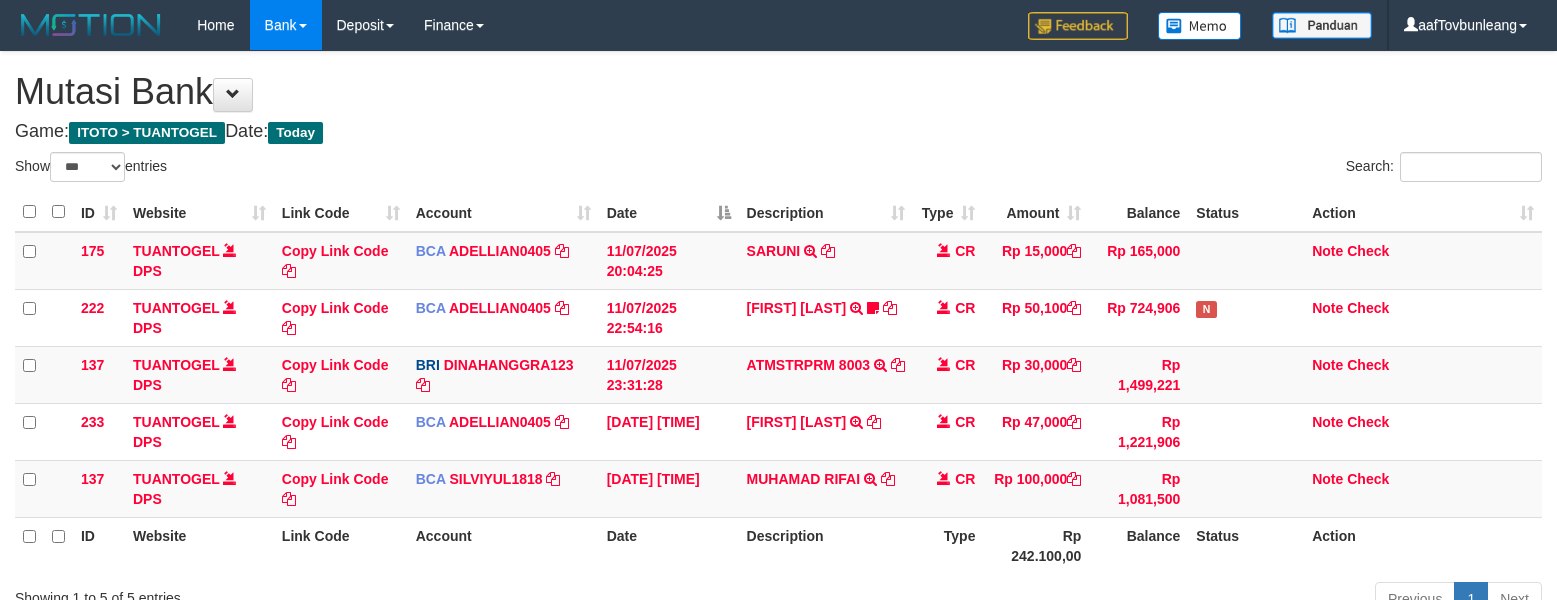 scroll, scrollTop: 0, scrollLeft: 0, axis: both 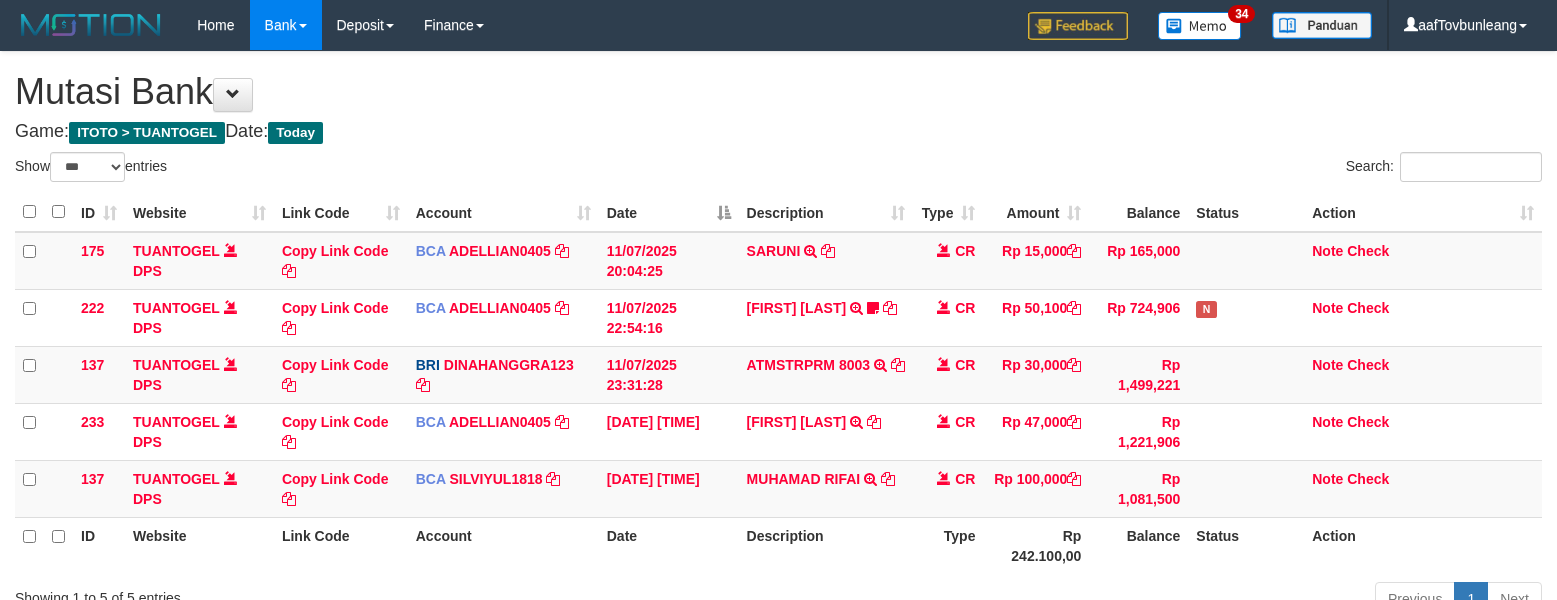select on "***" 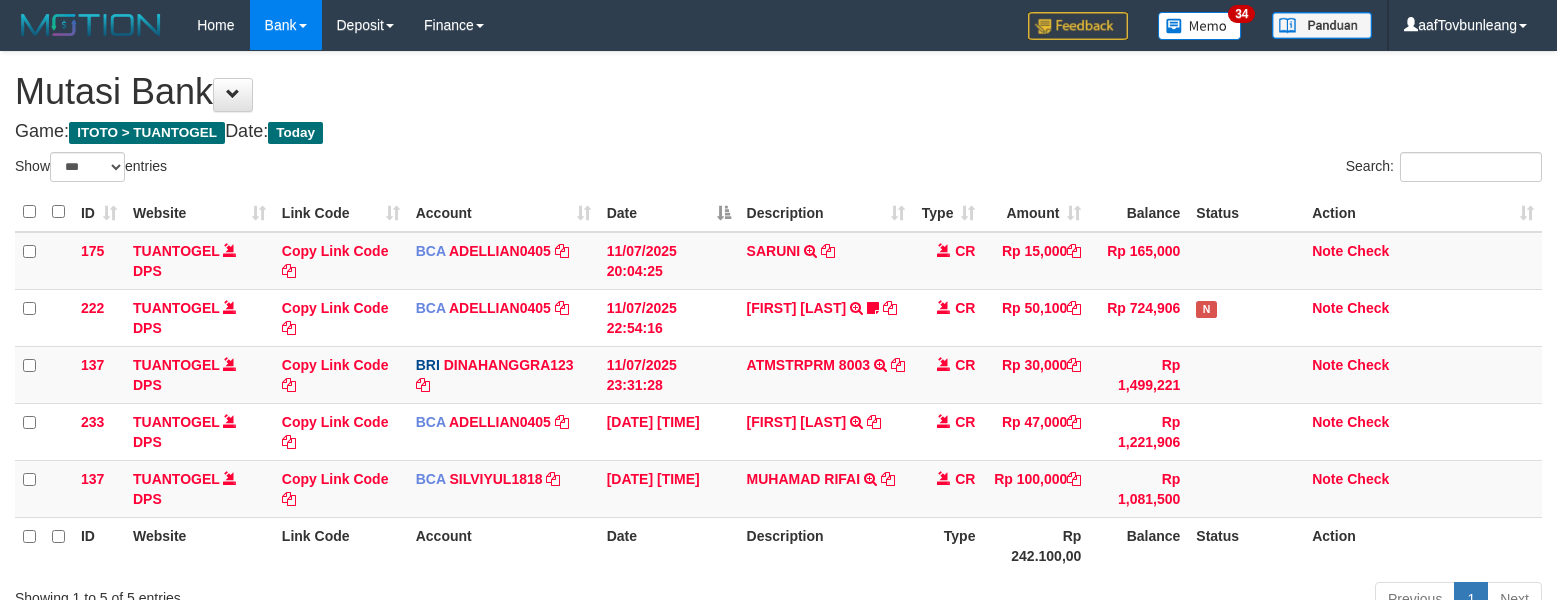 scroll, scrollTop: 0, scrollLeft: 0, axis: both 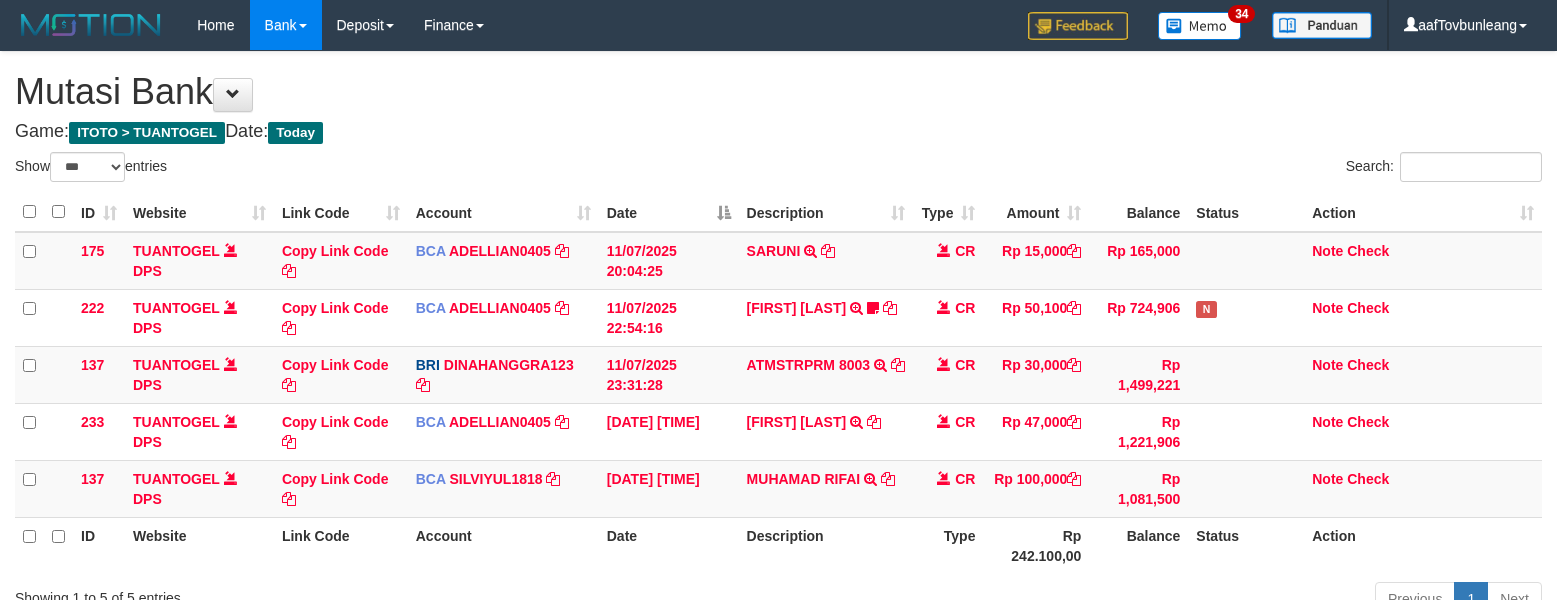 select on "***" 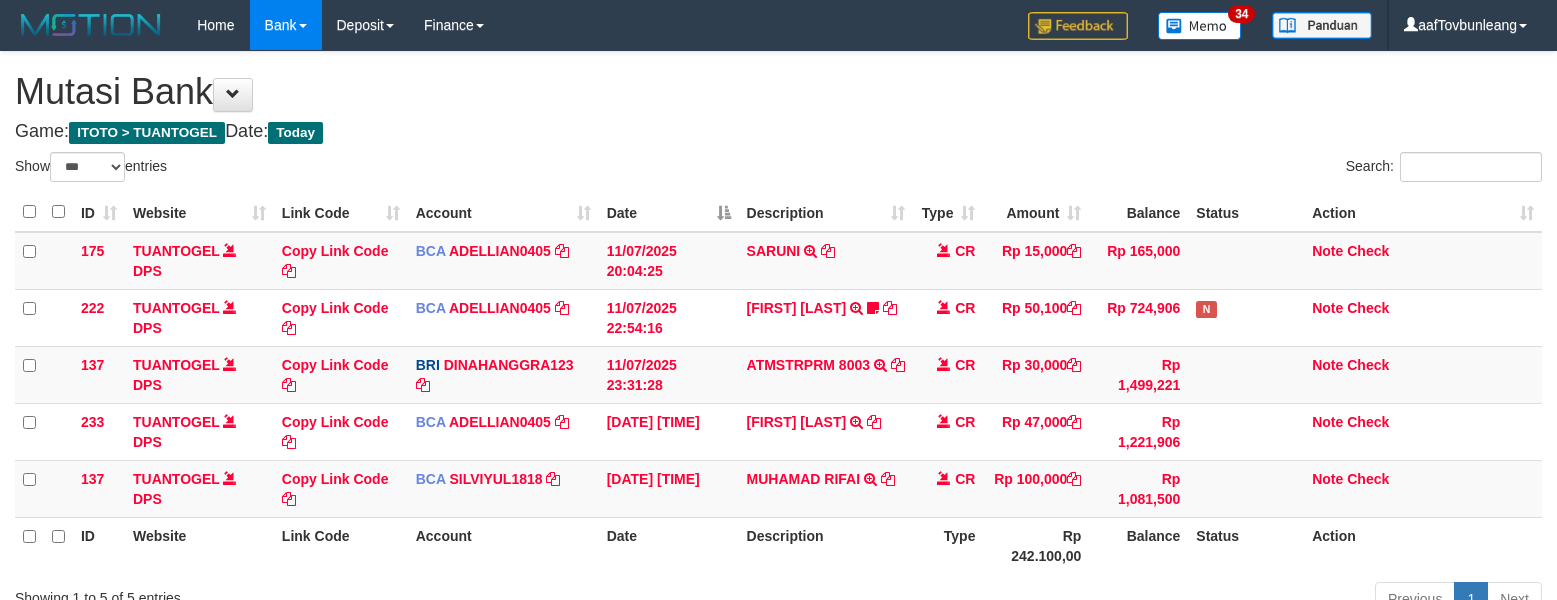 scroll, scrollTop: 0, scrollLeft: 0, axis: both 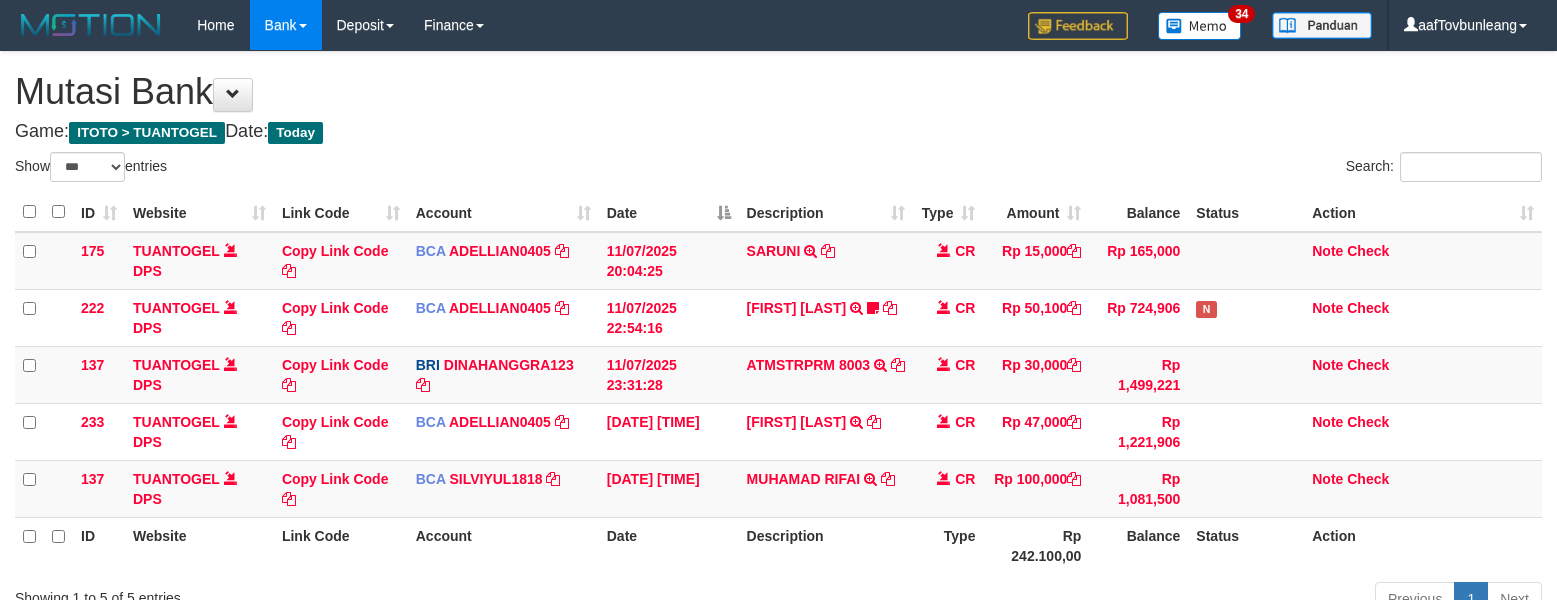 select on "***" 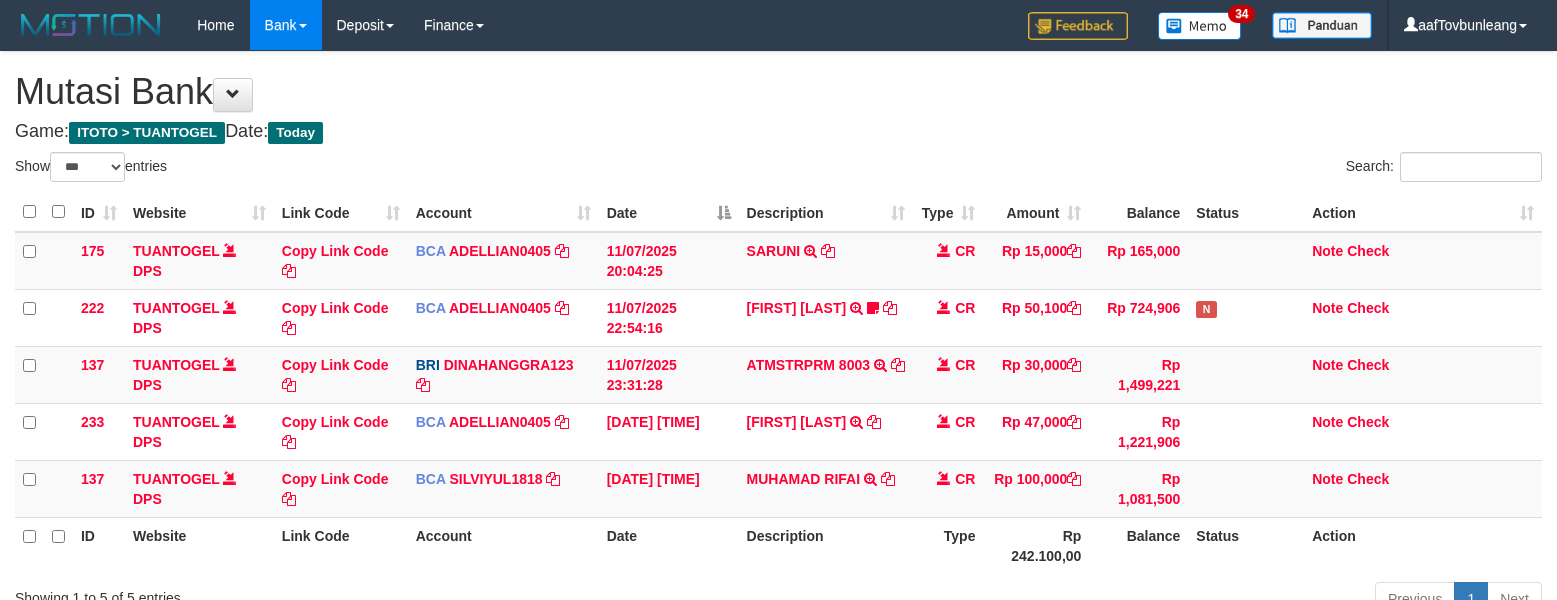 scroll, scrollTop: 0, scrollLeft: 0, axis: both 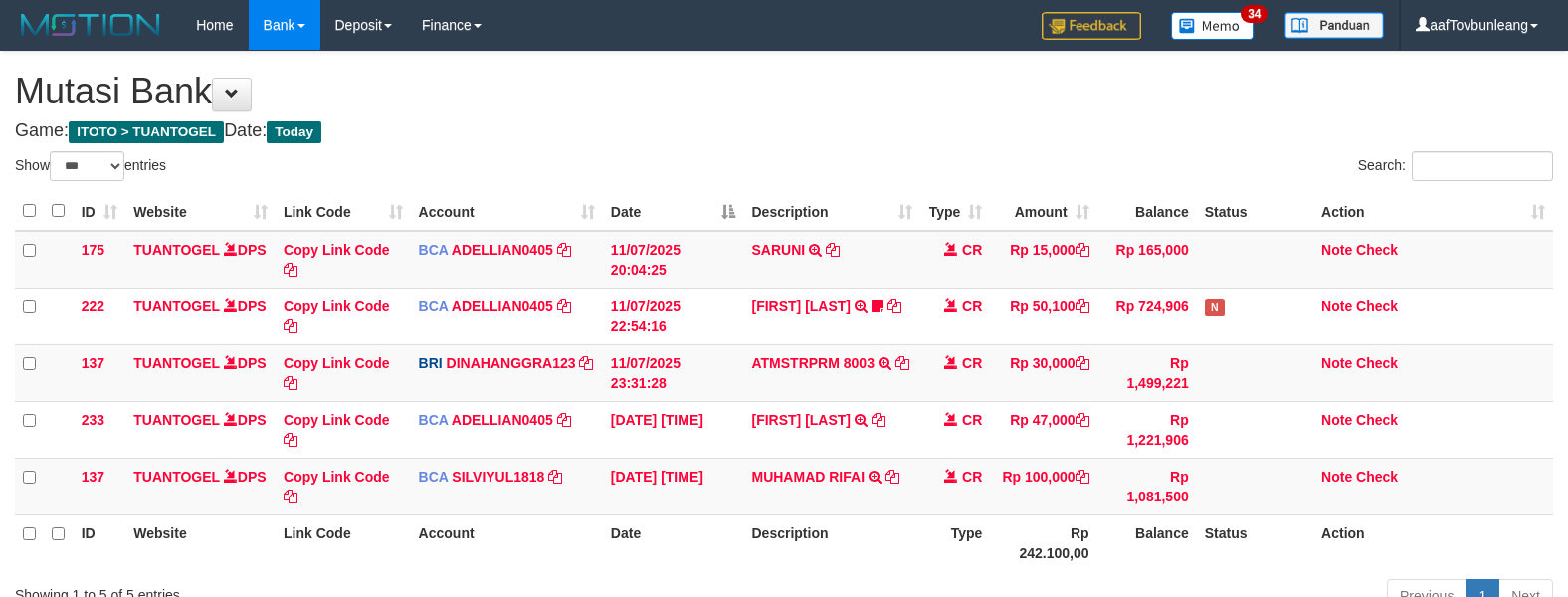 select on "***" 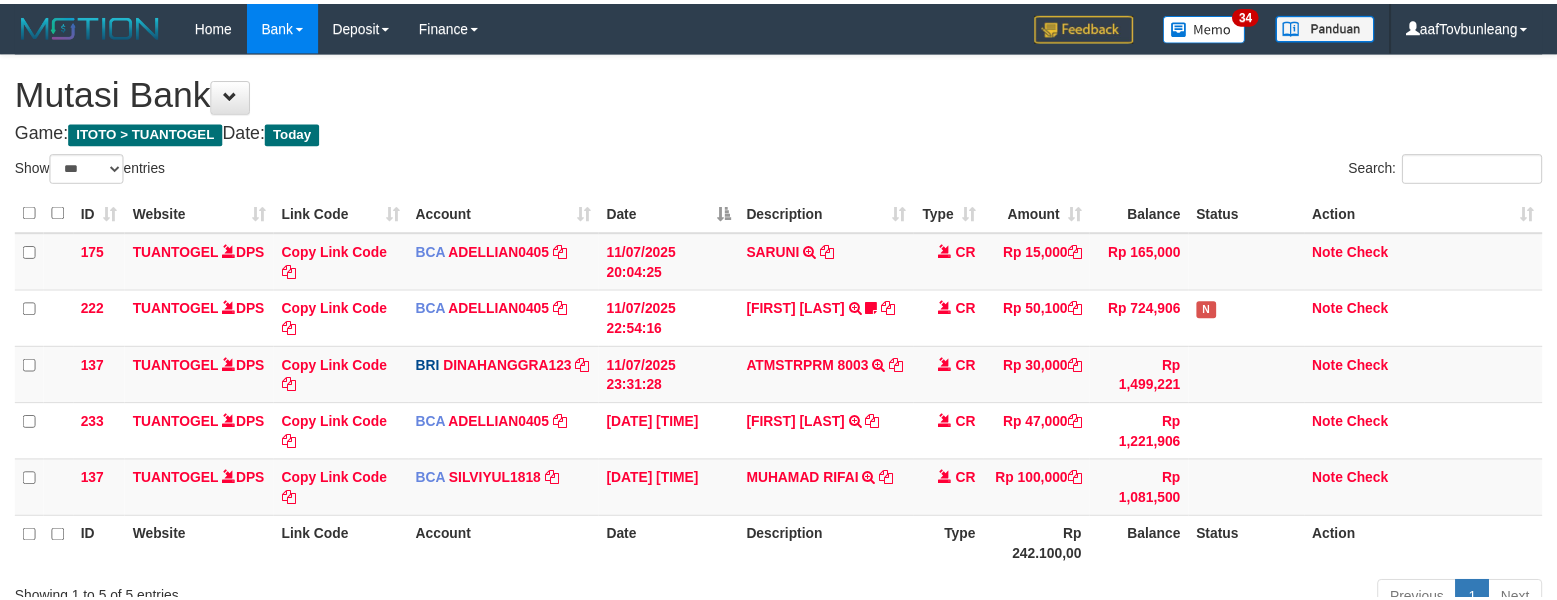 scroll, scrollTop: 0, scrollLeft: 0, axis: both 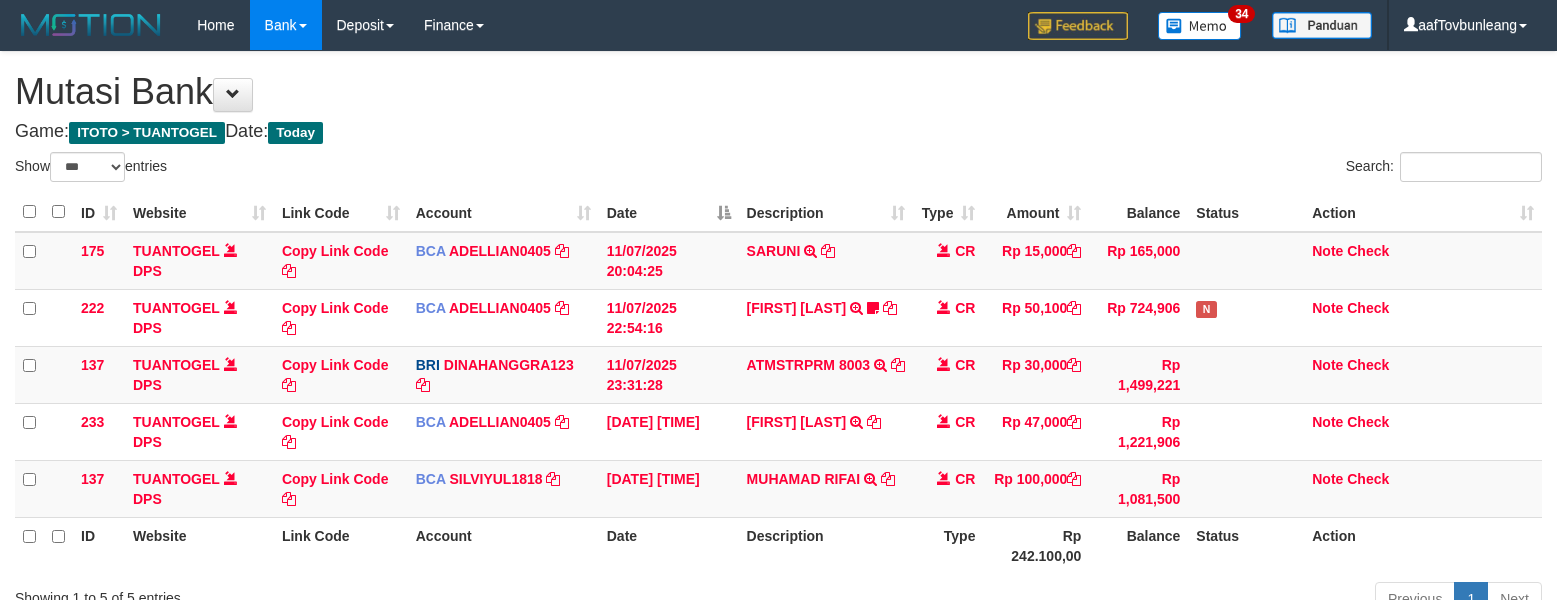 select on "***" 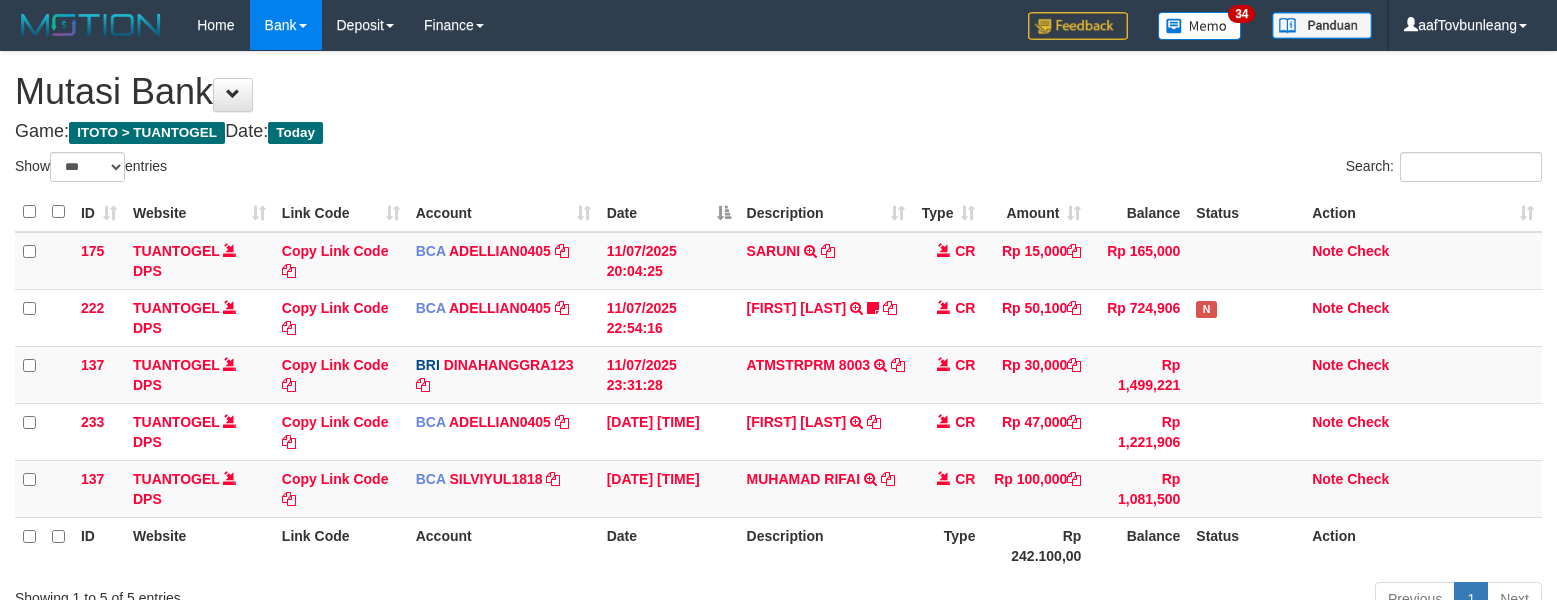 scroll, scrollTop: 0, scrollLeft: 0, axis: both 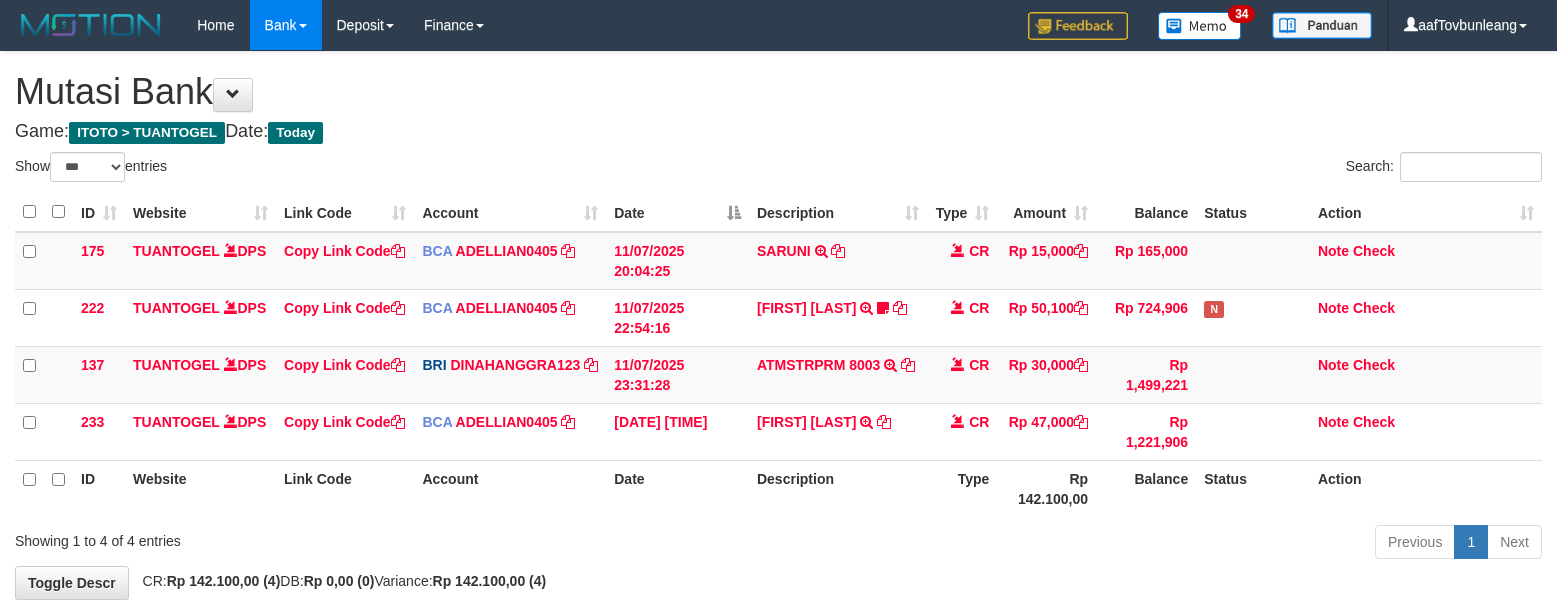 select on "***" 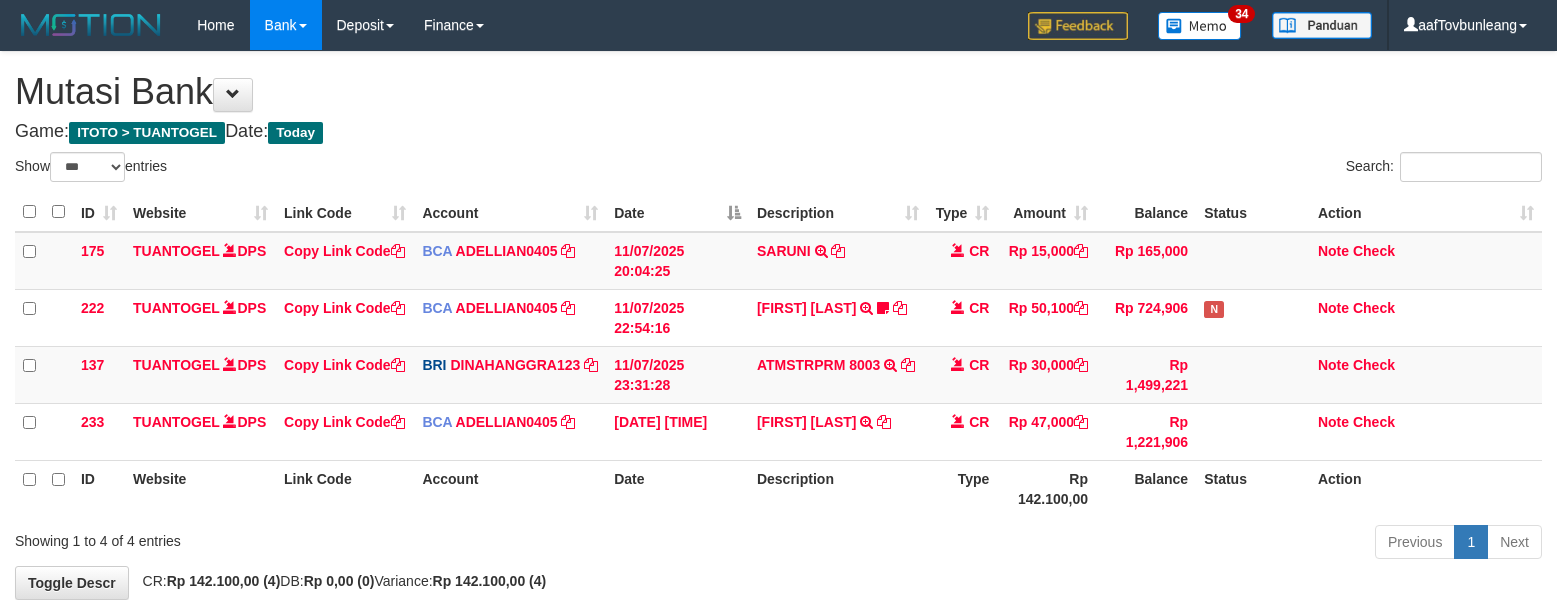 scroll, scrollTop: 0, scrollLeft: 0, axis: both 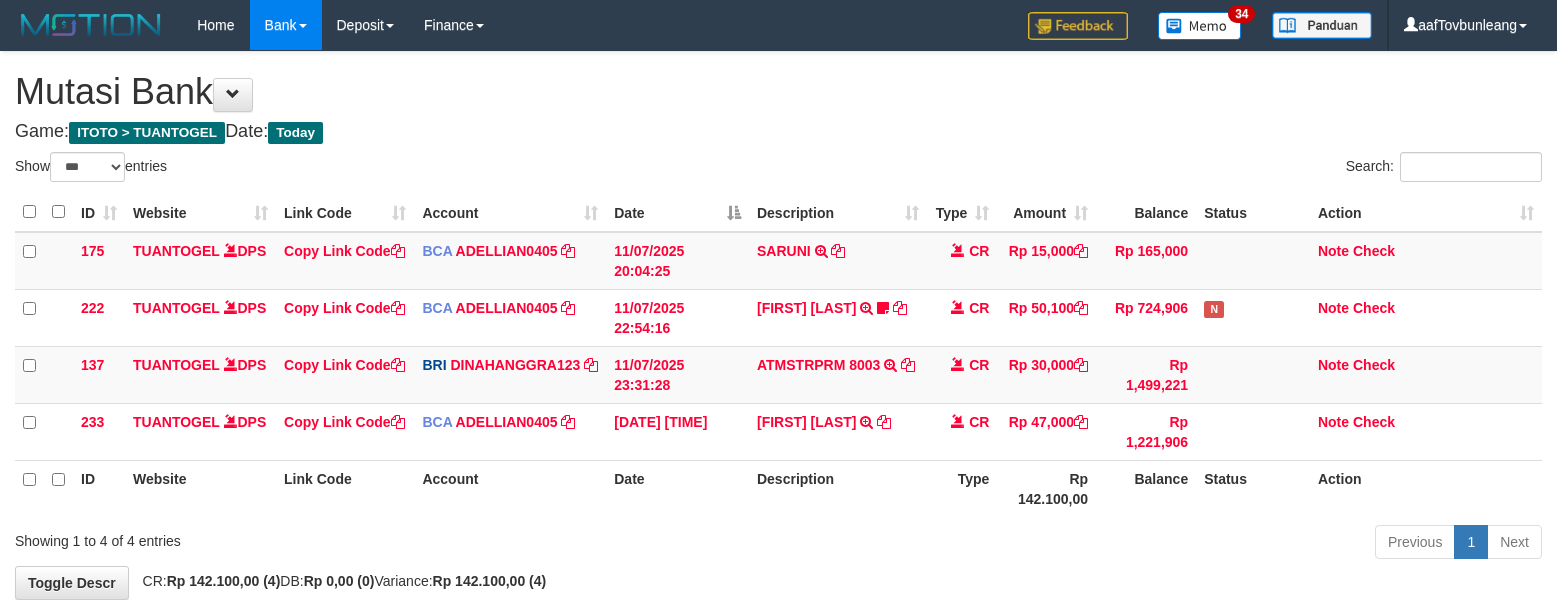 select on "***" 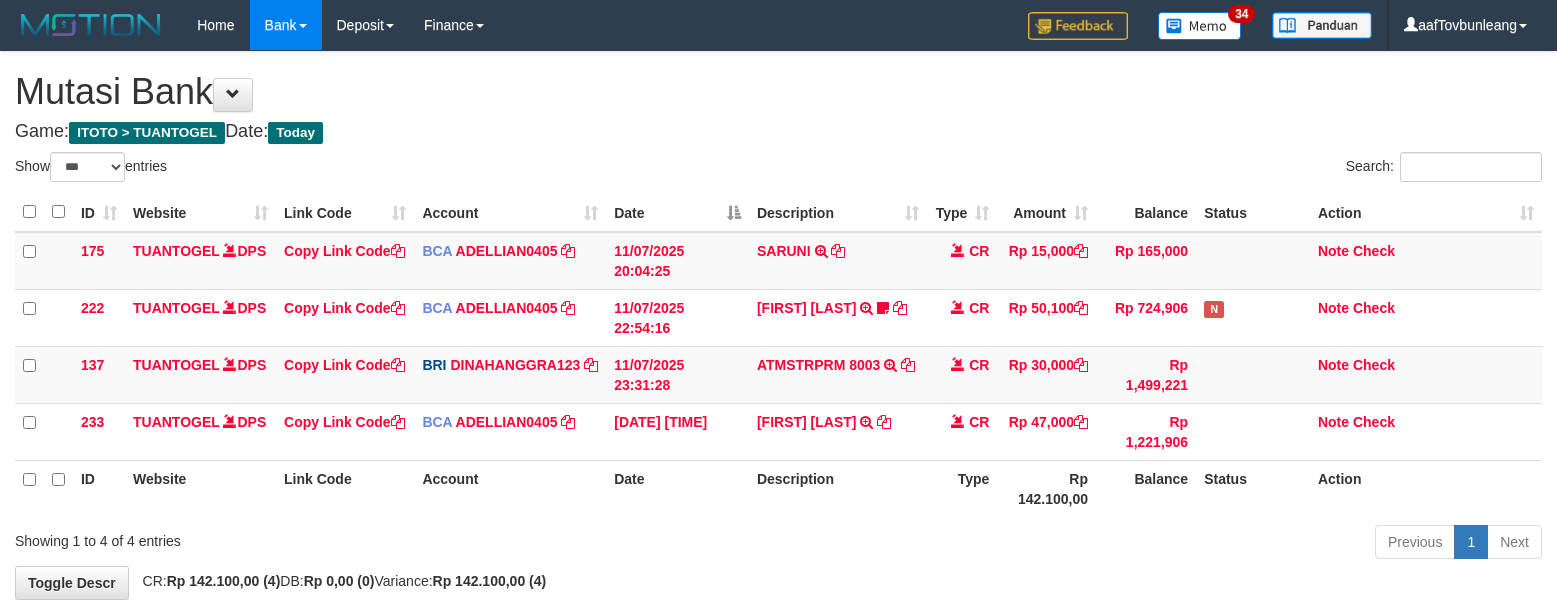 scroll, scrollTop: 0, scrollLeft: 0, axis: both 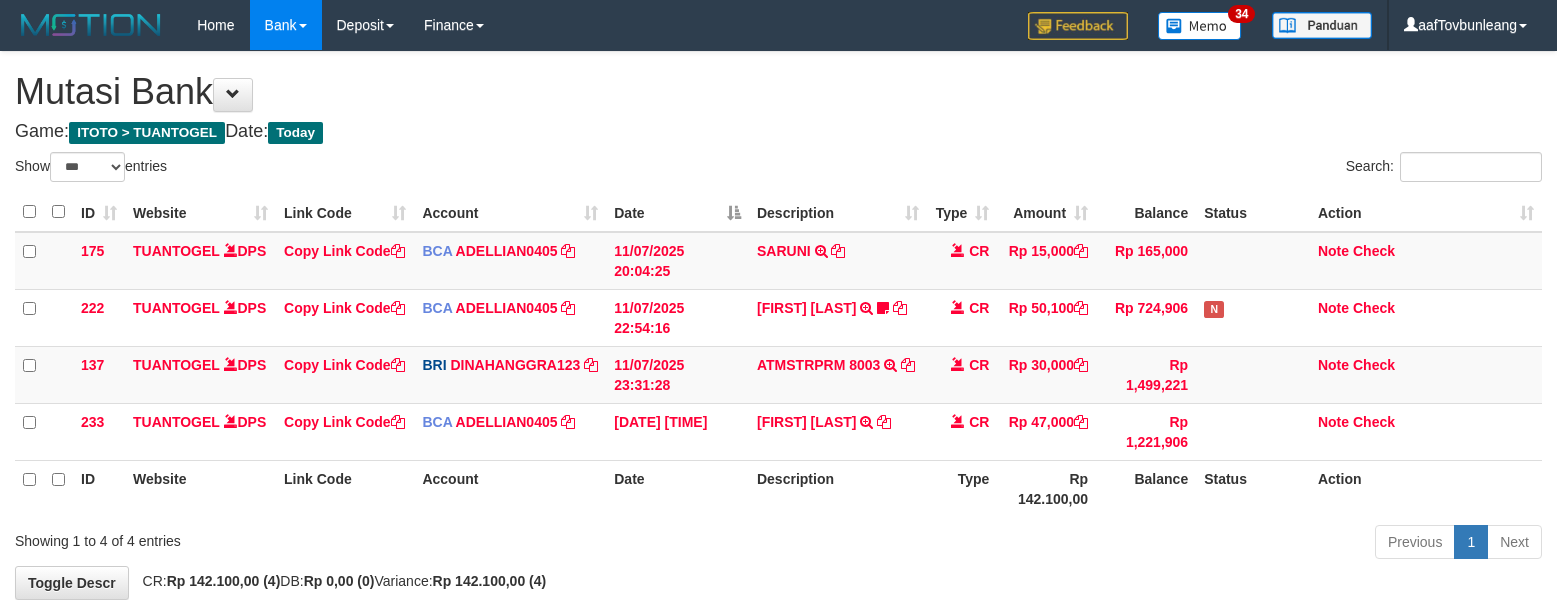 select on "***" 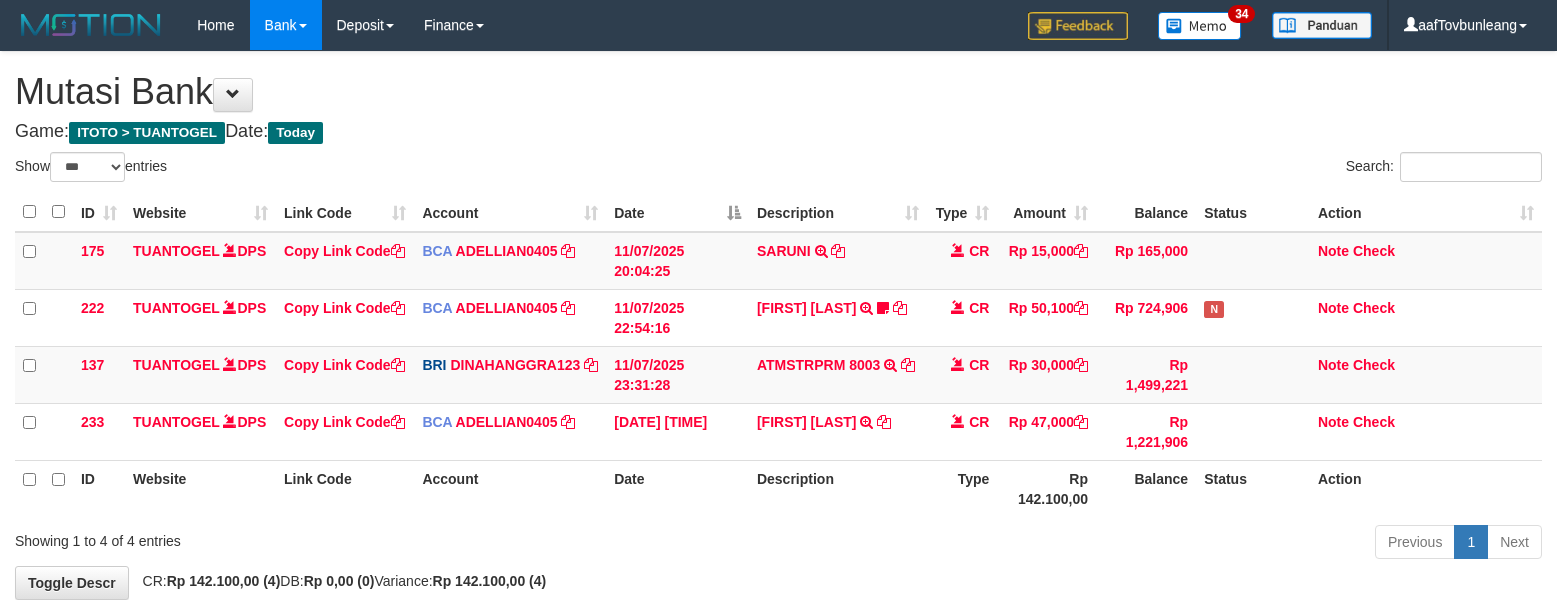 scroll, scrollTop: 0, scrollLeft: 0, axis: both 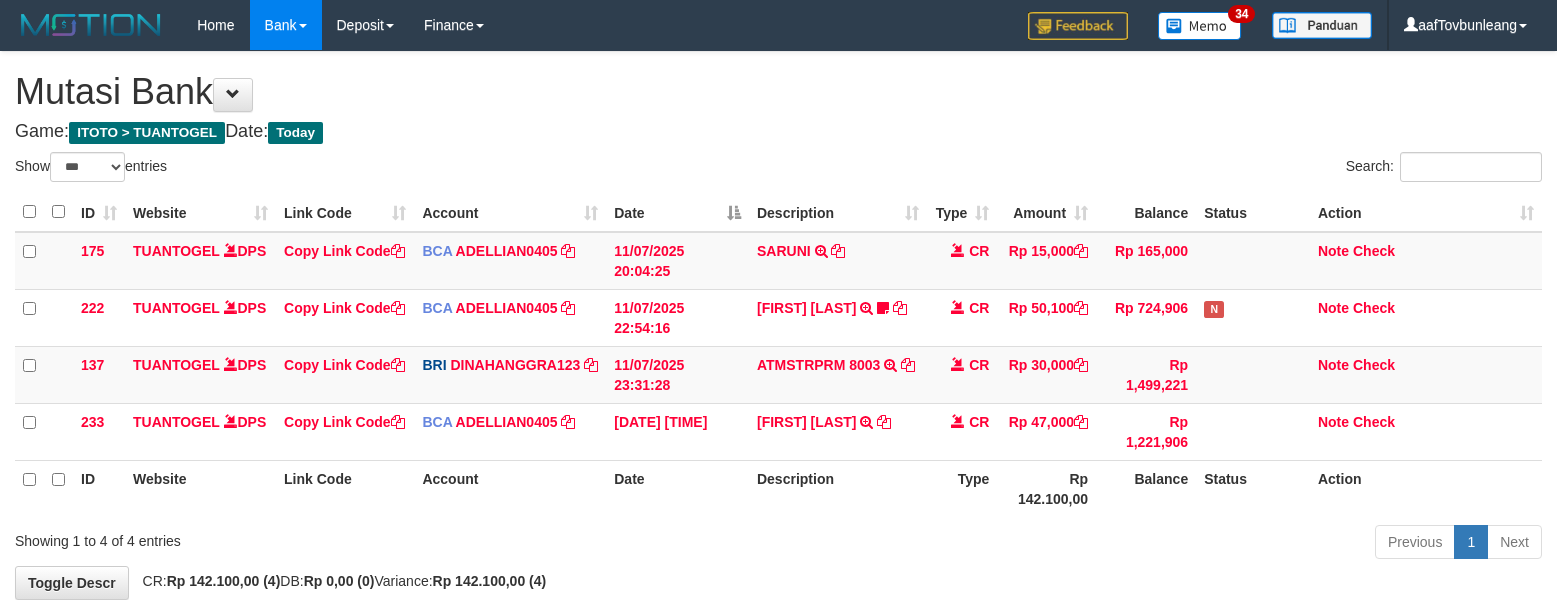 select on "***" 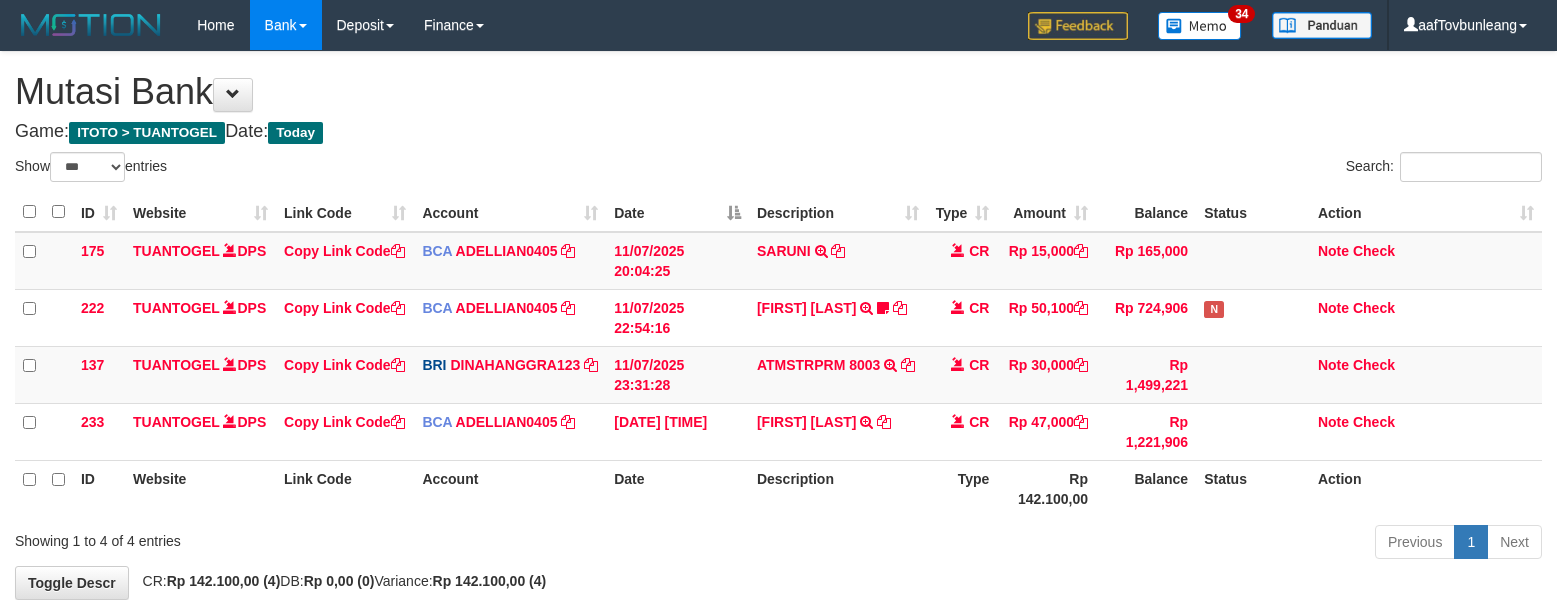 scroll, scrollTop: 0, scrollLeft: 0, axis: both 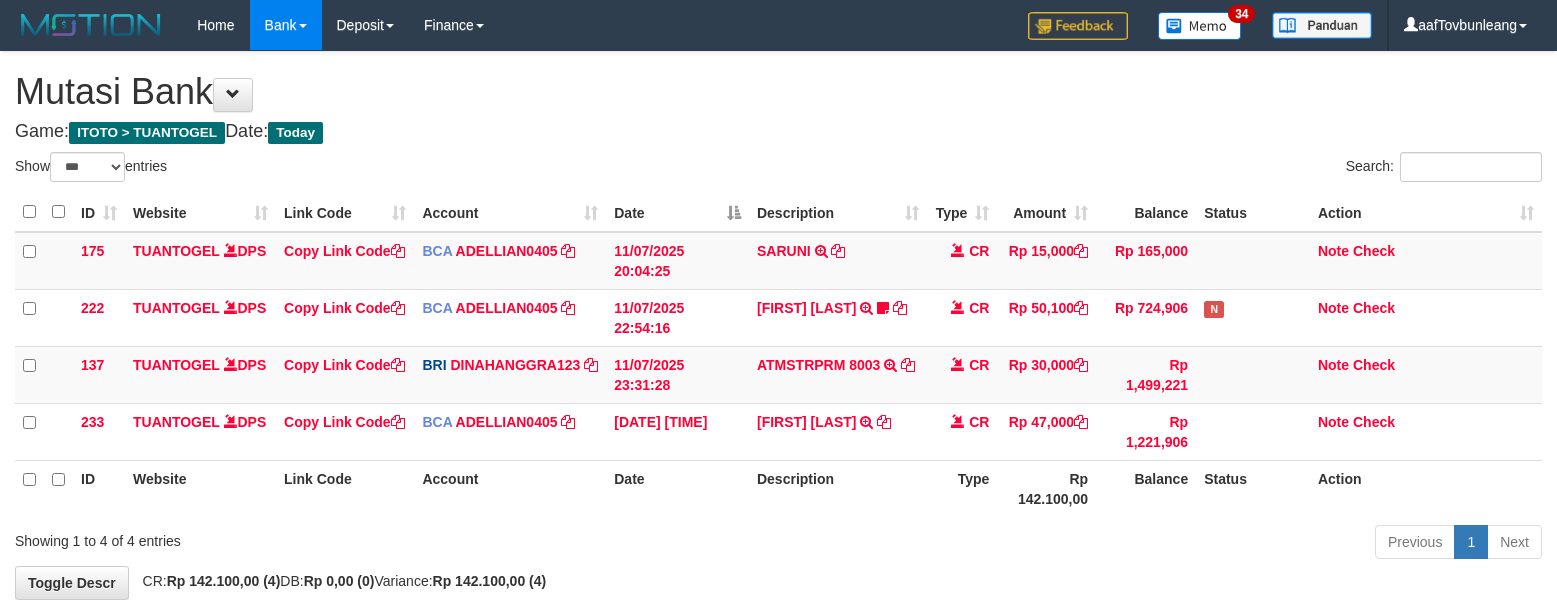 select on "***" 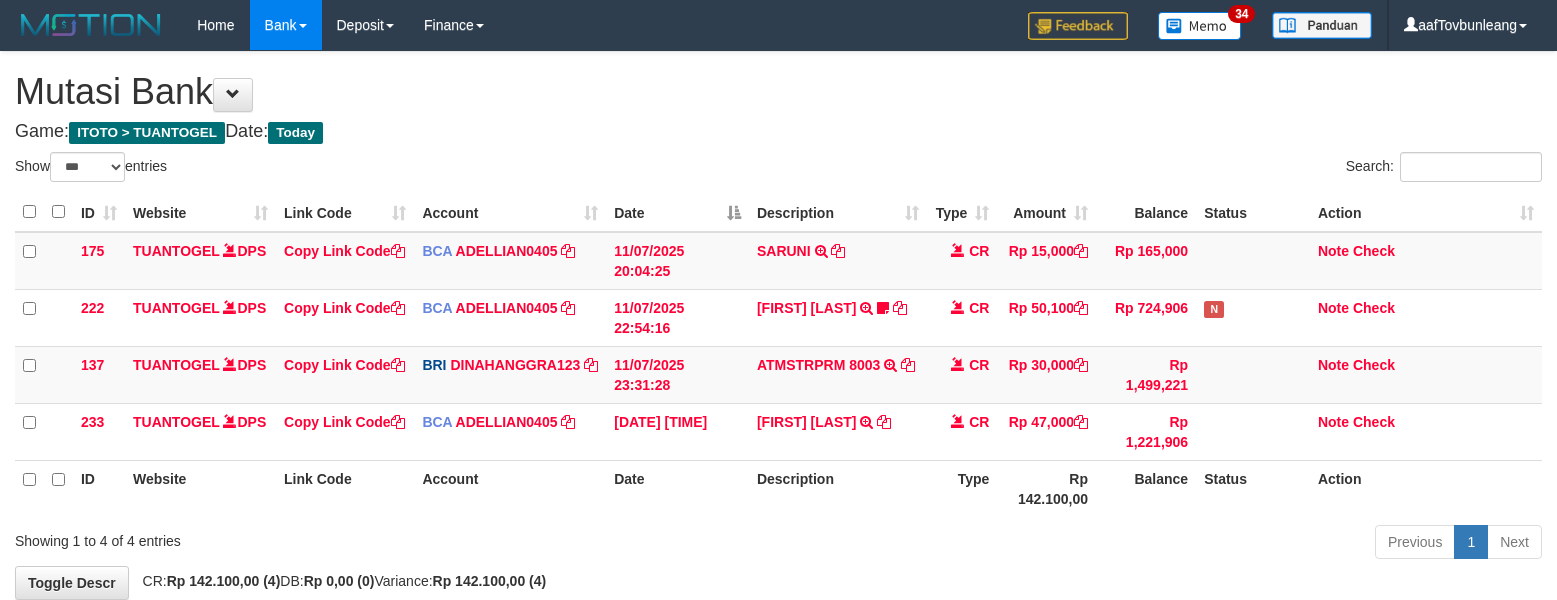 scroll, scrollTop: 0, scrollLeft: 0, axis: both 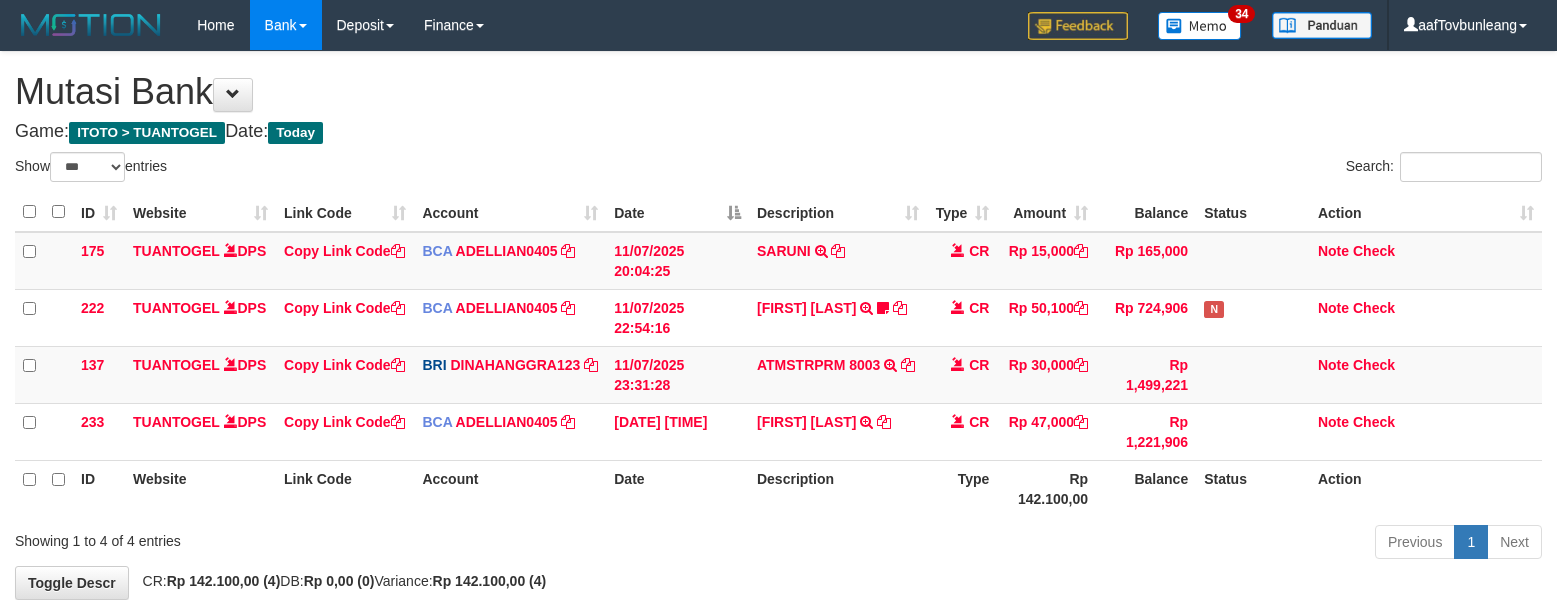 select on "***" 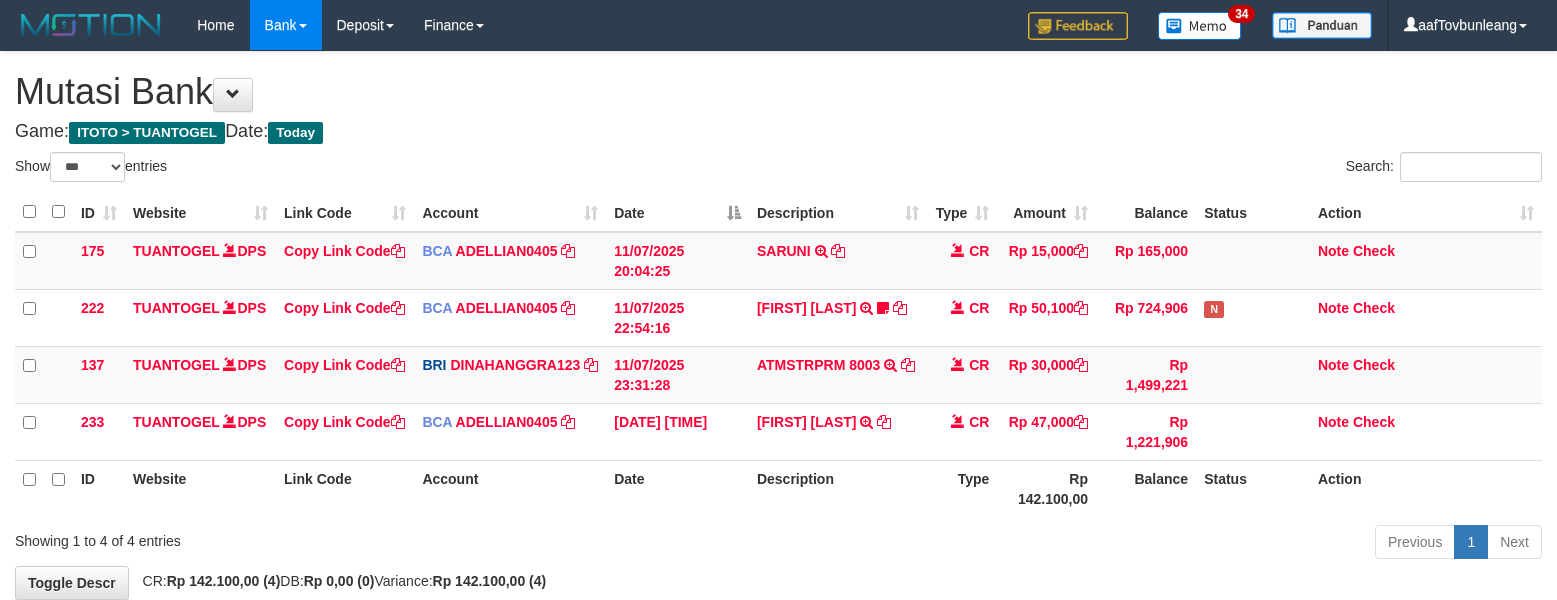 scroll, scrollTop: 0, scrollLeft: 0, axis: both 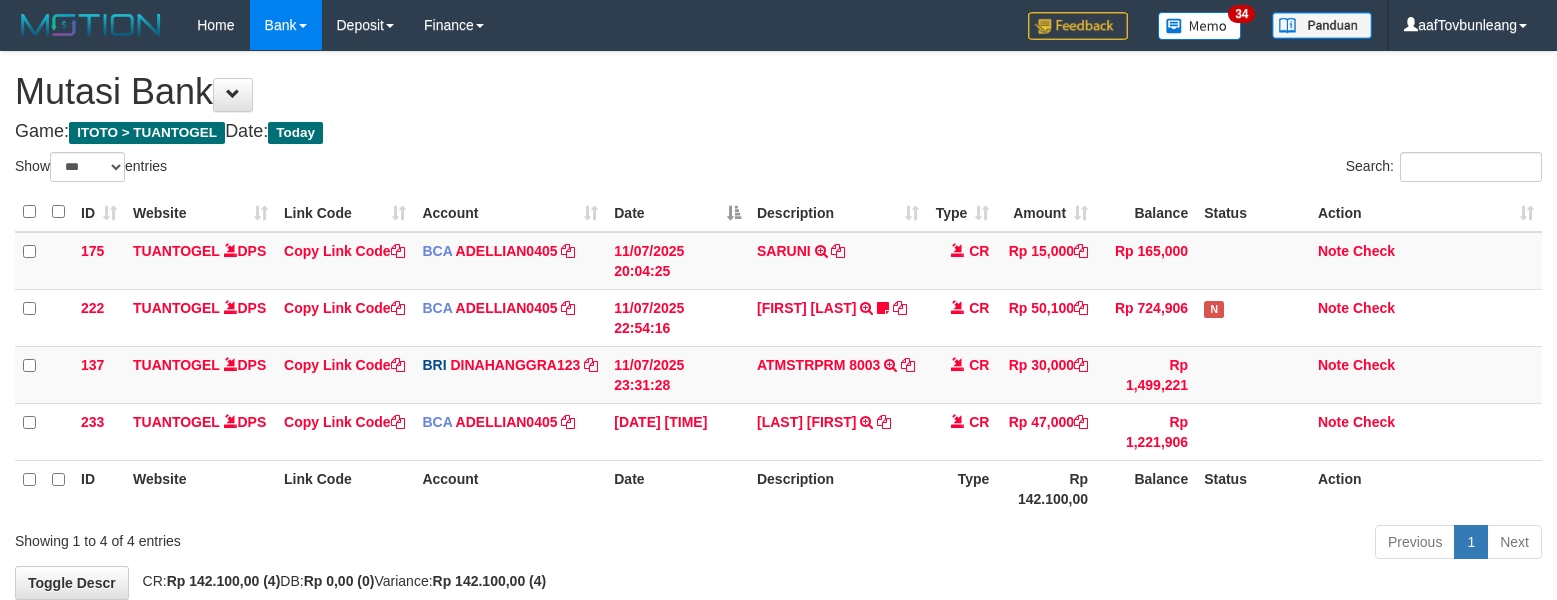 select on "***" 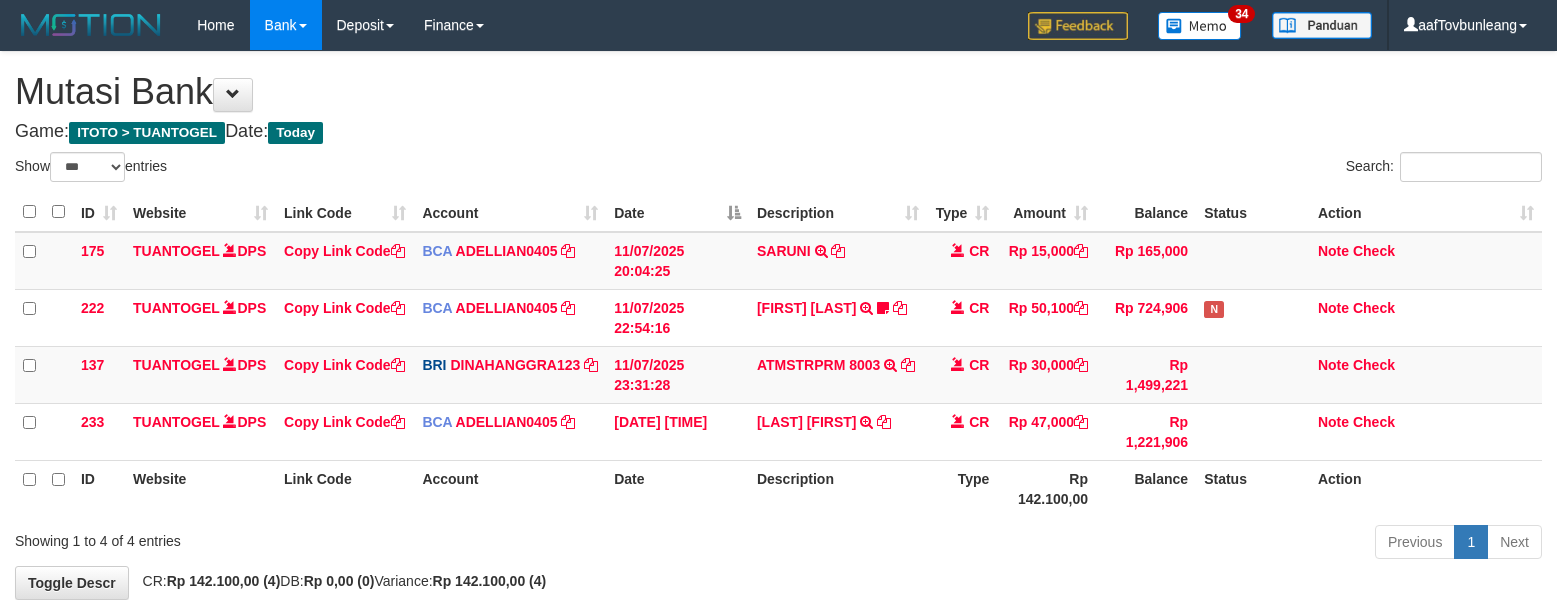scroll, scrollTop: 0, scrollLeft: 0, axis: both 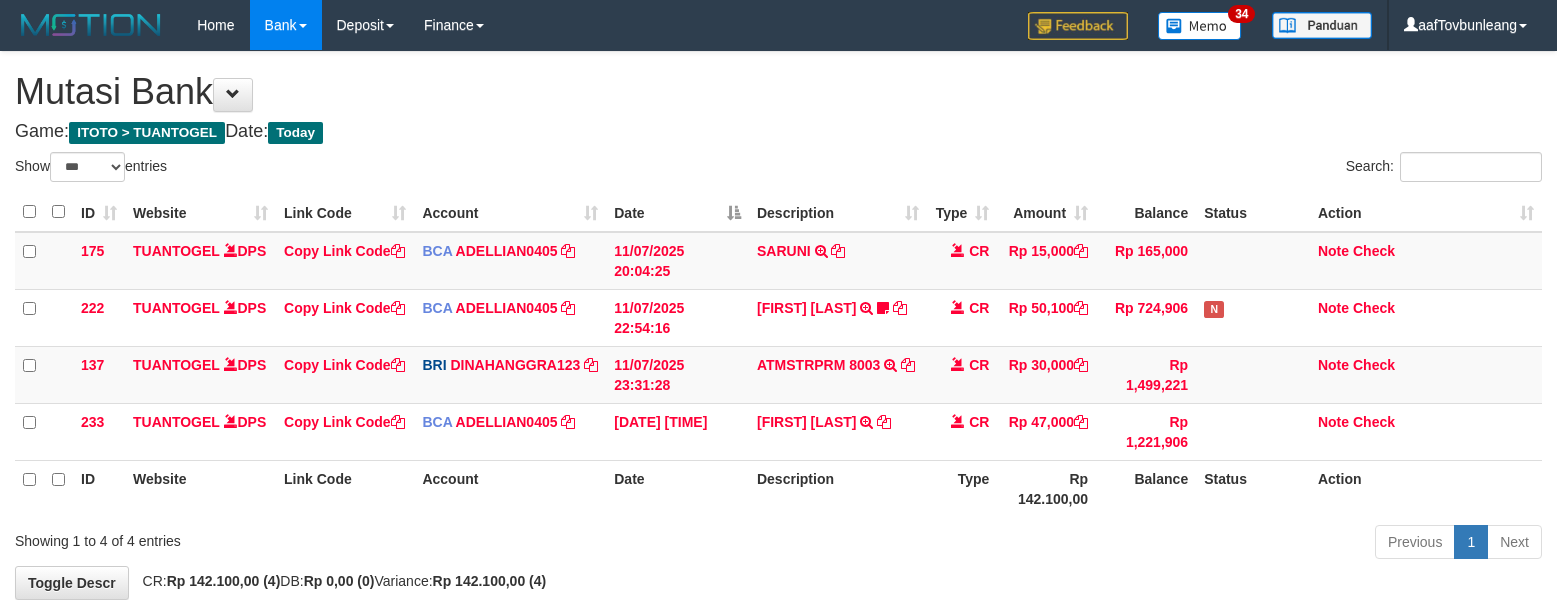 select on "***" 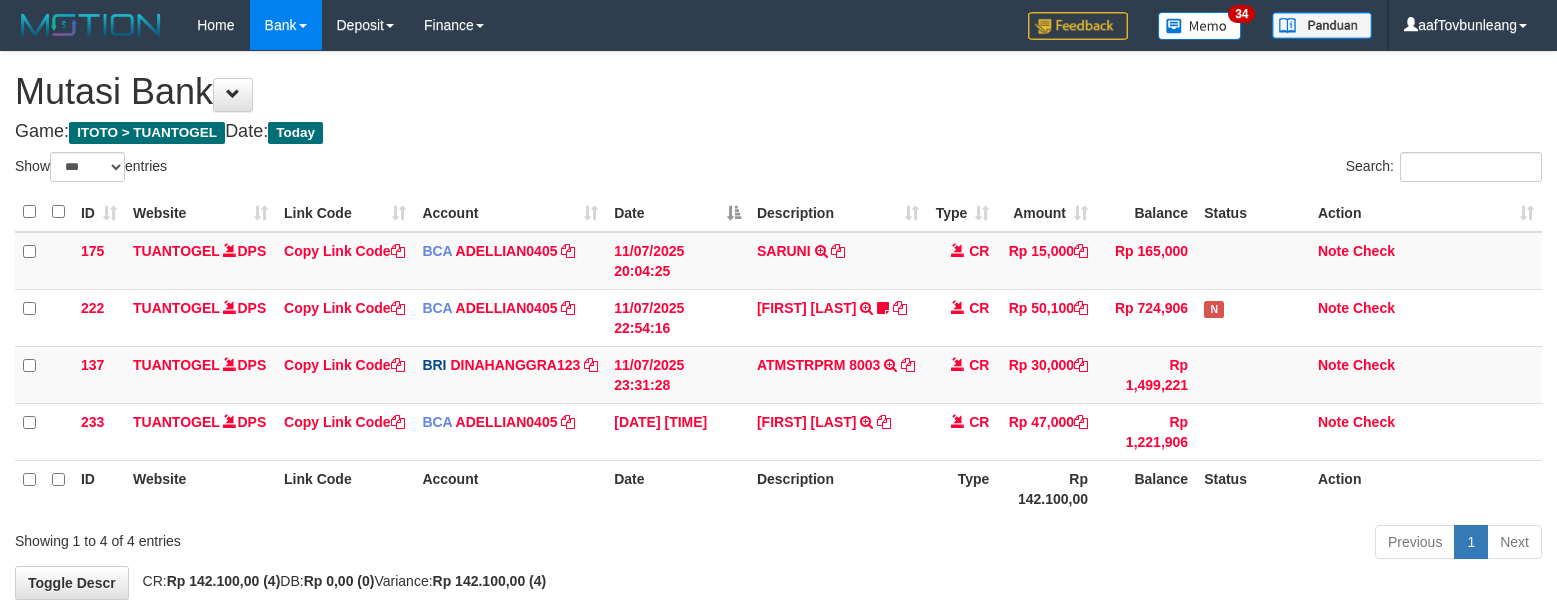 scroll, scrollTop: 0, scrollLeft: 0, axis: both 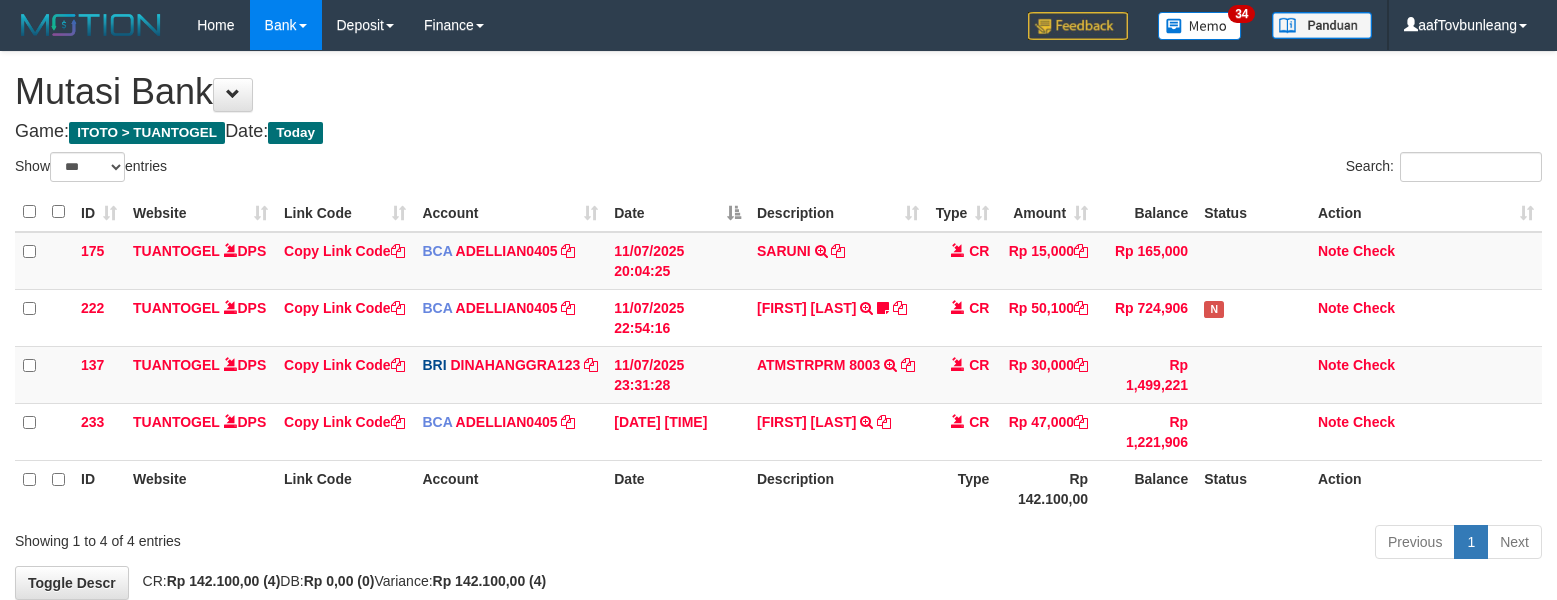 select on "***" 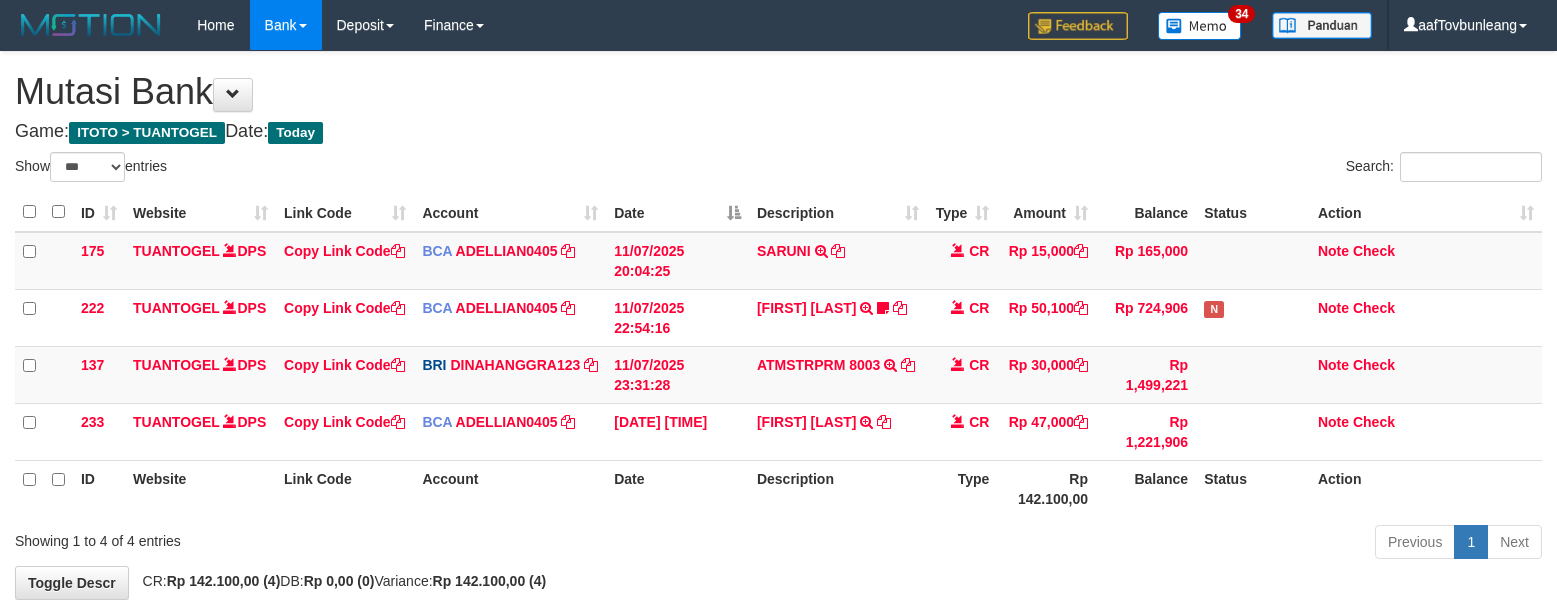 scroll, scrollTop: 0, scrollLeft: 0, axis: both 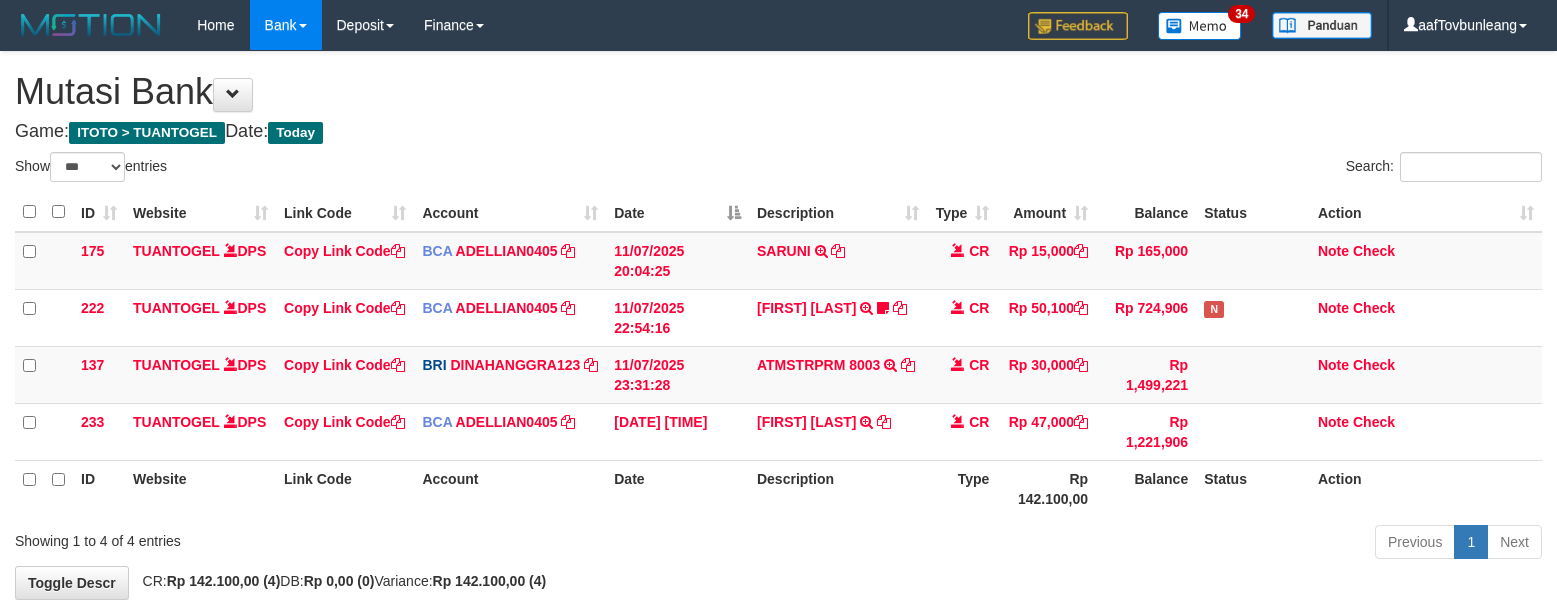 select on "***" 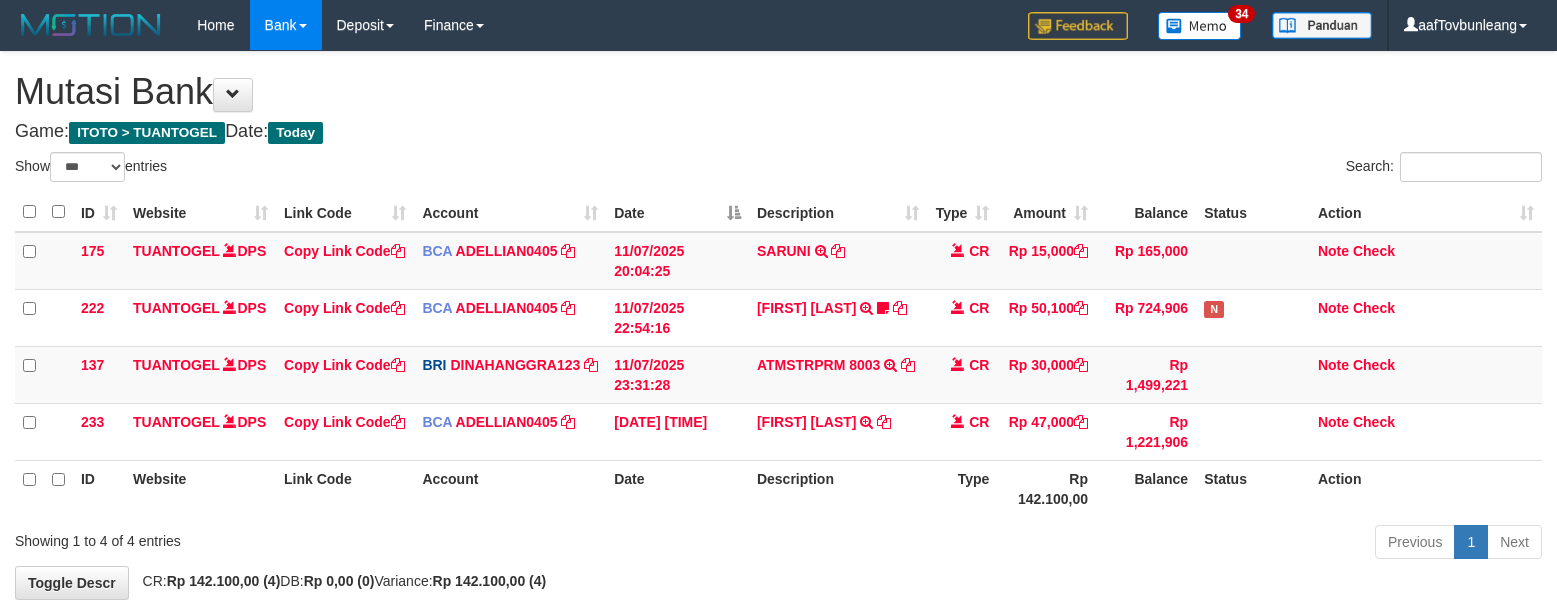 scroll, scrollTop: 0, scrollLeft: 0, axis: both 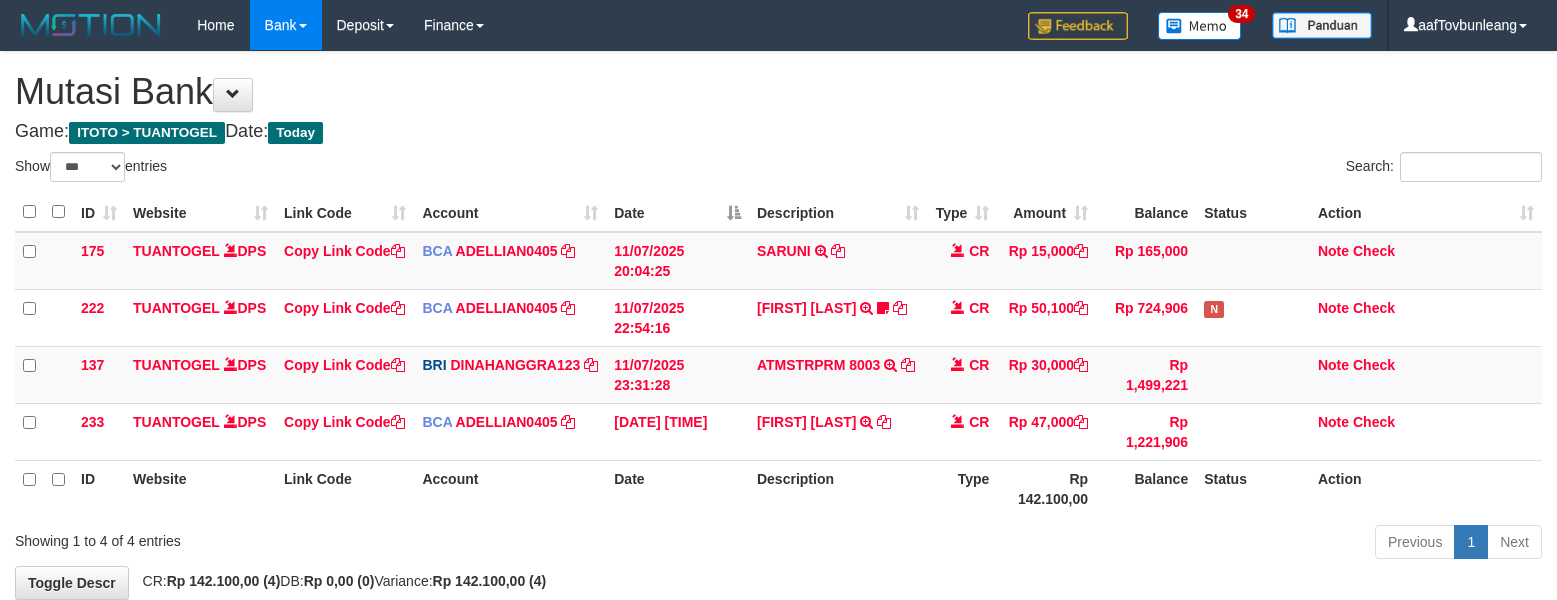 select on "***" 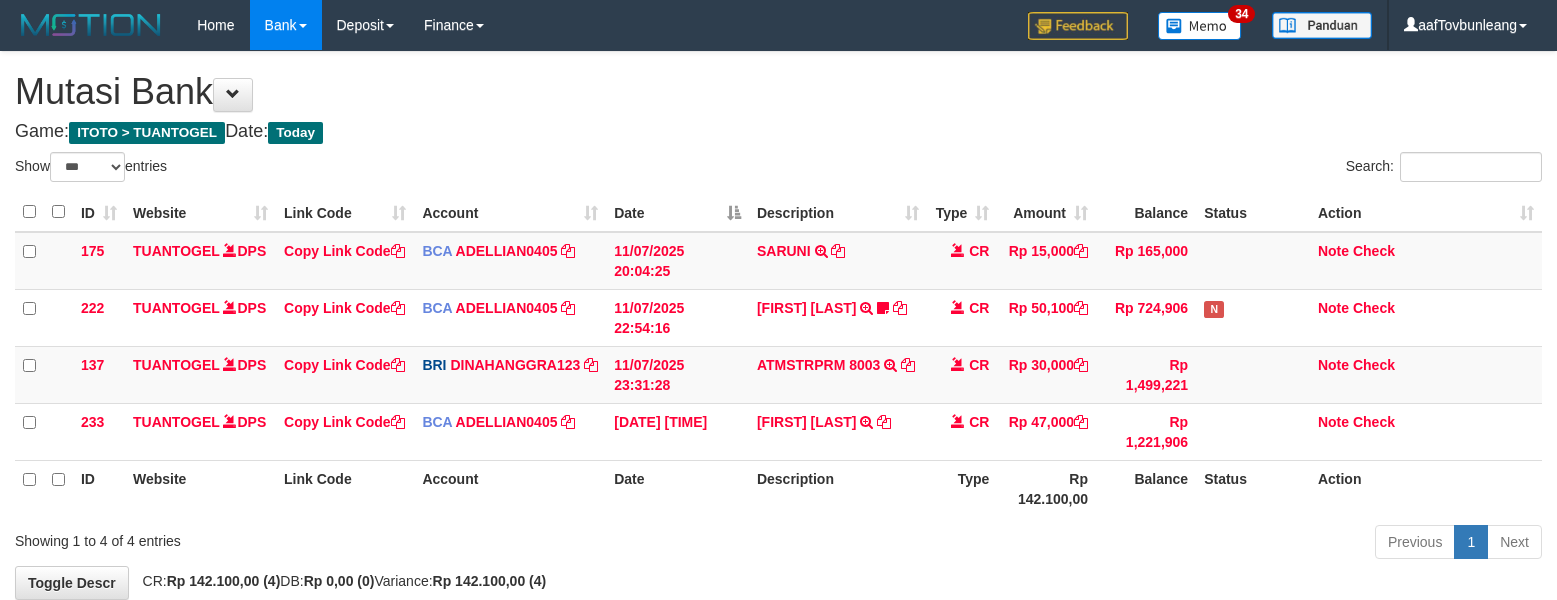 scroll, scrollTop: 0, scrollLeft: 0, axis: both 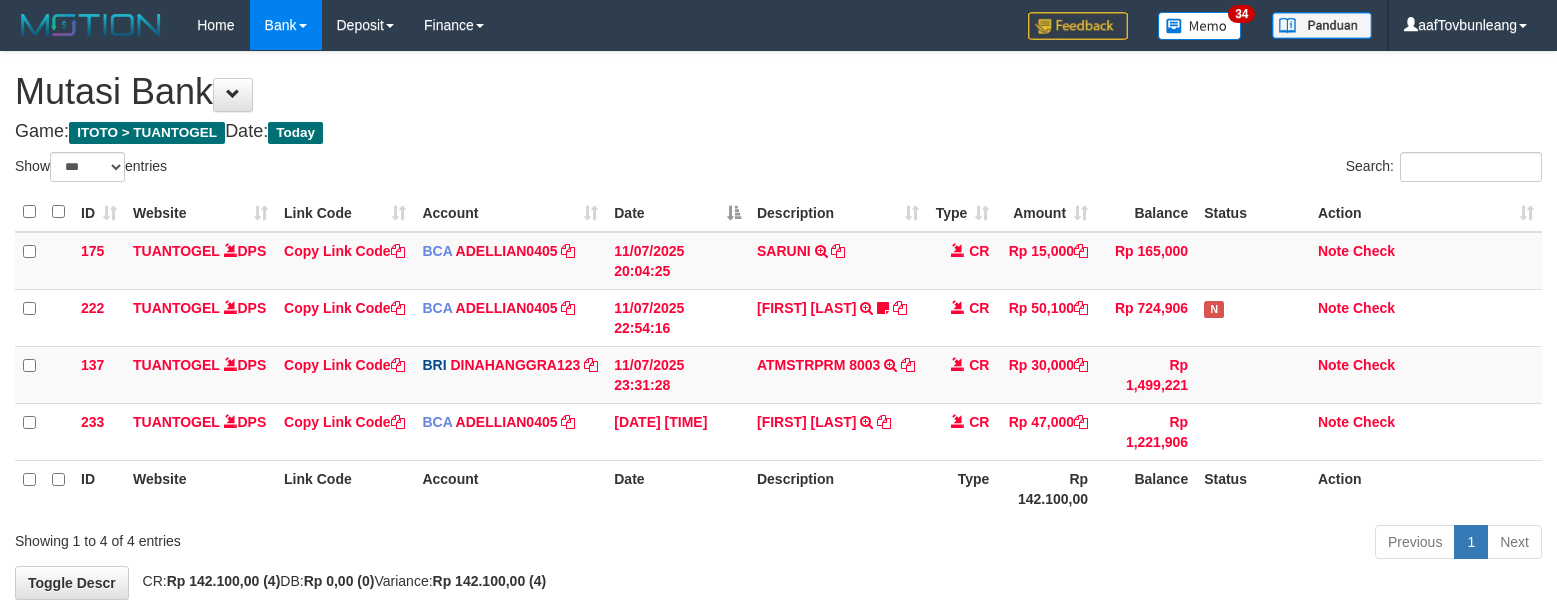 select on "***" 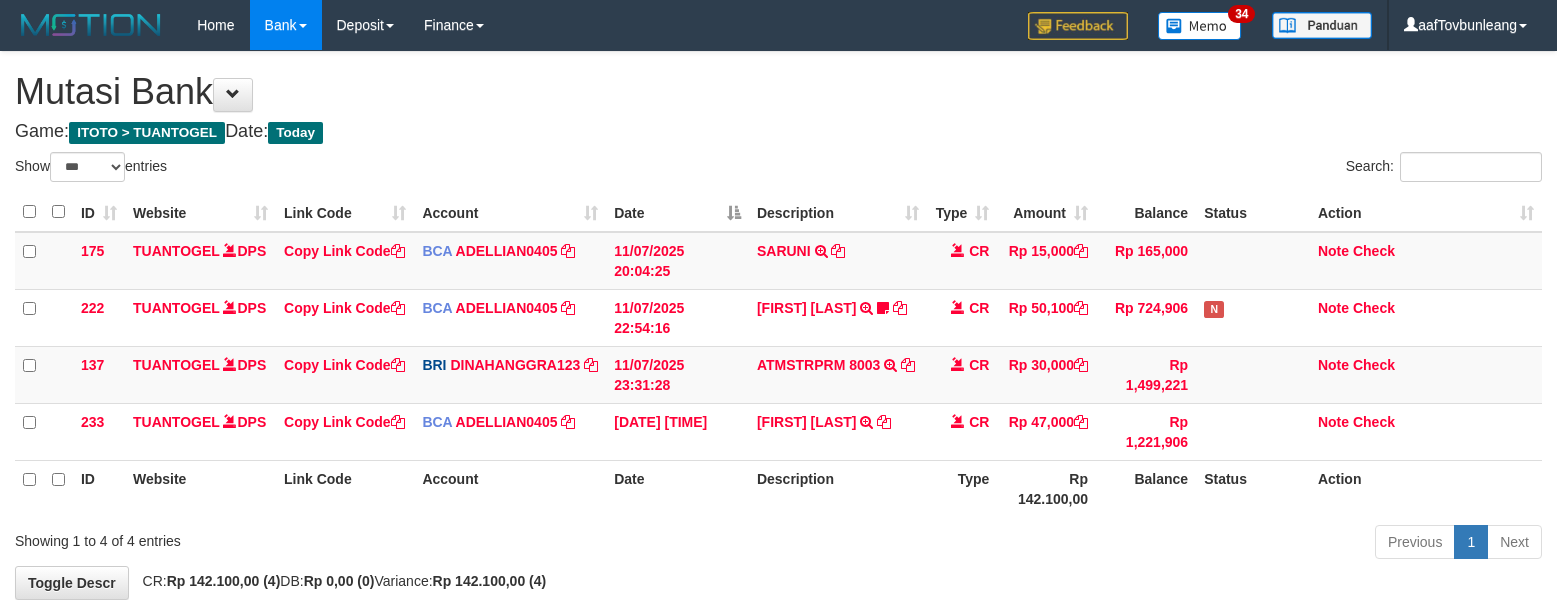 scroll, scrollTop: 0, scrollLeft: 0, axis: both 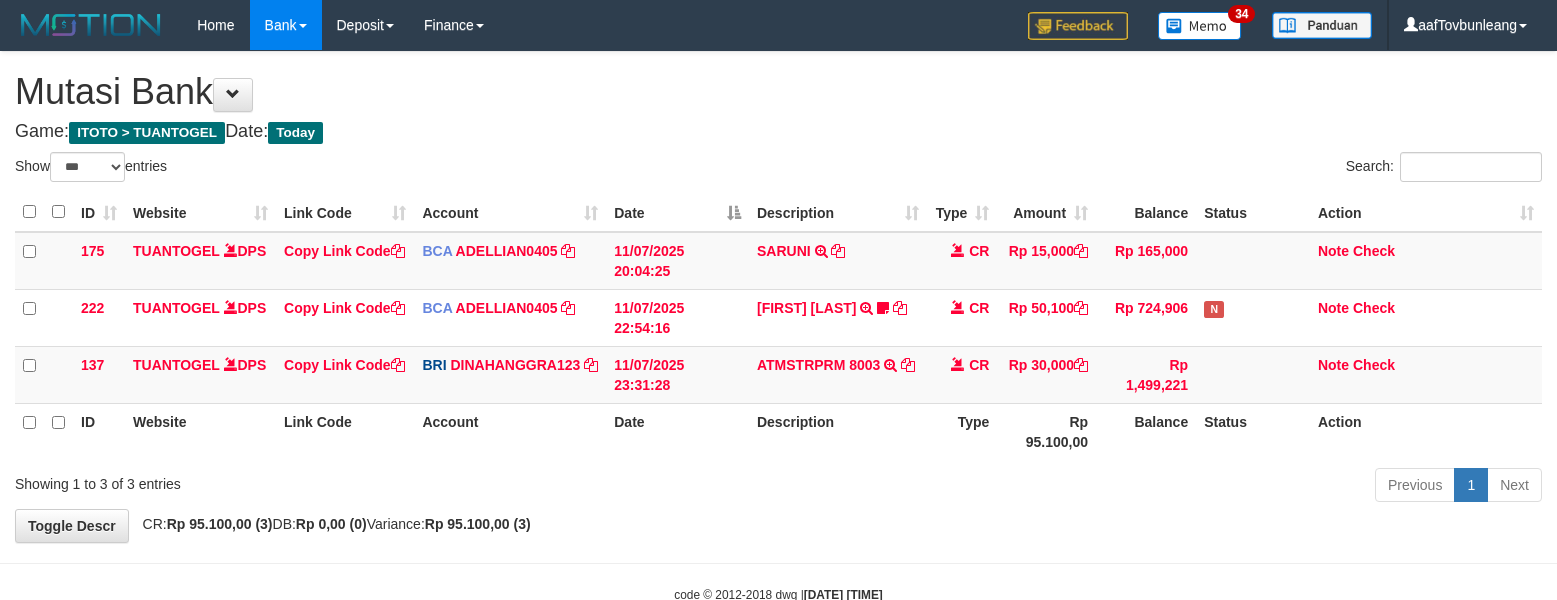select on "***" 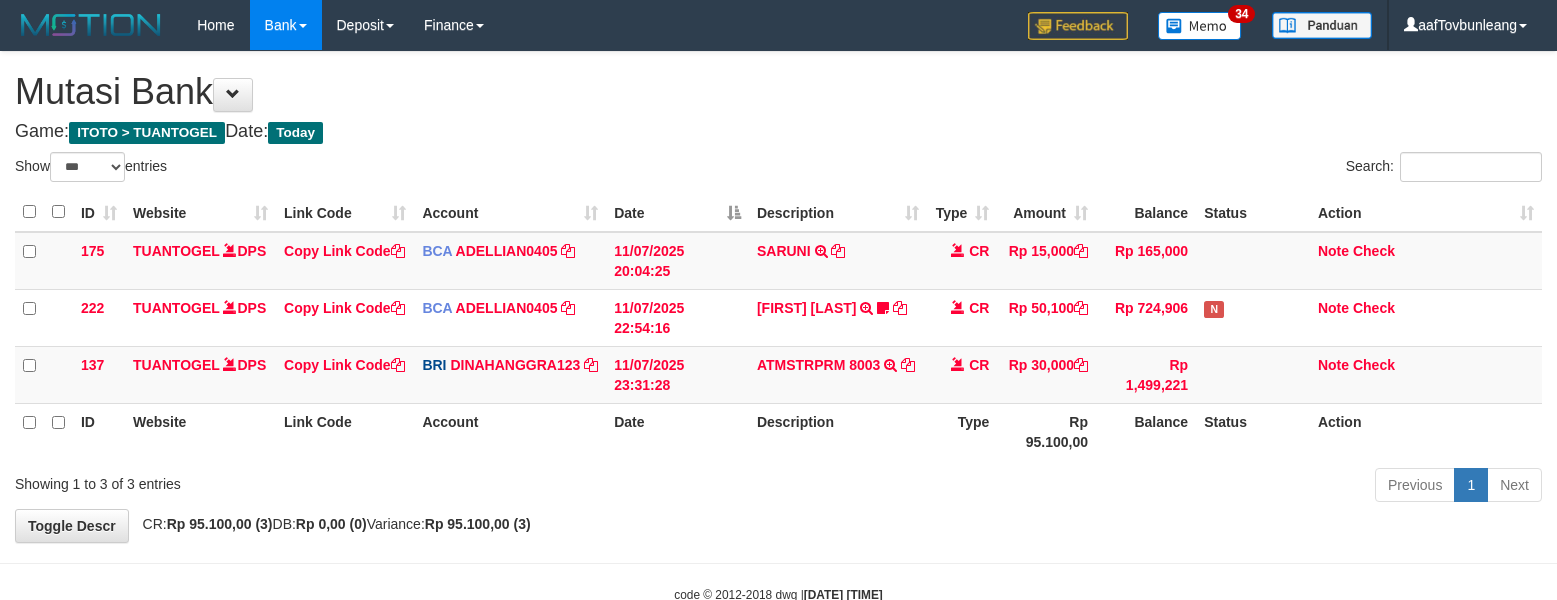 scroll, scrollTop: 0, scrollLeft: 0, axis: both 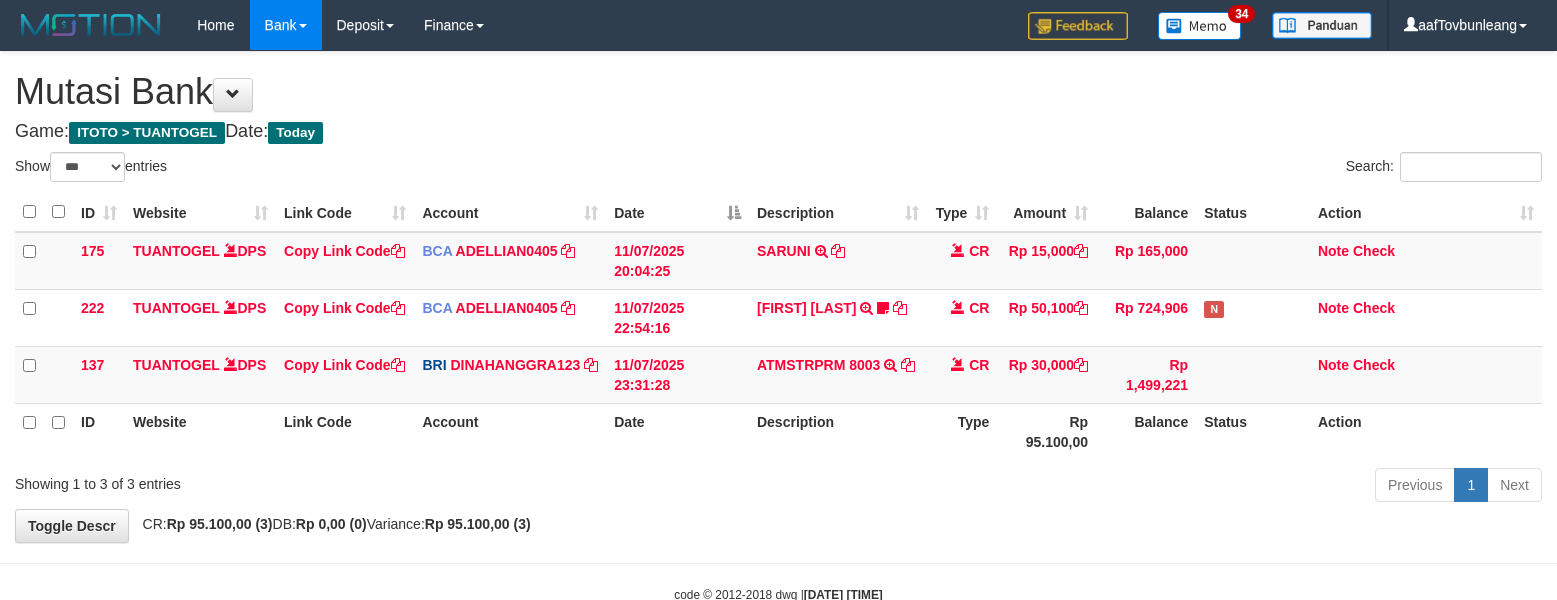 select on "***" 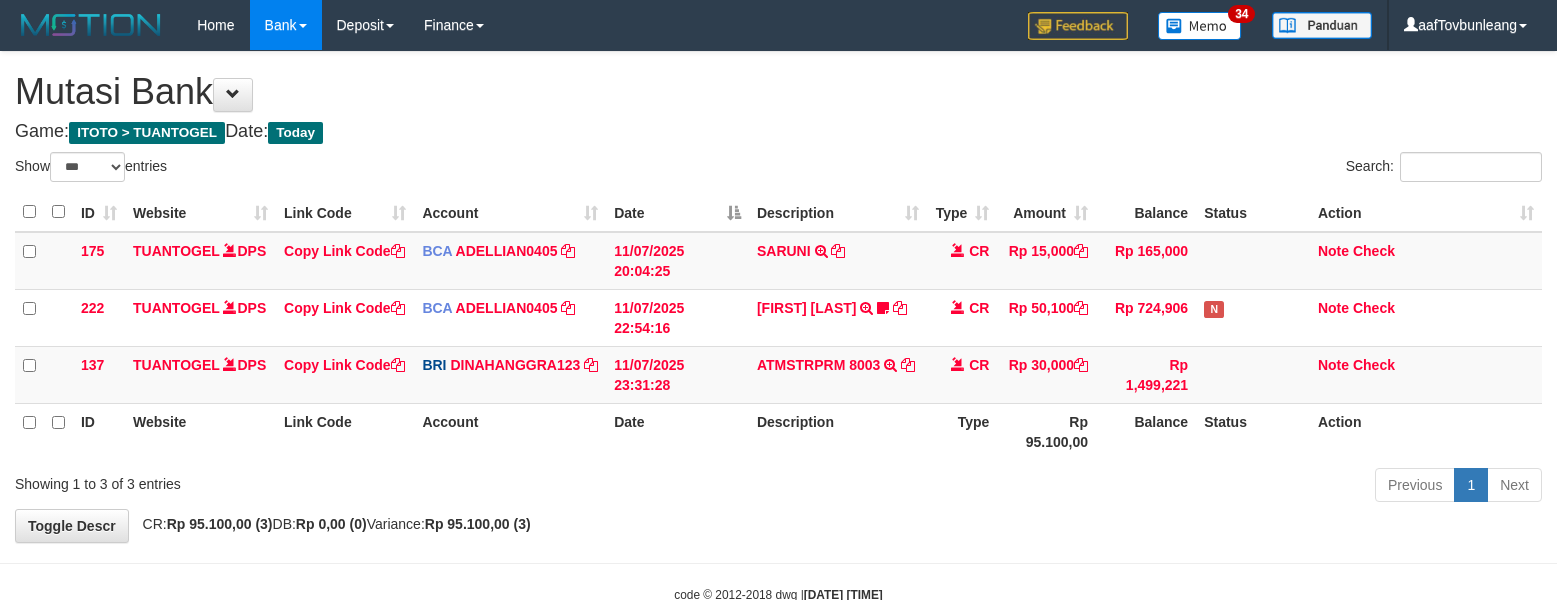scroll, scrollTop: 0, scrollLeft: 0, axis: both 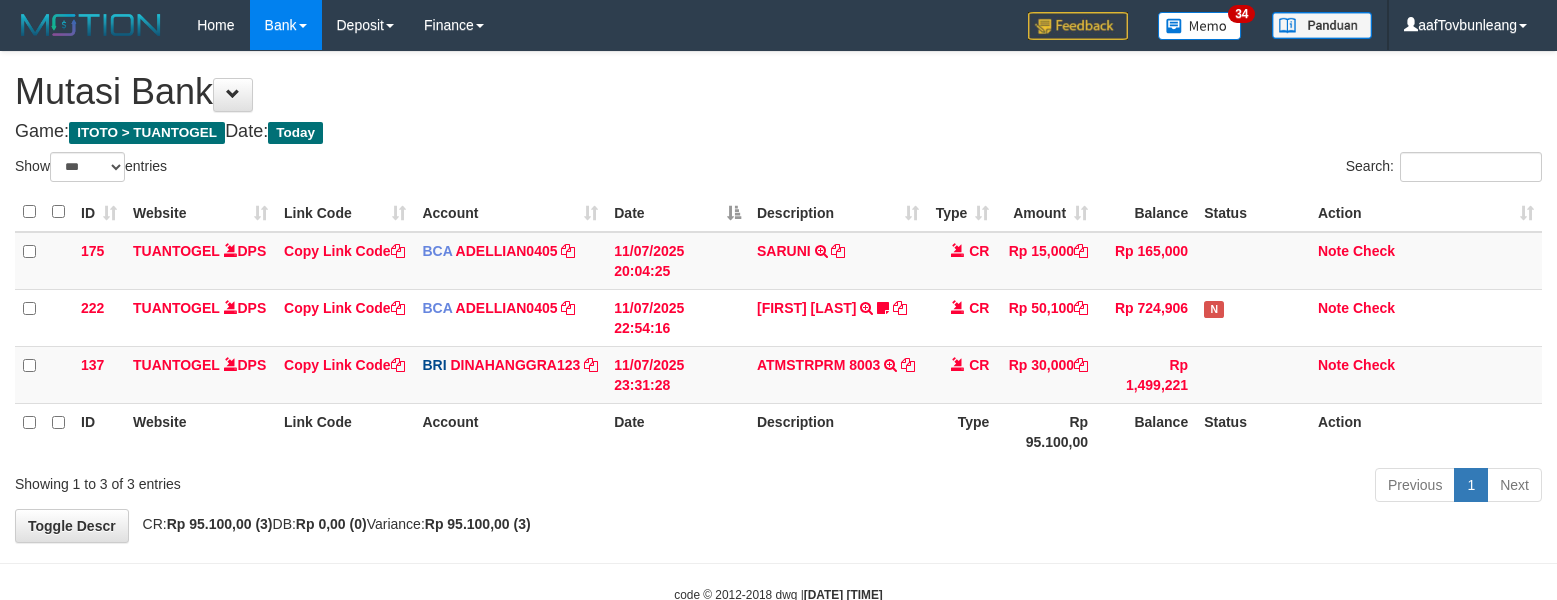 select on "***" 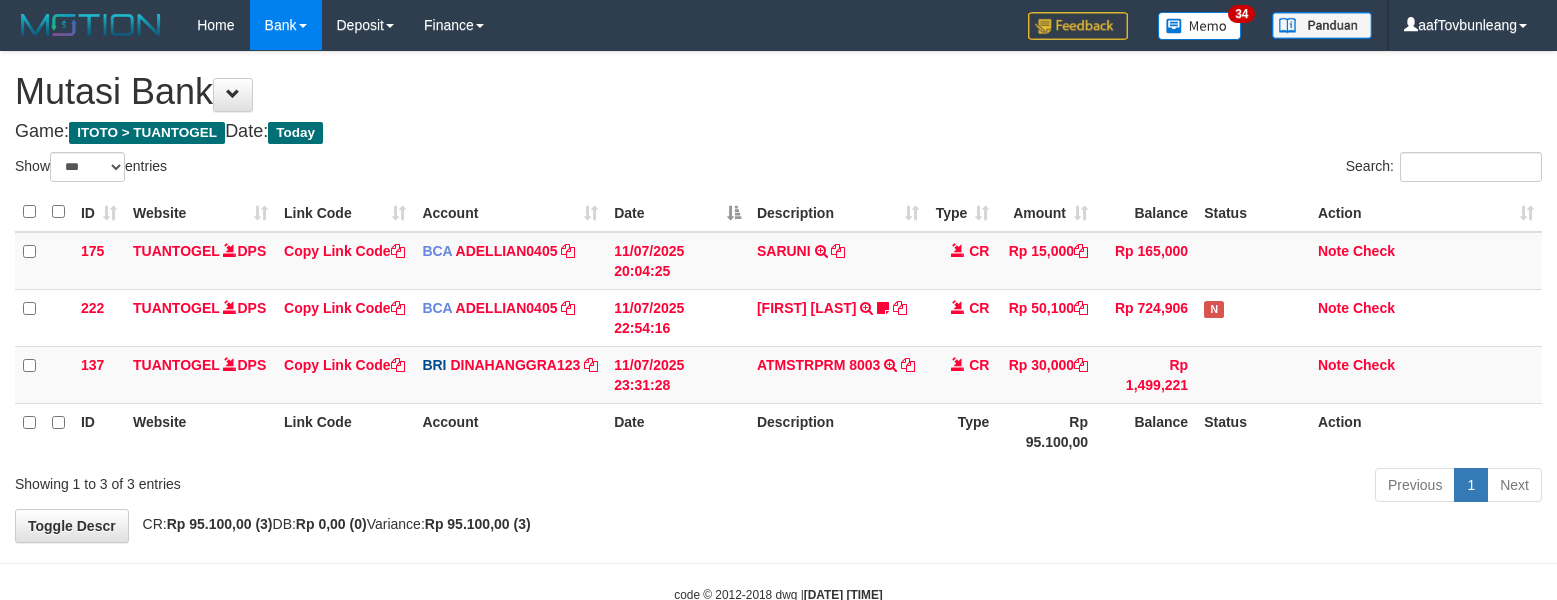 scroll, scrollTop: 0, scrollLeft: 0, axis: both 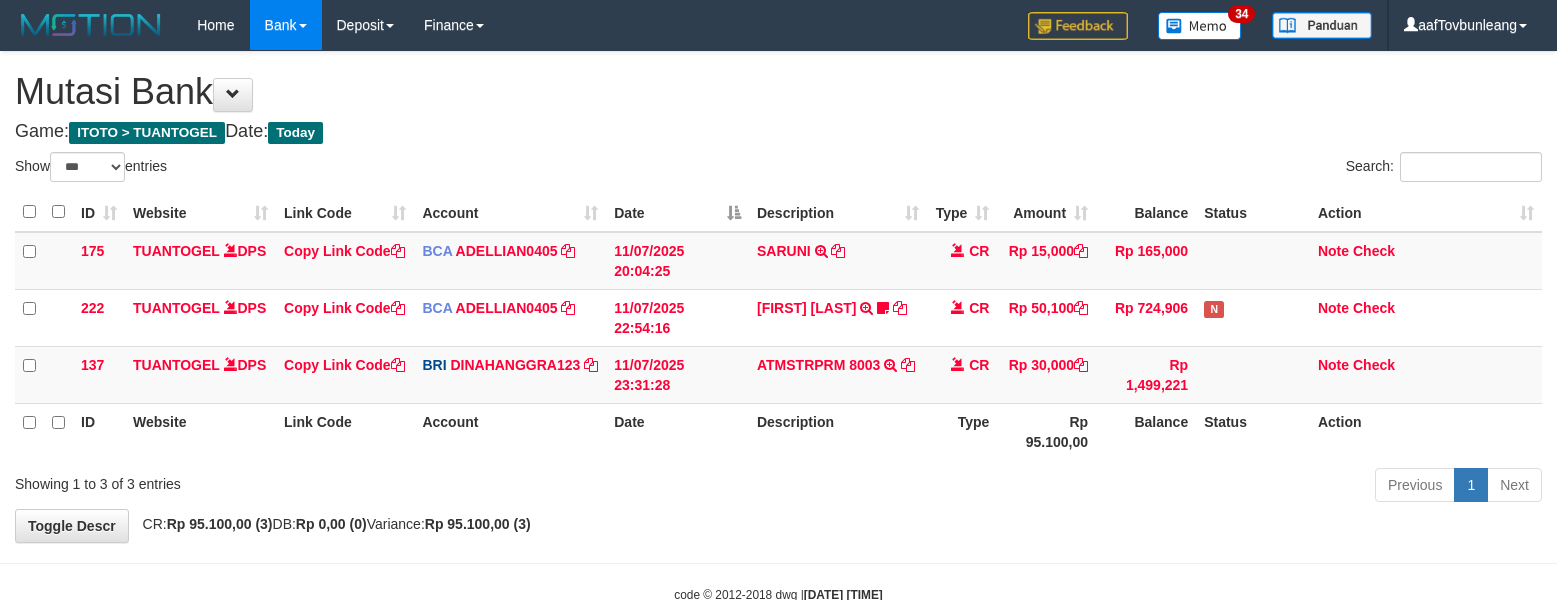 select on "***" 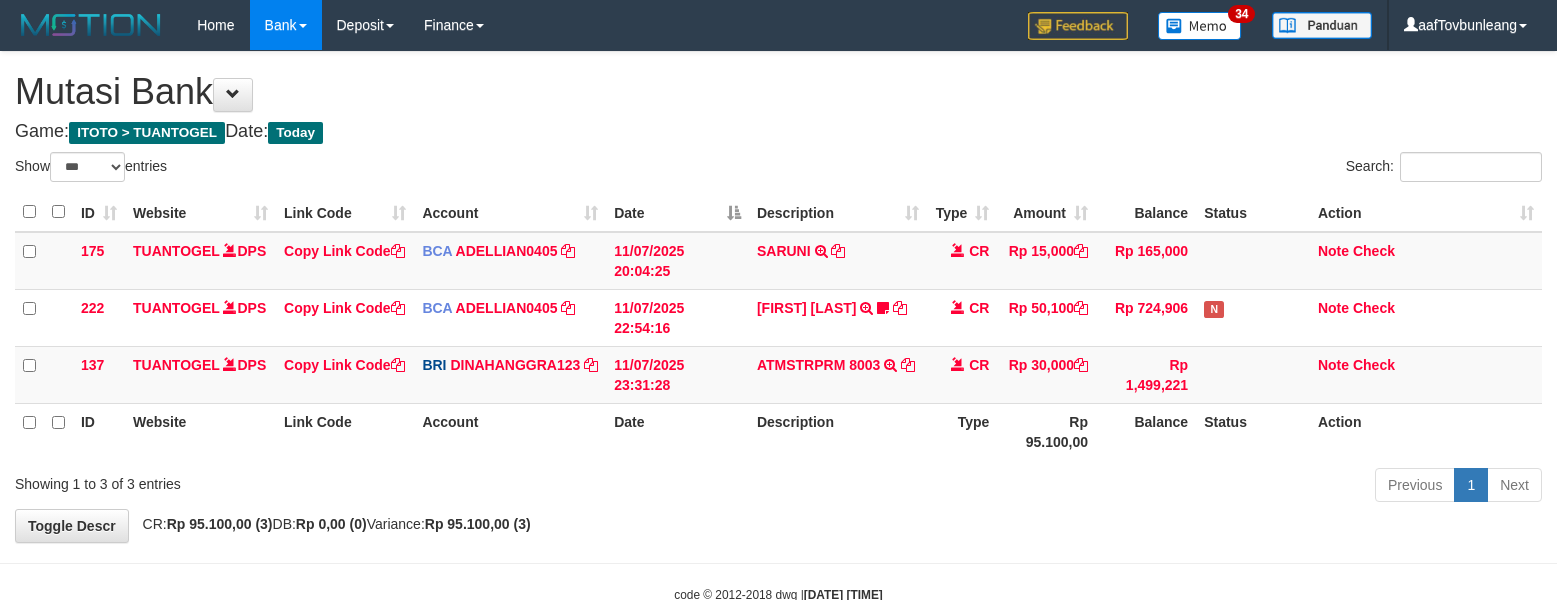 scroll, scrollTop: 0, scrollLeft: 0, axis: both 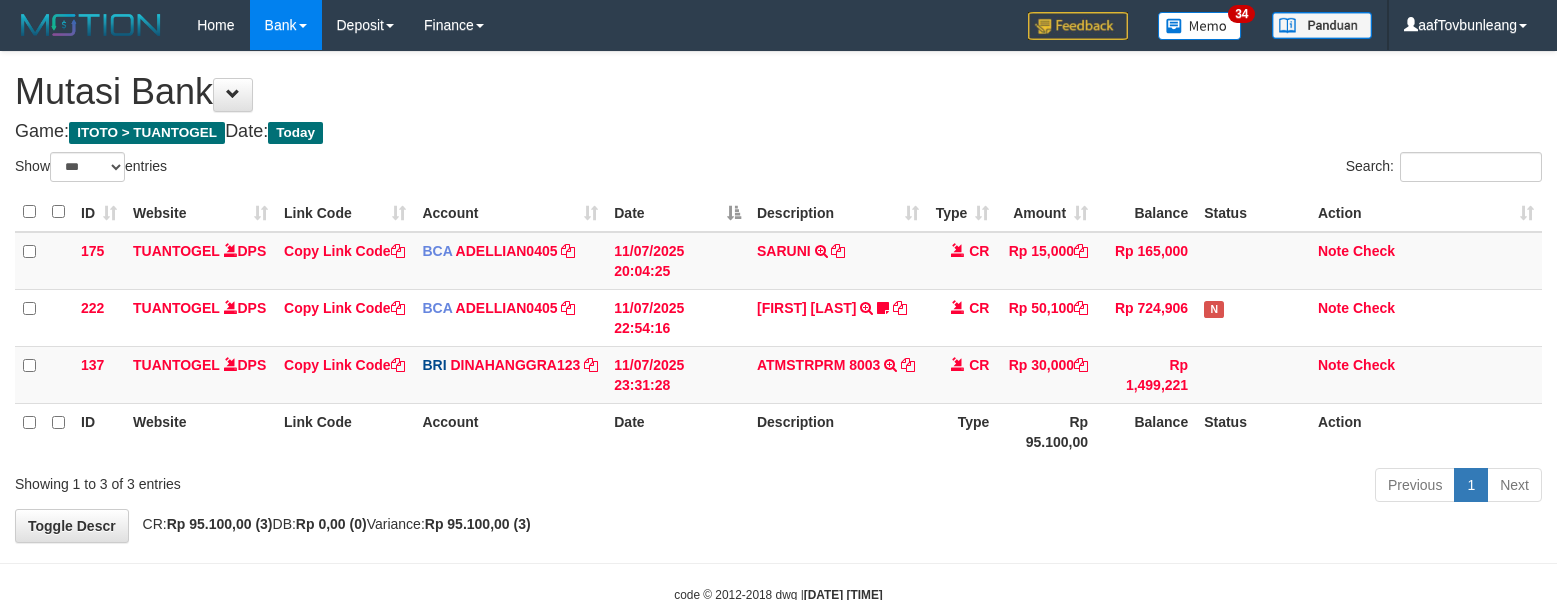 select on "***" 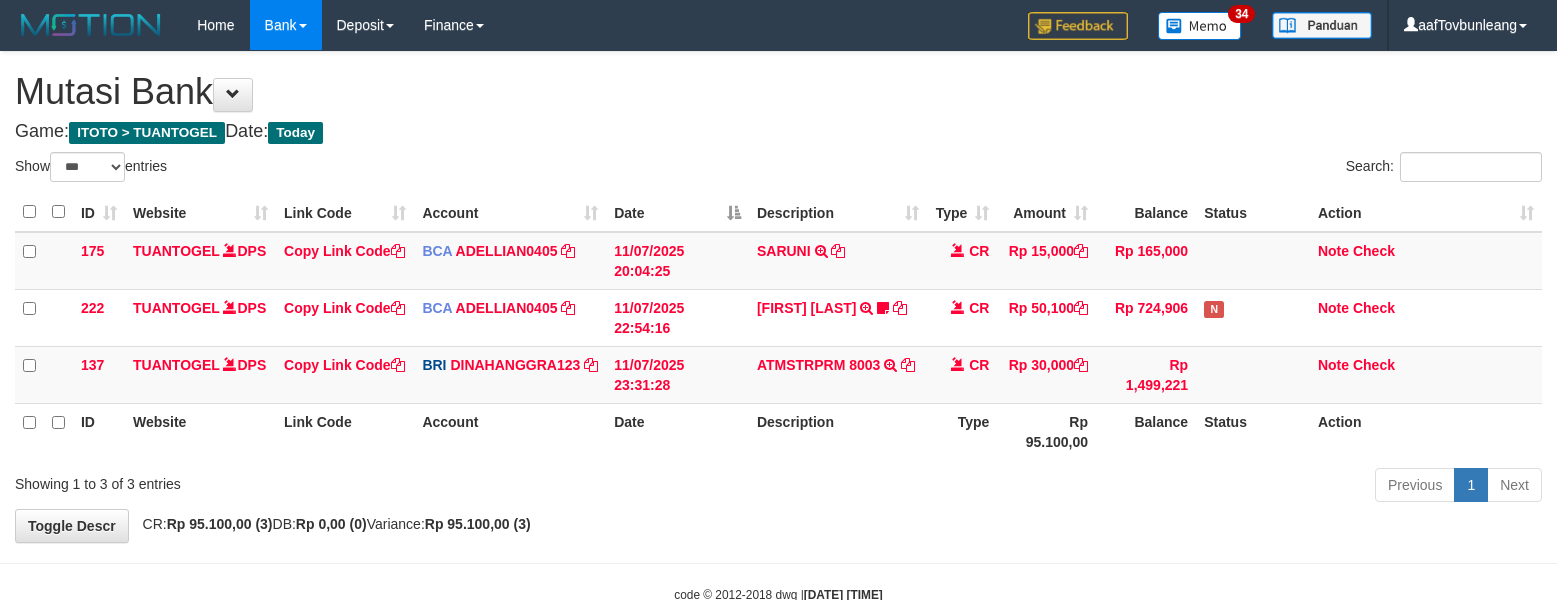 scroll, scrollTop: 0, scrollLeft: 0, axis: both 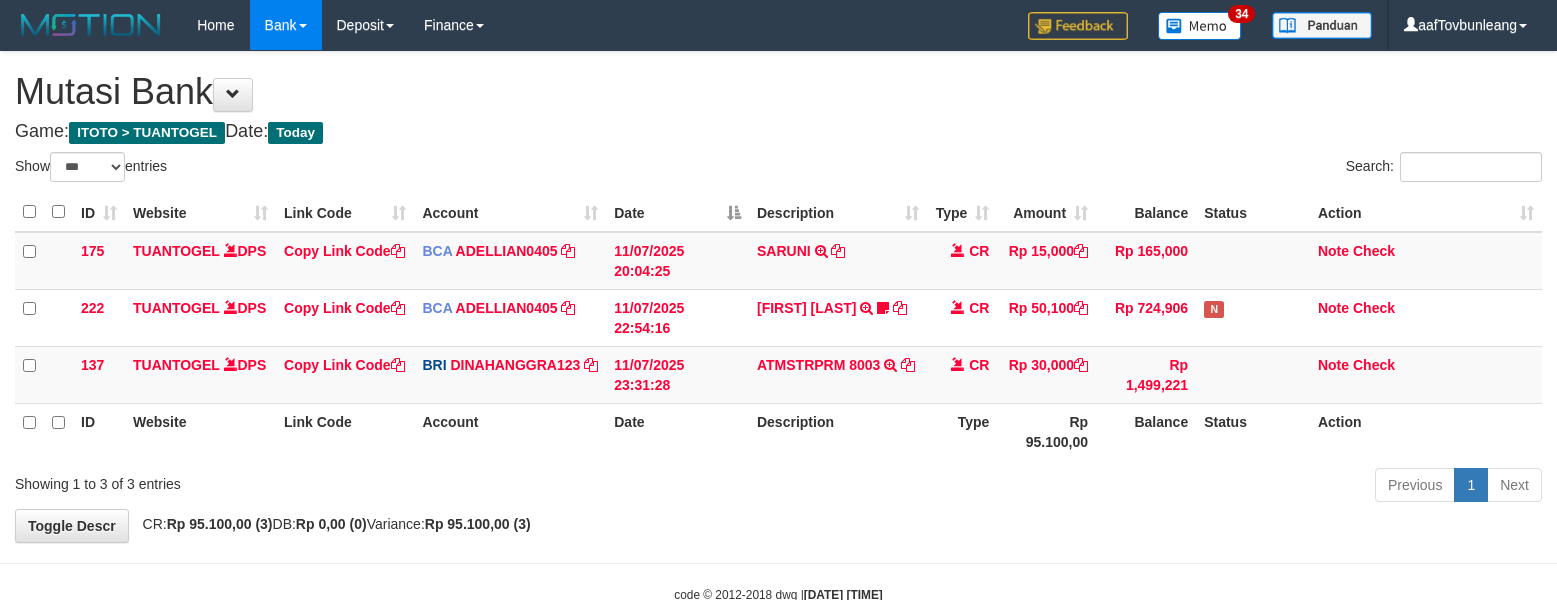 select on "***" 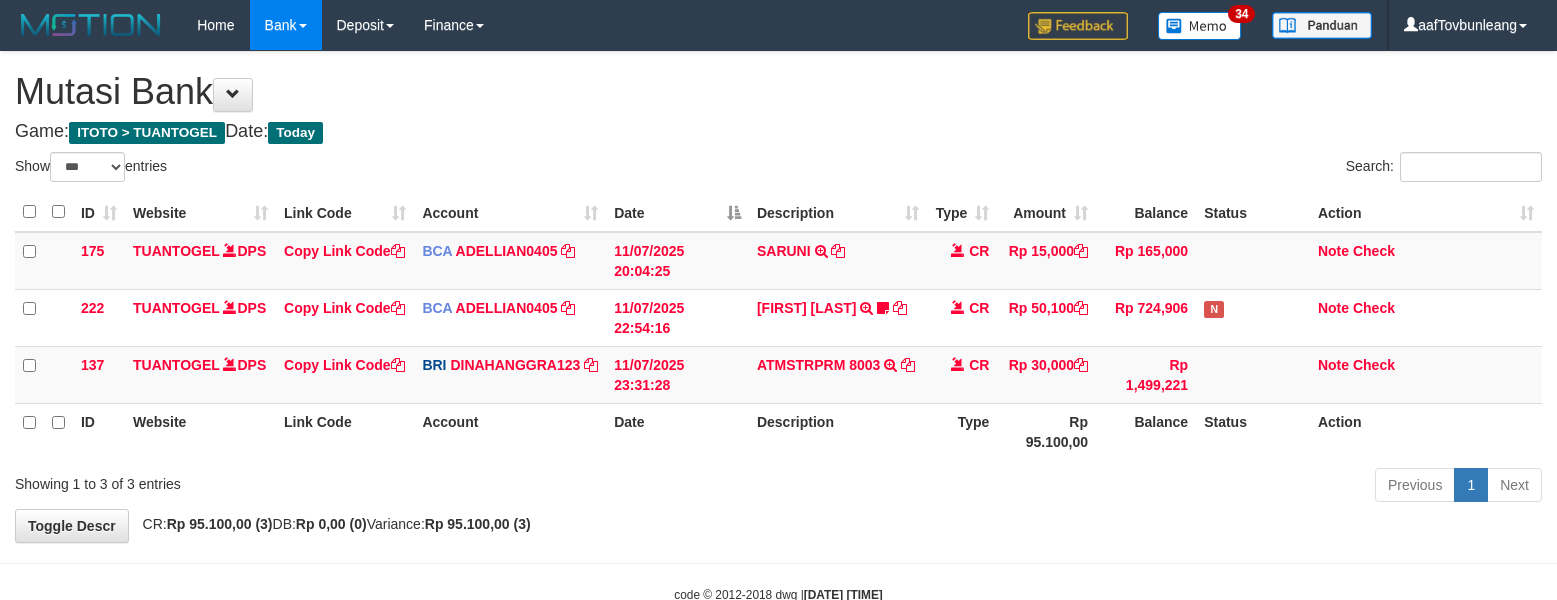 scroll, scrollTop: 0, scrollLeft: 0, axis: both 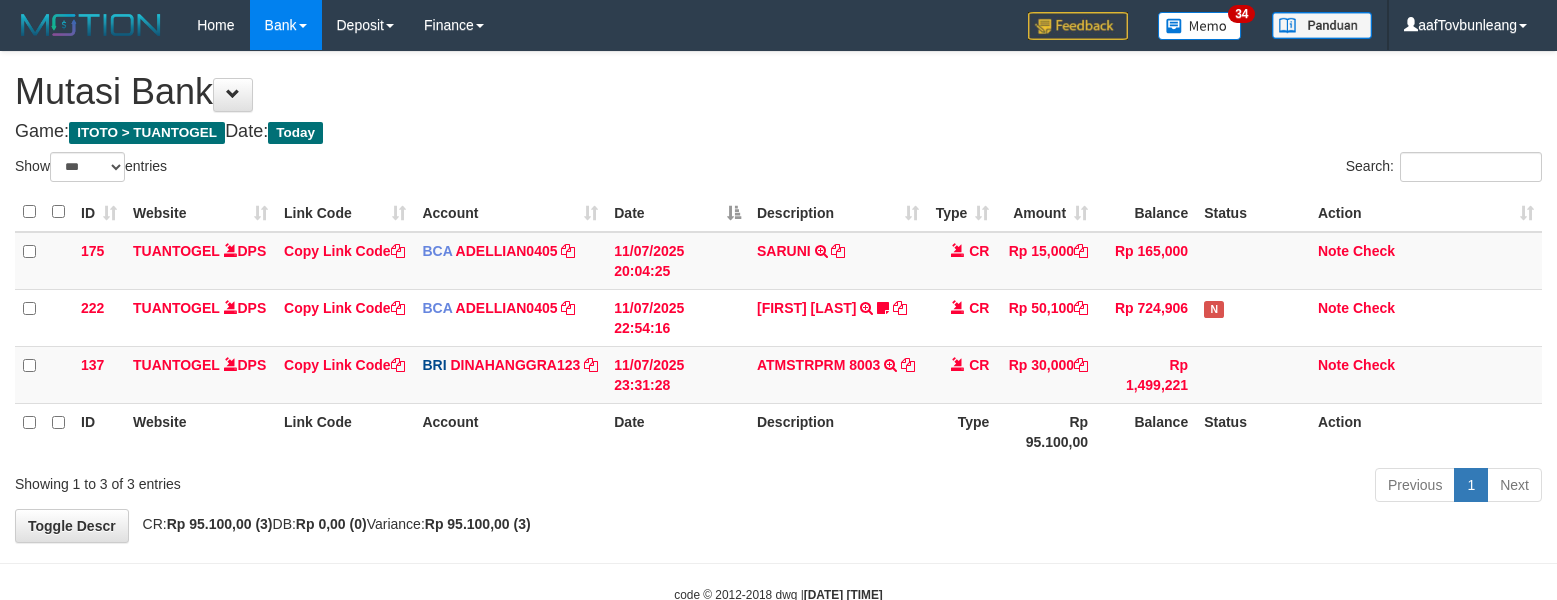 select on "***" 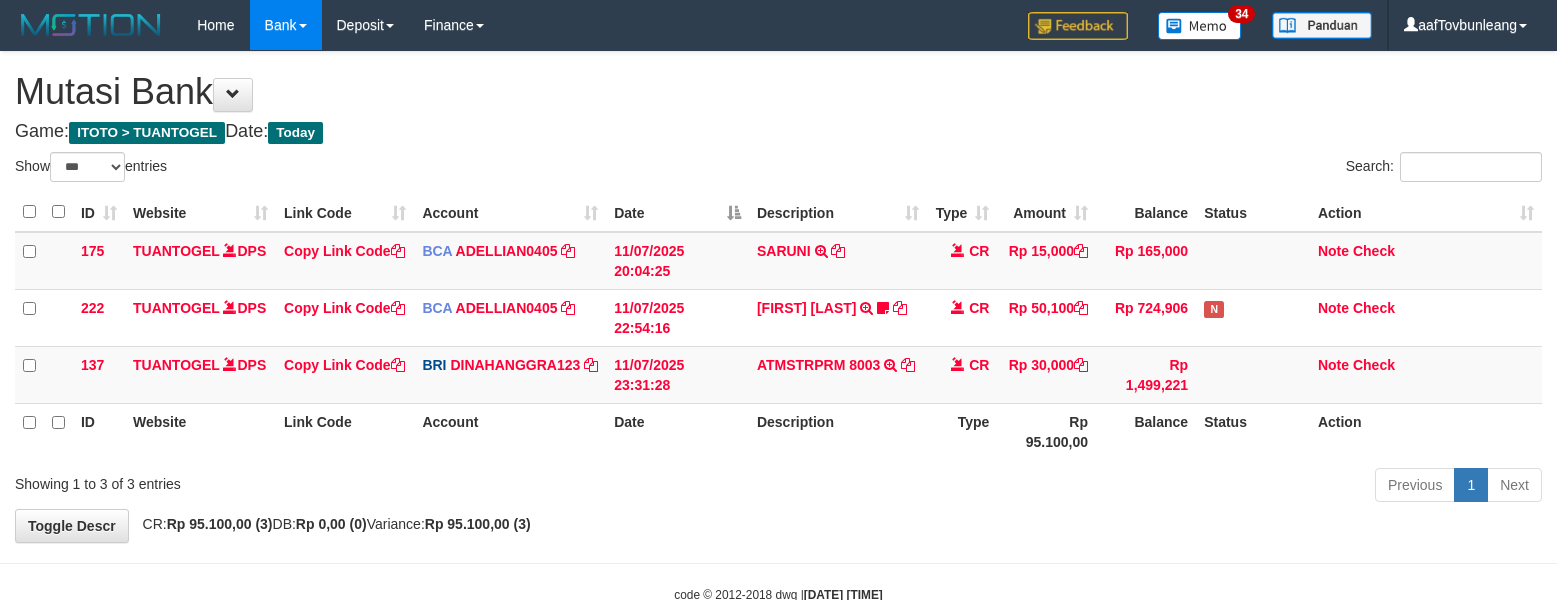 scroll, scrollTop: 0, scrollLeft: 0, axis: both 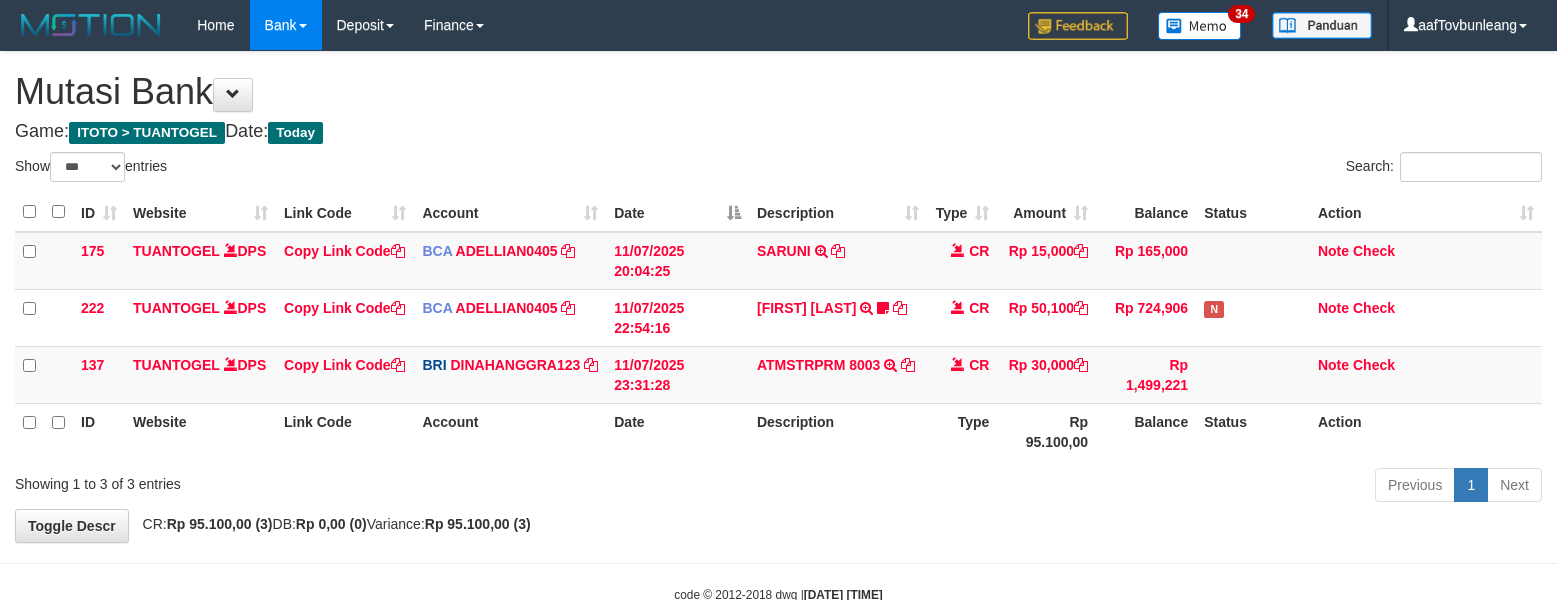 select on "***" 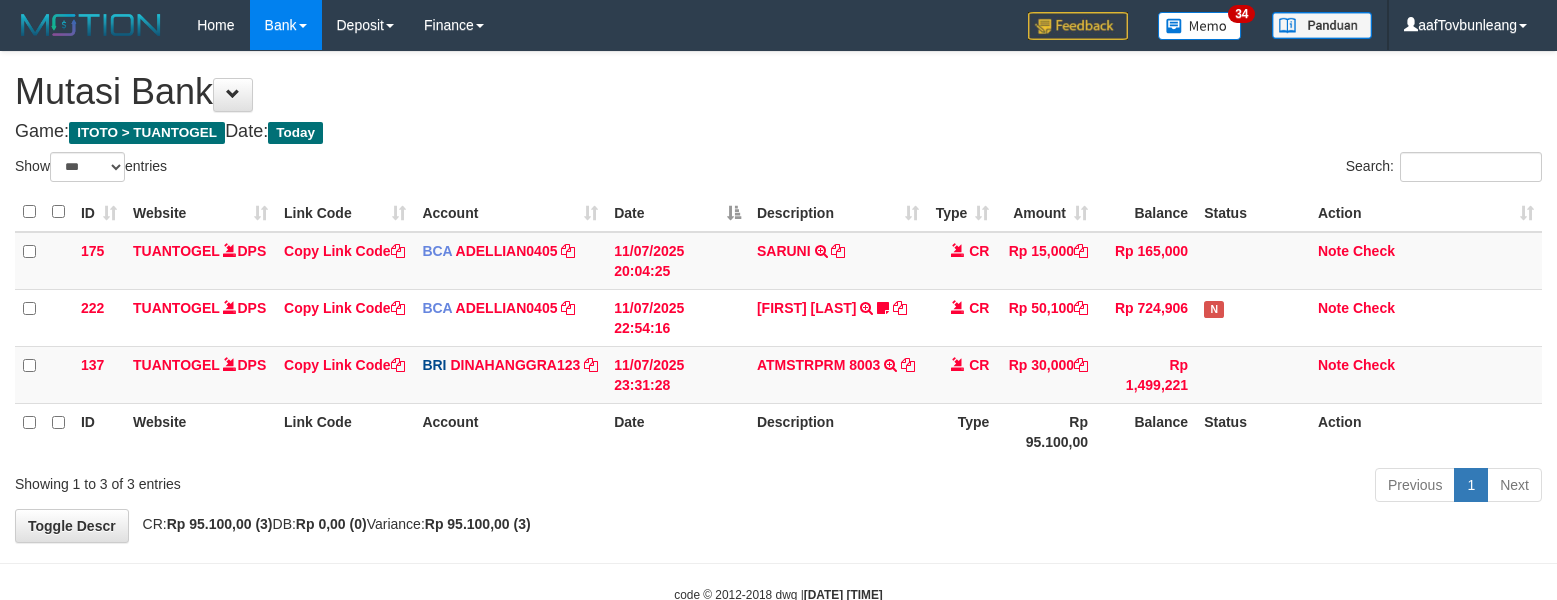 scroll, scrollTop: 0, scrollLeft: 0, axis: both 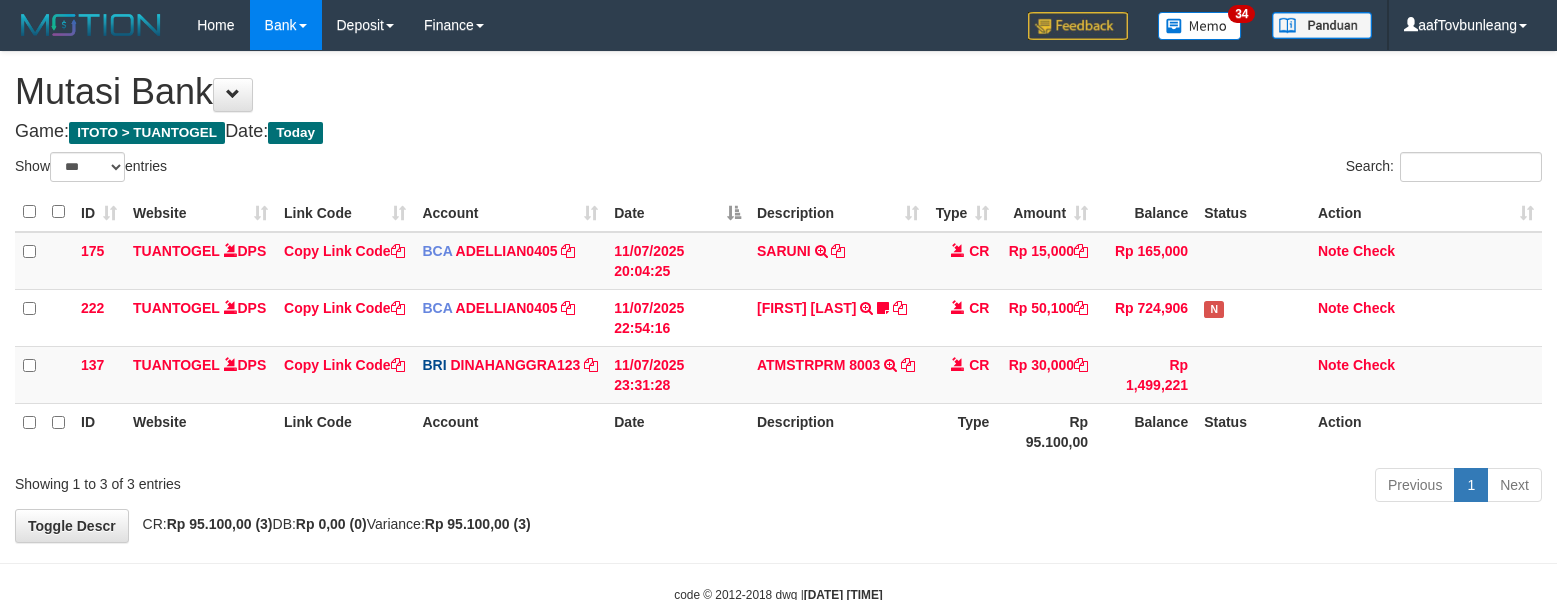 select on "***" 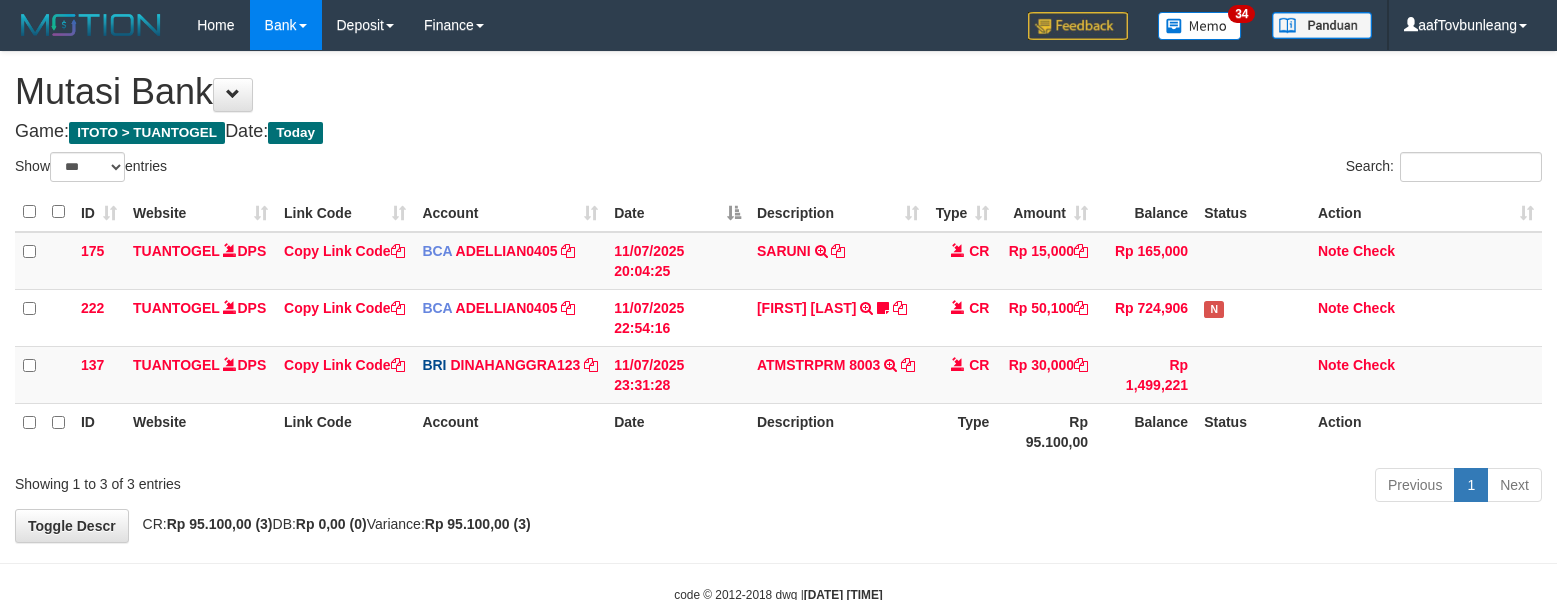 scroll, scrollTop: 0, scrollLeft: 0, axis: both 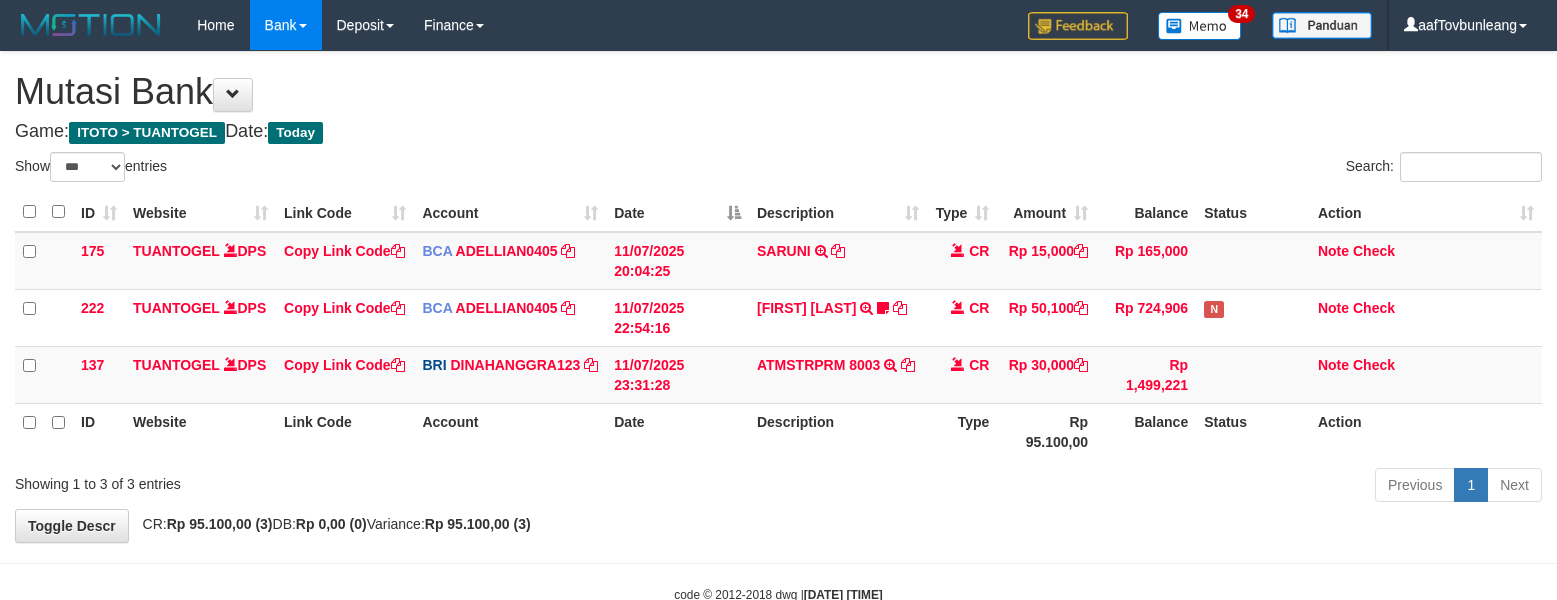 select on "***" 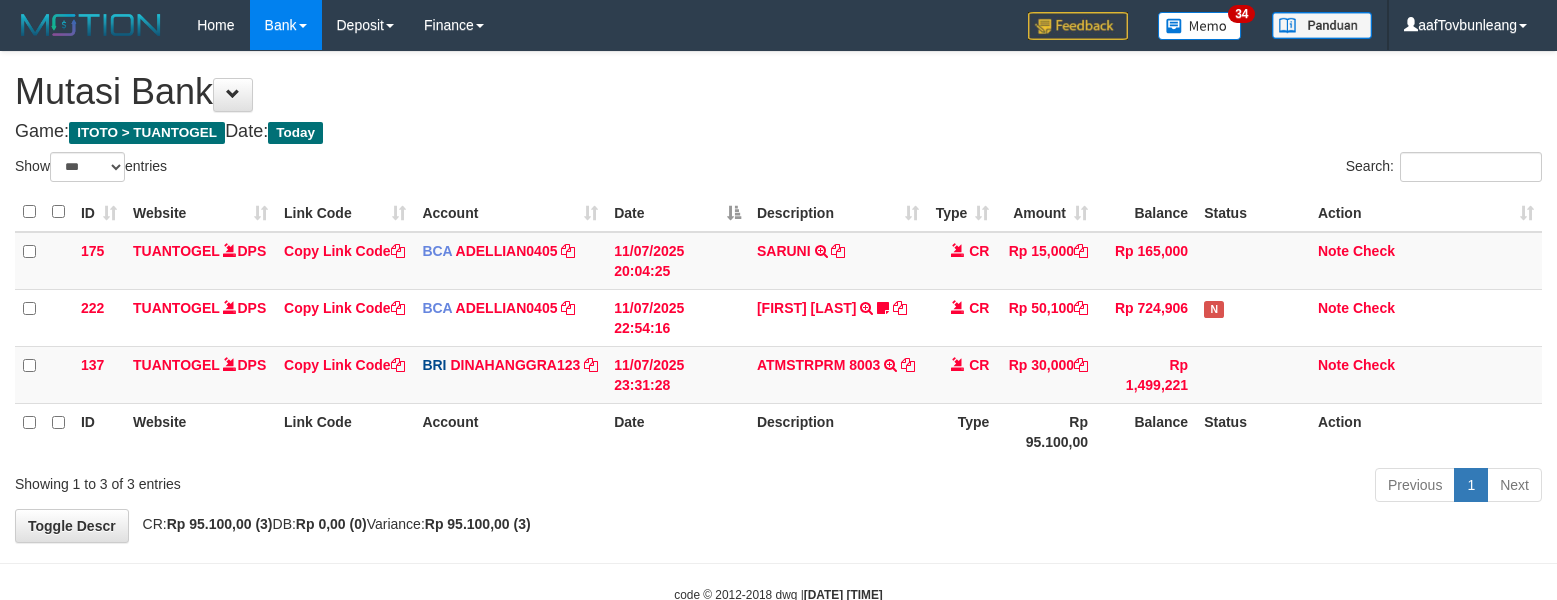 scroll, scrollTop: 0, scrollLeft: 0, axis: both 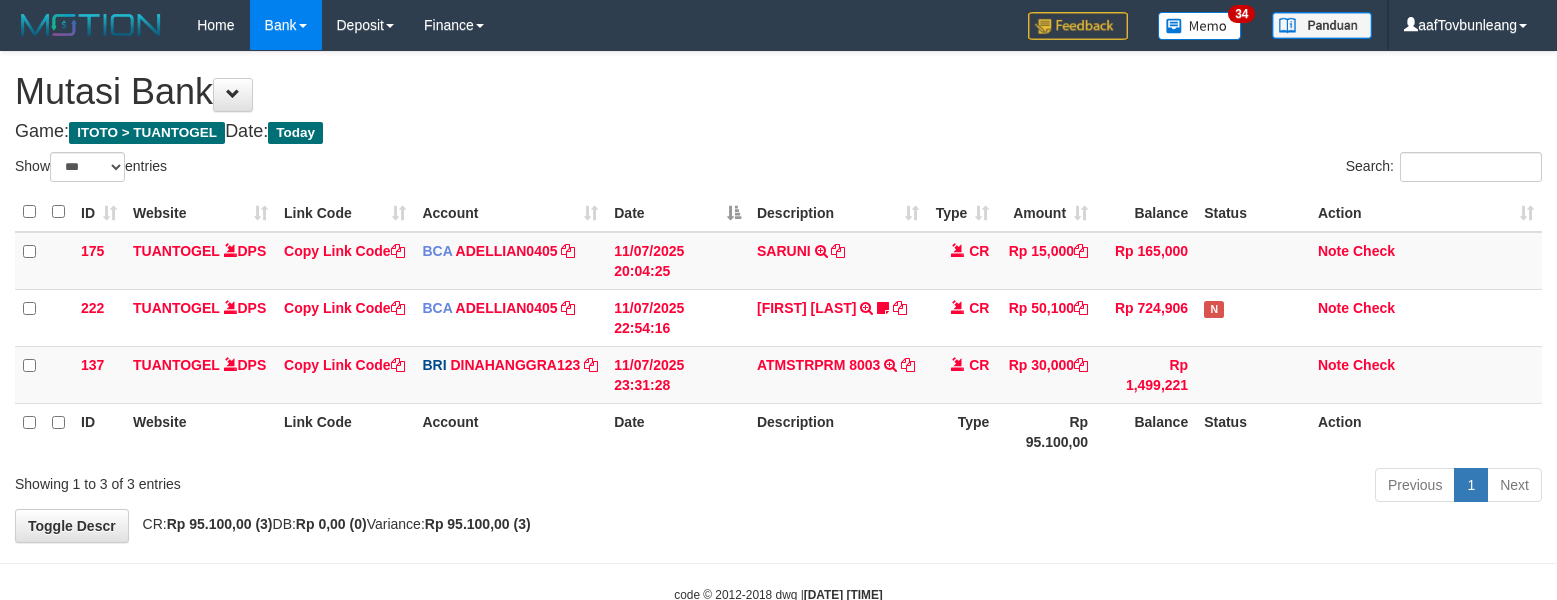 select on "***" 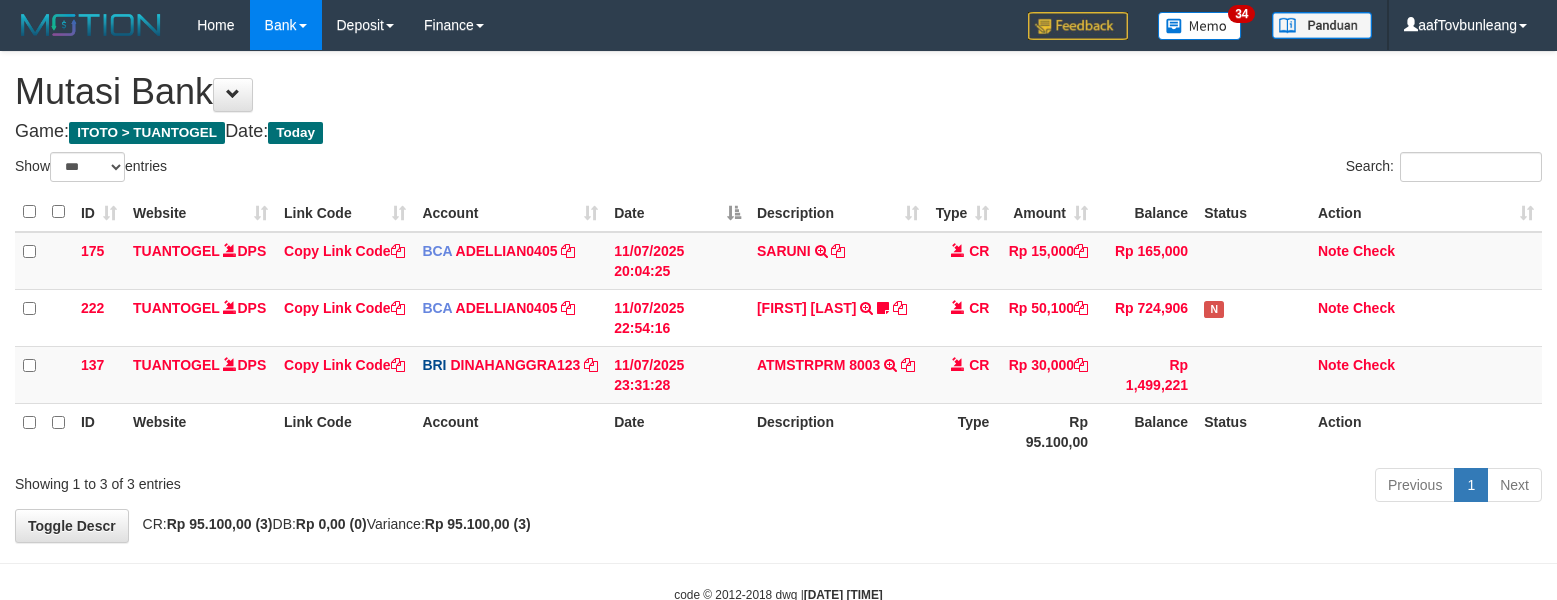 scroll, scrollTop: 0, scrollLeft: 0, axis: both 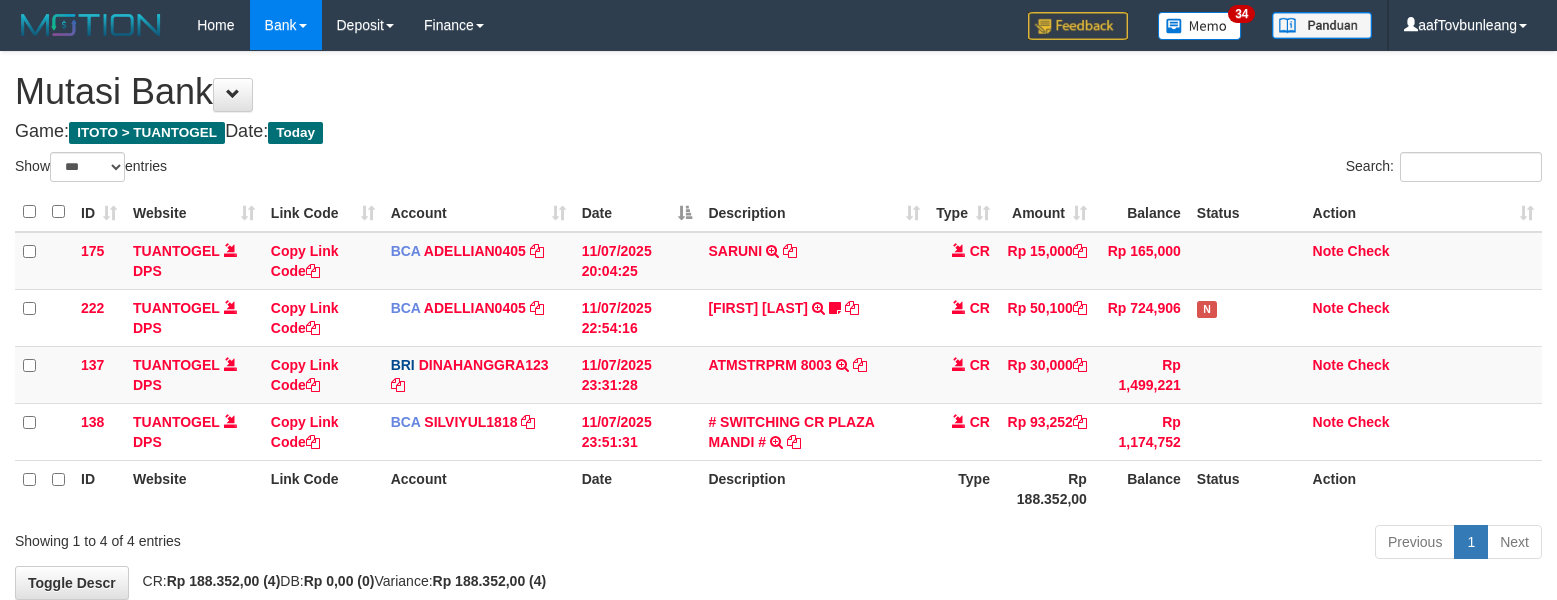 select on "***" 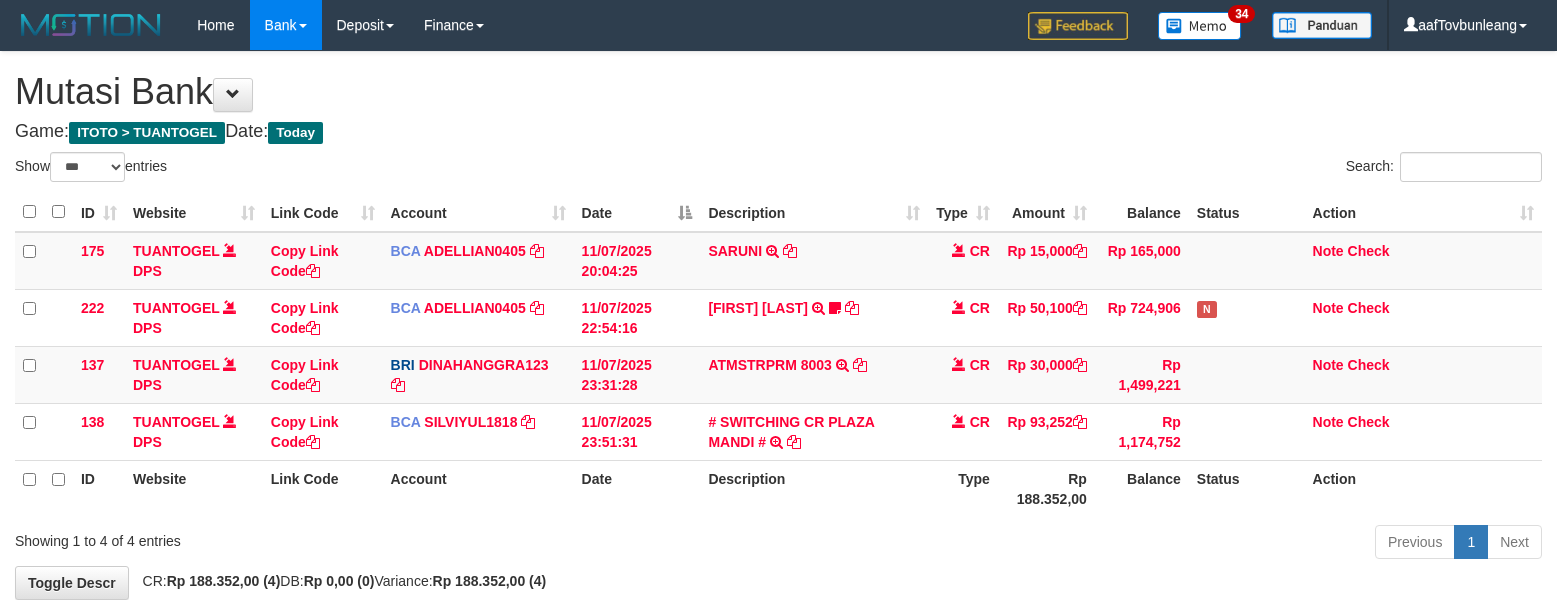 scroll, scrollTop: 0, scrollLeft: 0, axis: both 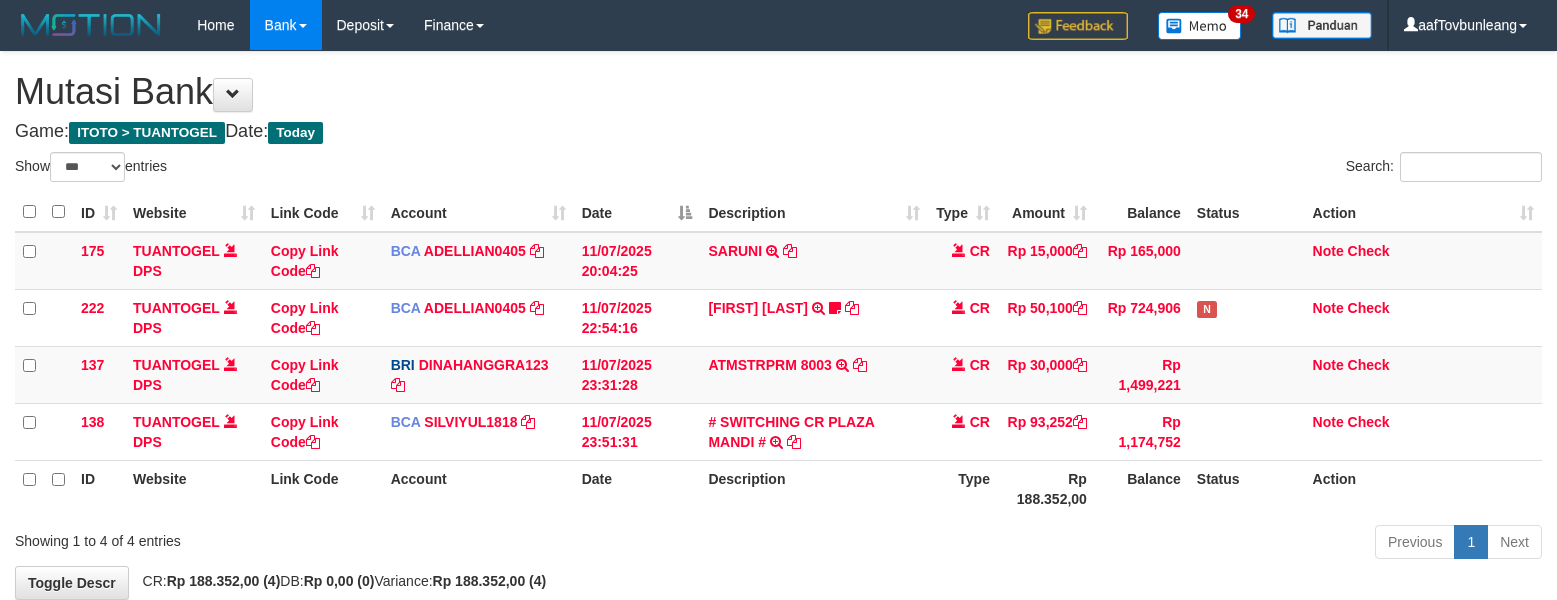 select on "***" 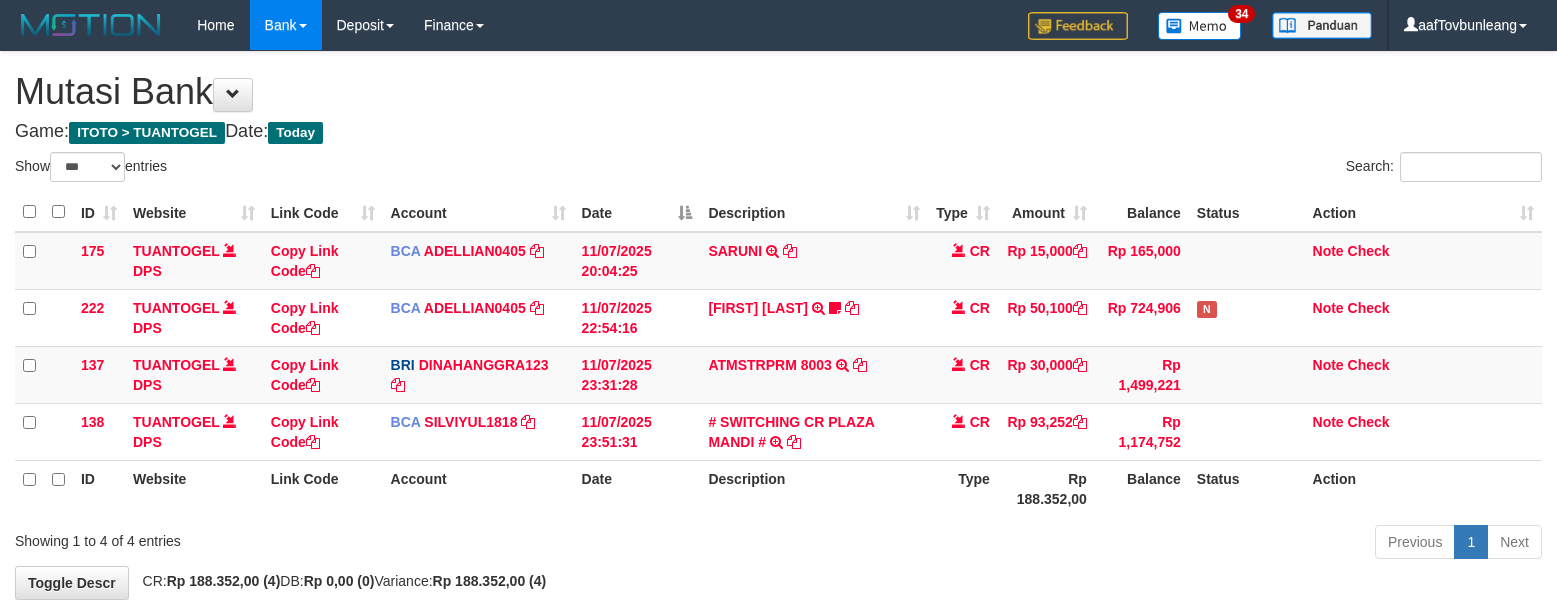 scroll, scrollTop: 0, scrollLeft: 0, axis: both 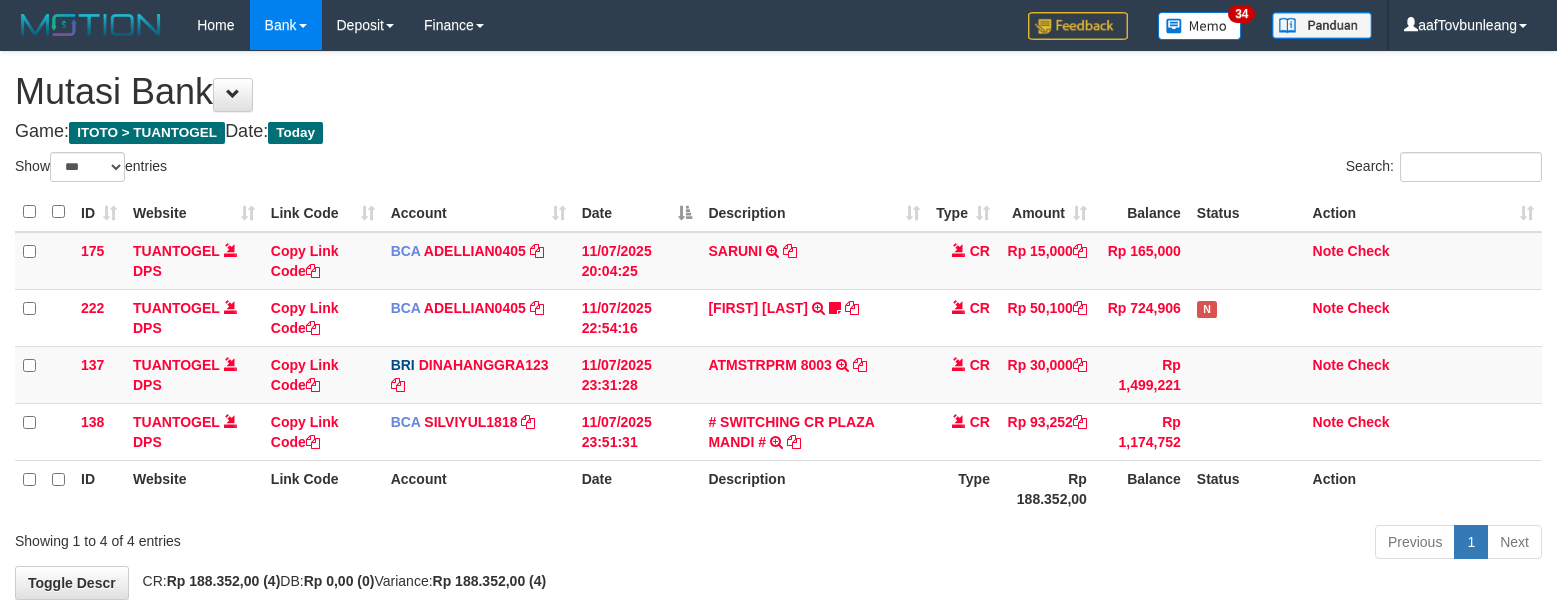 select on "***" 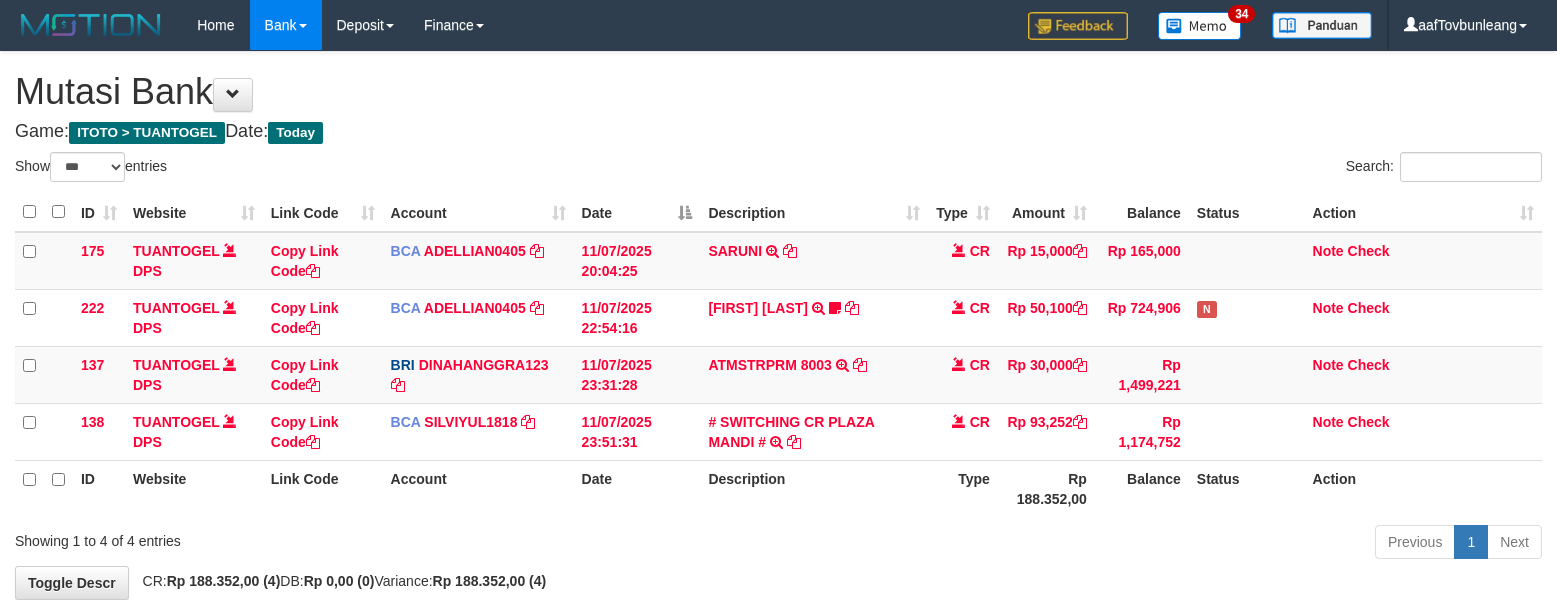 scroll, scrollTop: 0, scrollLeft: 0, axis: both 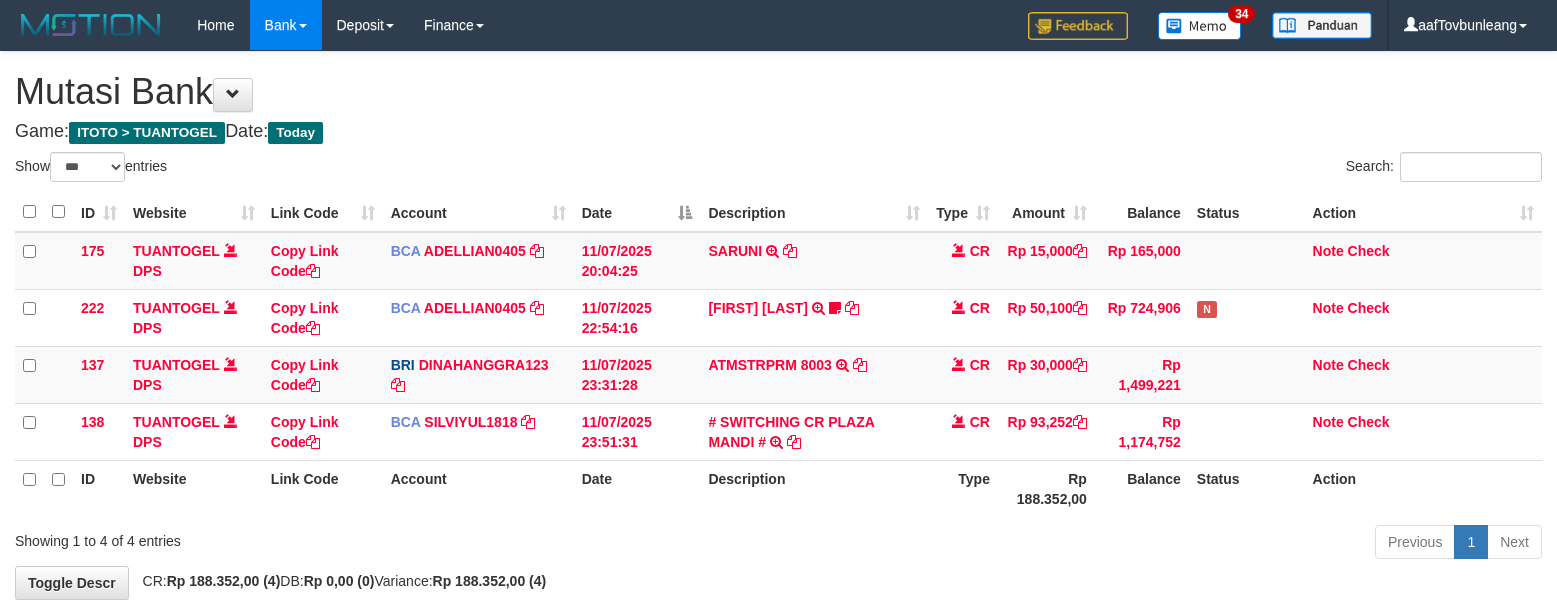 select on "***" 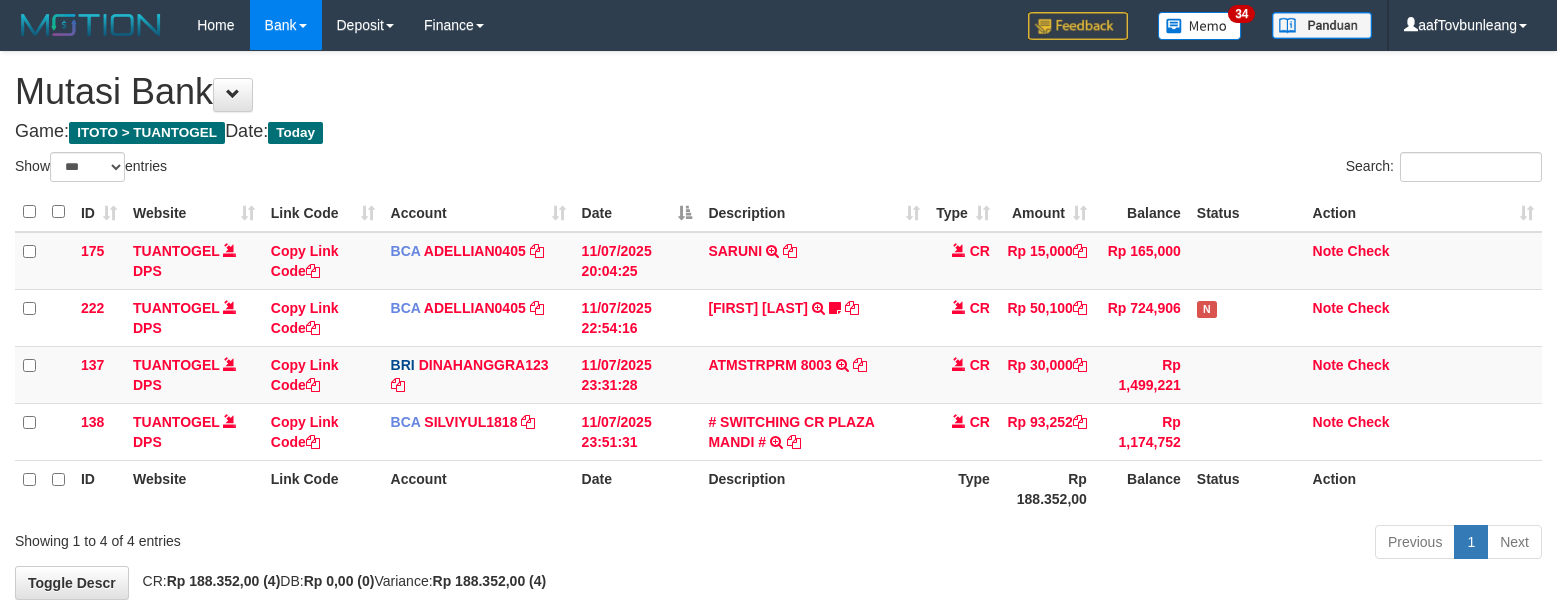 scroll, scrollTop: 0, scrollLeft: 0, axis: both 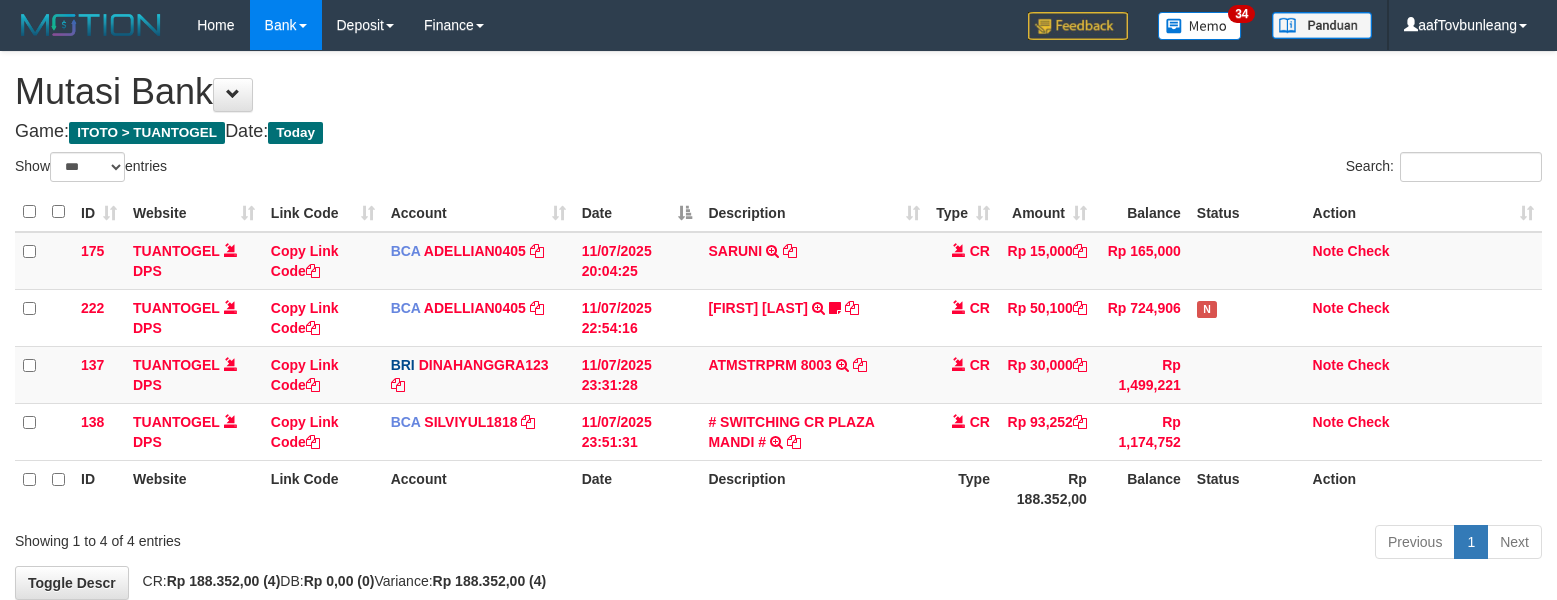 select on "***" 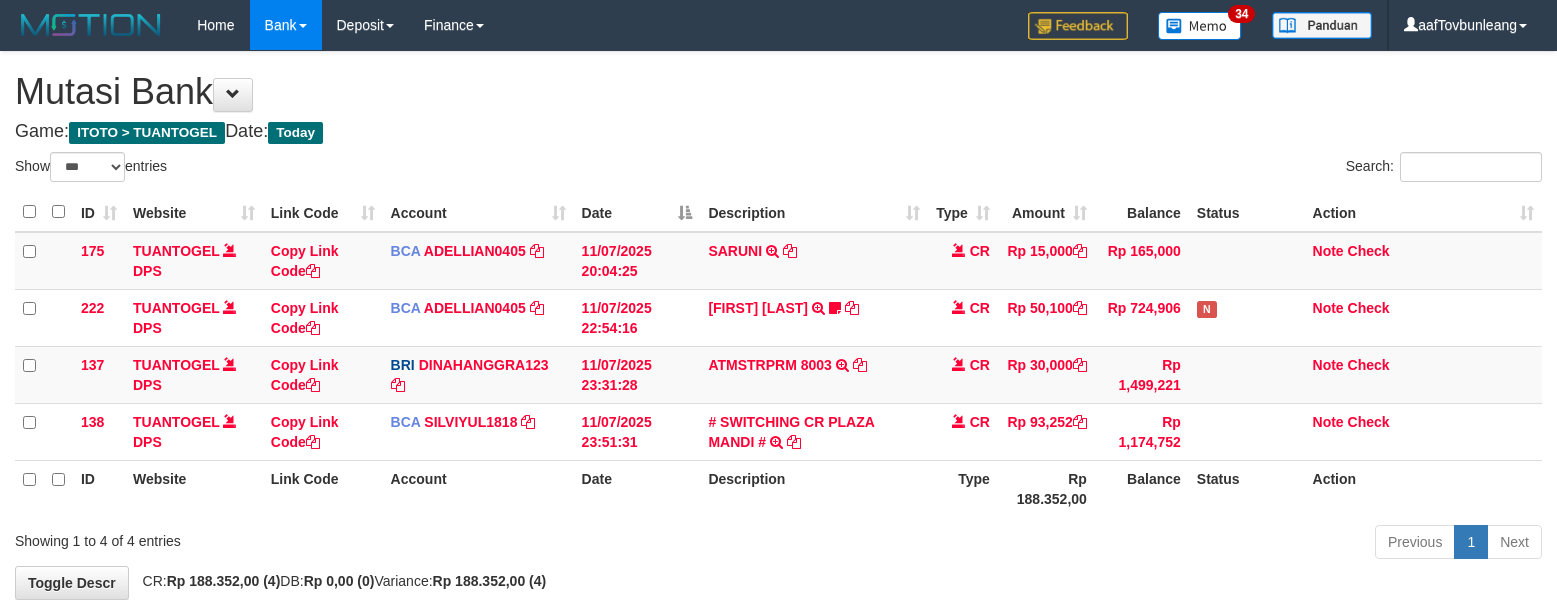 scroll, scrollTop: 0, scrollLeft: 0, axis: both 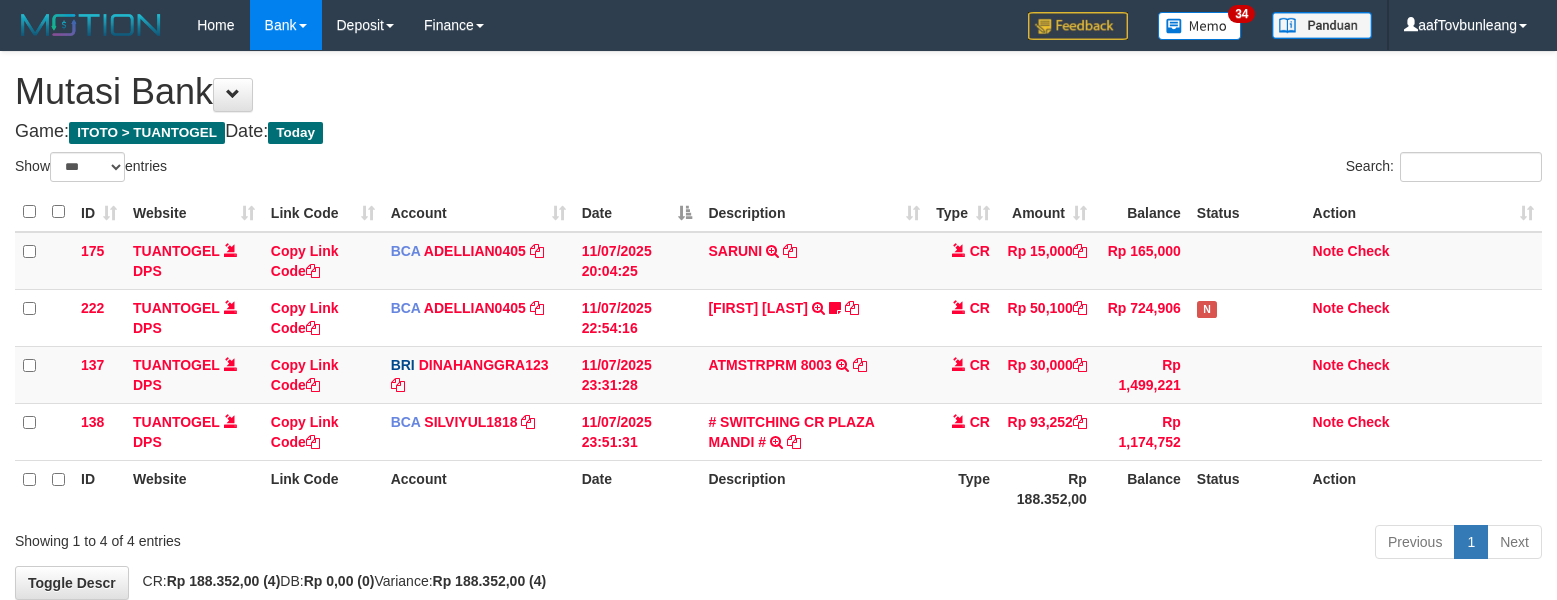 select on "***" 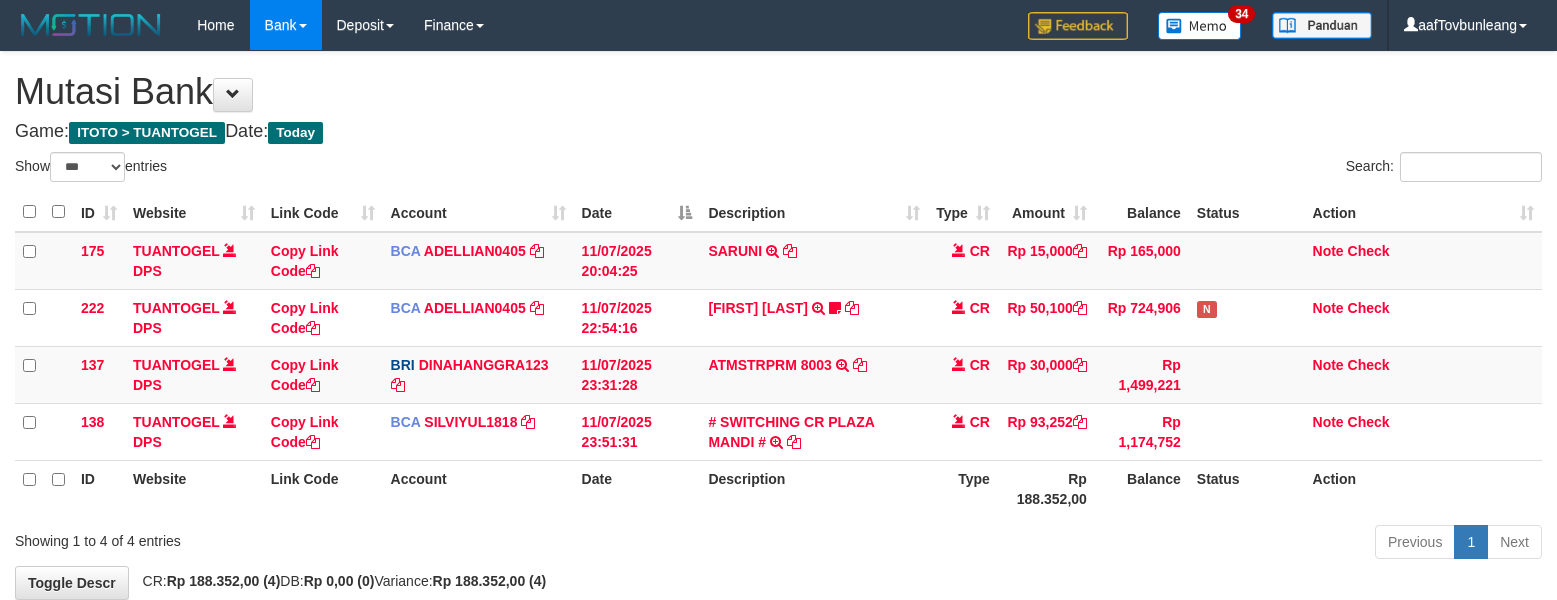 scroll, scrollTop: 0, scrollLeft: 0, axis: both 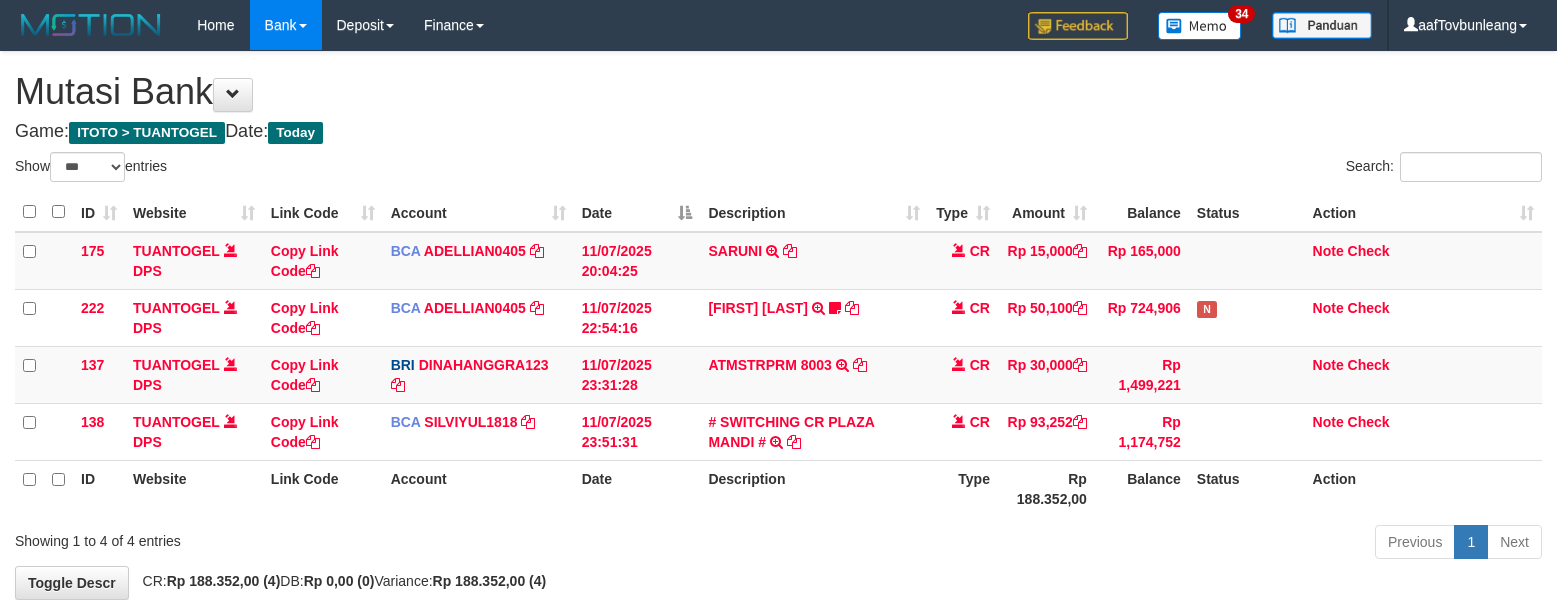 select on "***" 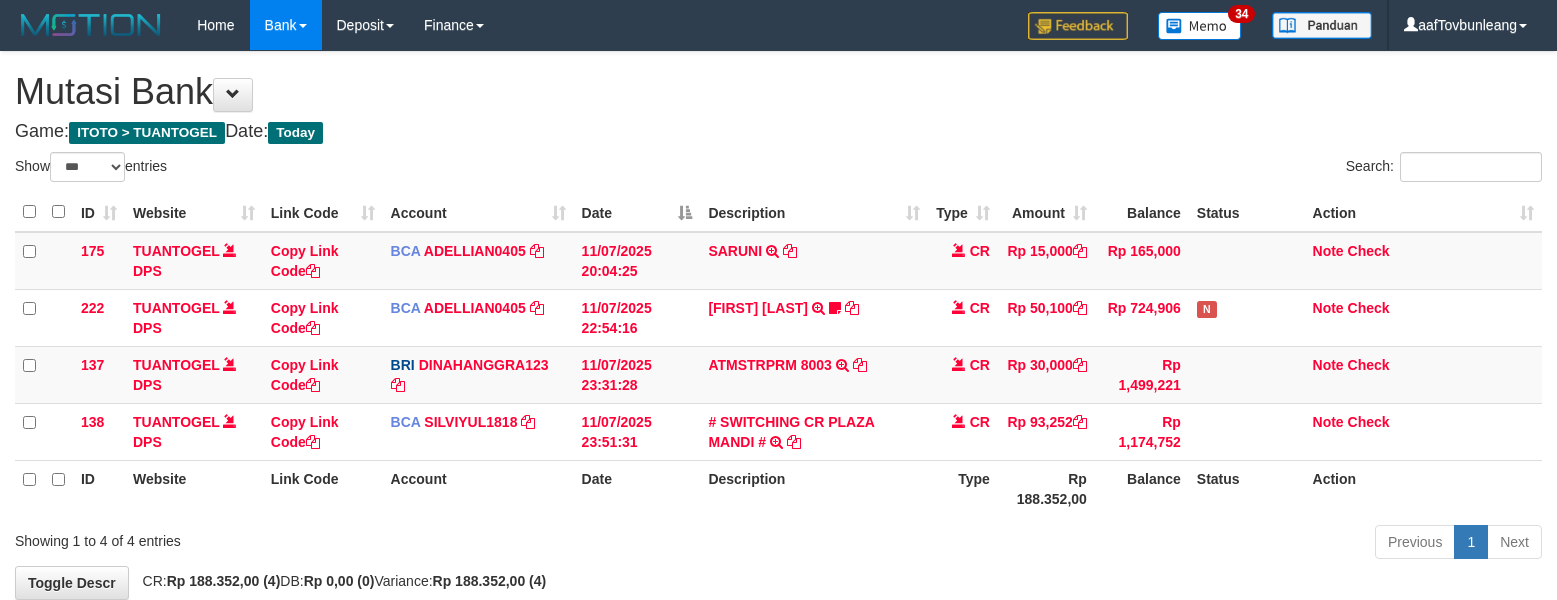 scroll, scrollTop: 0, scrollLeft: 0, axis: both 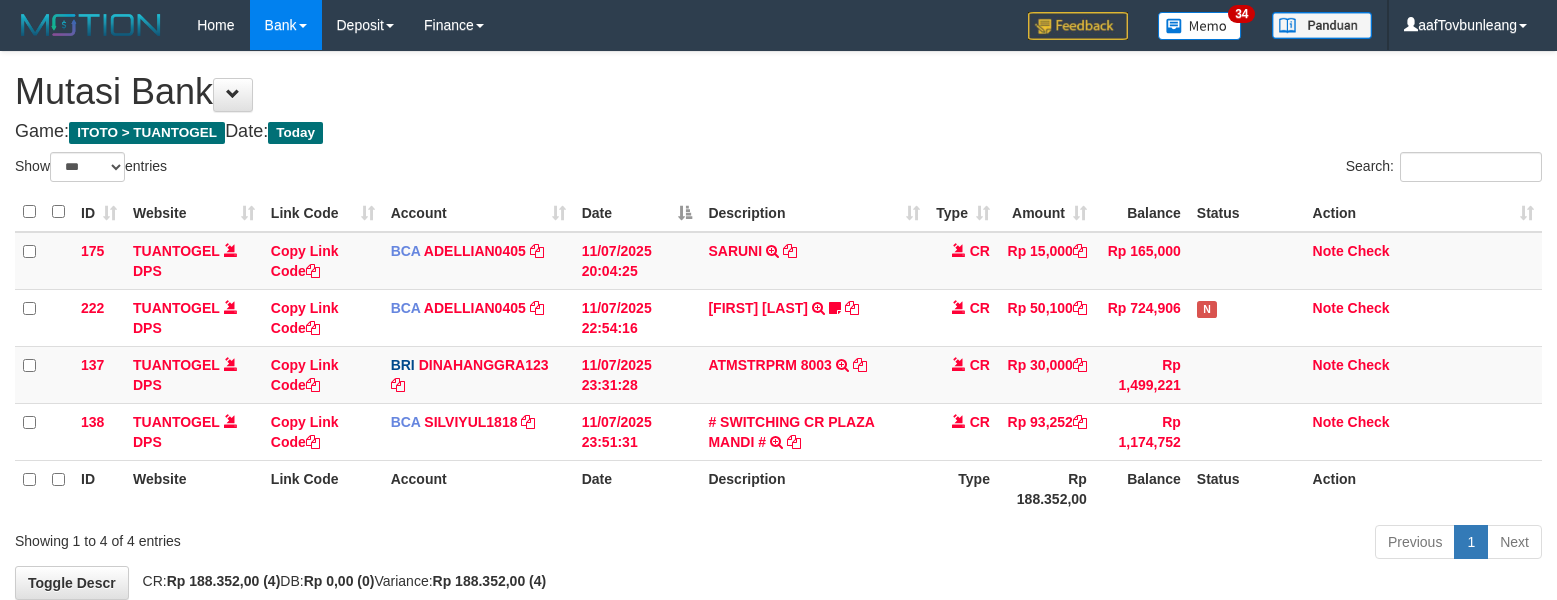 select on "***" 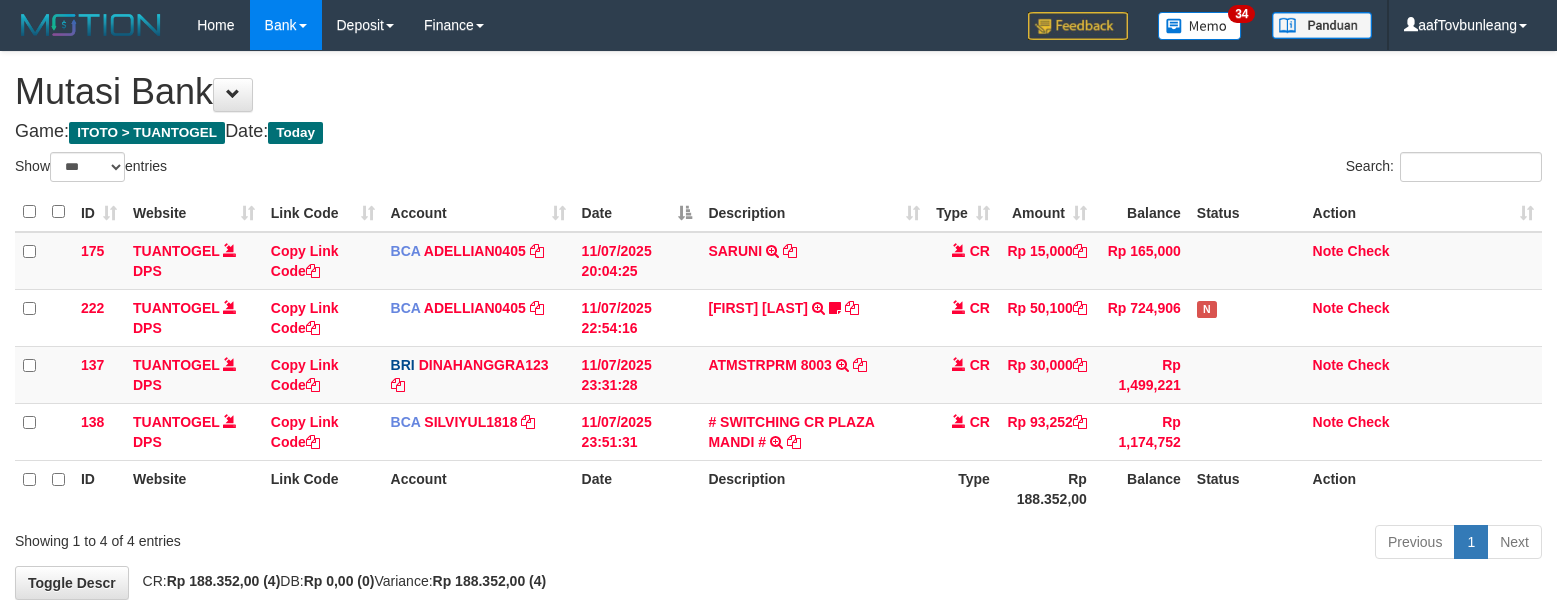 scroll, scrollTop: 0, scrollLeft: 0, axis: both 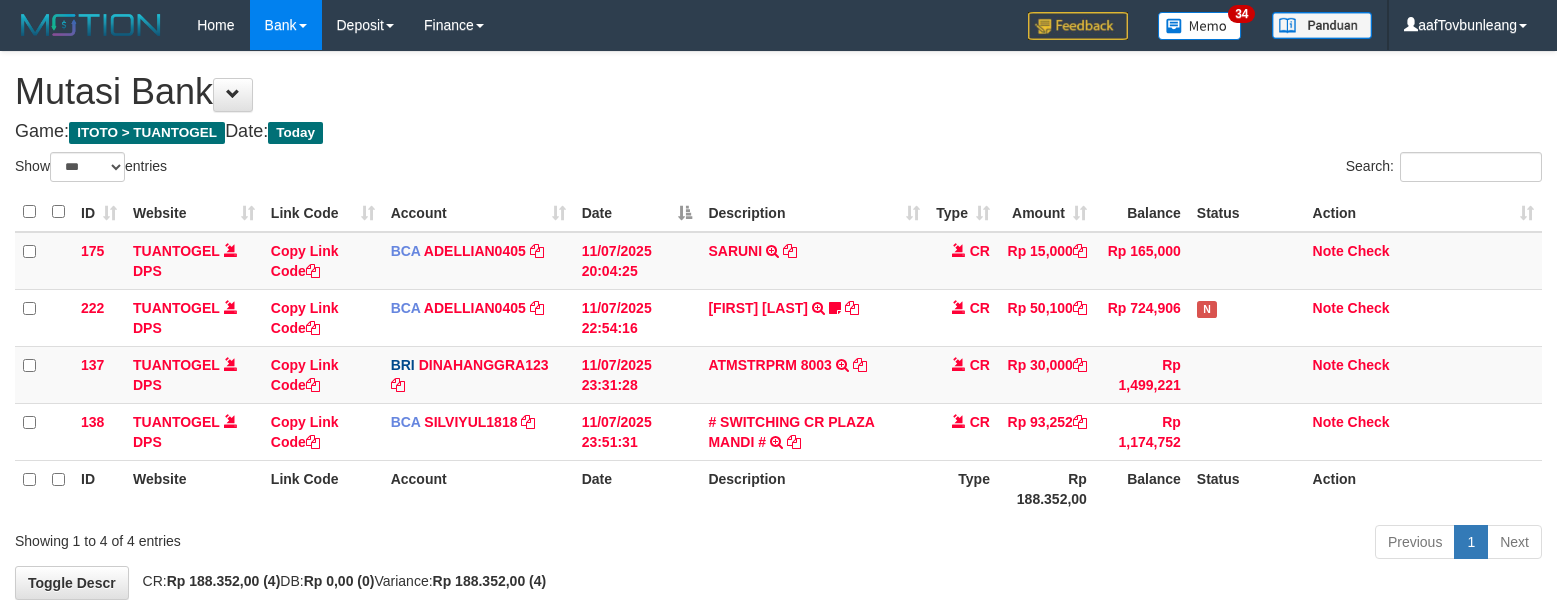 select on "***" 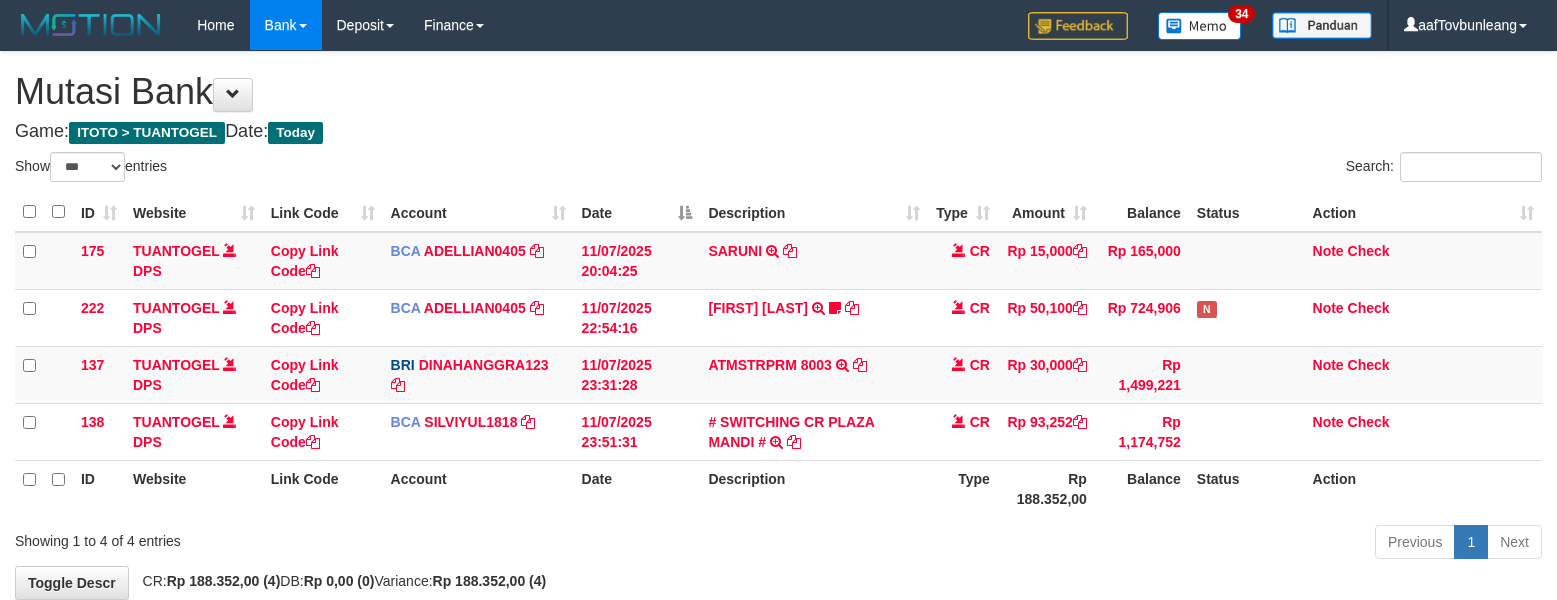scroll, scrollTop: 0, scrollLeft: 0, axis: both 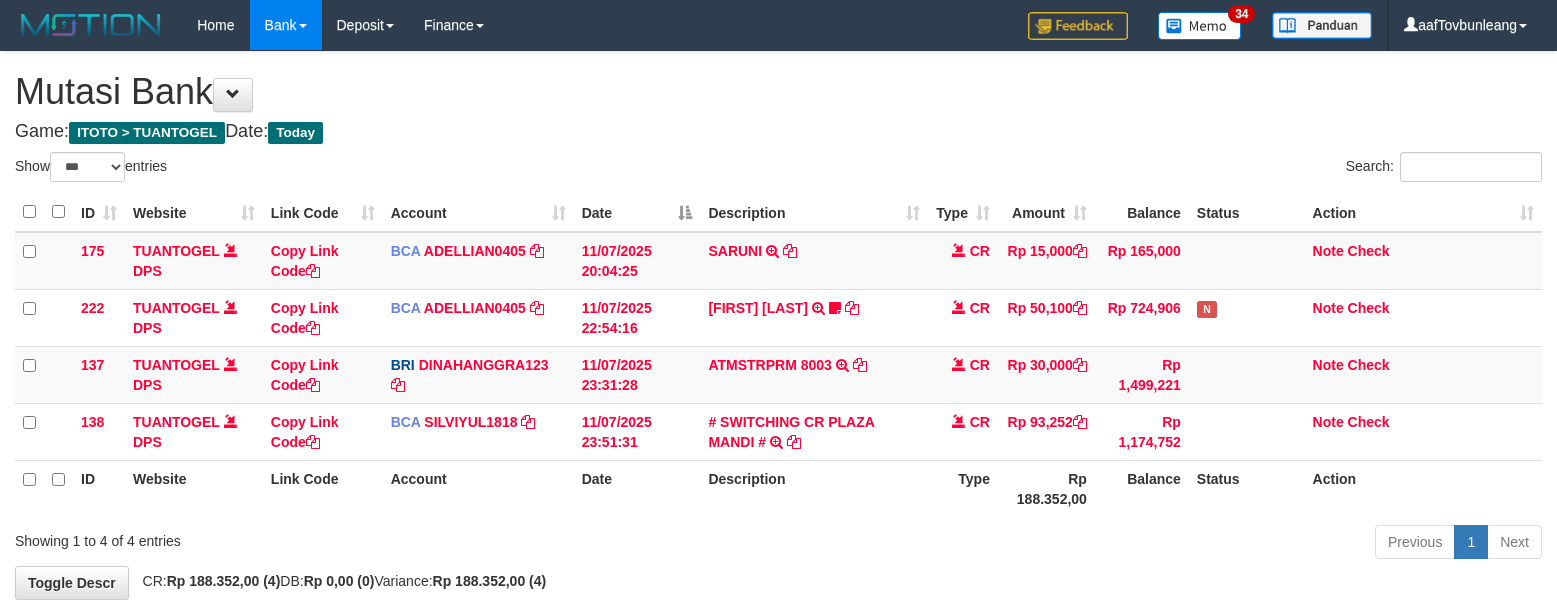 select on "***" 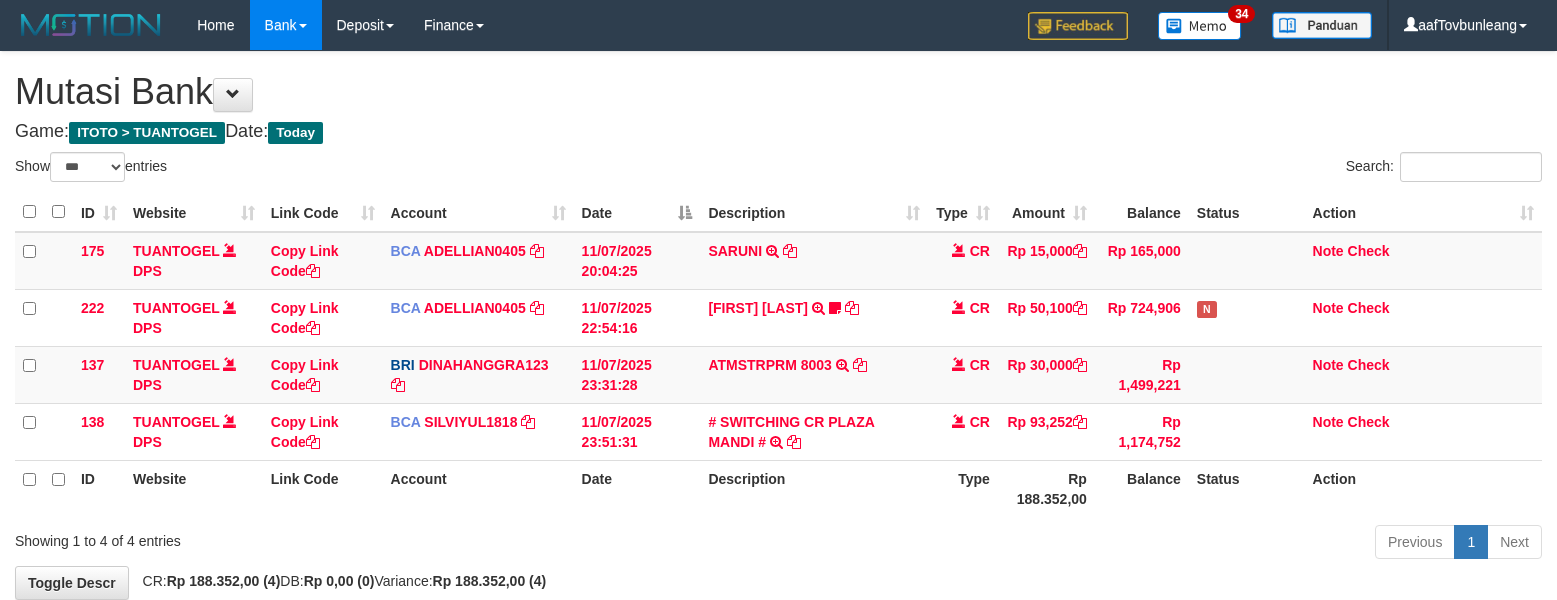 scroll, scrollTop: 0, scrollLeft: 0, axis: both 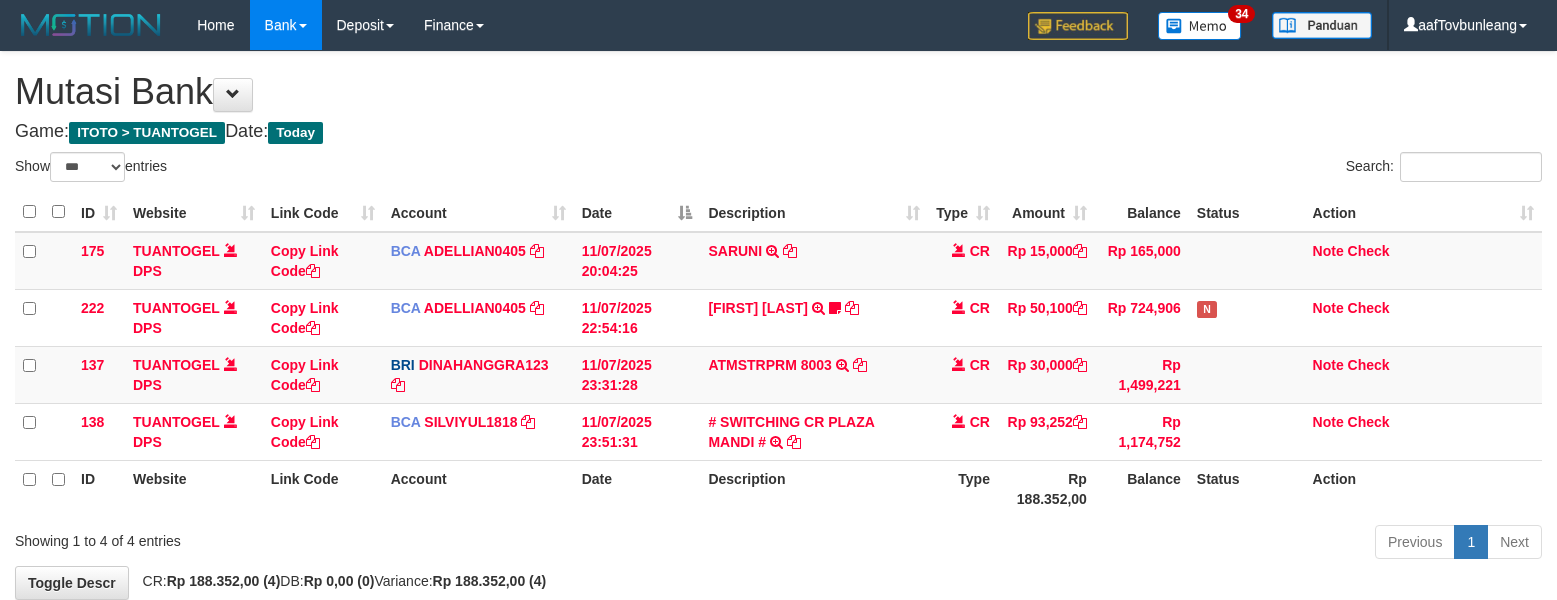 select on "***" 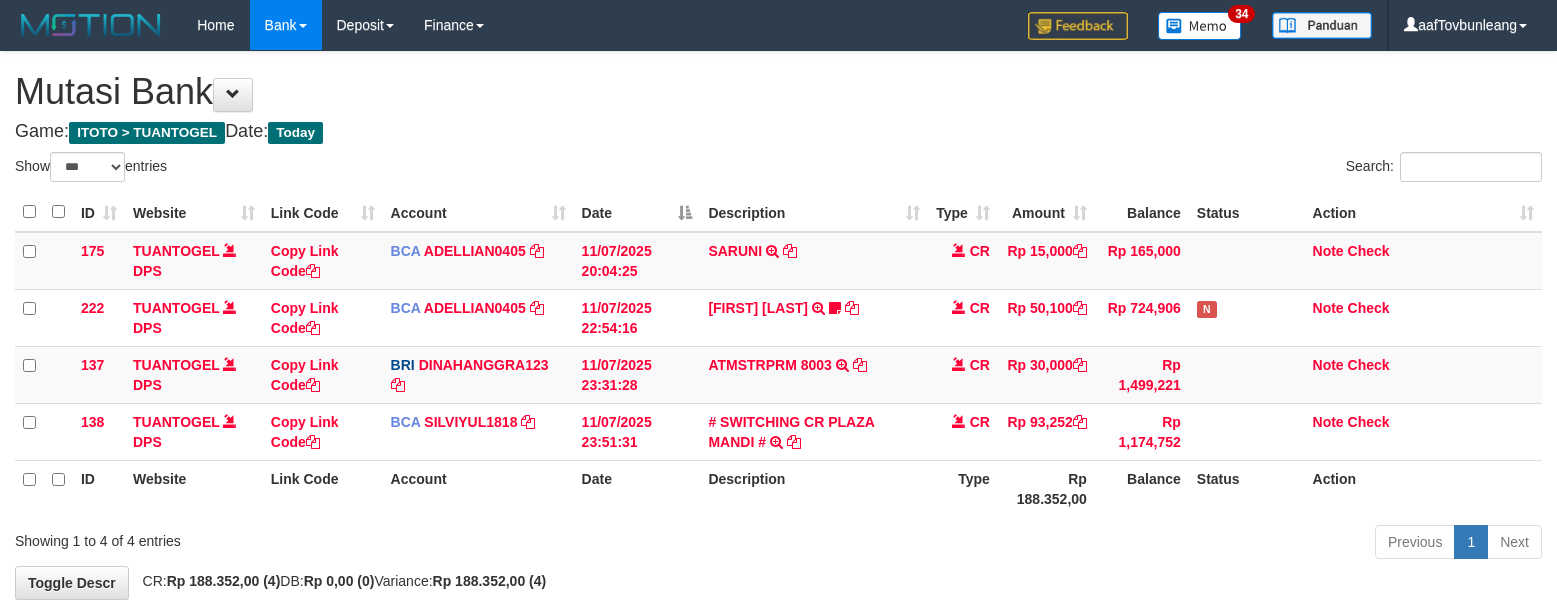 scroll, scrollTop: 0, scrollLeft: 0, axis: both 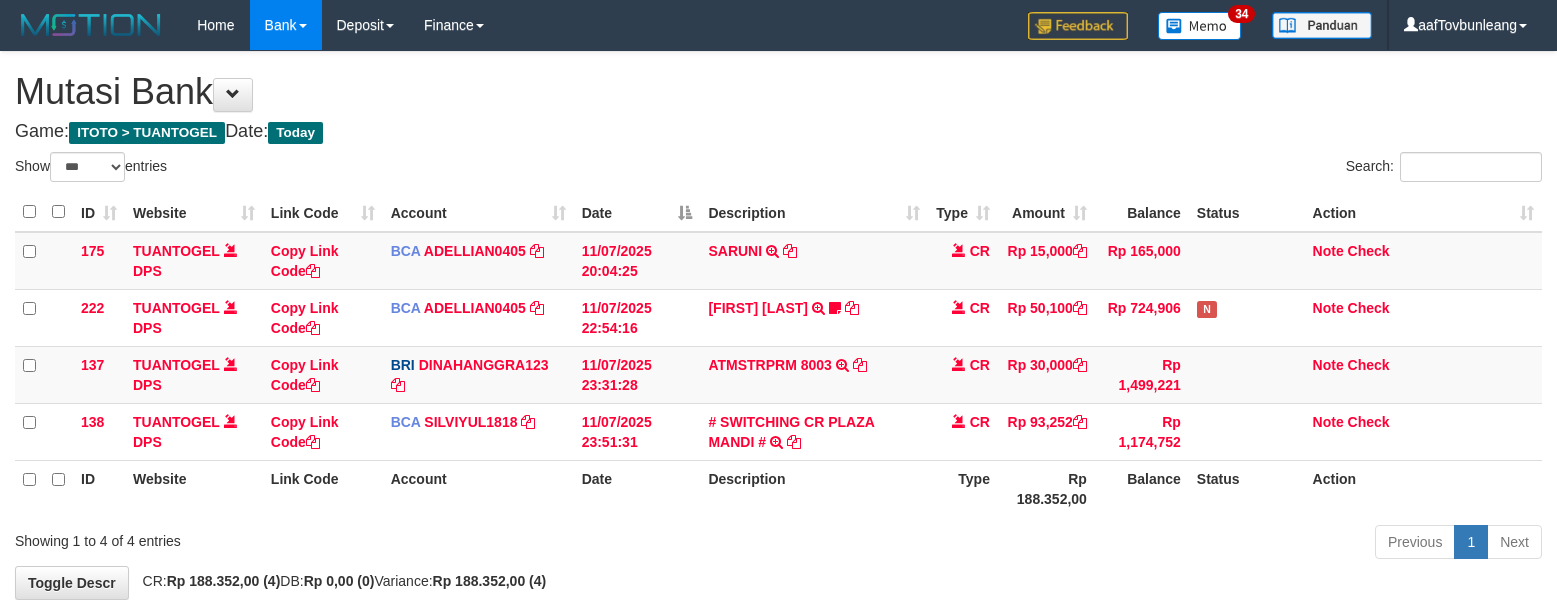 select on "***" 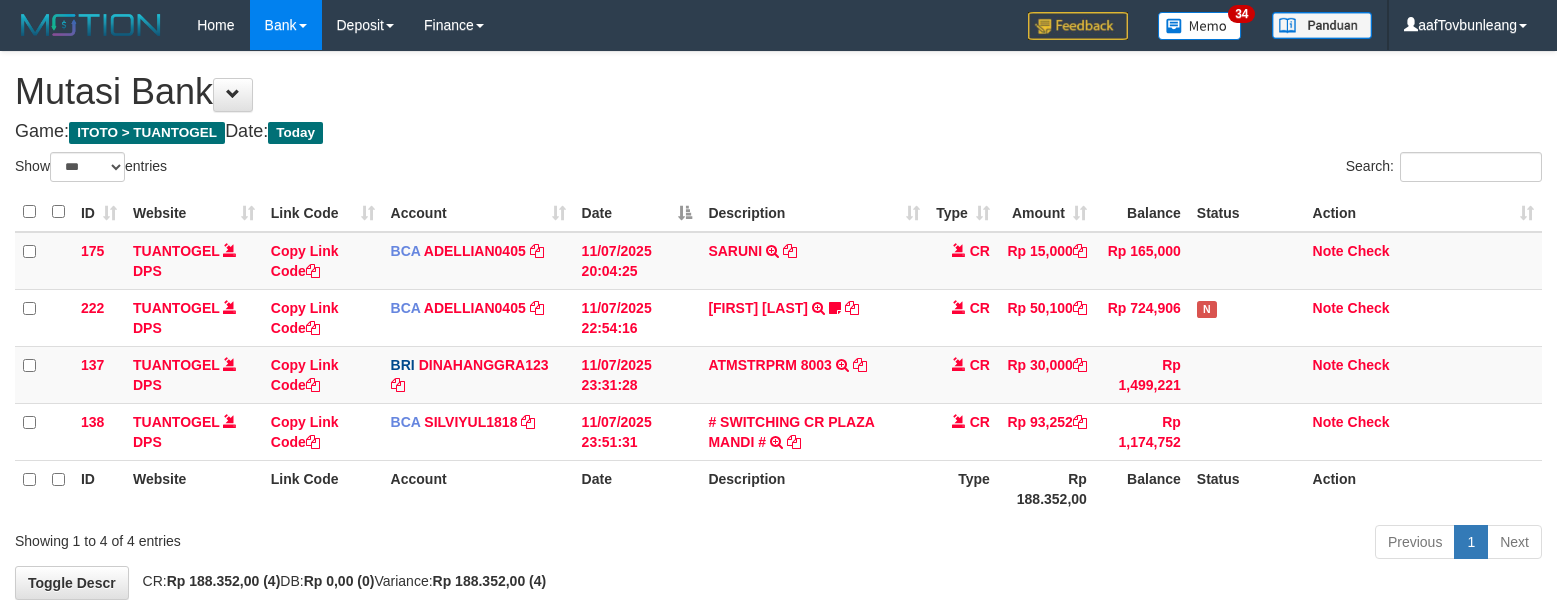 scroll, scrollTop: 0, scrollLeft: 0, axis: both 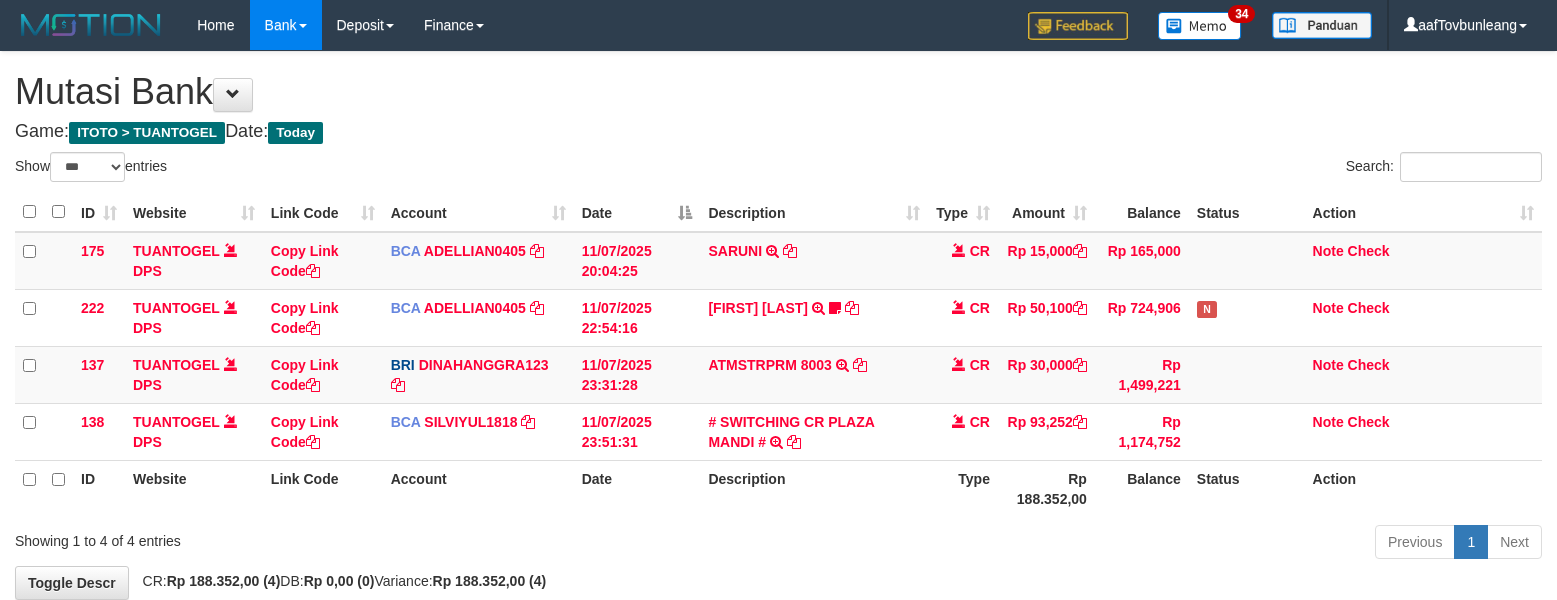 select on "***" 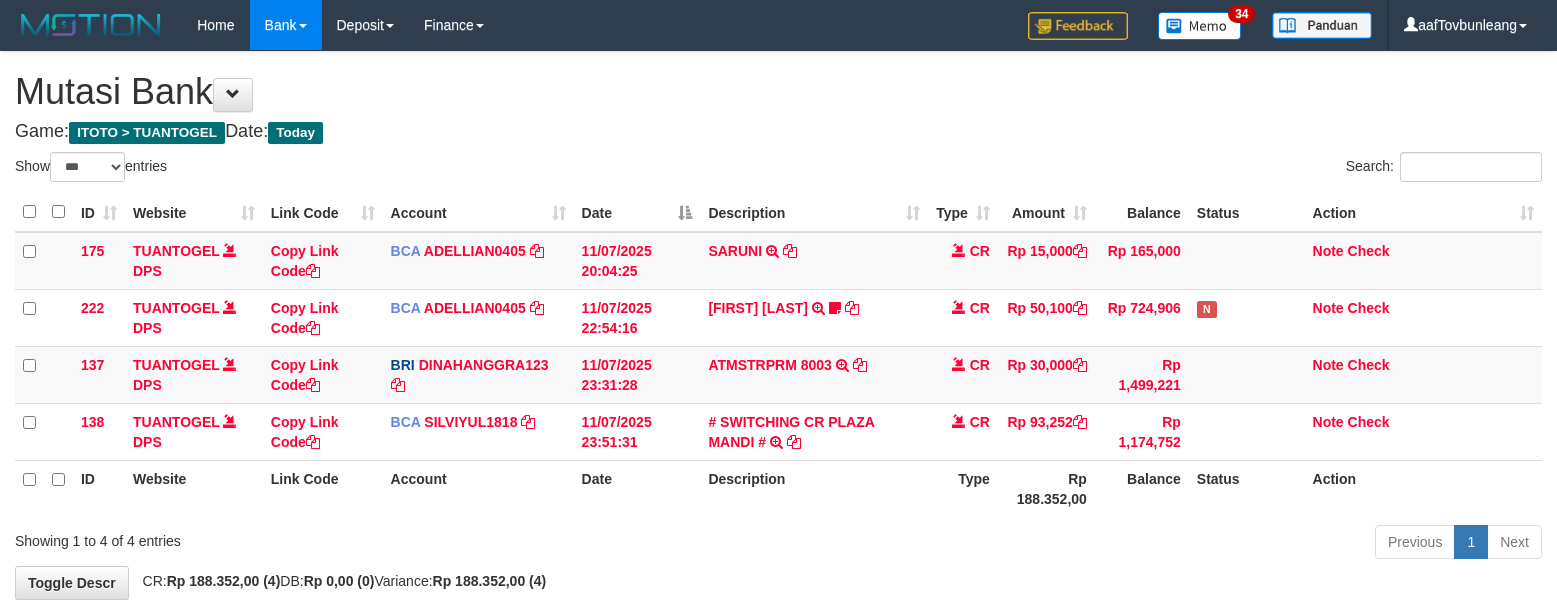scroll, scrollTop: 0, scrollLeft: 0, axis: both 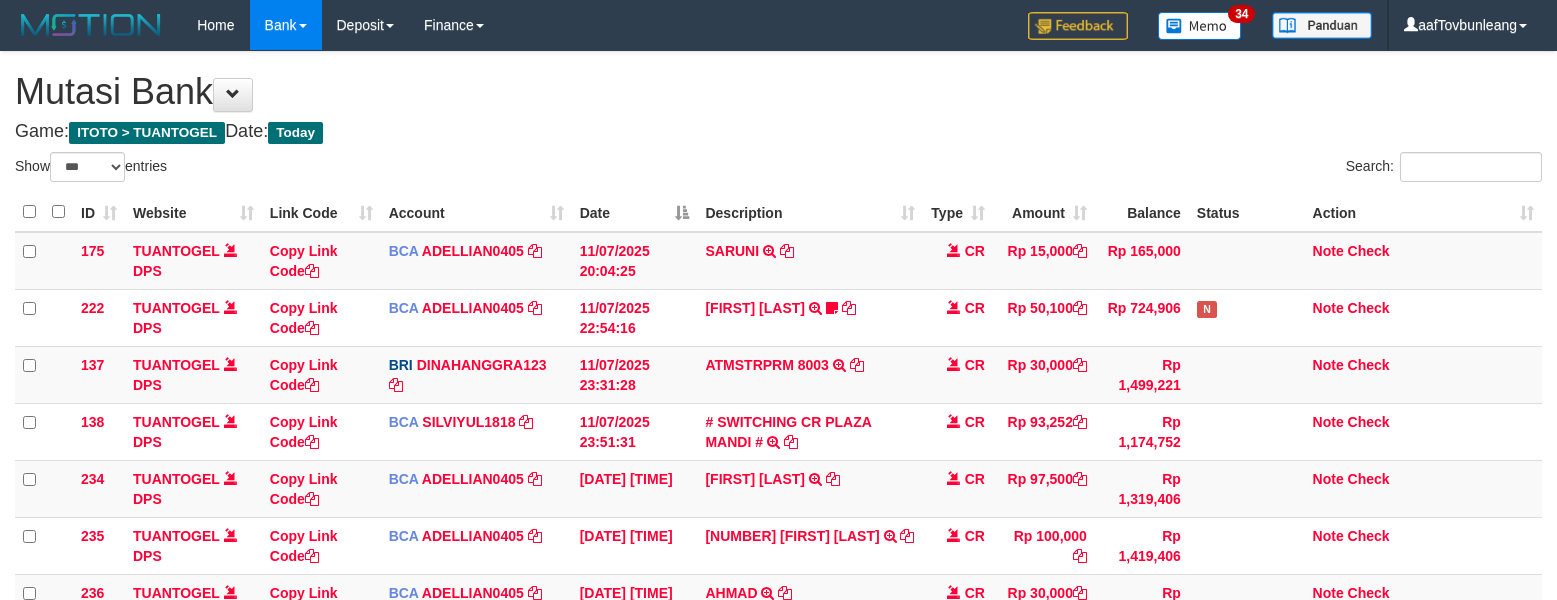 select on "***" 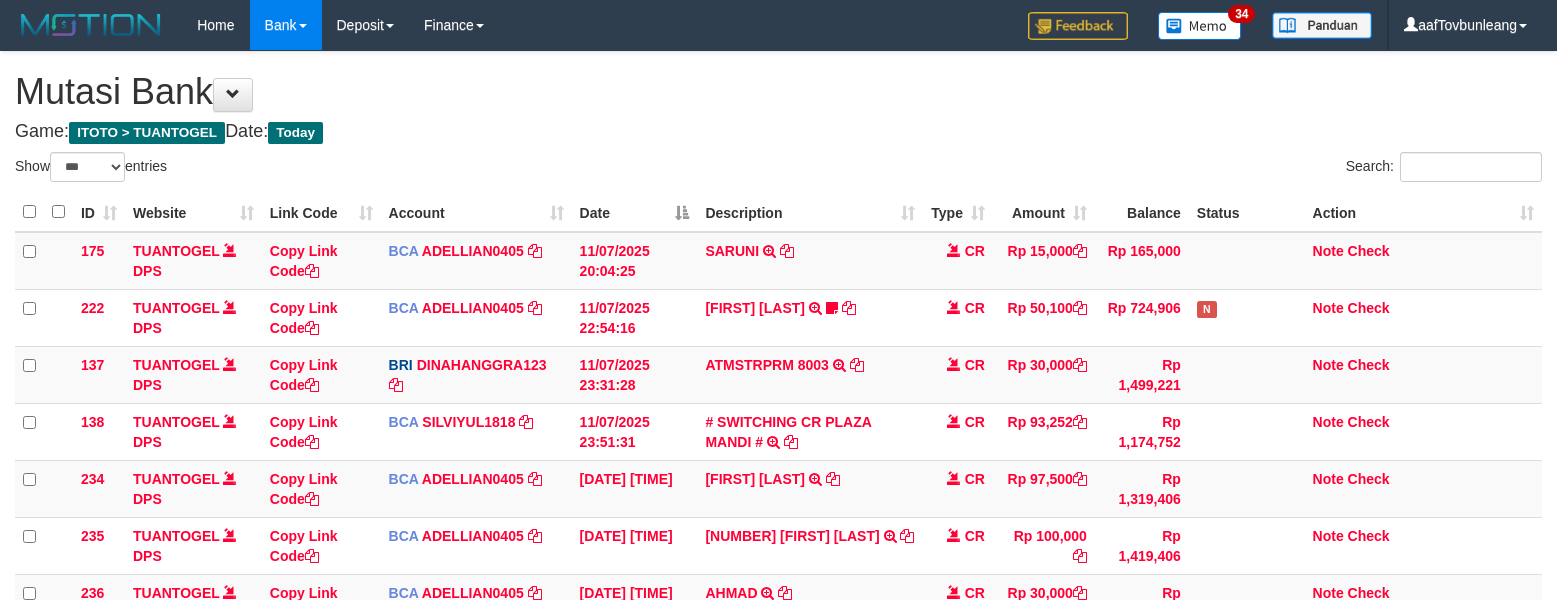 scroll, scrollTop: 0, scrollLeft: 0, axis: both 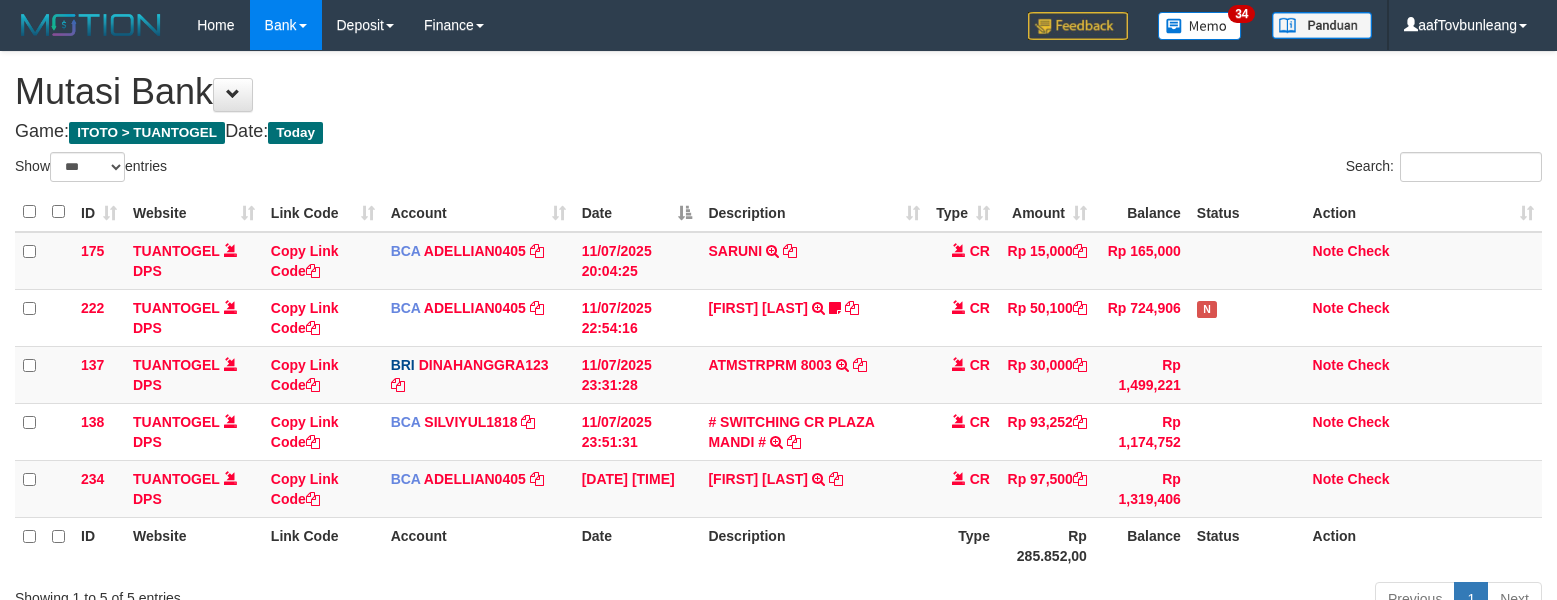 select on "***" 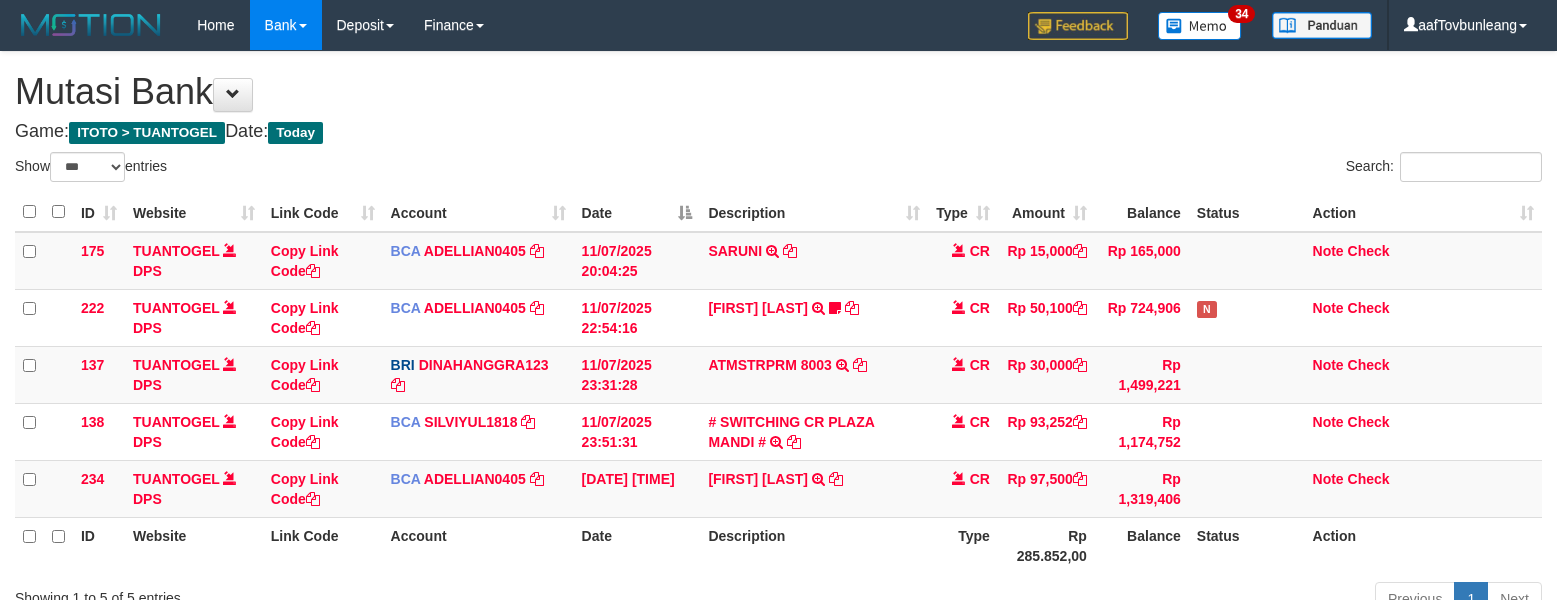 scroll, scrollTop: 0, scrollLeft: 0, axis: both 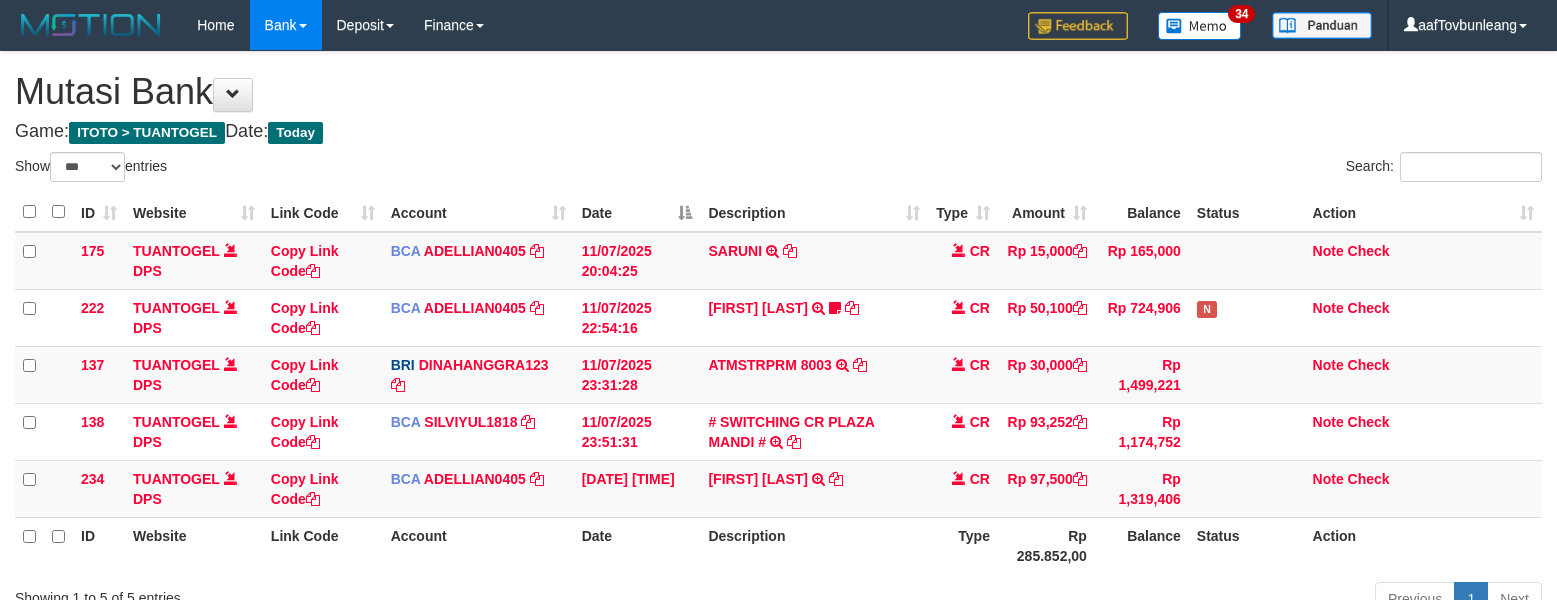 select on "***" 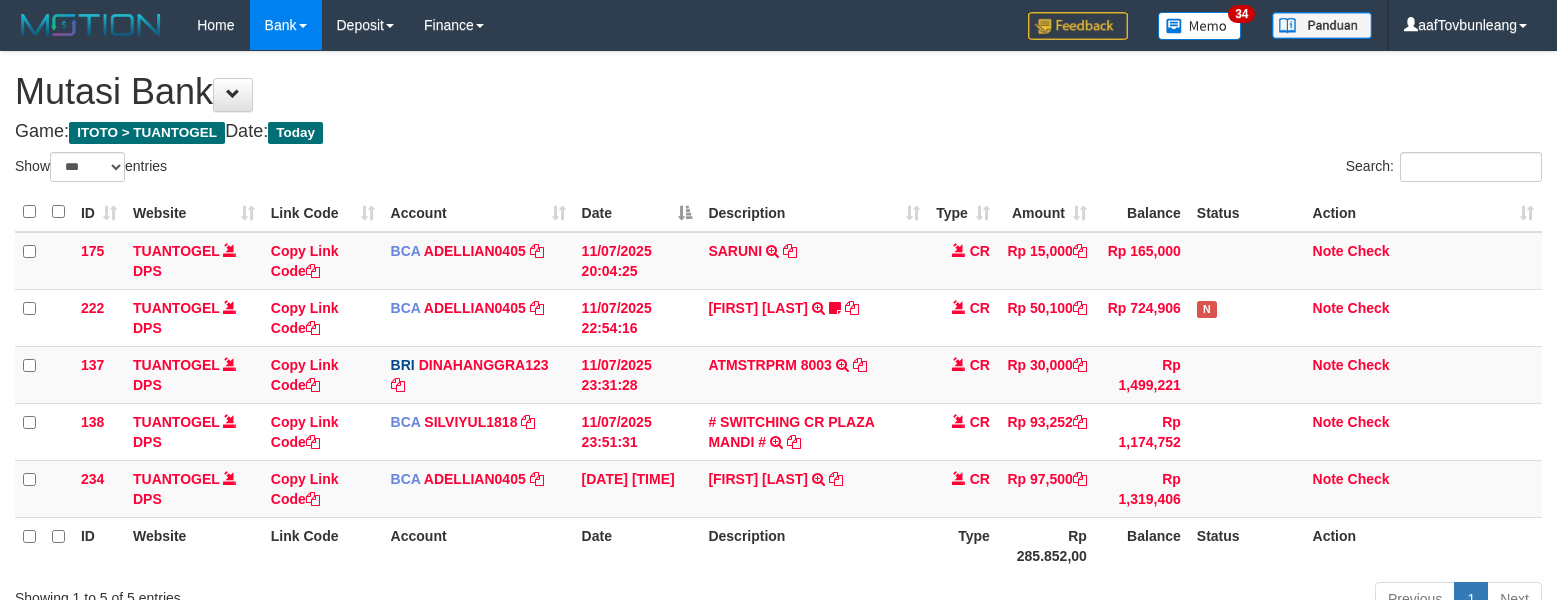 scroll, scrollTop: 0, scrollLeft: 0, axis: both 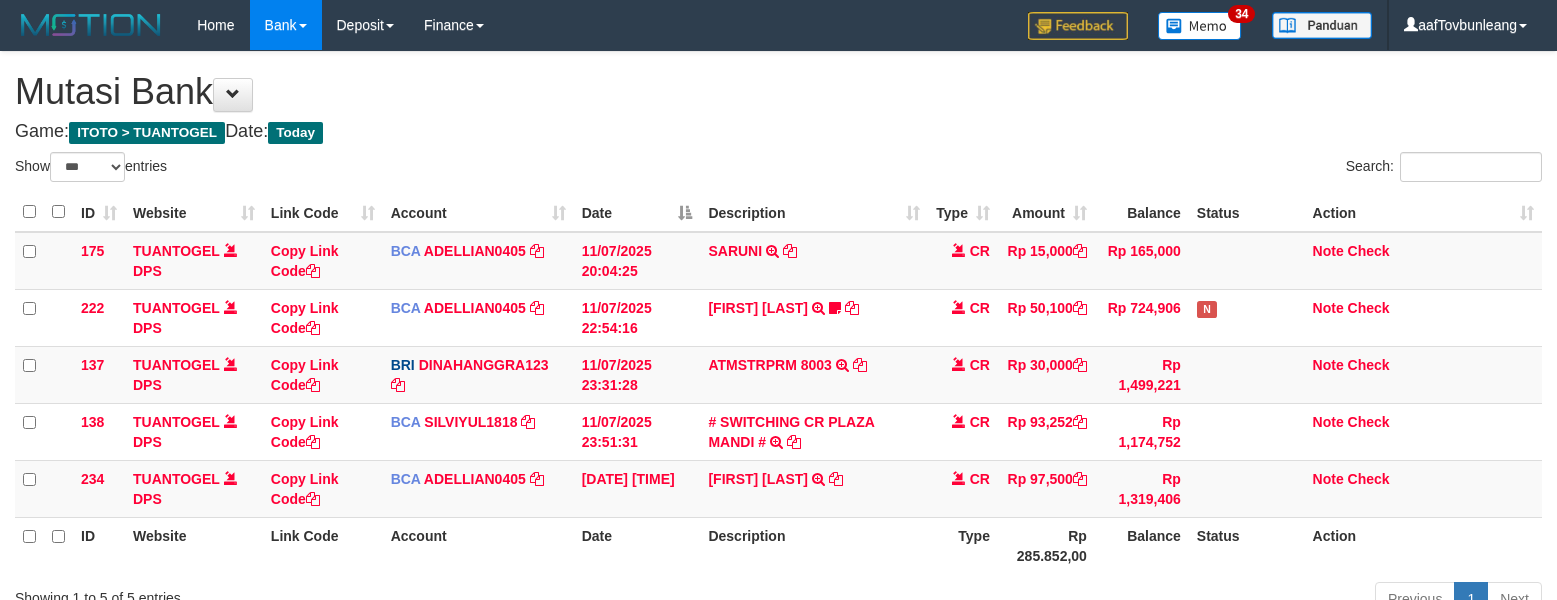 select on "***" 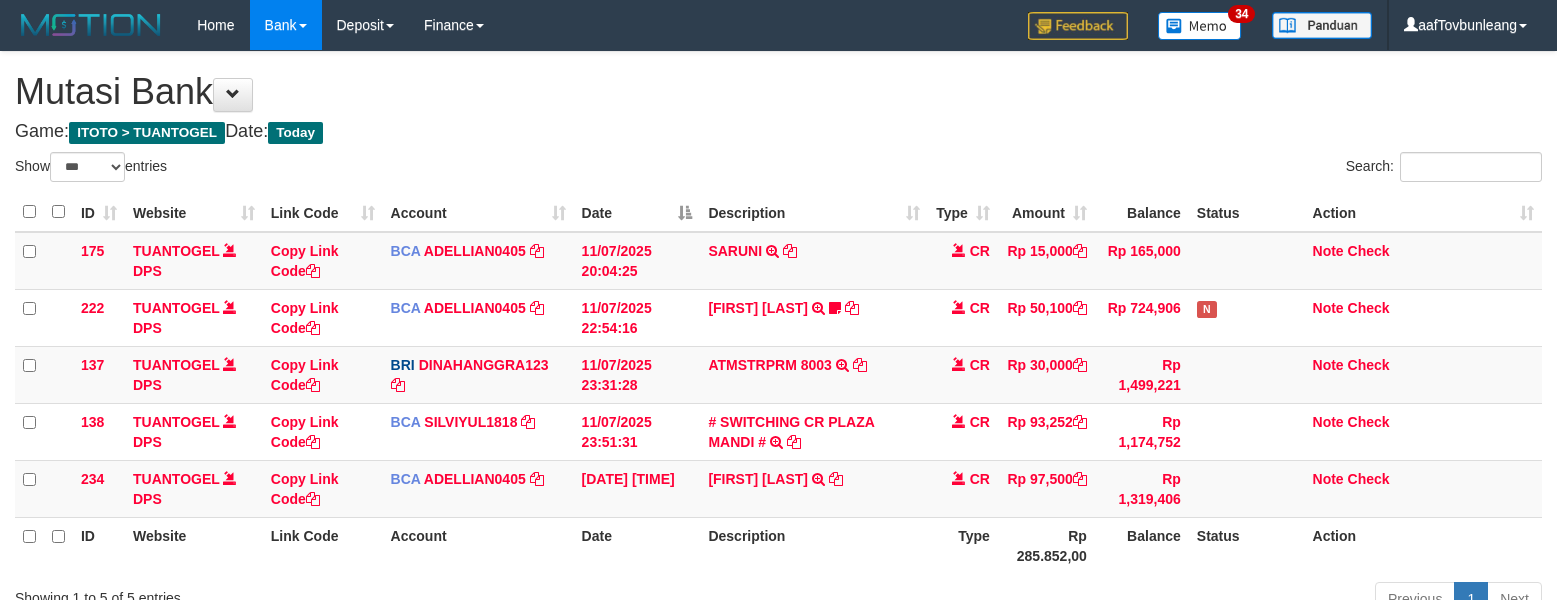 scroll, scrollTop: 0, scrollLeft: 0, axis: both 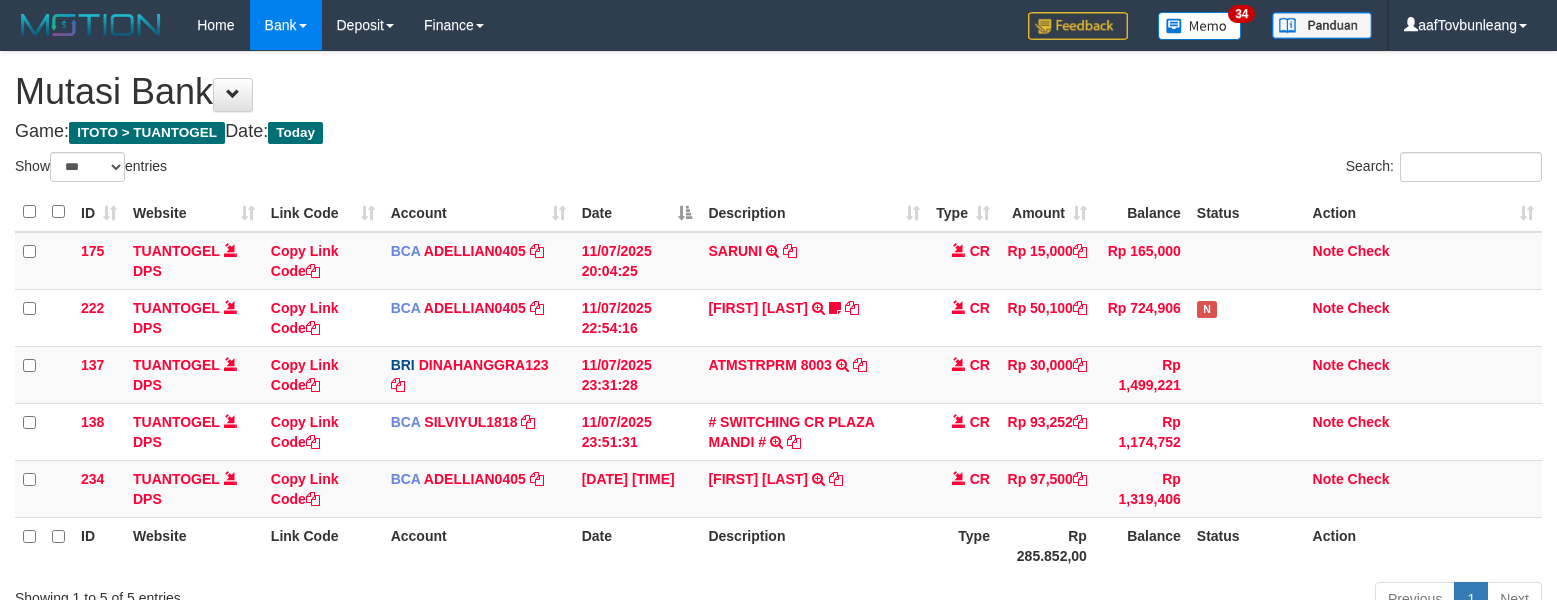 select on "***" 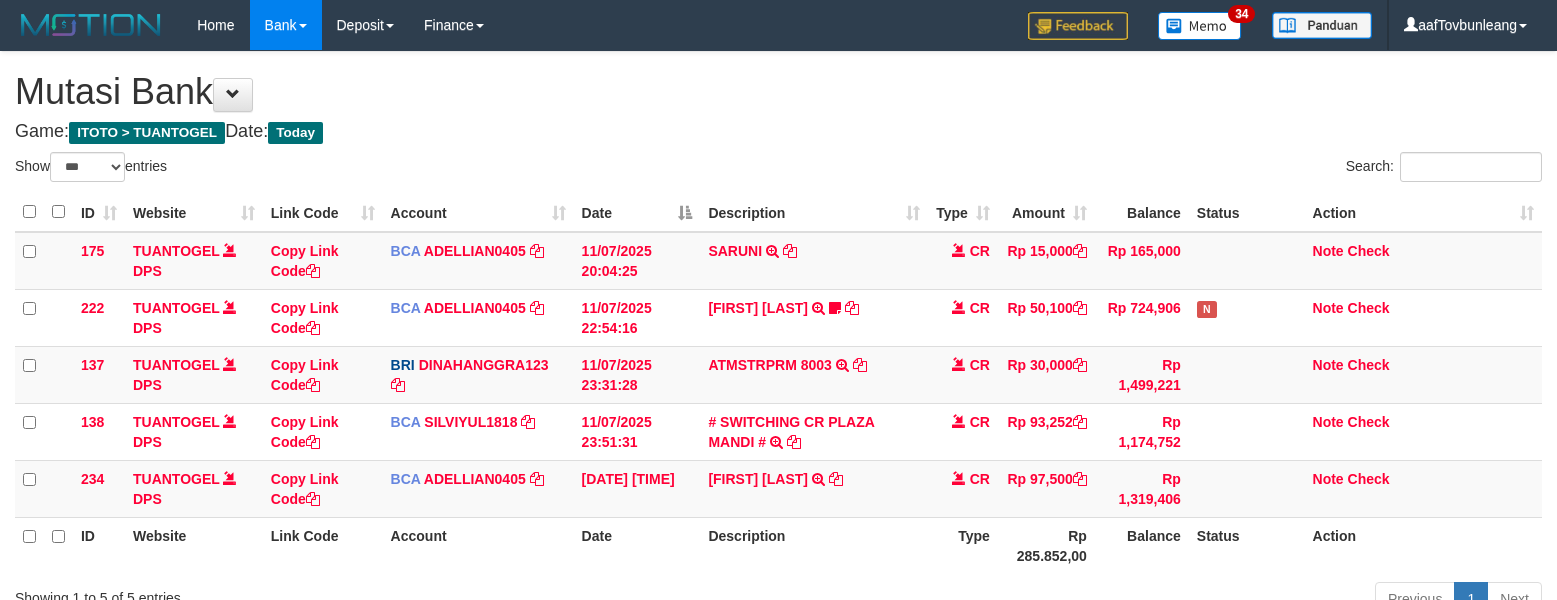 scroll, scrollTop: 0, scrollLeft: 0, axis: both 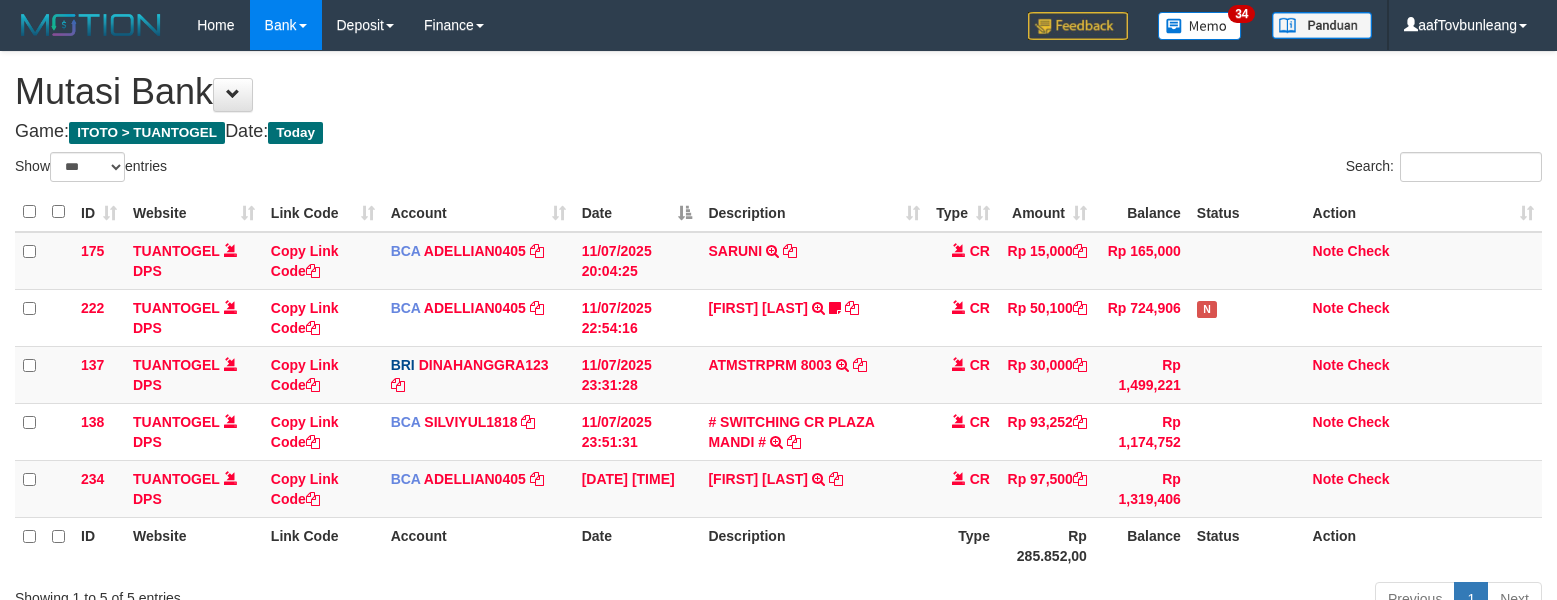 select on "***" 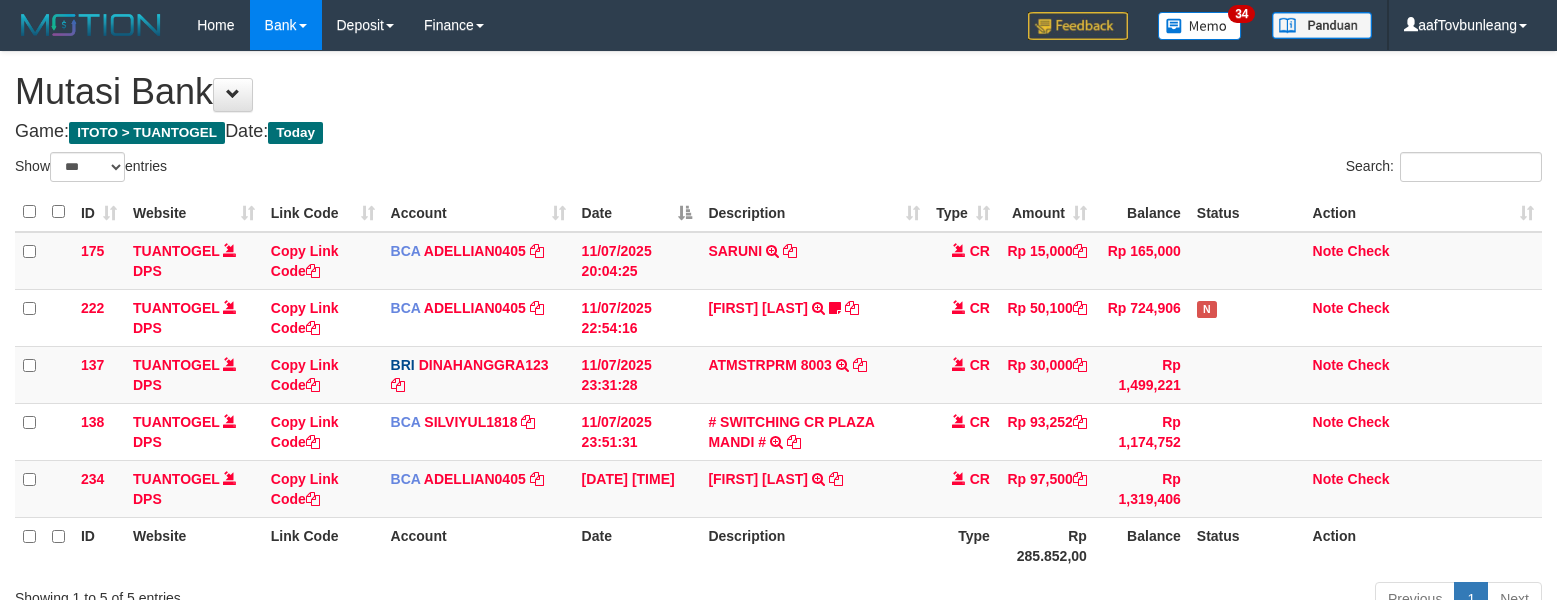 scroll, scrollTop: 0, scrollLeft: 0, axis: both 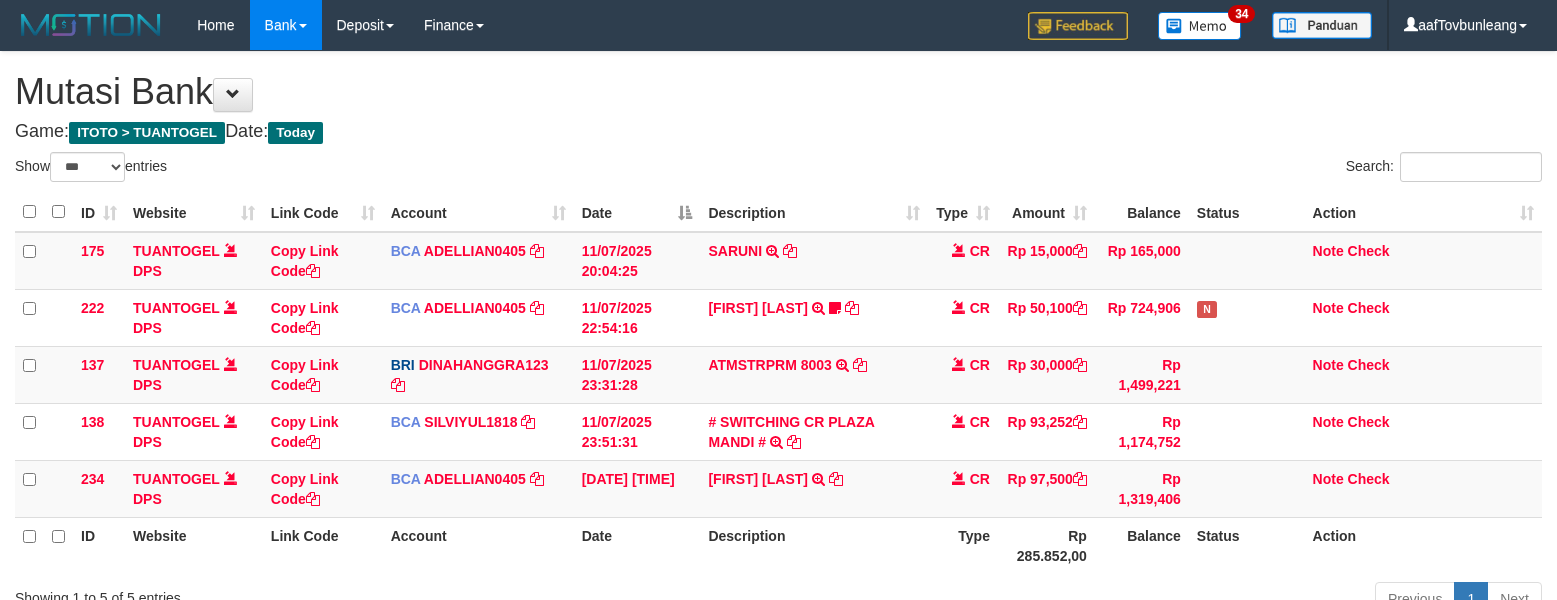 select on "***" 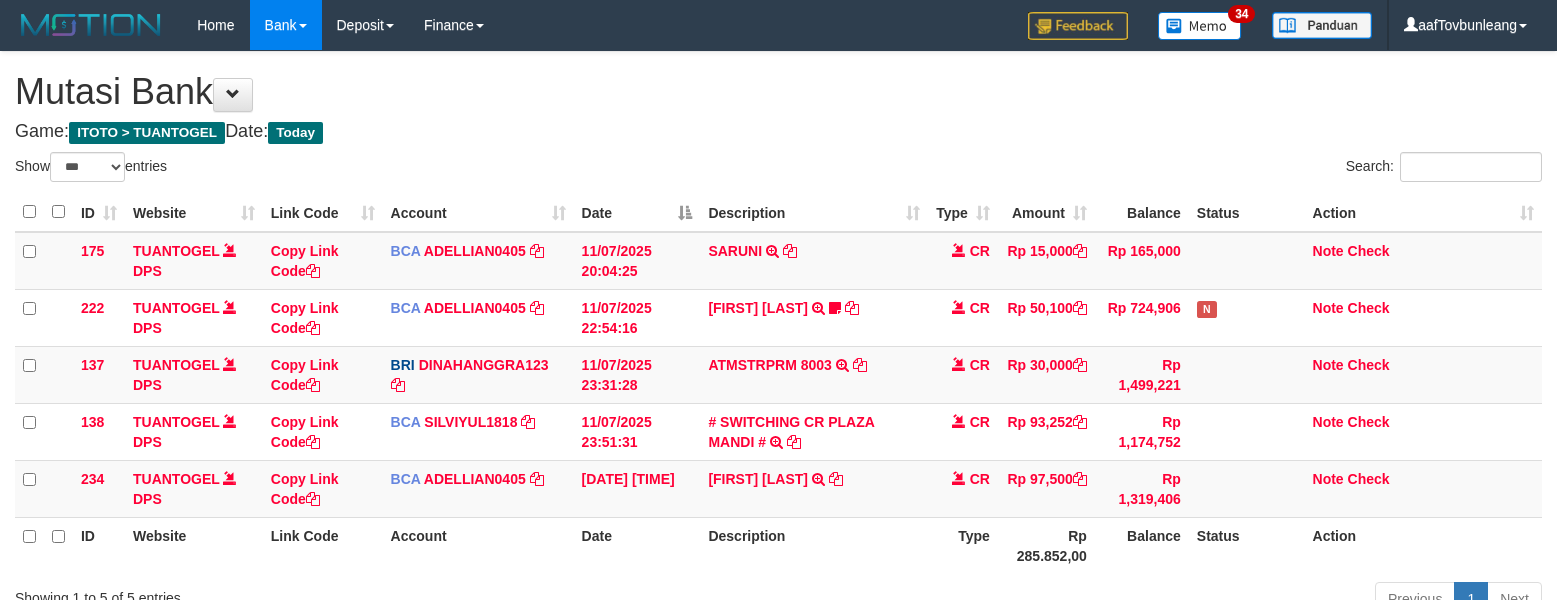 scroll, scrollTop: 0, scrollLeft: 0, axis: both 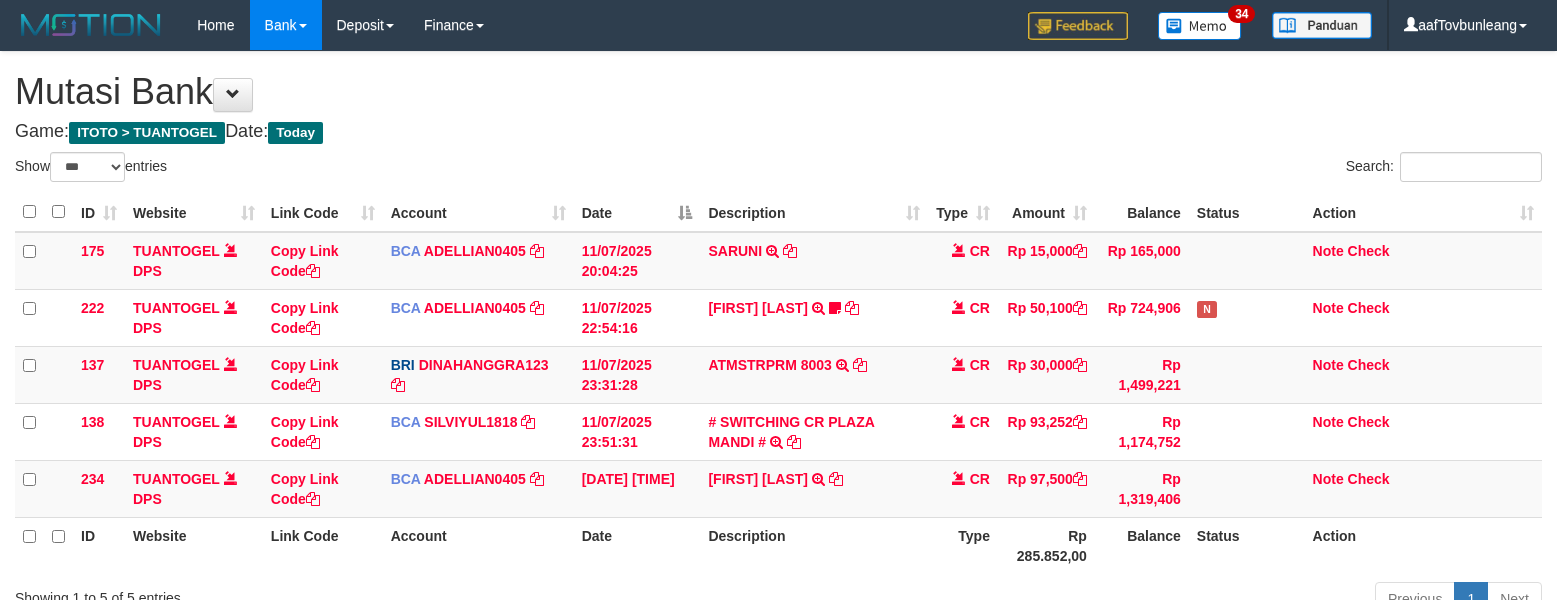 select on "***" 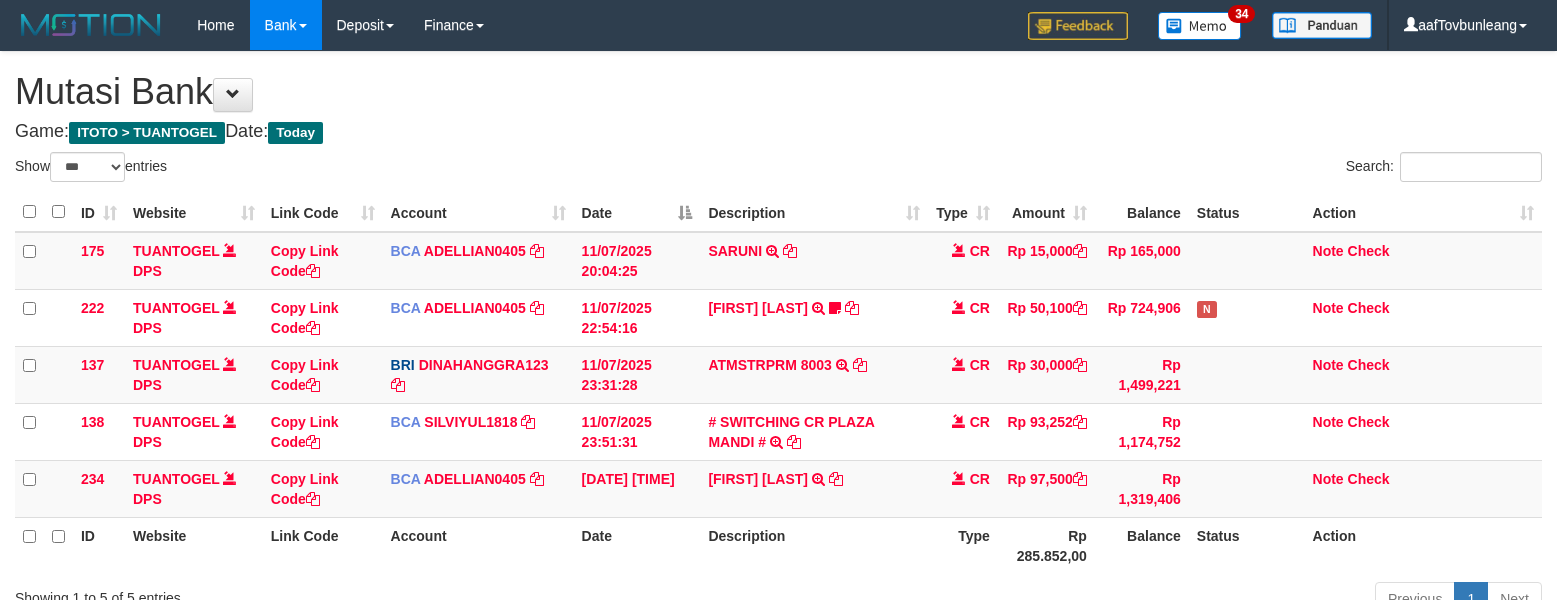 scroll, scrollTop: 0, scrollLeft: 0, axis: both 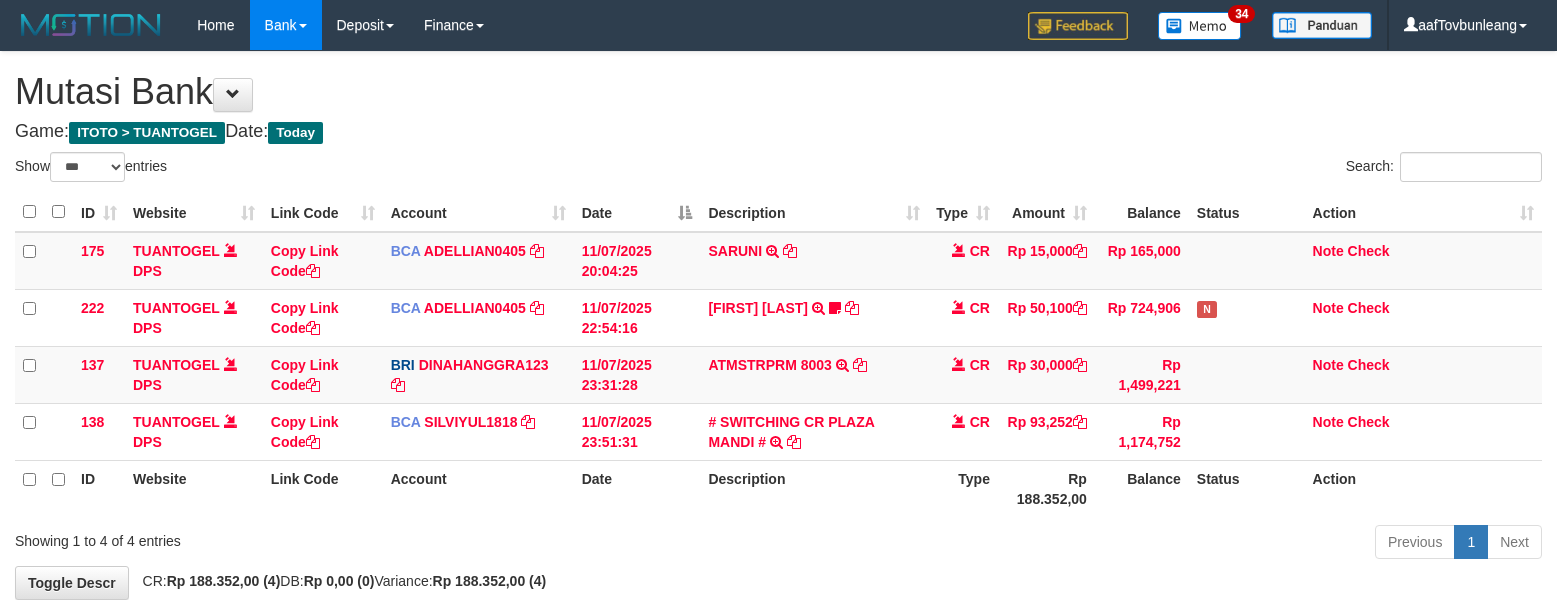 select on "***" 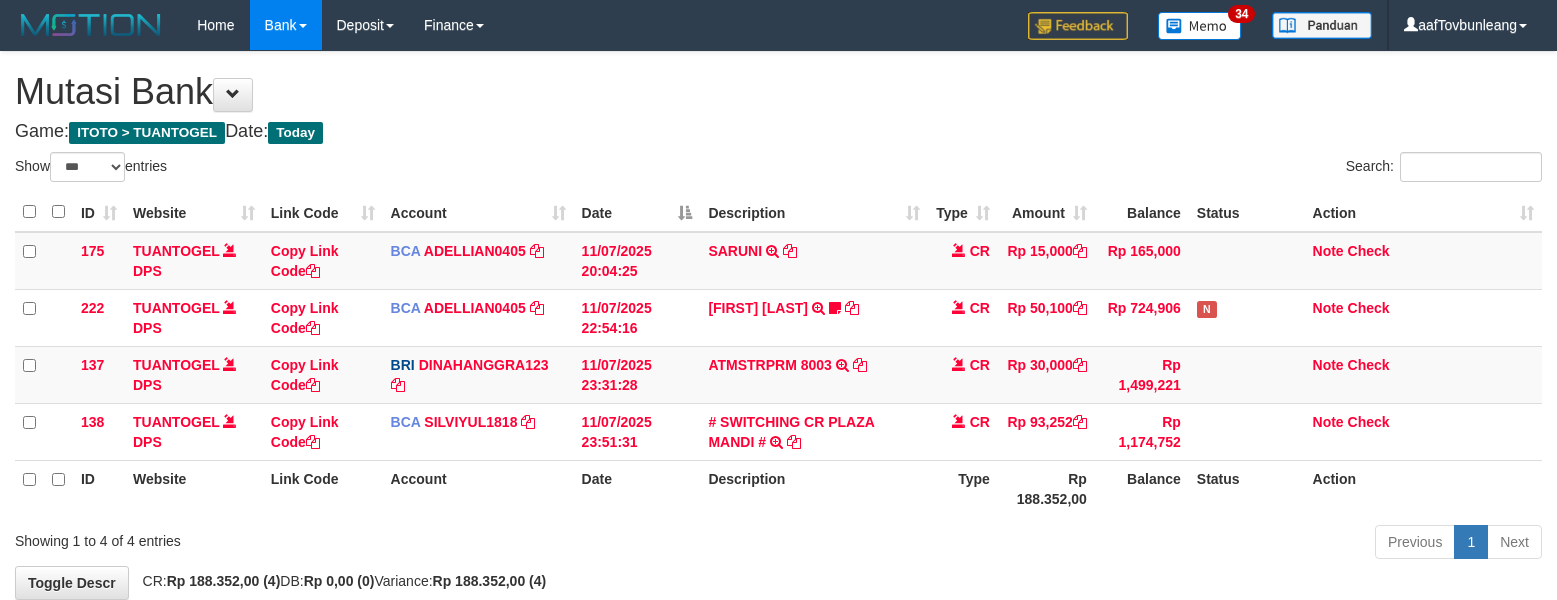 scroll, scrollTop: 0, scrollLeft: 0, axis: both 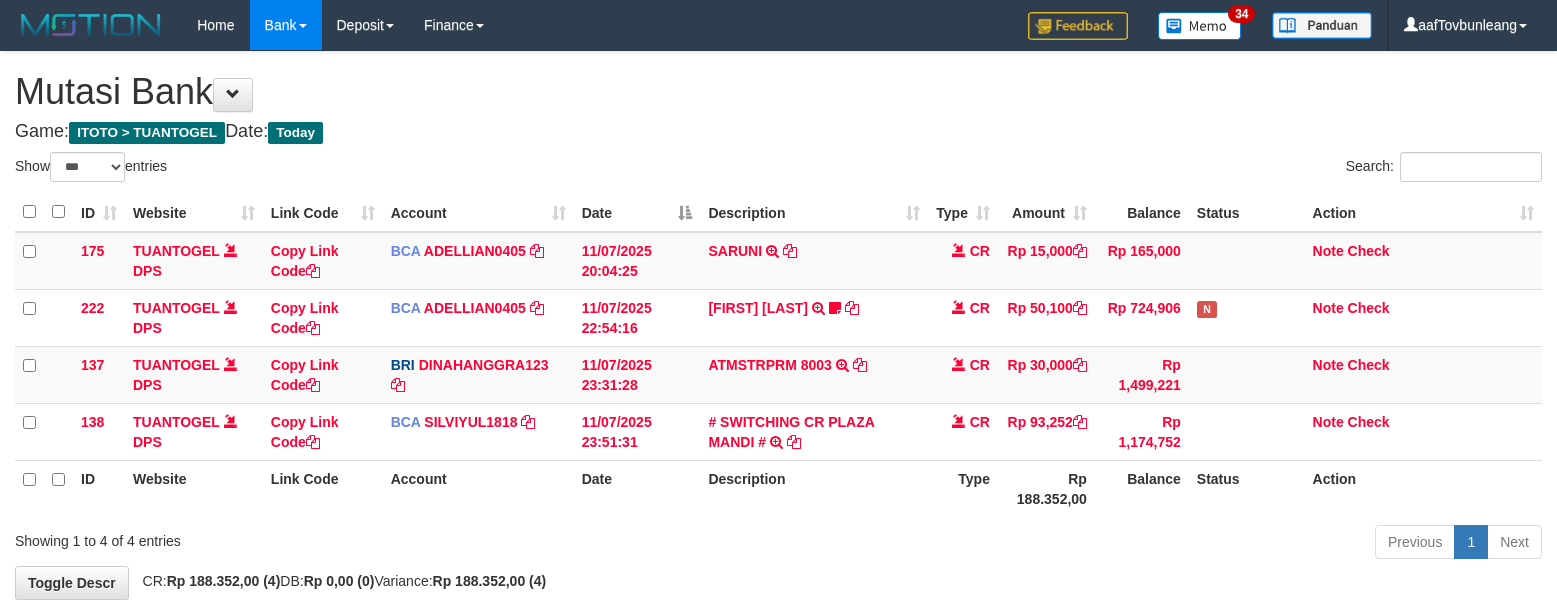 select on "***" 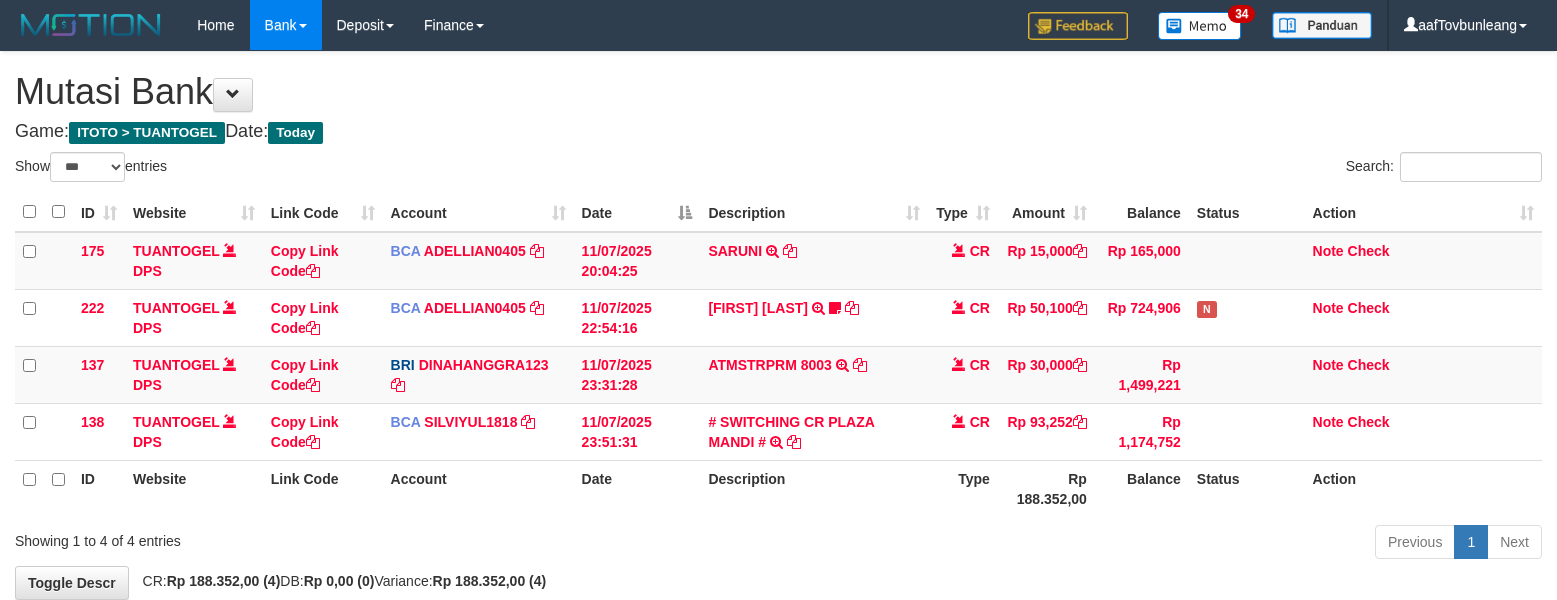 scroll, scrollTop: 0, scrollLeft: 0, axis: both 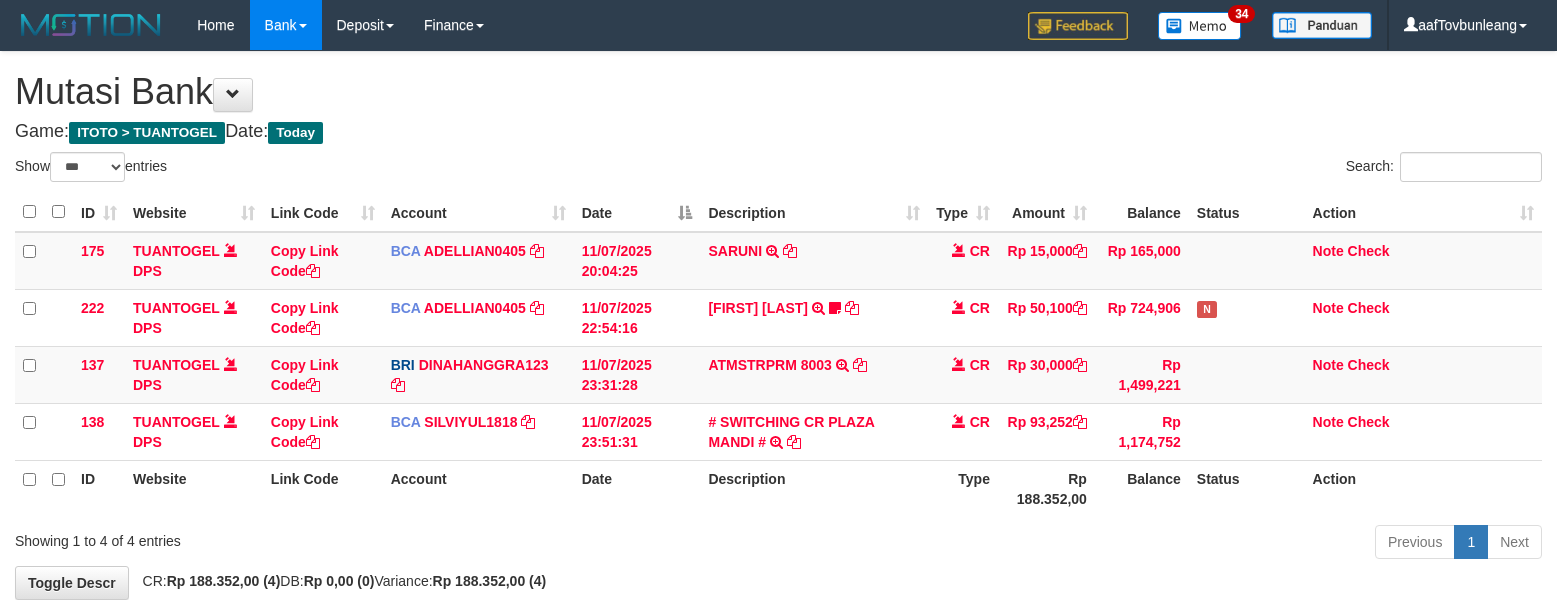 select on "***" 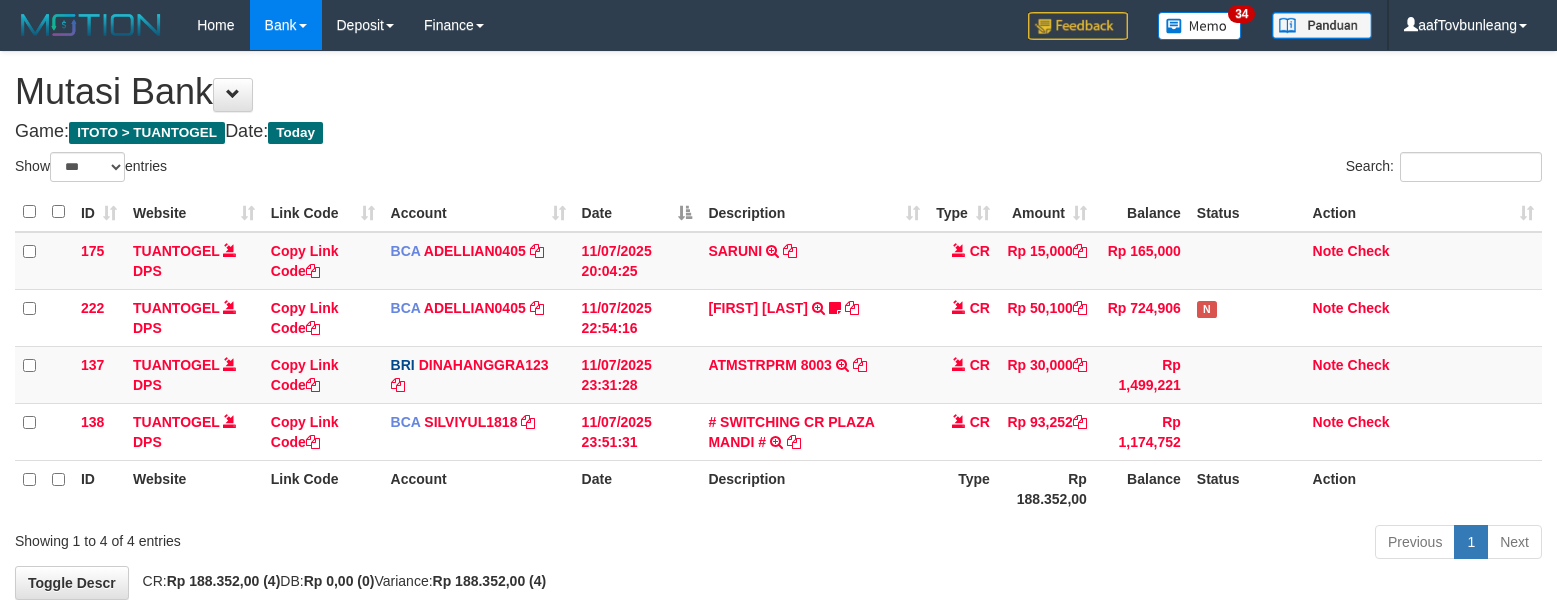 scroll, scrollTop: 0, scrollLeft: 0, axis: both 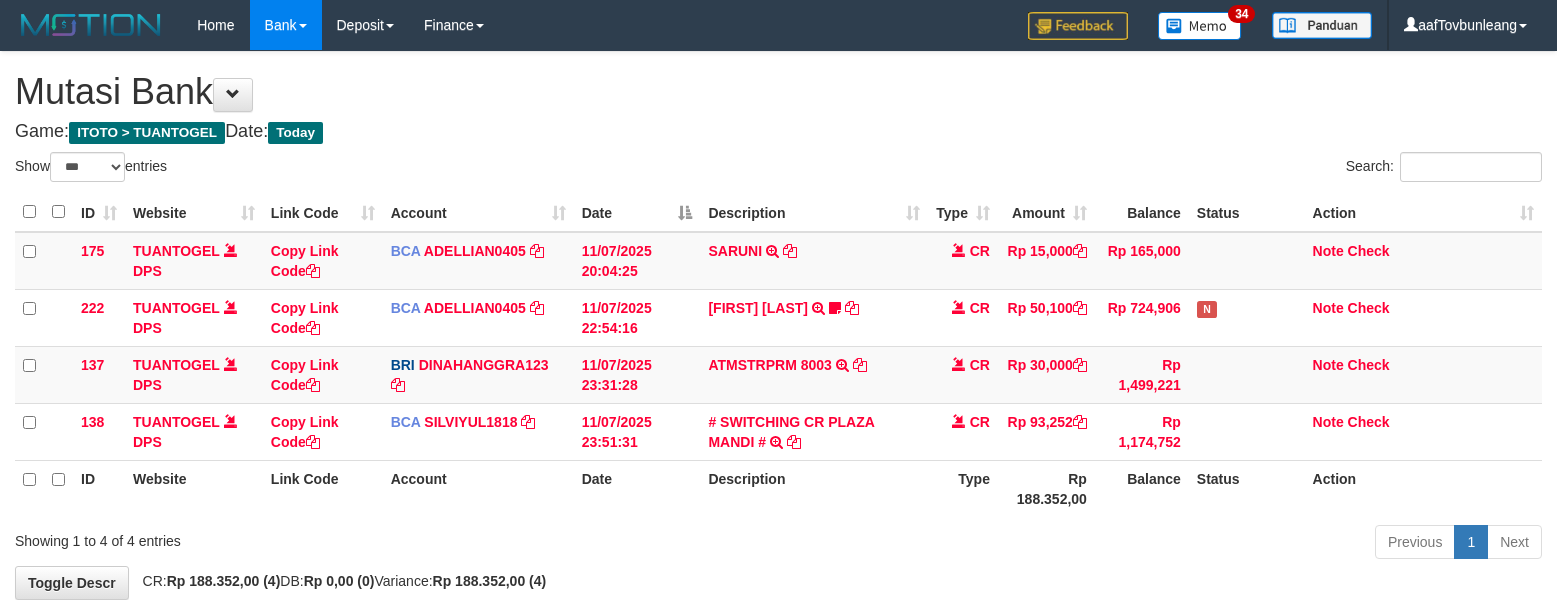 select on "***" 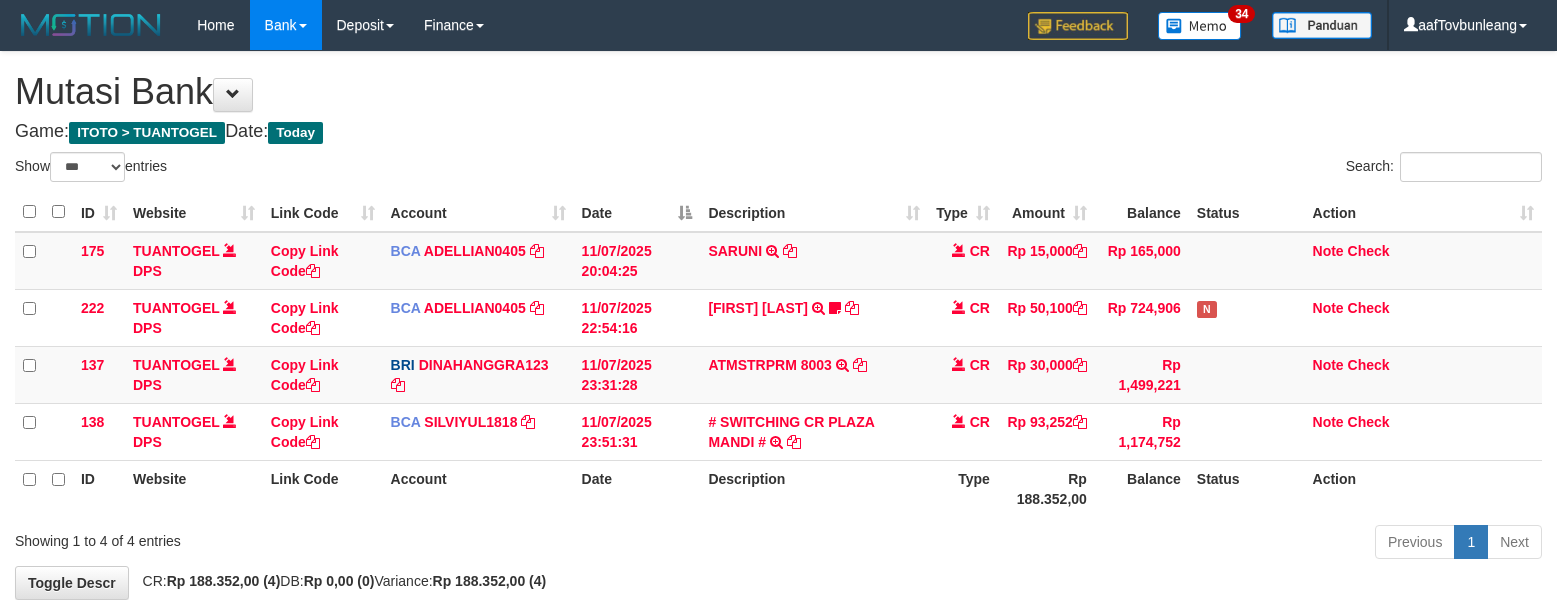scroll, scrollTop: 0, scrollLeft: 0, axis: both 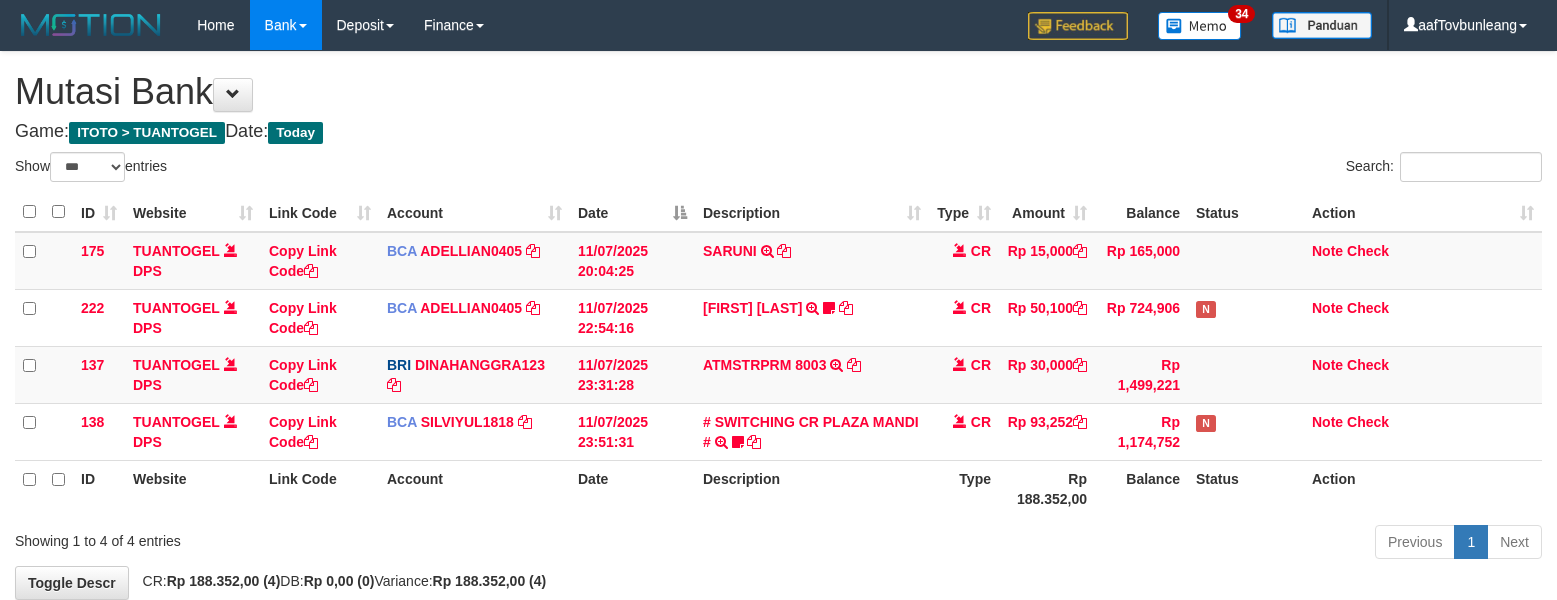 select on "***" 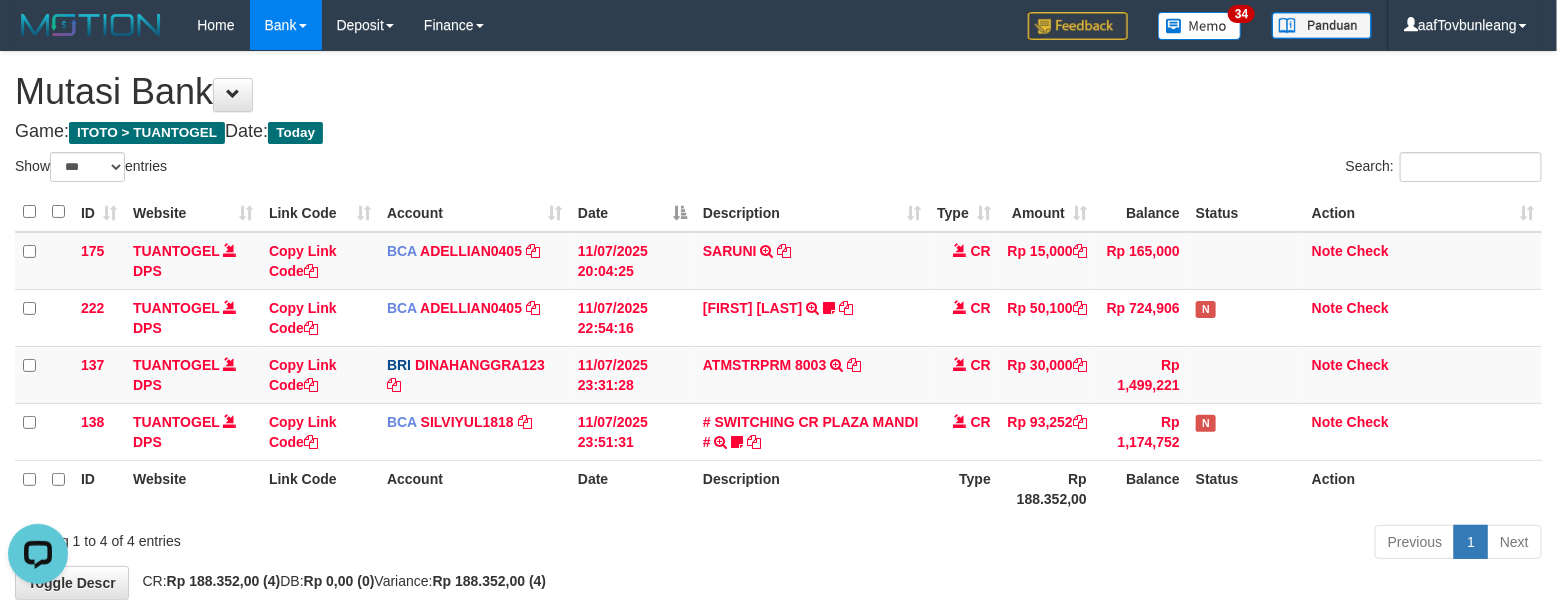 scroll, scrollTop: 0, scrollLeft: 0, axis: both 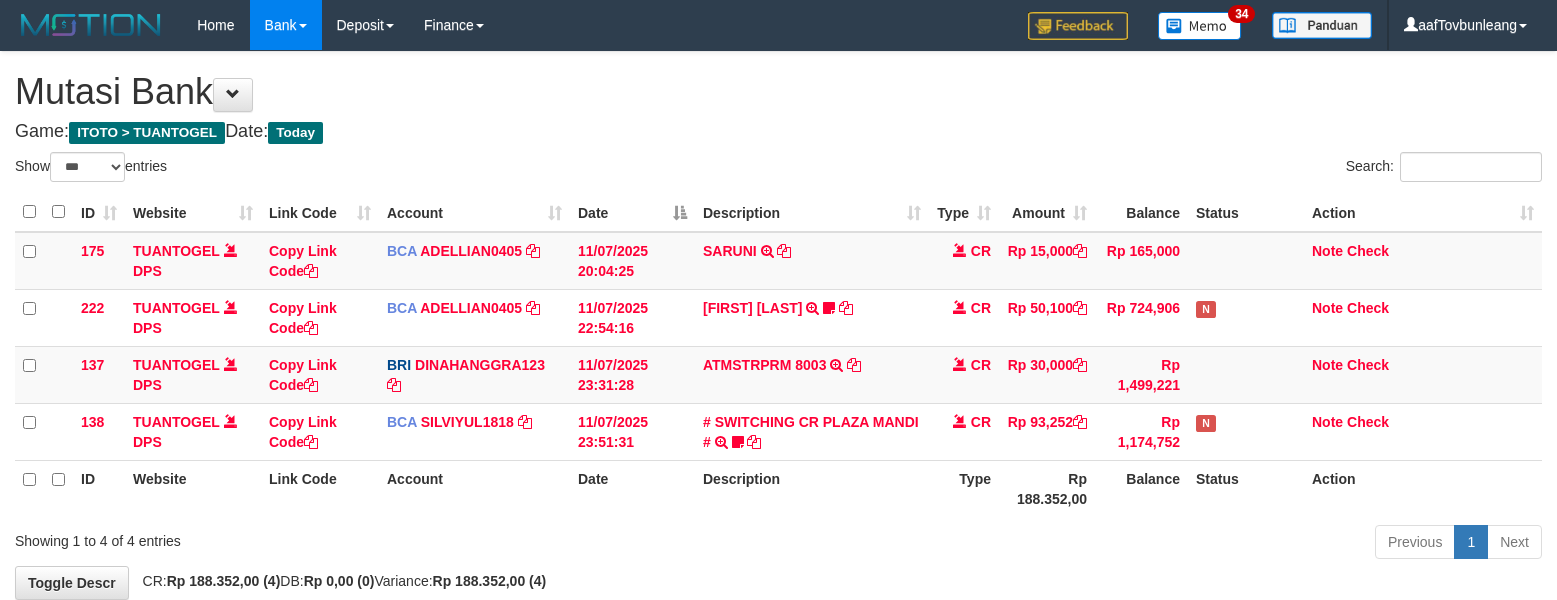 select on "***" 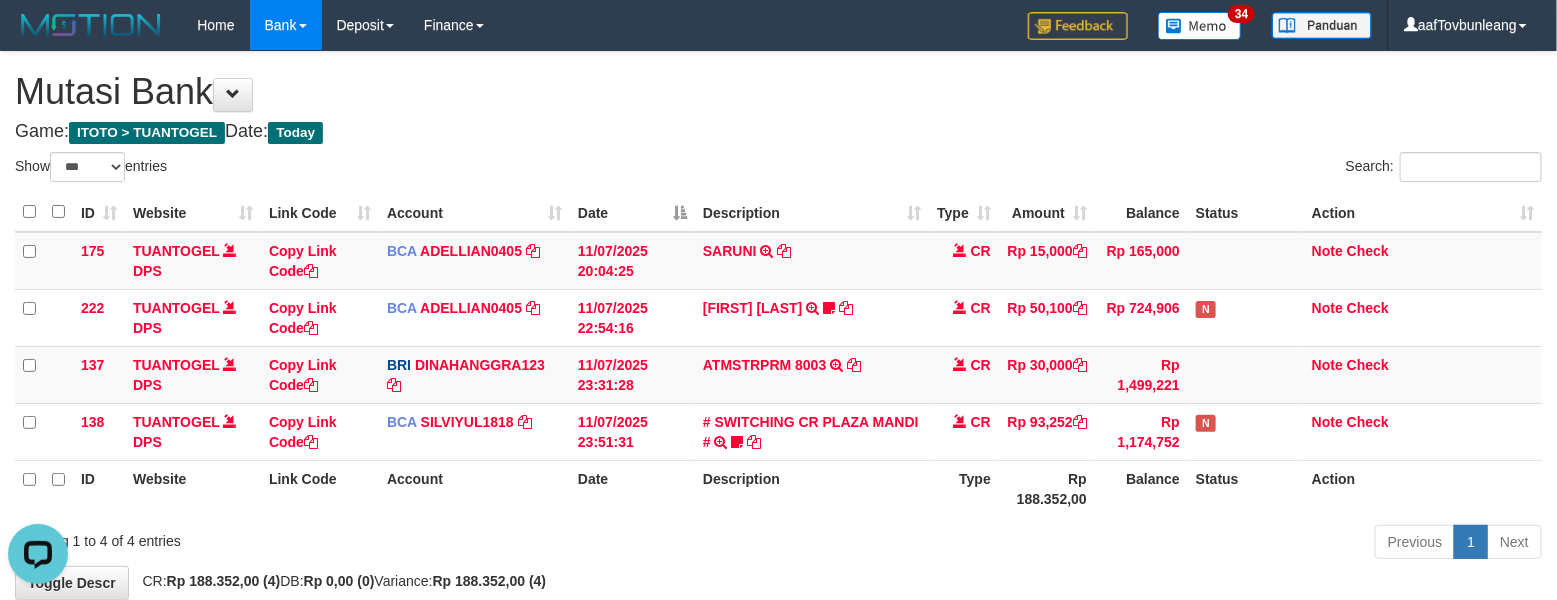 scroll, scrollTop: 0, scrollLeft: 0, axis: both 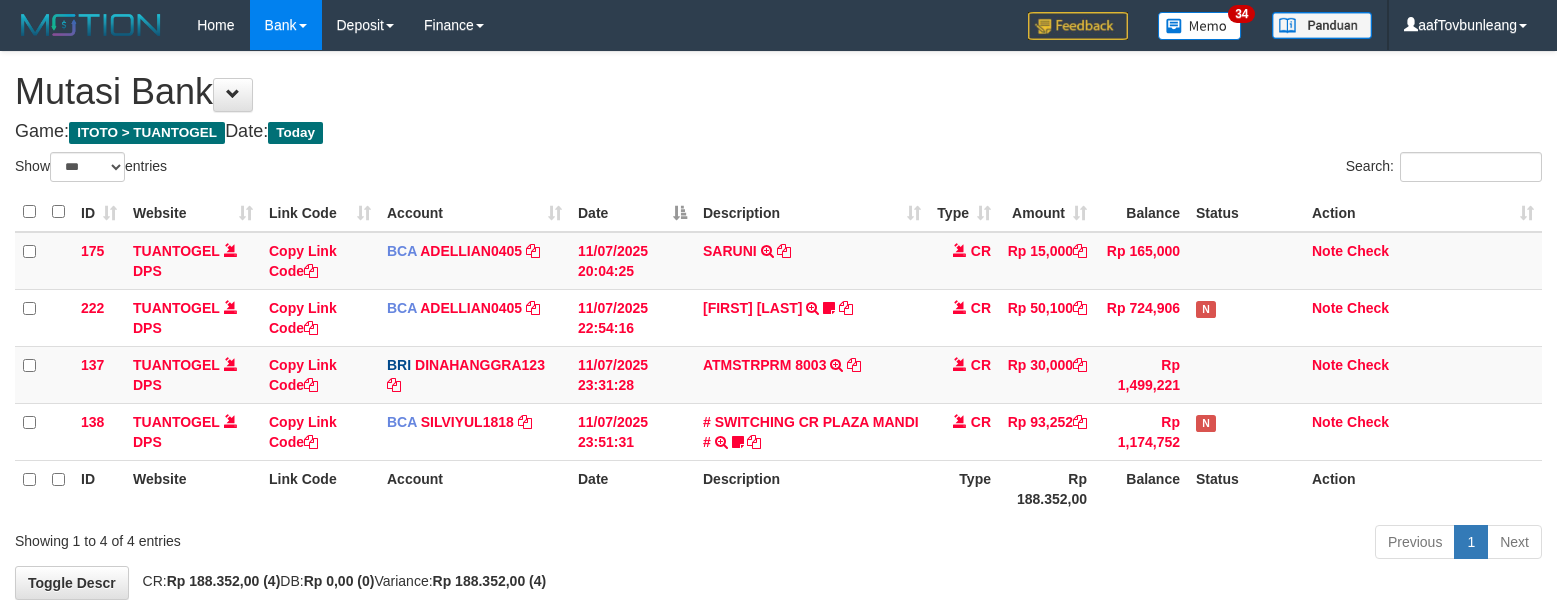 select on "***" 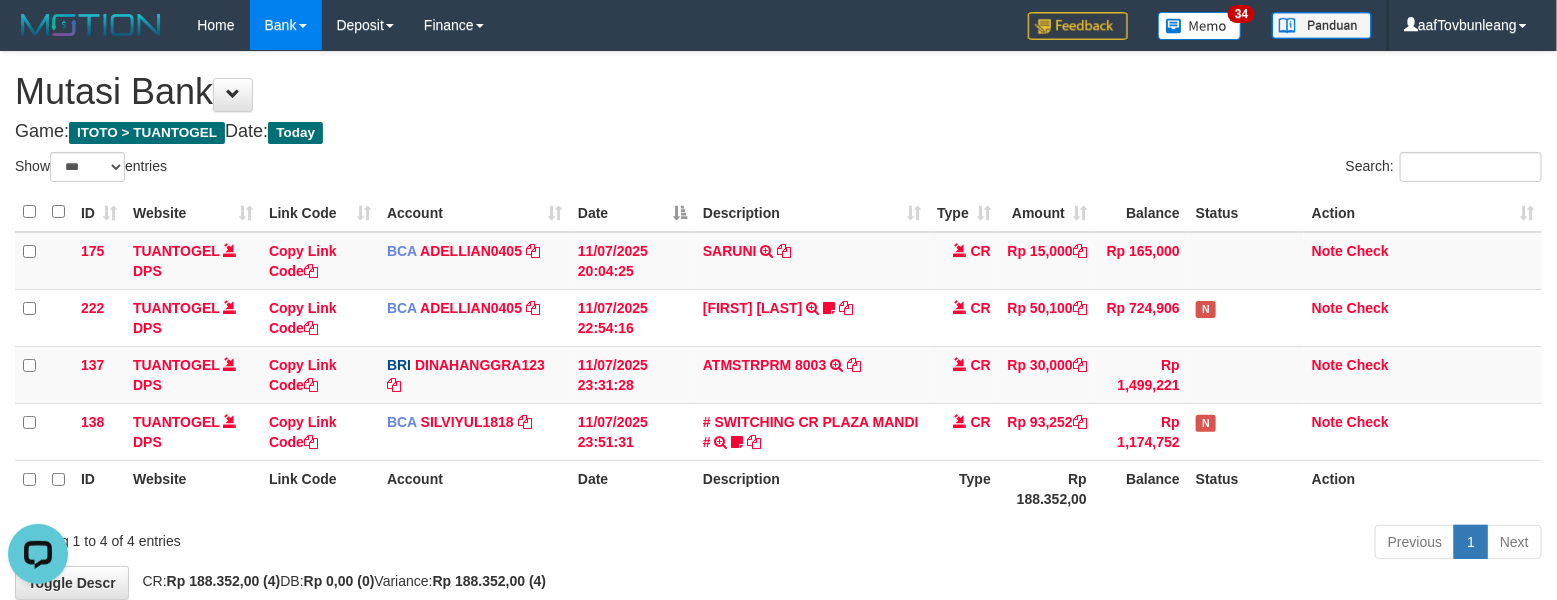 scroll, scrollTop: 0, scrollLeft: 0, axis: both 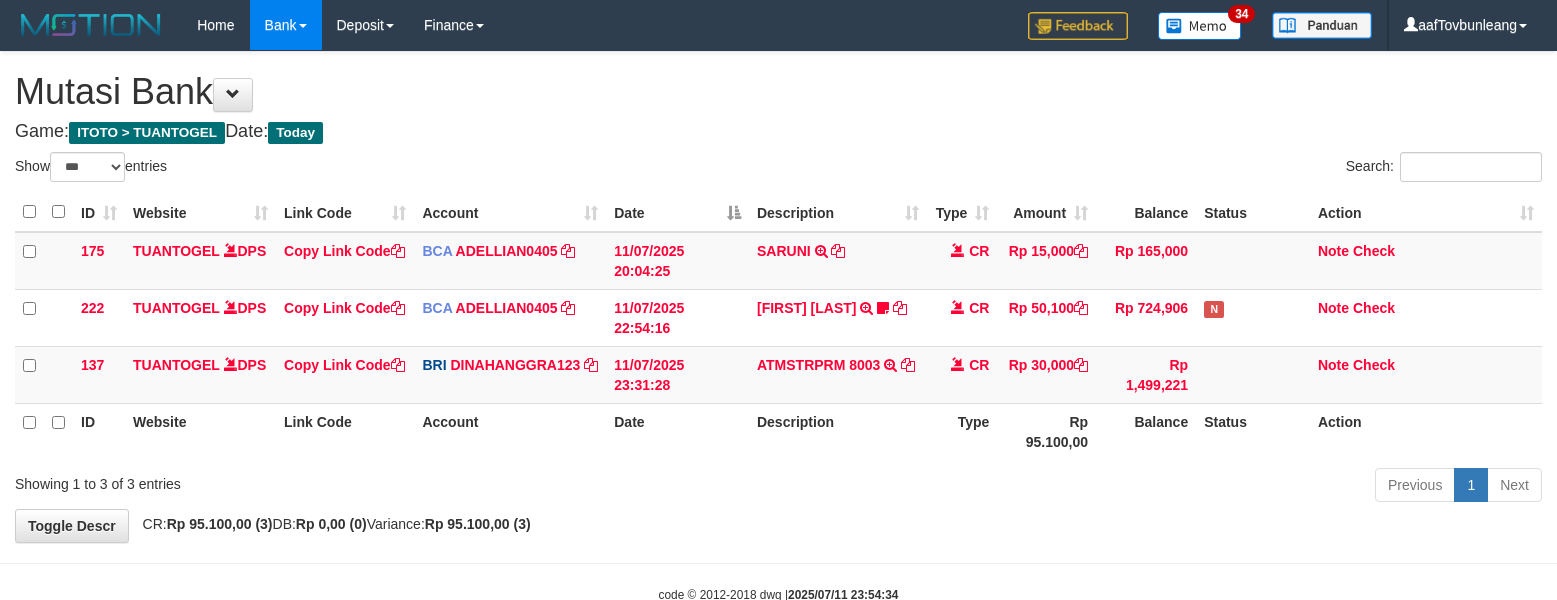 select on "***" 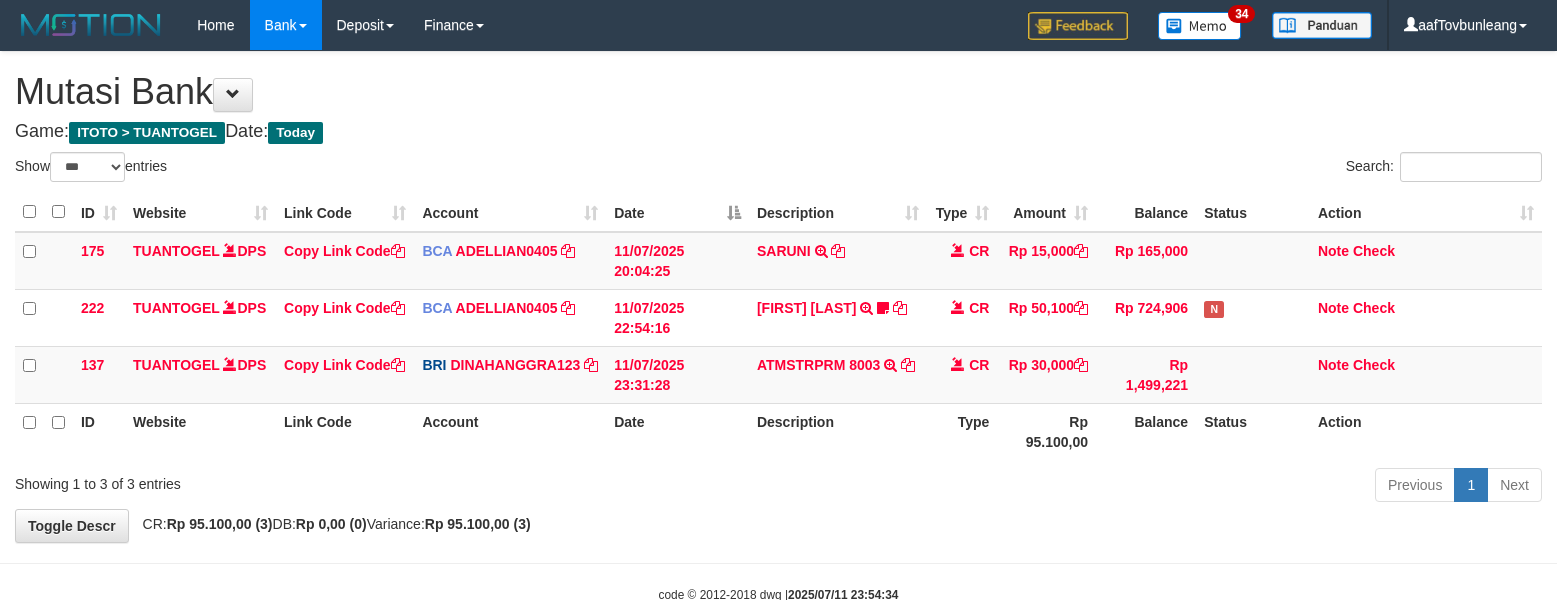 scroll, scrollTop: 0, scrollLeft: 0, axis: both 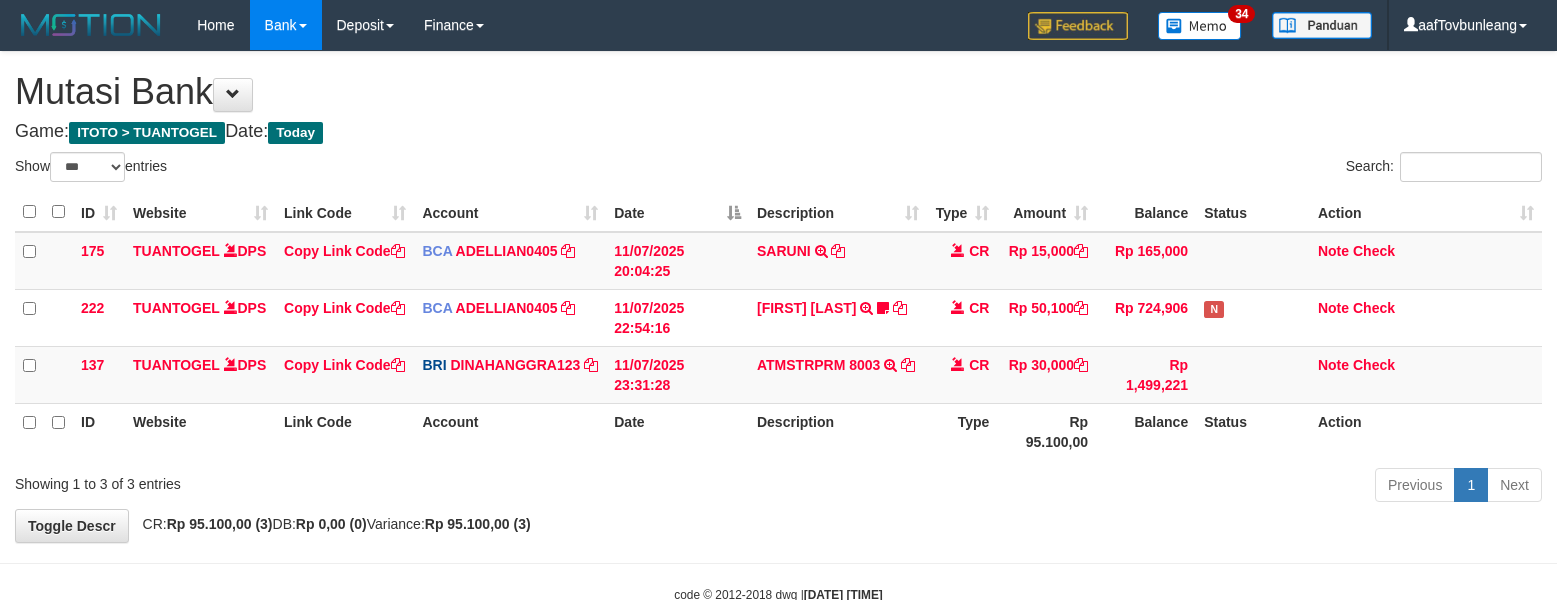 select on "***" 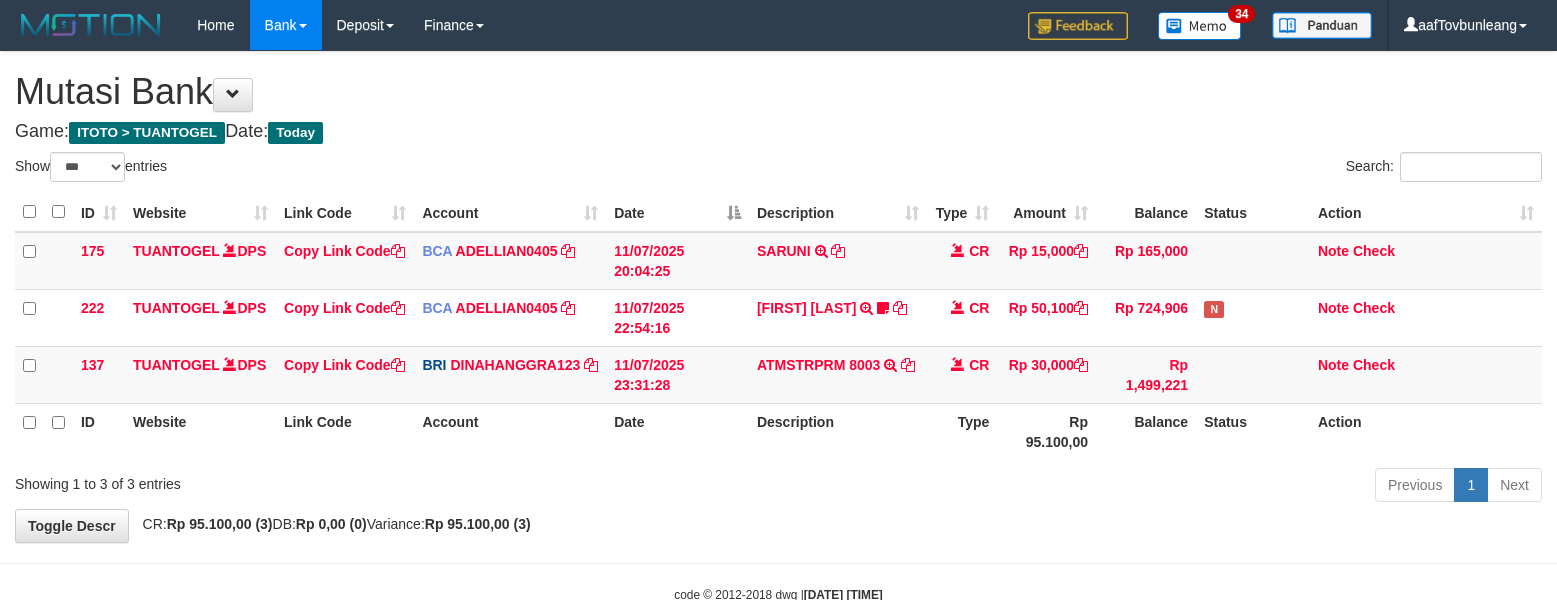 scroll, scrollTop: 0, scrollLeft: 0, axis: both 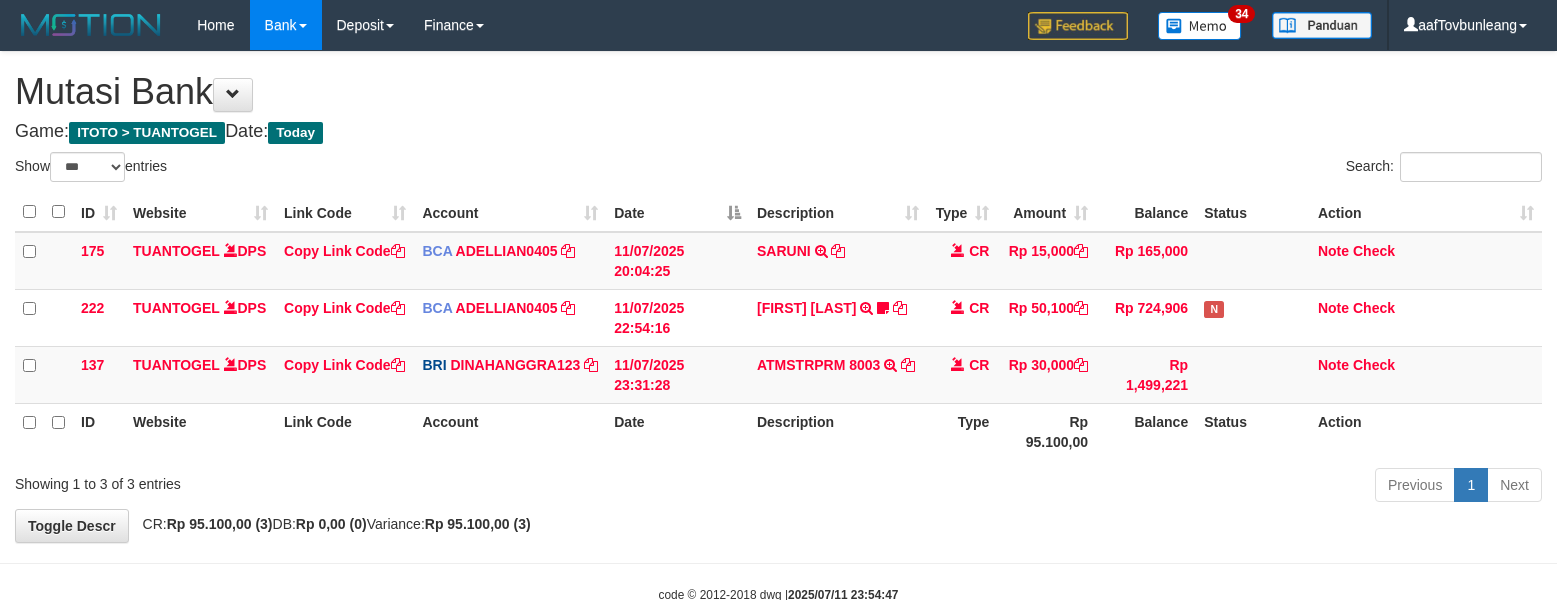 select on "***" 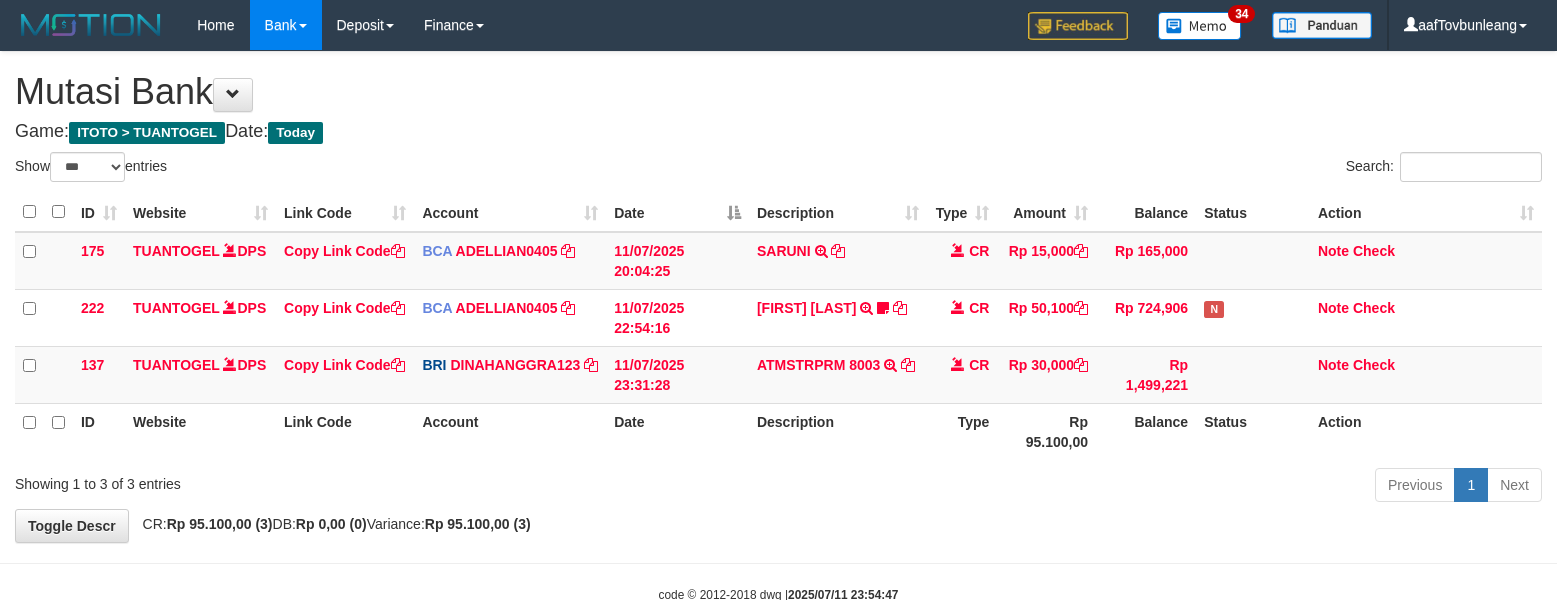 scroll, scrollTop: 0, scrollLeft: 0, axis: both 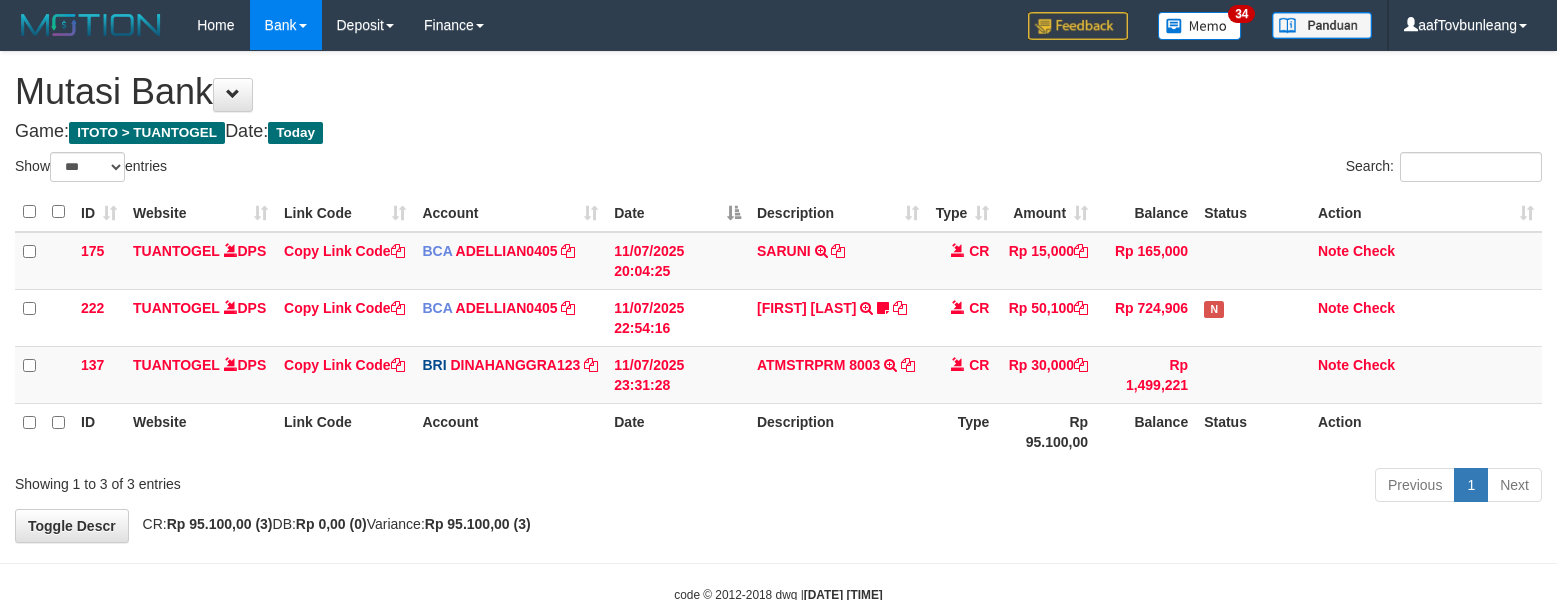 select on "***" 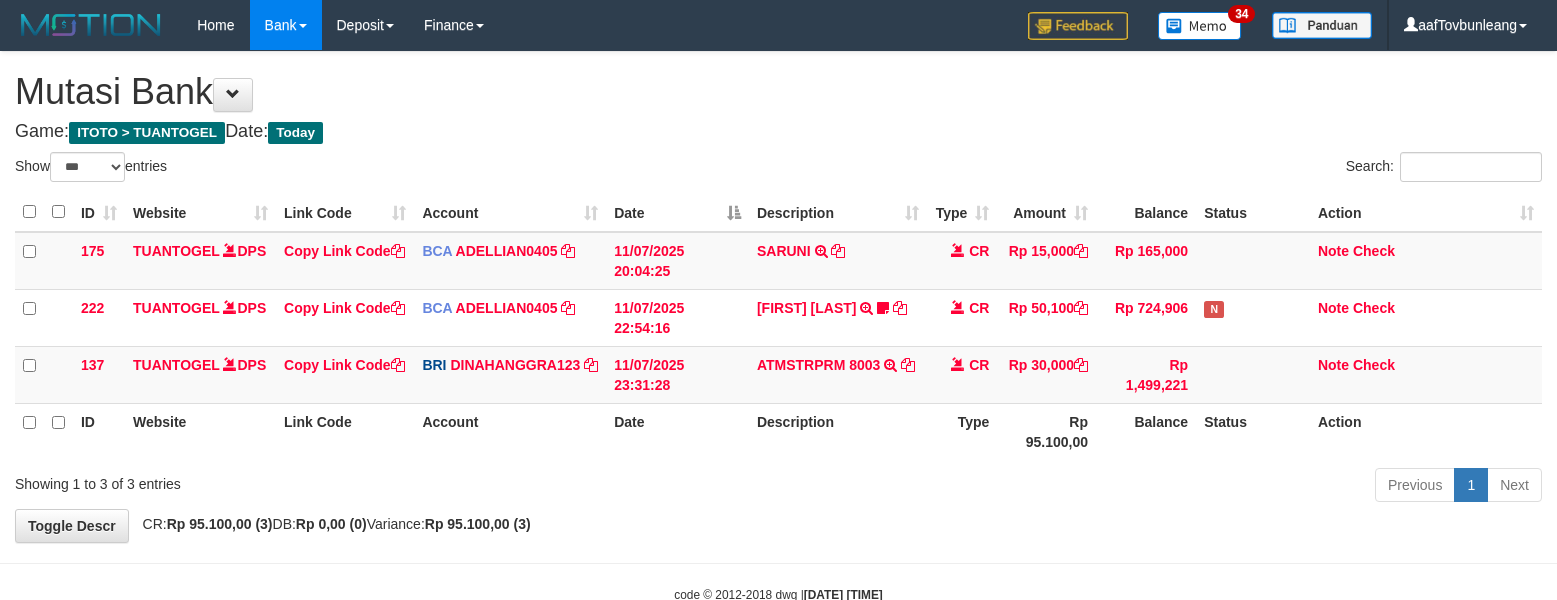 scroll, scrollTop: 0, scrollLeft: 0, axis: both 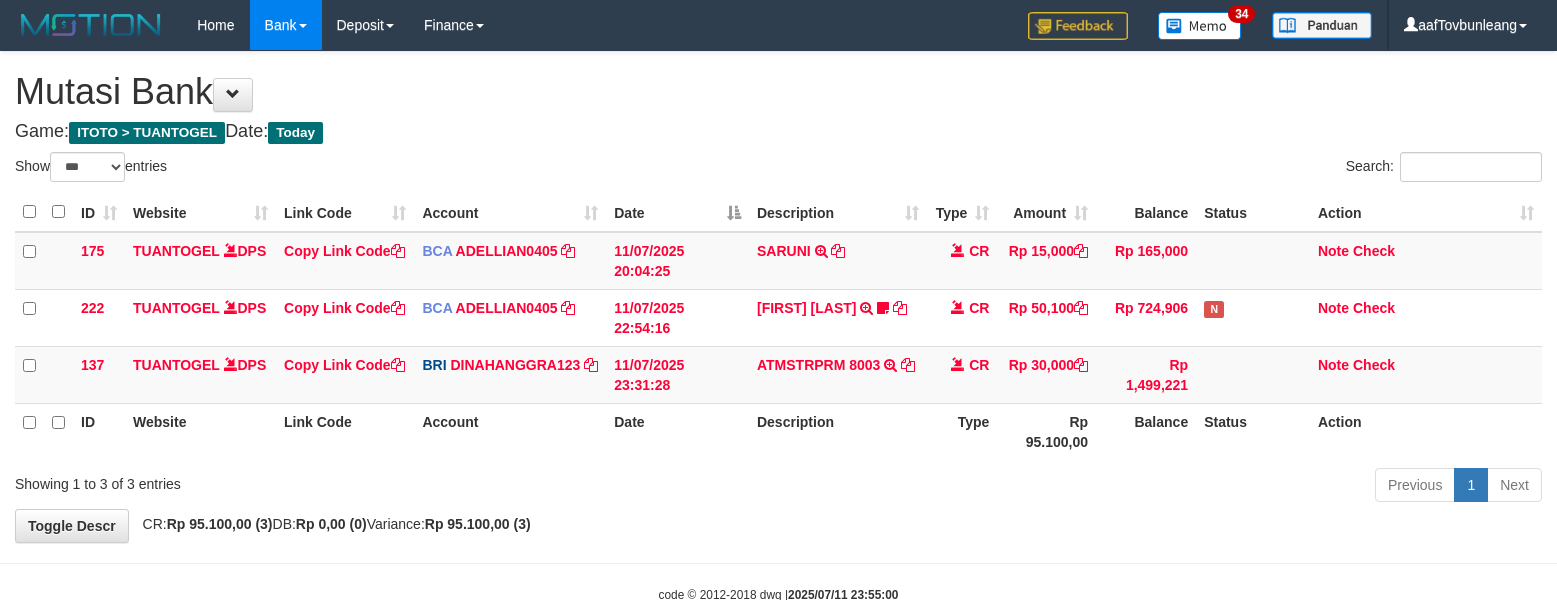 select on "***" 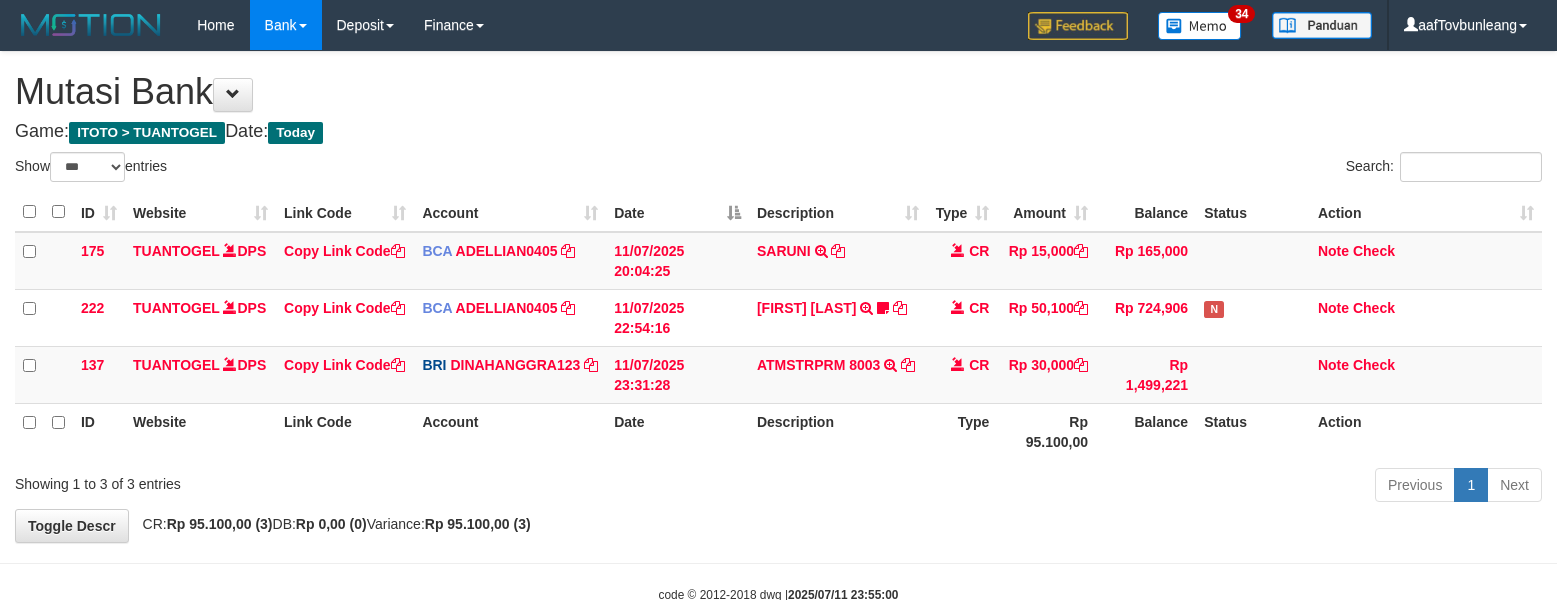 scroll, scrollTop: 0, scrollLeft: 0, axis: both 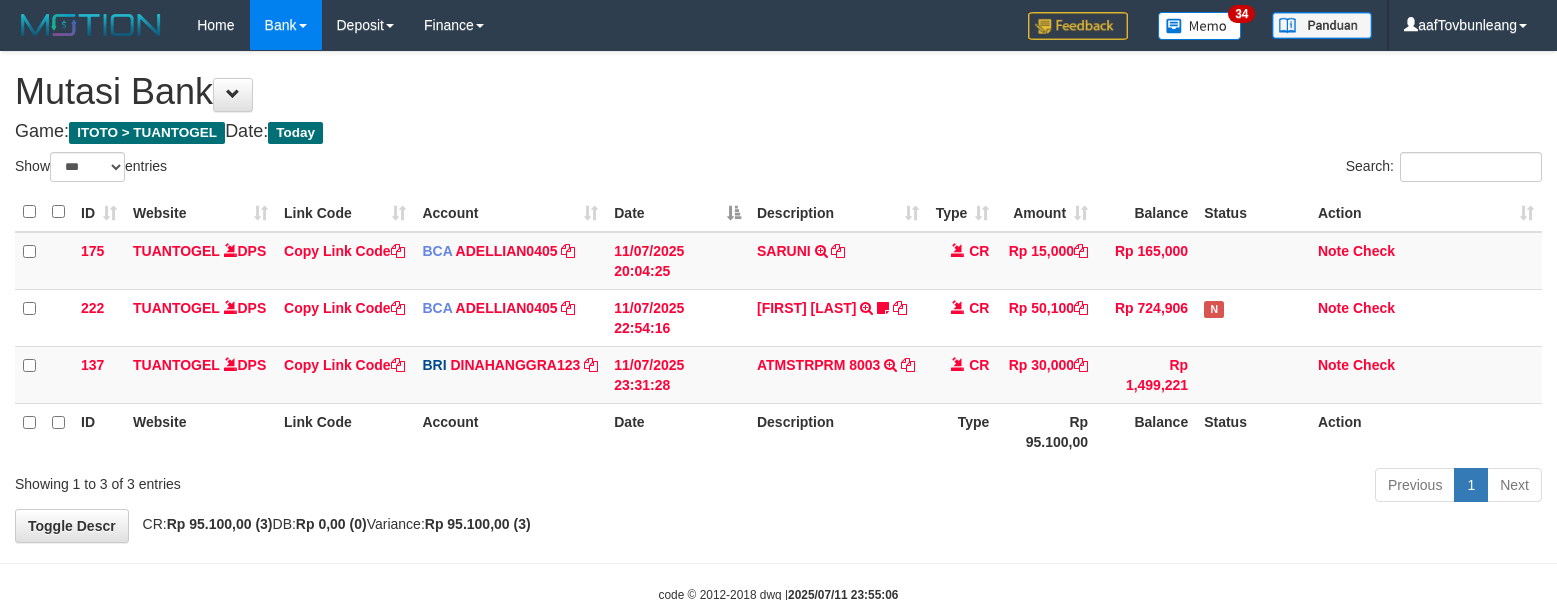 select on "***" 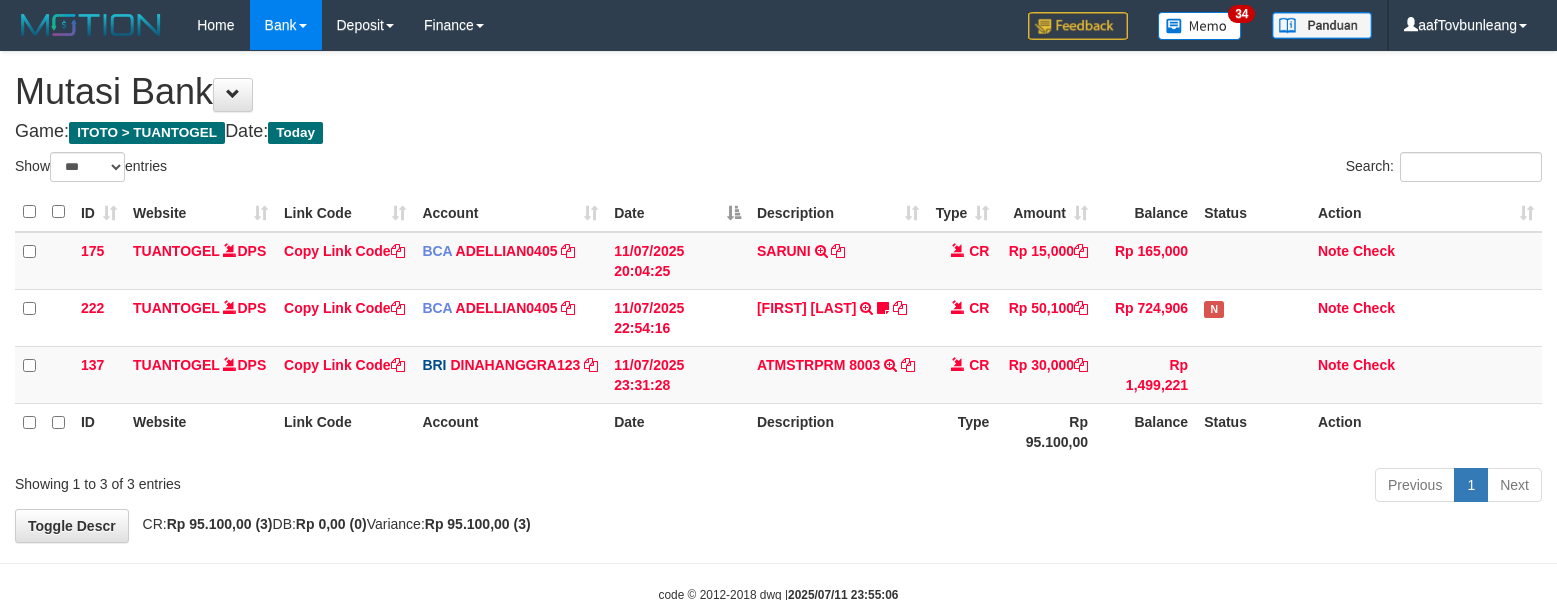 scroll, scrollTop: 0, scrollLeft: 0, axis: both 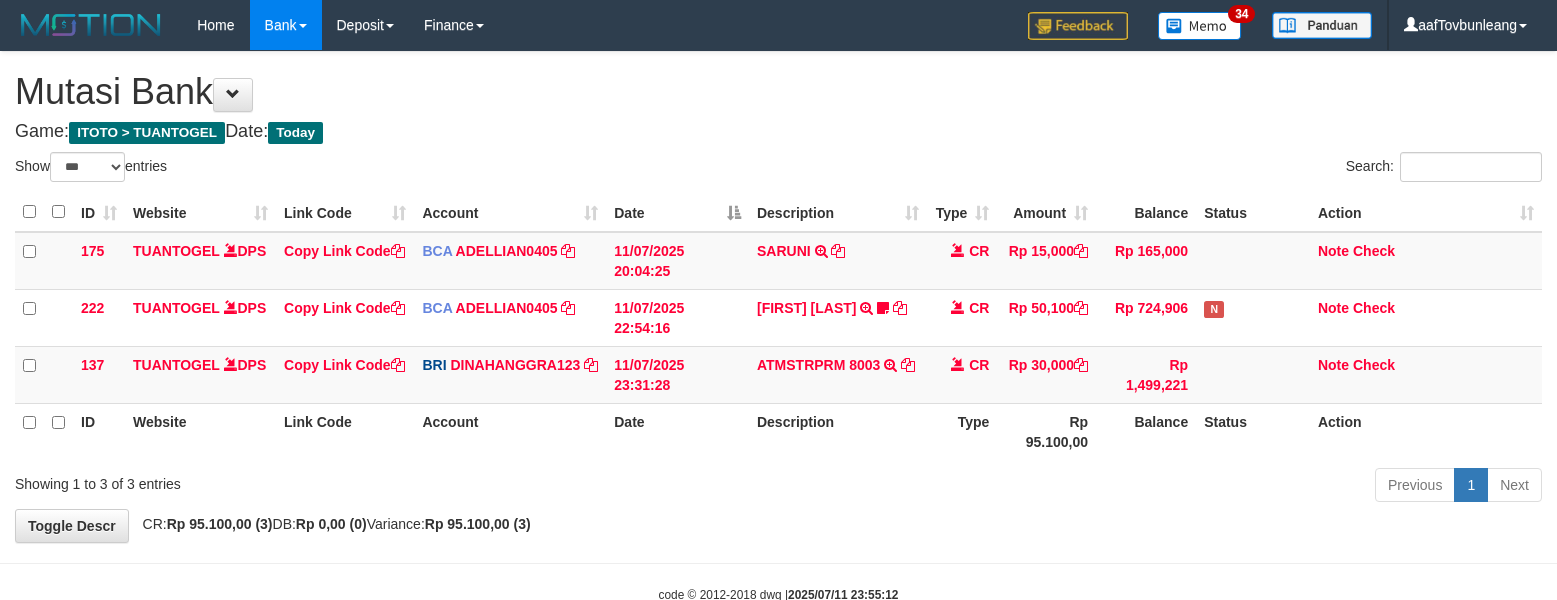 select on "***" 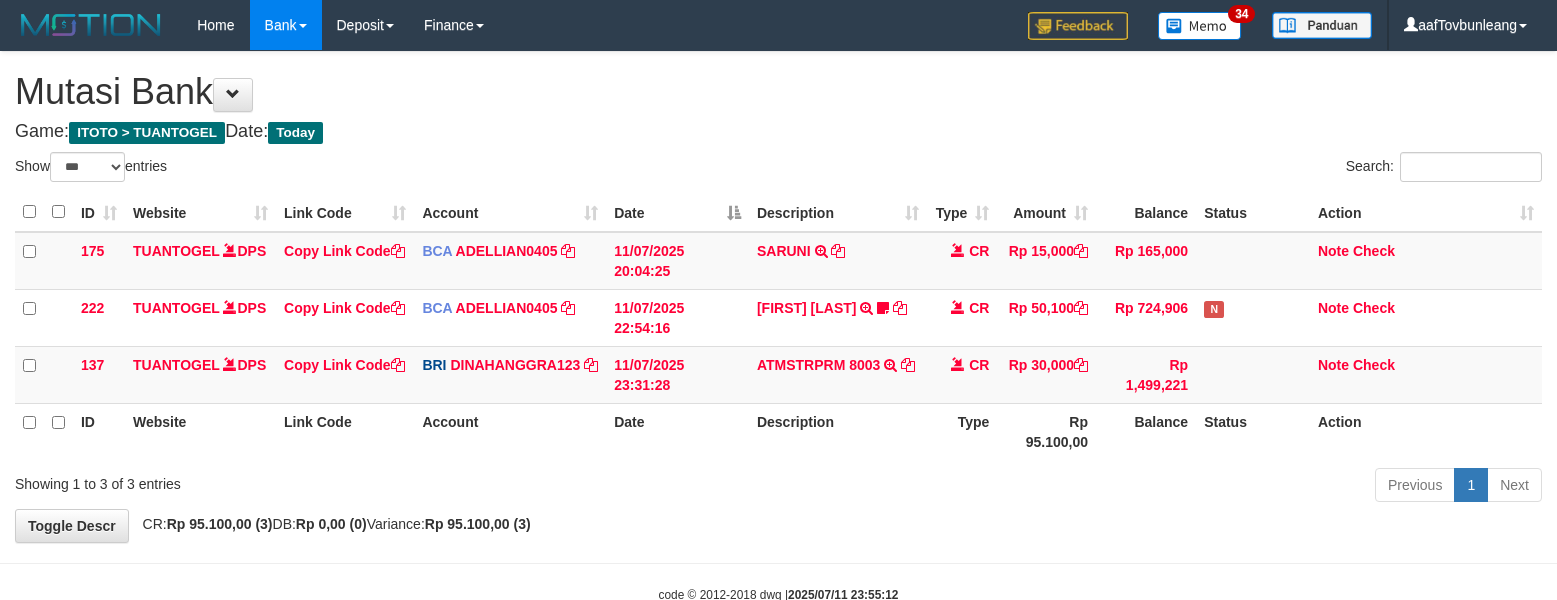 scroll, scrollTop: 0, scrollLeft: 0, axis: both 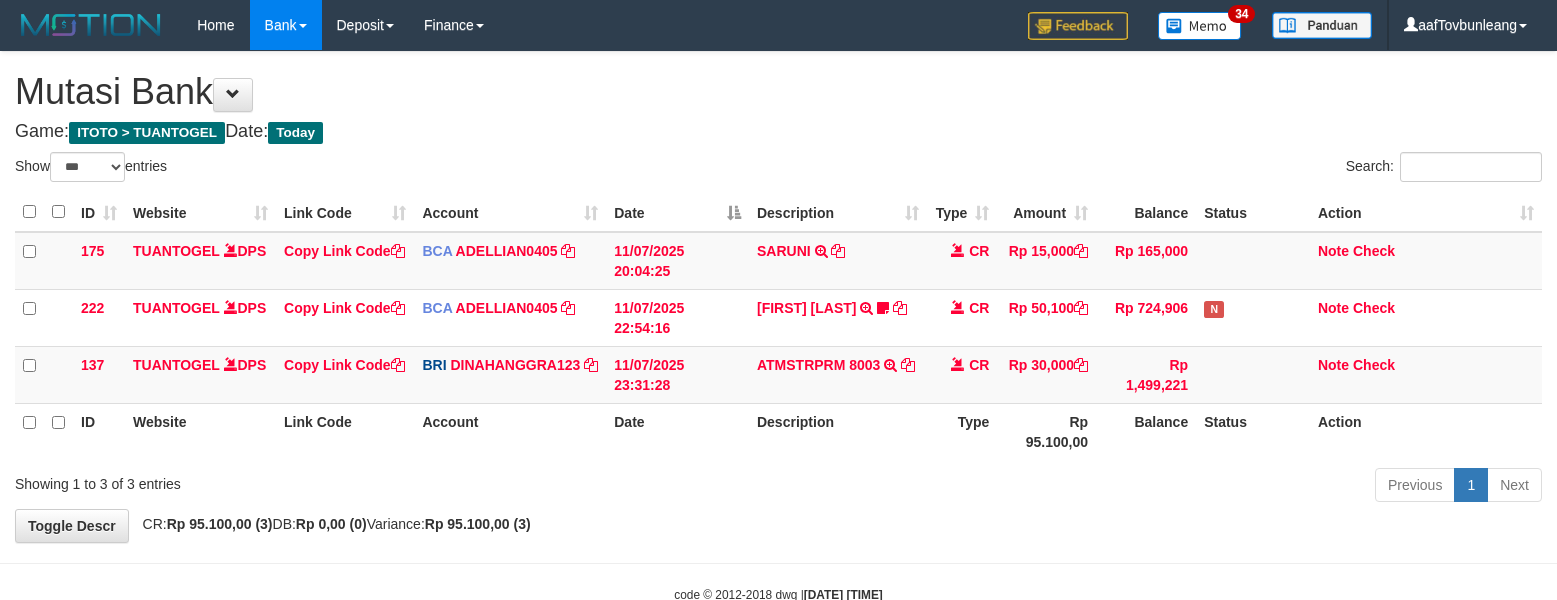 select on "***" 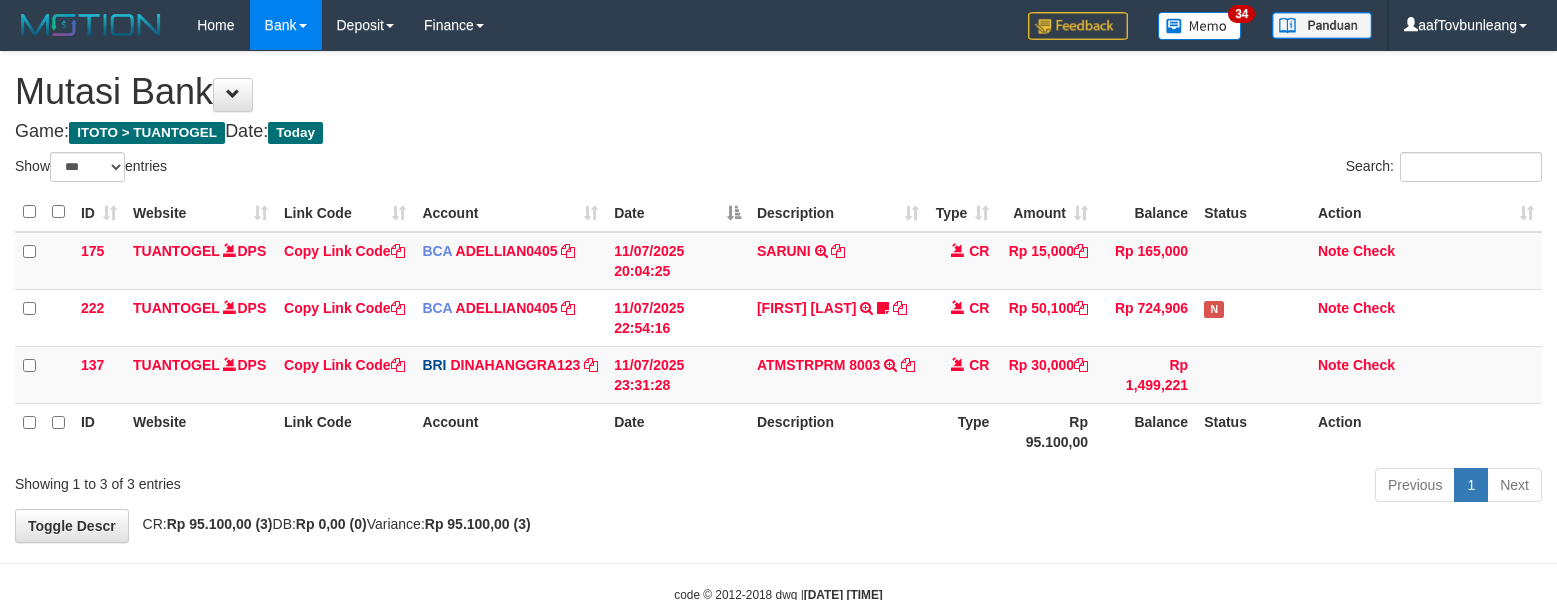 scroll, scrollTop: 0, scrollLeft: 0, axis: both 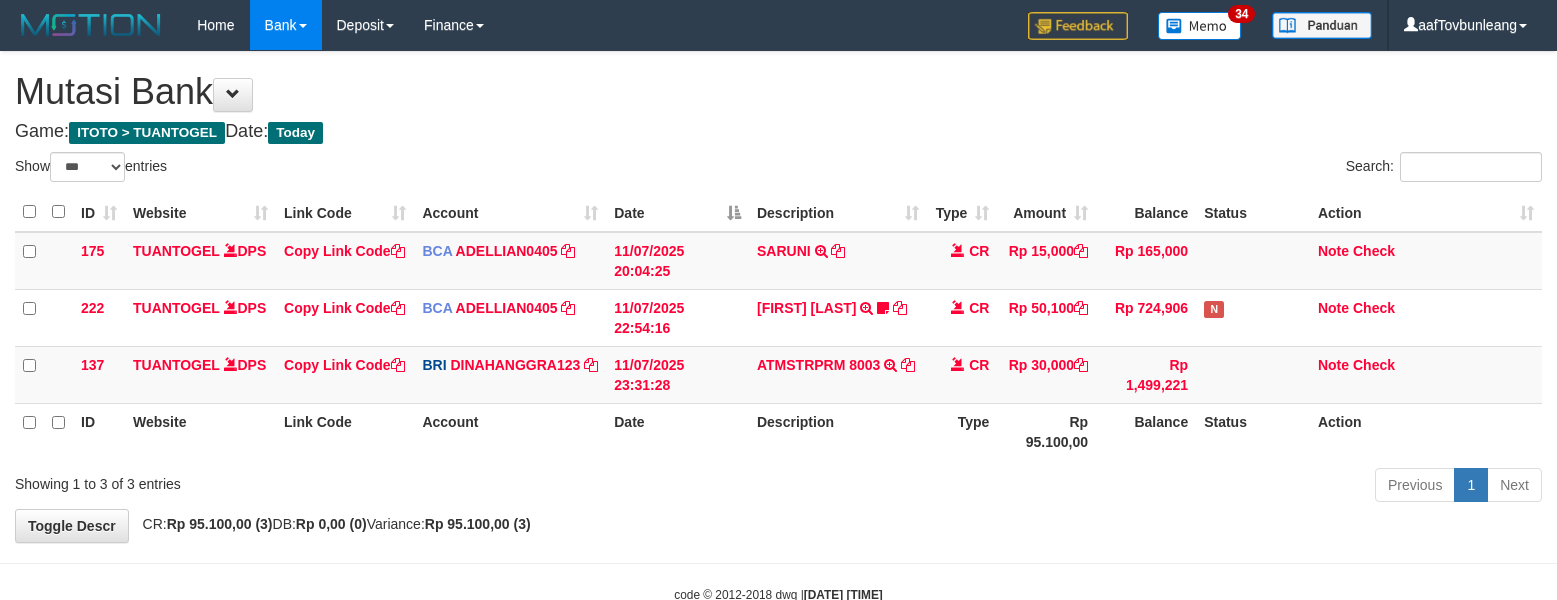 select on "***" 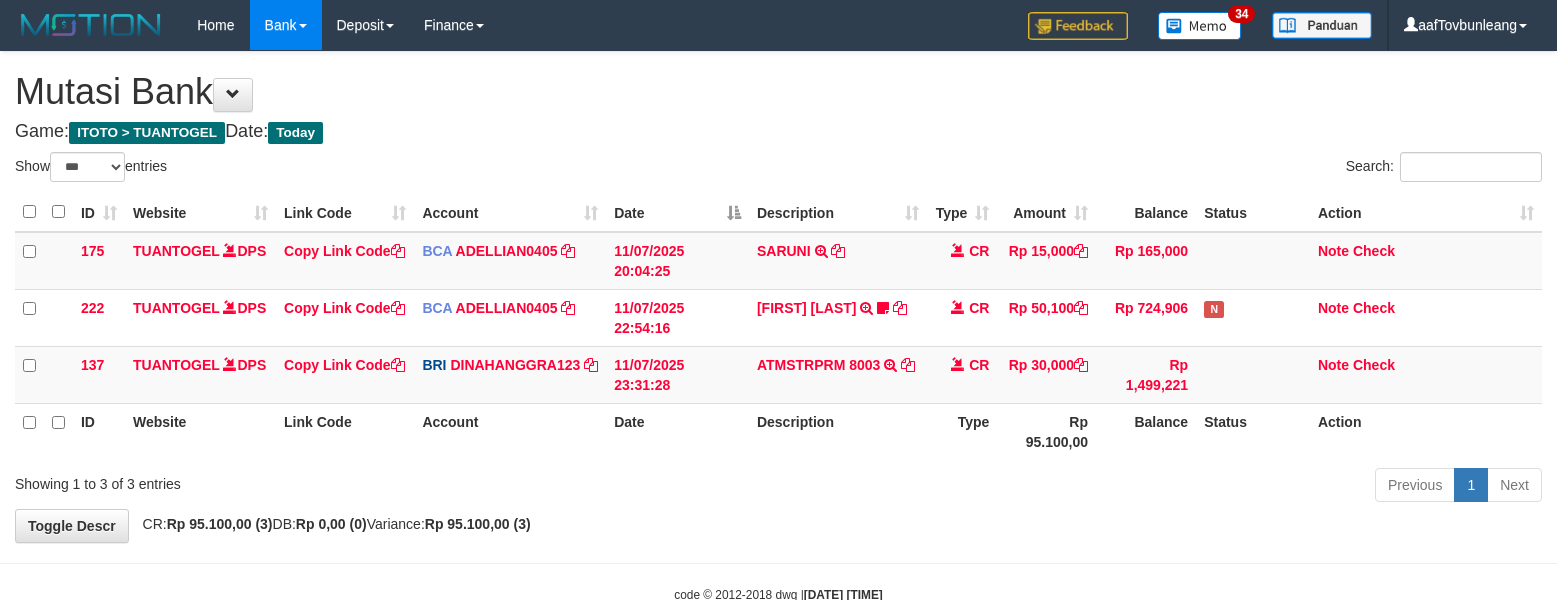 scroll, scrollTop: 0, scrollLeft: 0, axis: both 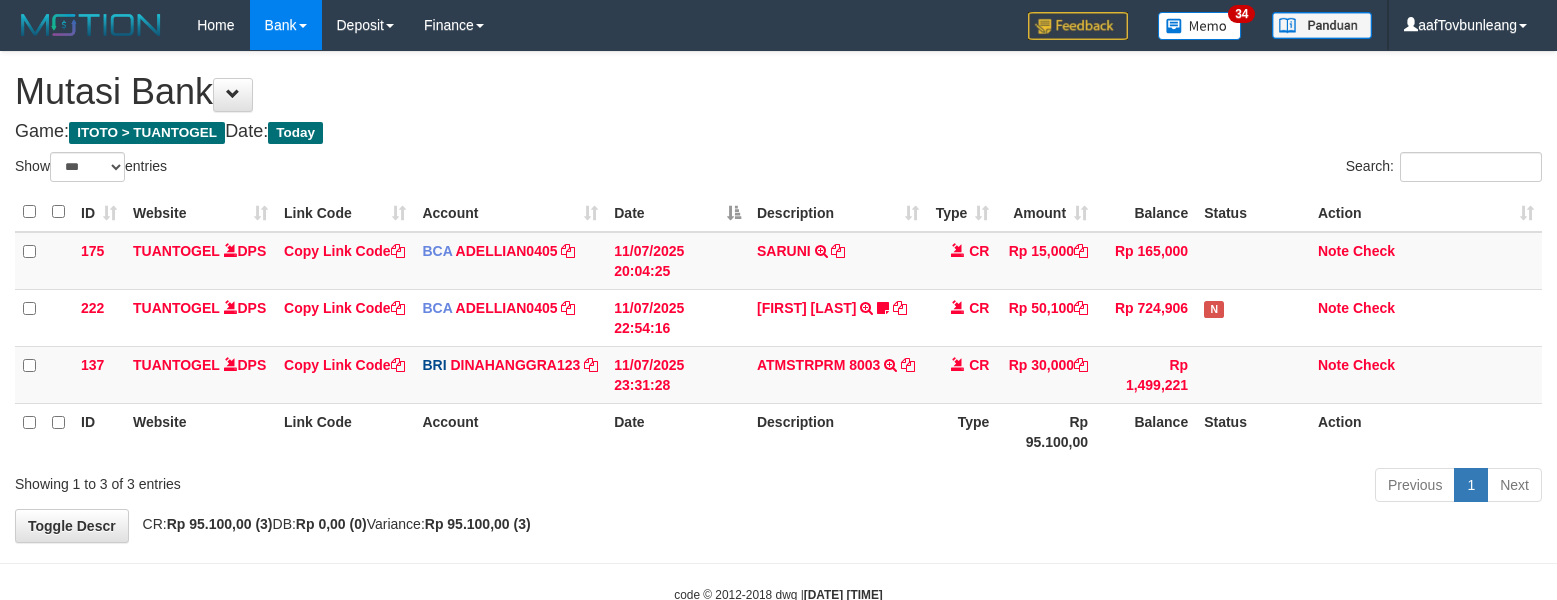 select on "***" 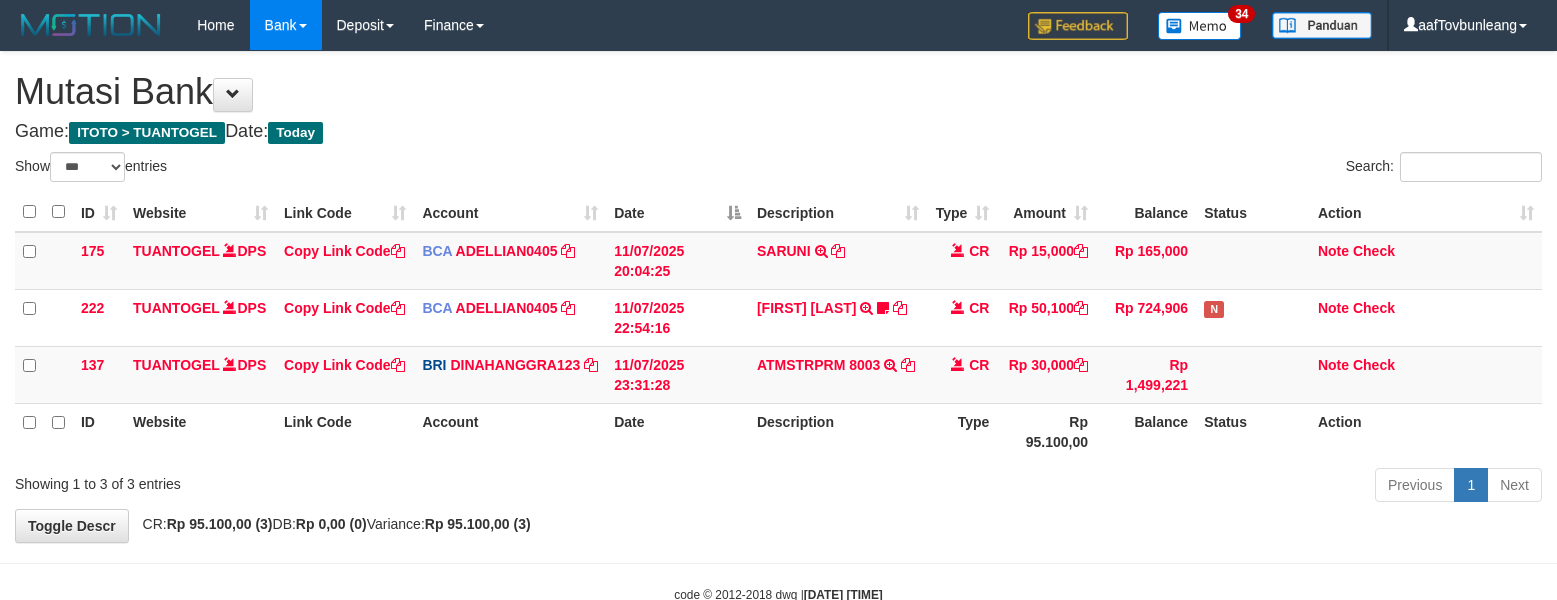 scroll, scrollTop: 0, scrollLeft: 0, axis: both 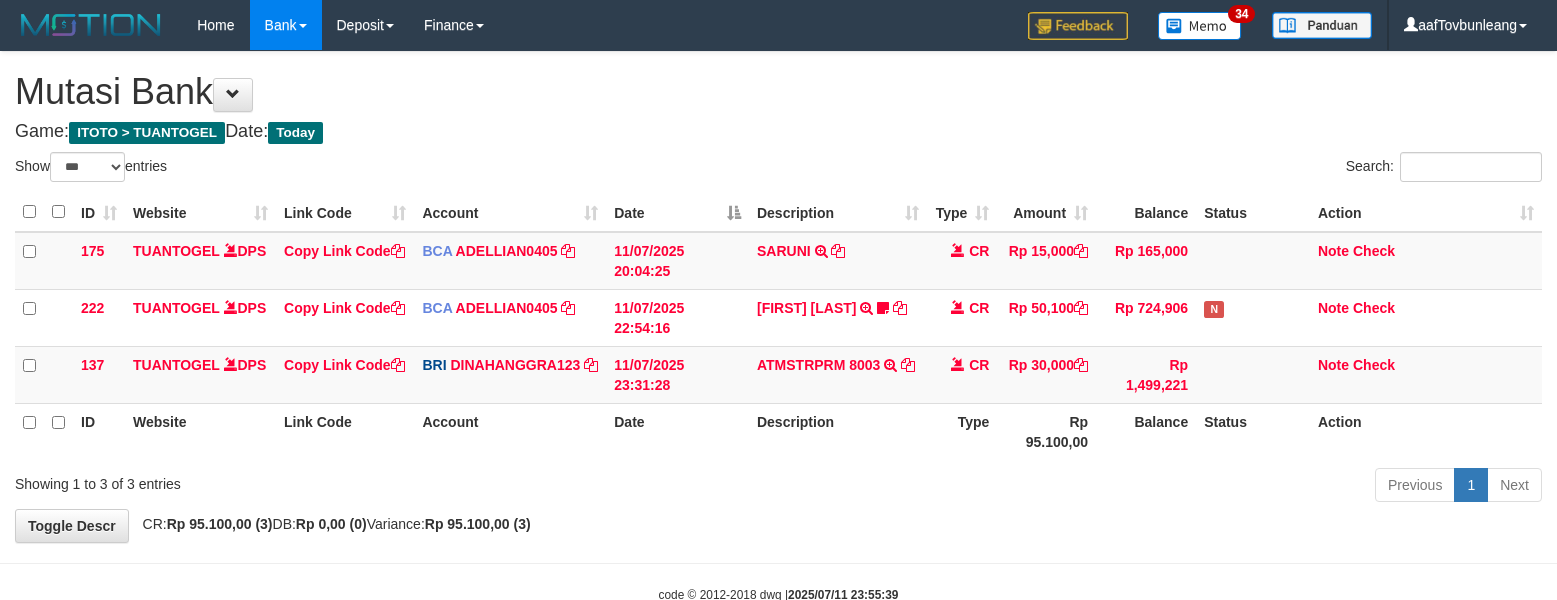 select on "***" 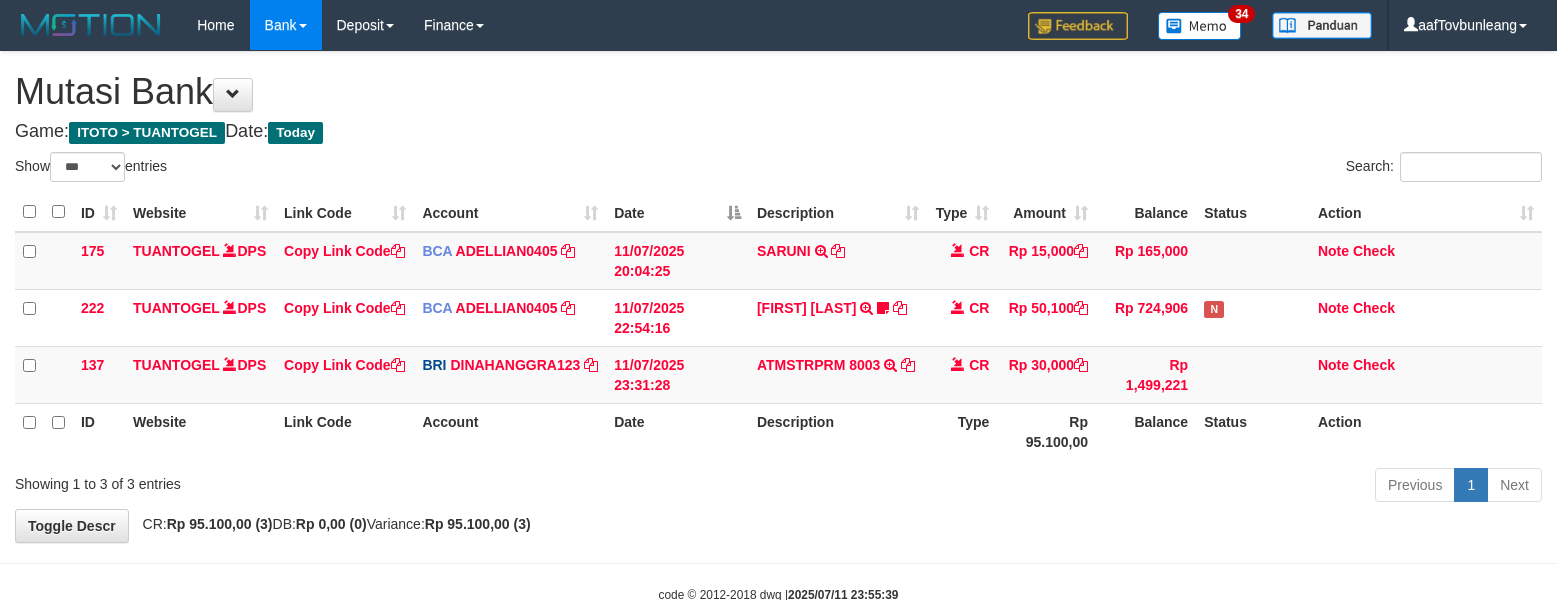 scroll, scrollTop: 0, scrollLeft: 0, axis: both 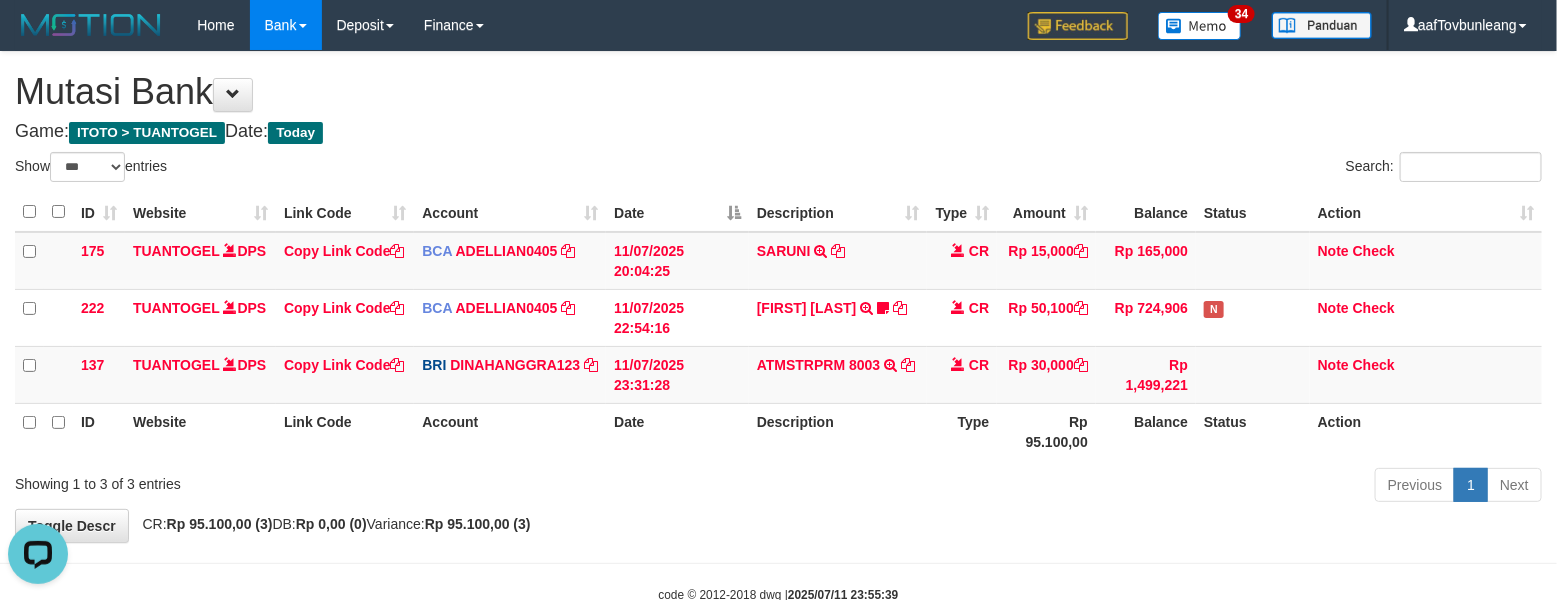 click on "Previous 1 Next" at bounding box center (1103, 487) 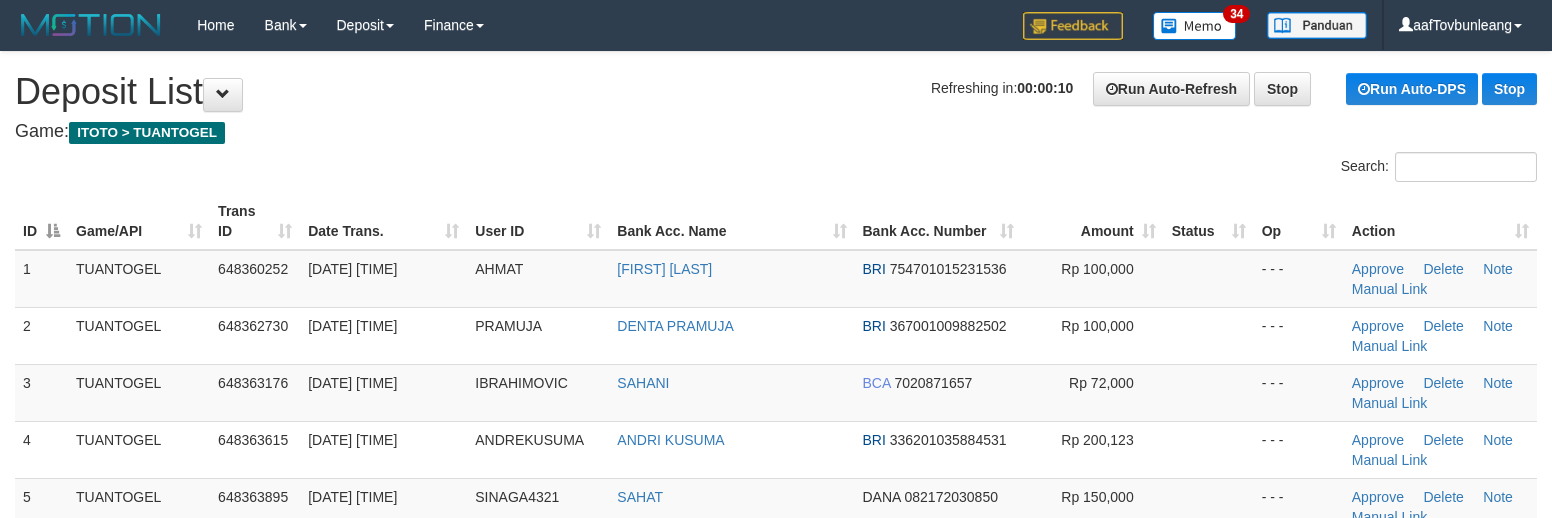 scroll, scrollTop: 0, scrollLeft: 0, axis: both 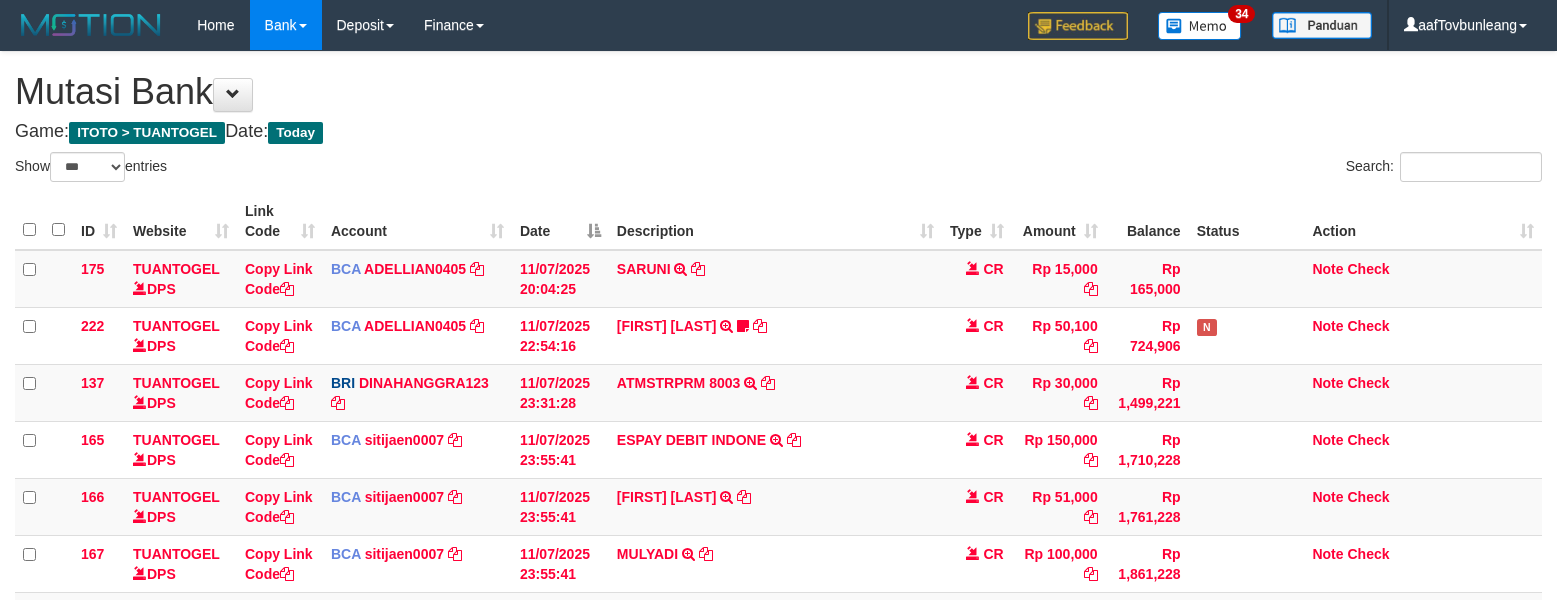 select on "***" 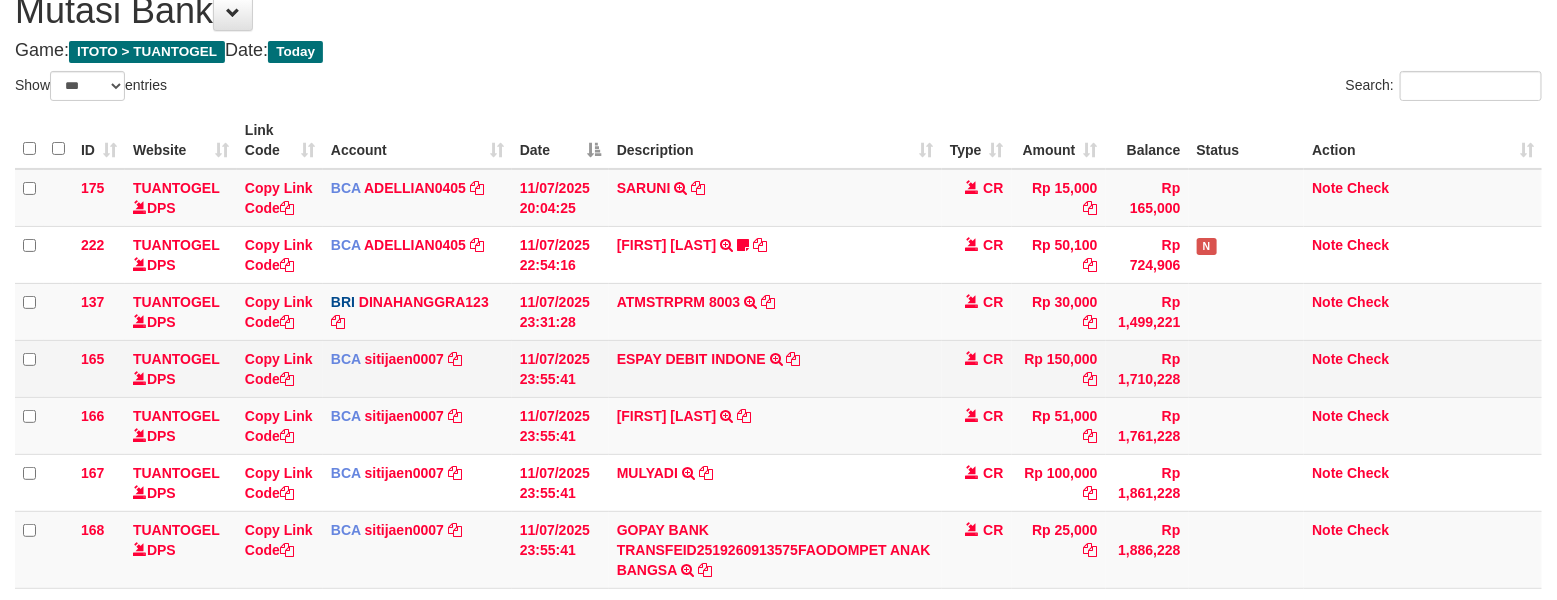 scroll, scrollTop: 125, scrollLeft: 0, axis: vertical 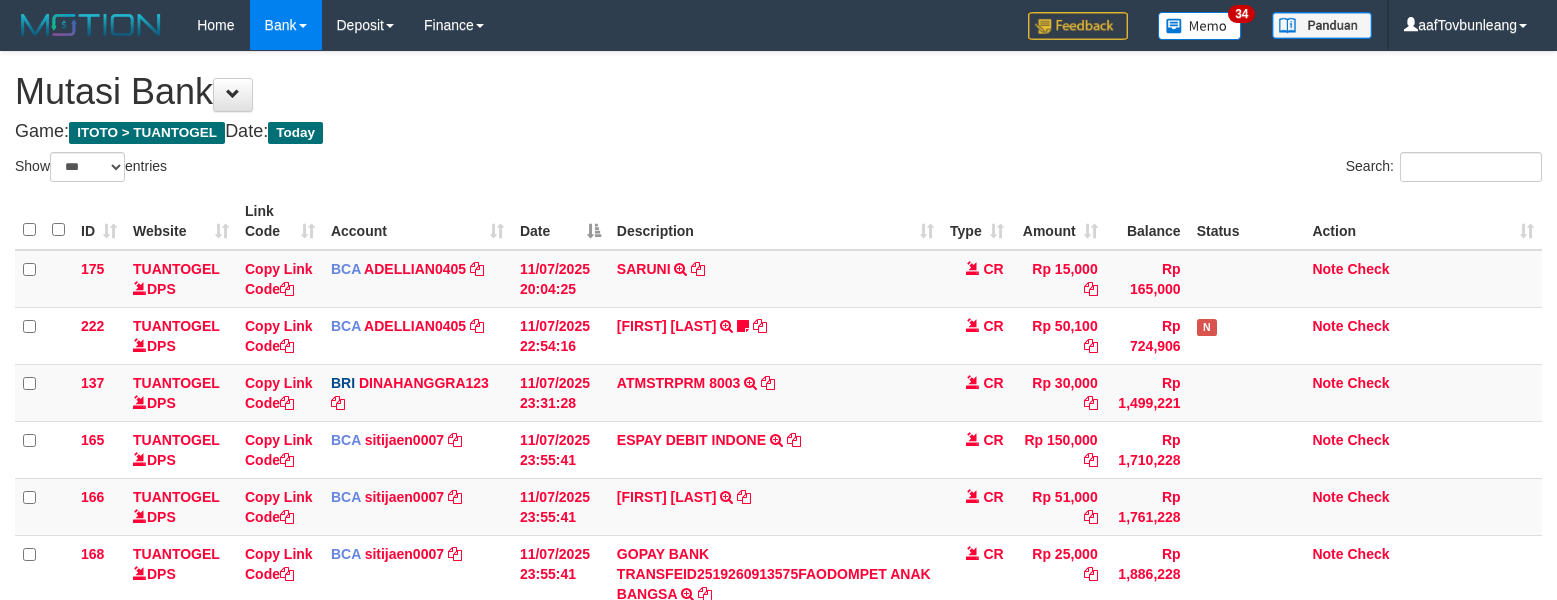 select on "***" 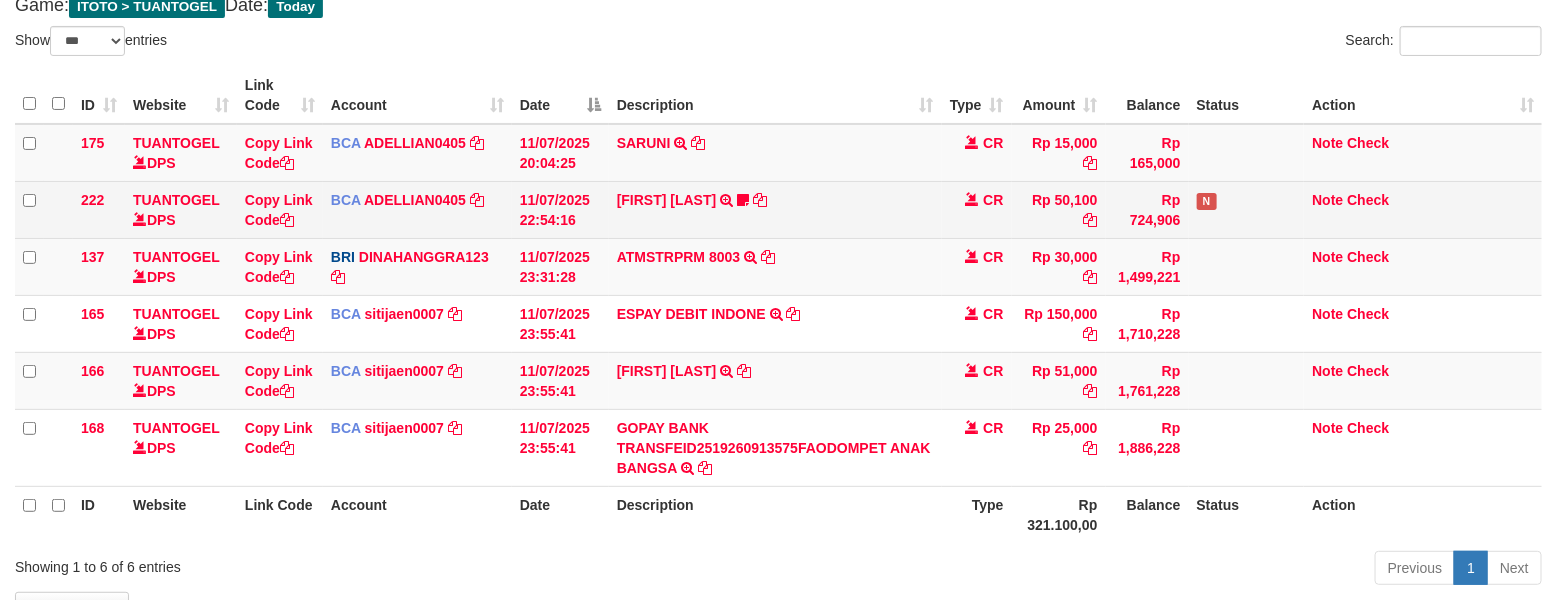 scroll, scrollTop: 125, scrollLeft: 0, axis: vertical 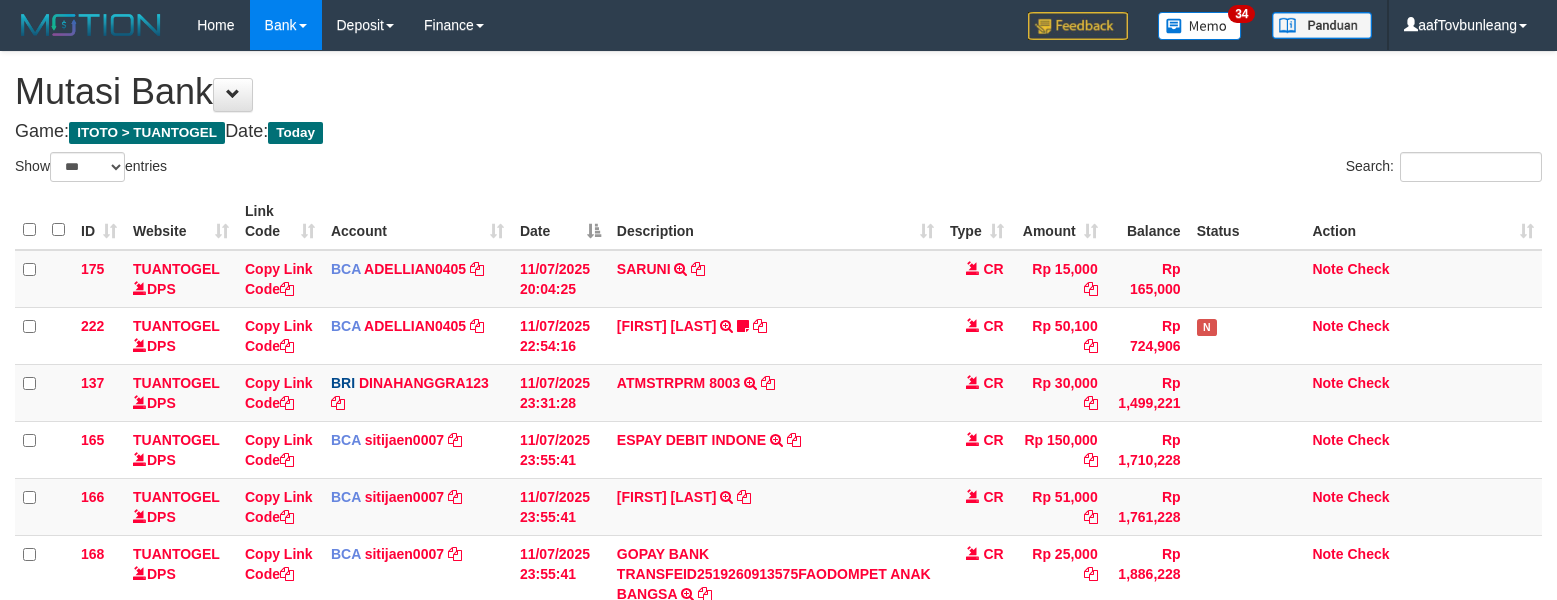 select on "***" 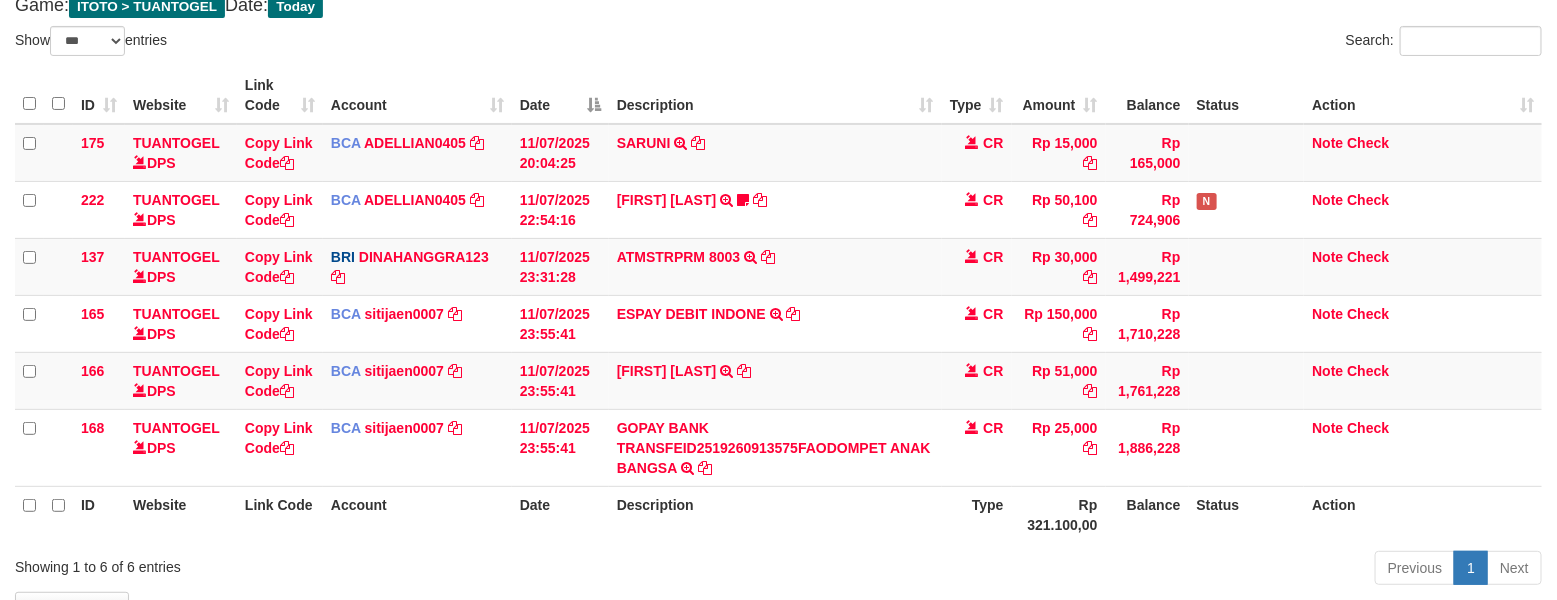 scroll, scrollTop: 125, scrollLeft: 0, axis: vertical 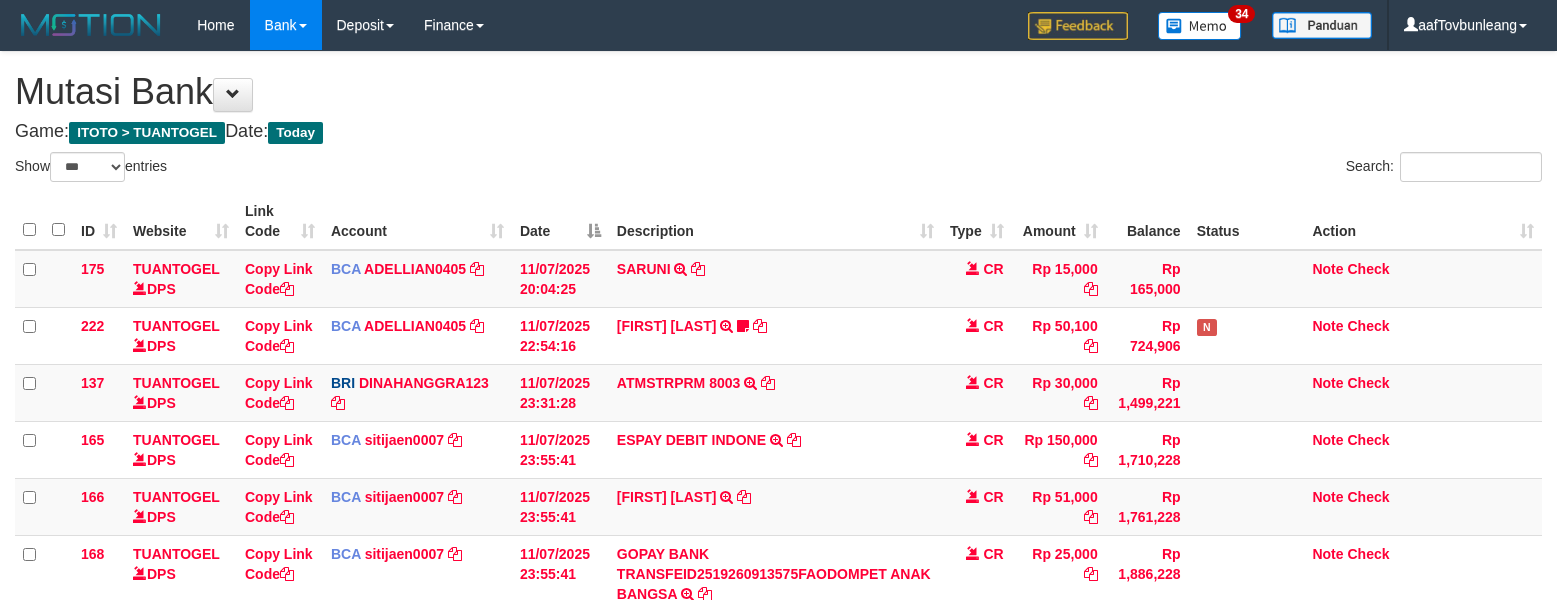 select on "***" 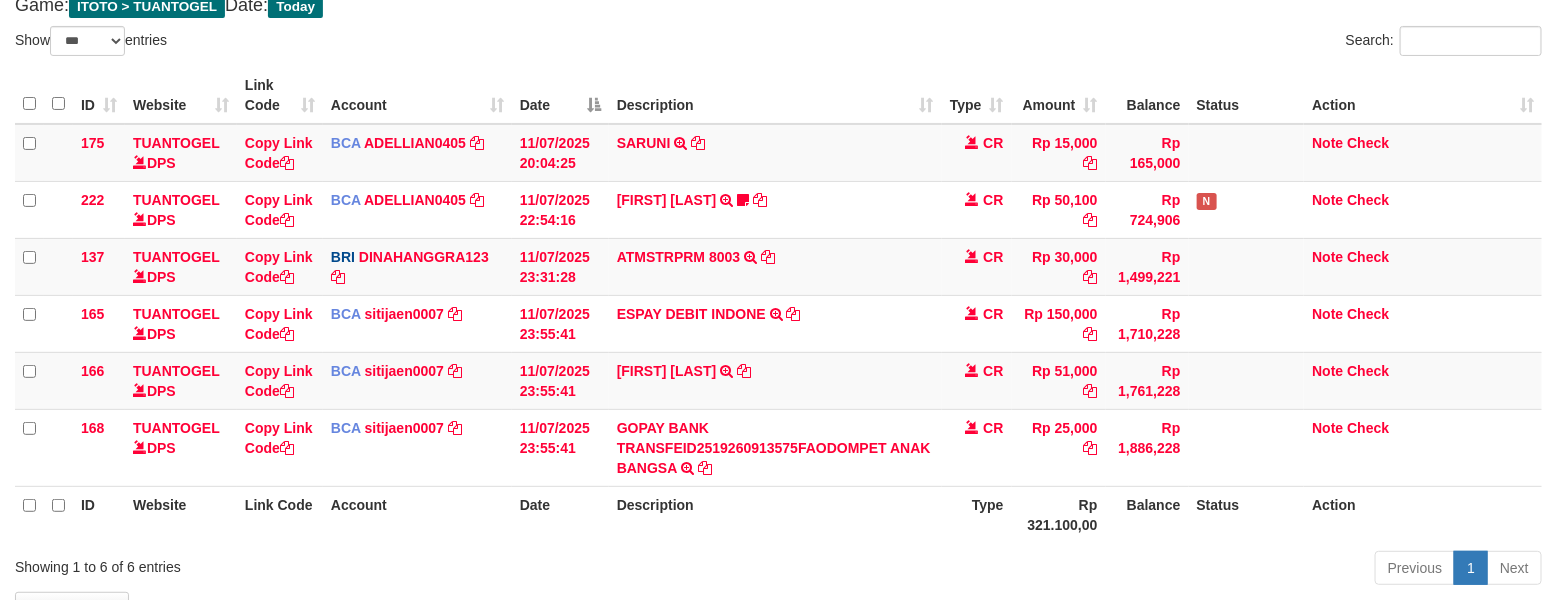 scroll, scrollTop: 125, scrollLeft: 0, axis: vertical 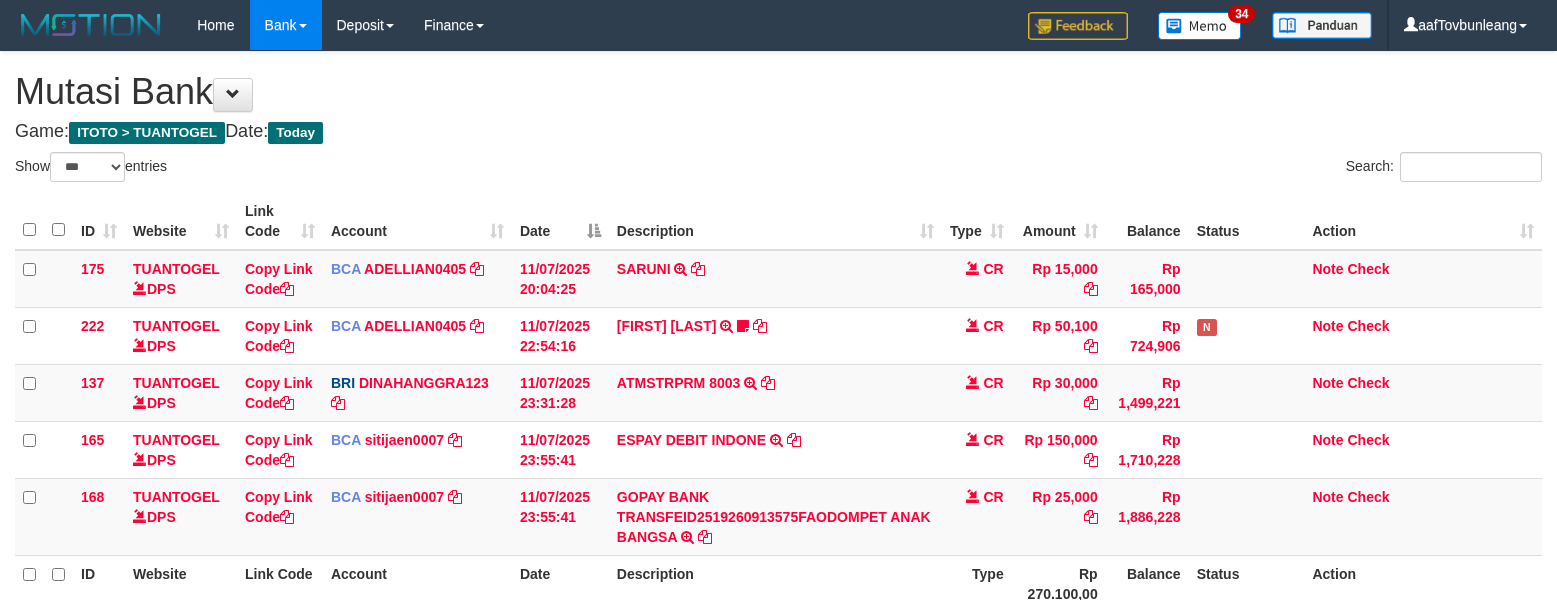 select on "***" 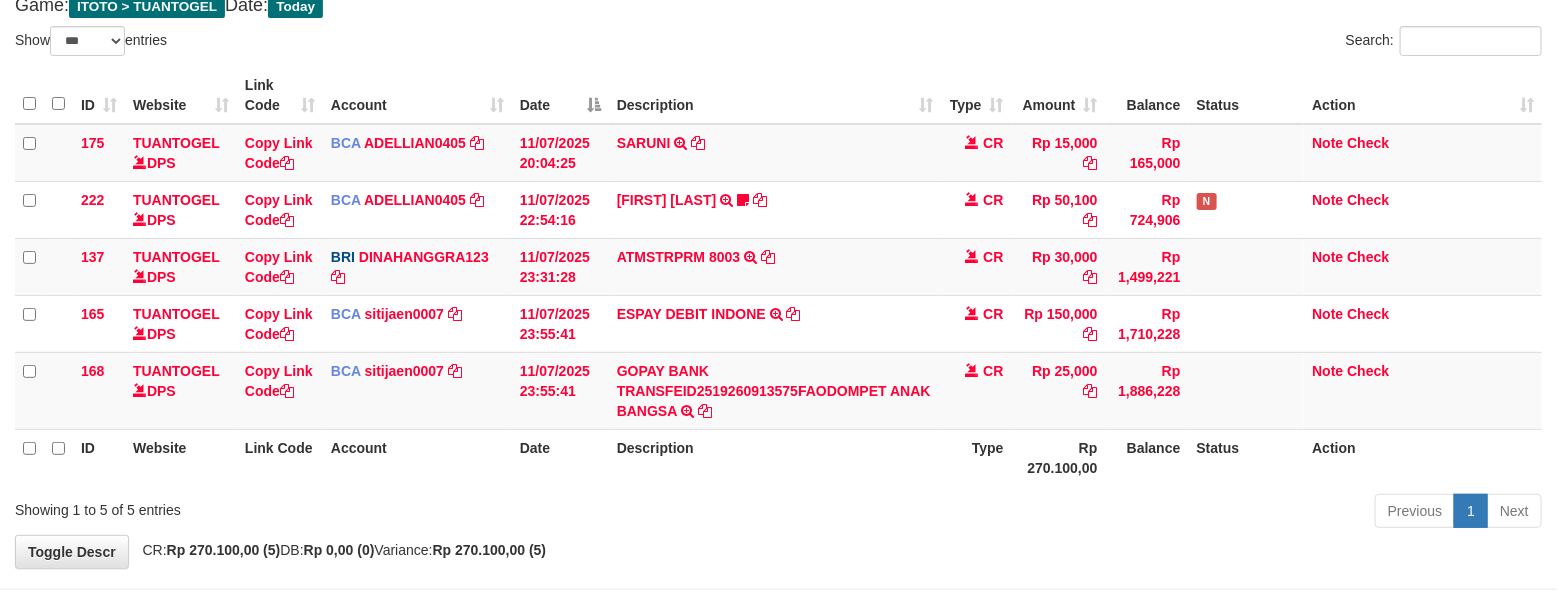 scroll, scrollTop: 125, scrollLeft: 0, axis: vertical 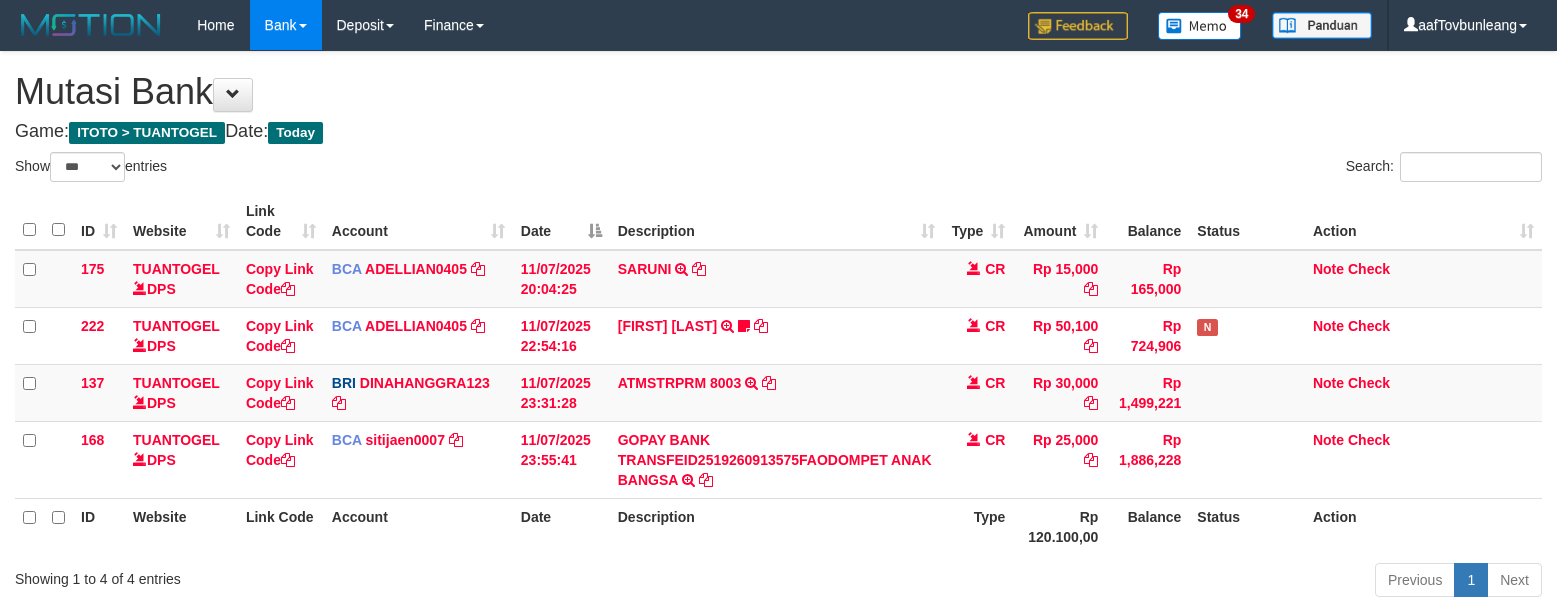 select on "***" 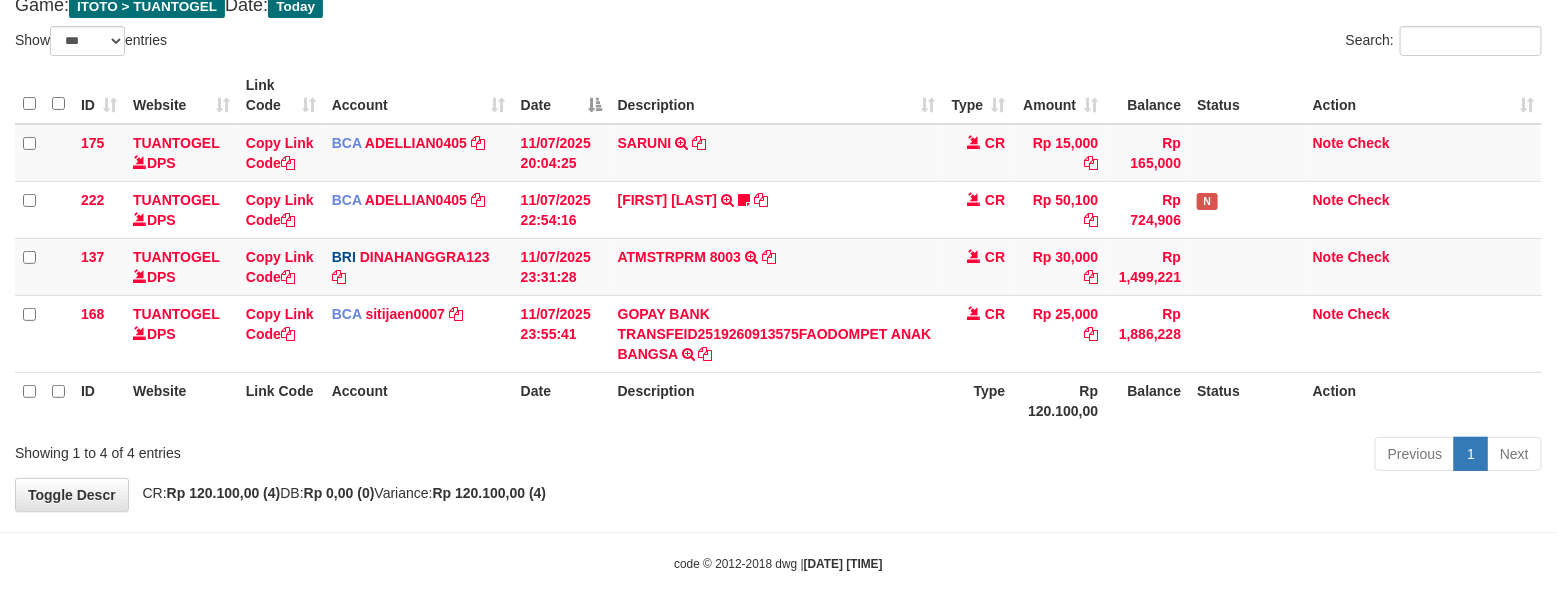 scroll, scrollTop: 125, scrollLeft: 0, axis: vertical 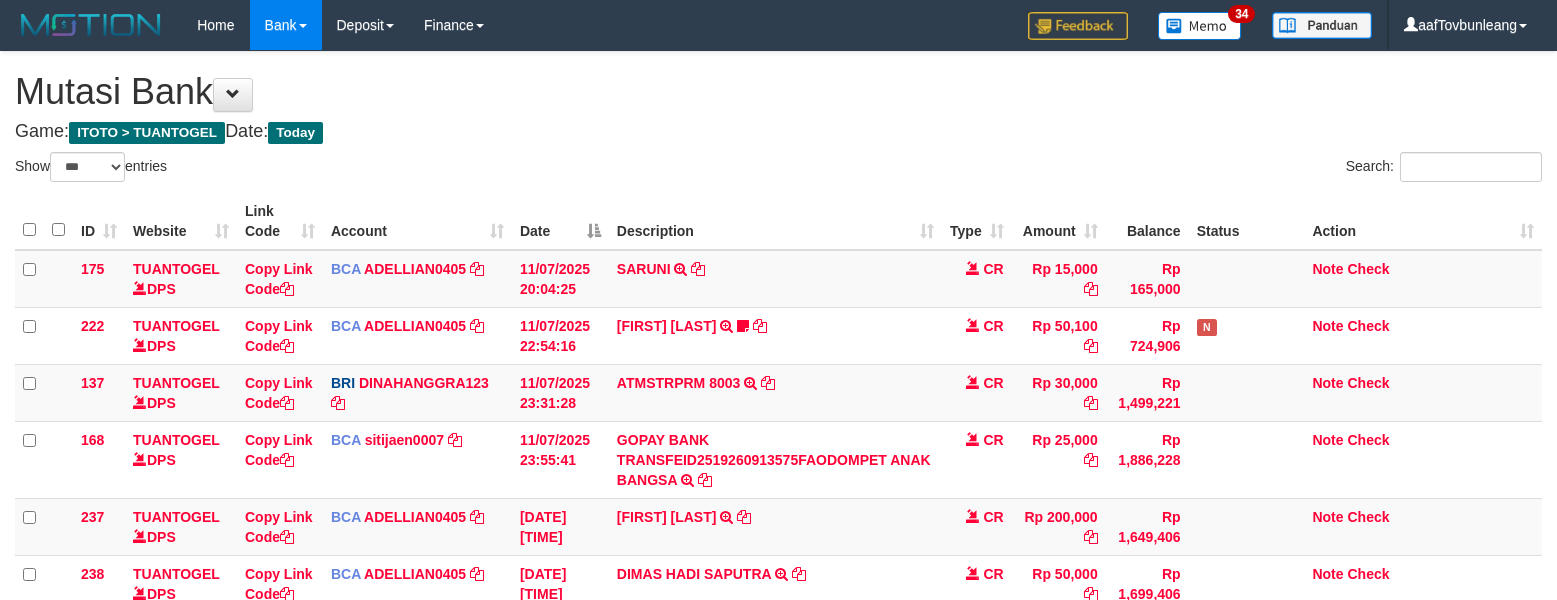select on "***" 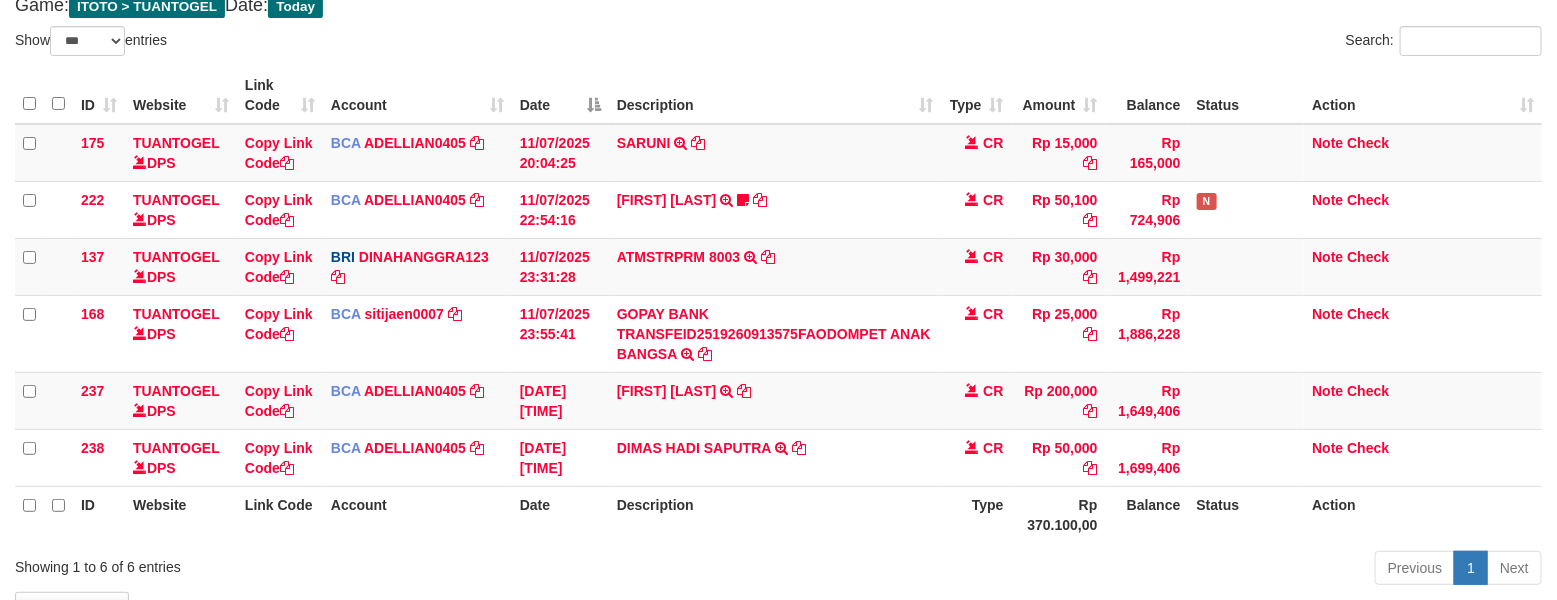 scroll, scrollTop: 125, scrollLeft: 0, axis: vertical 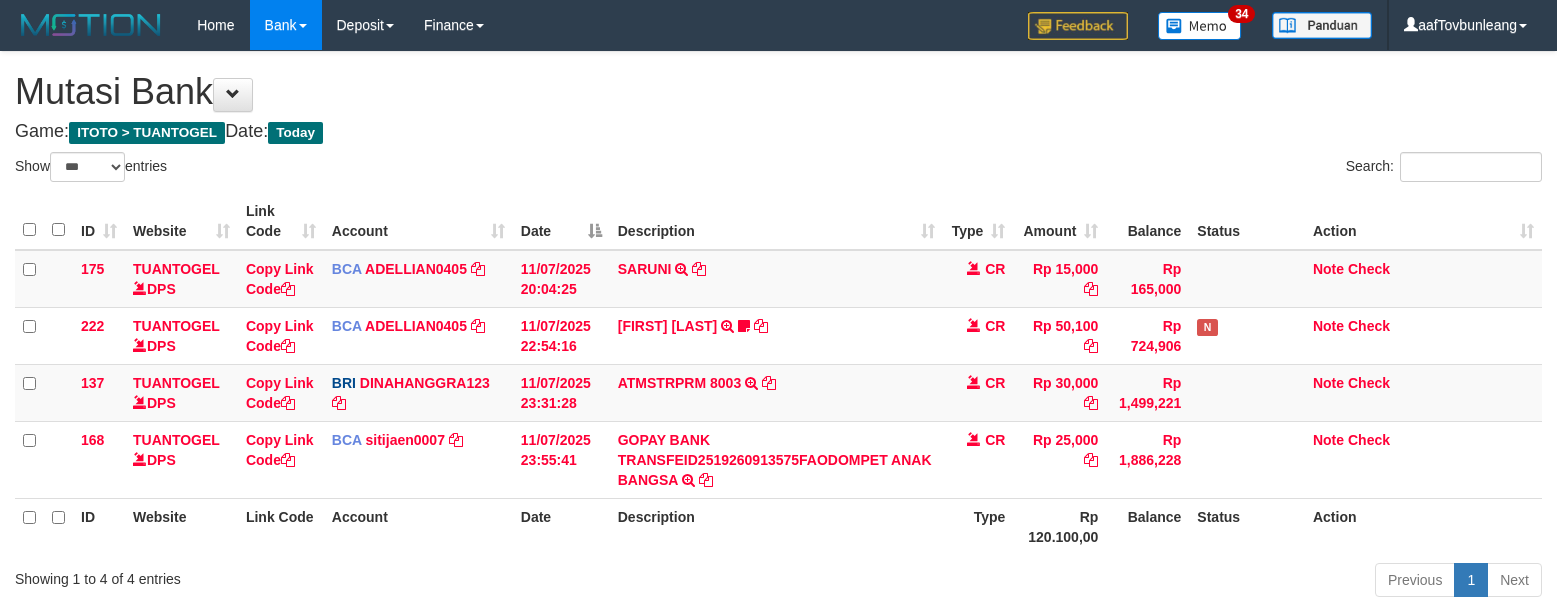 select on "***" 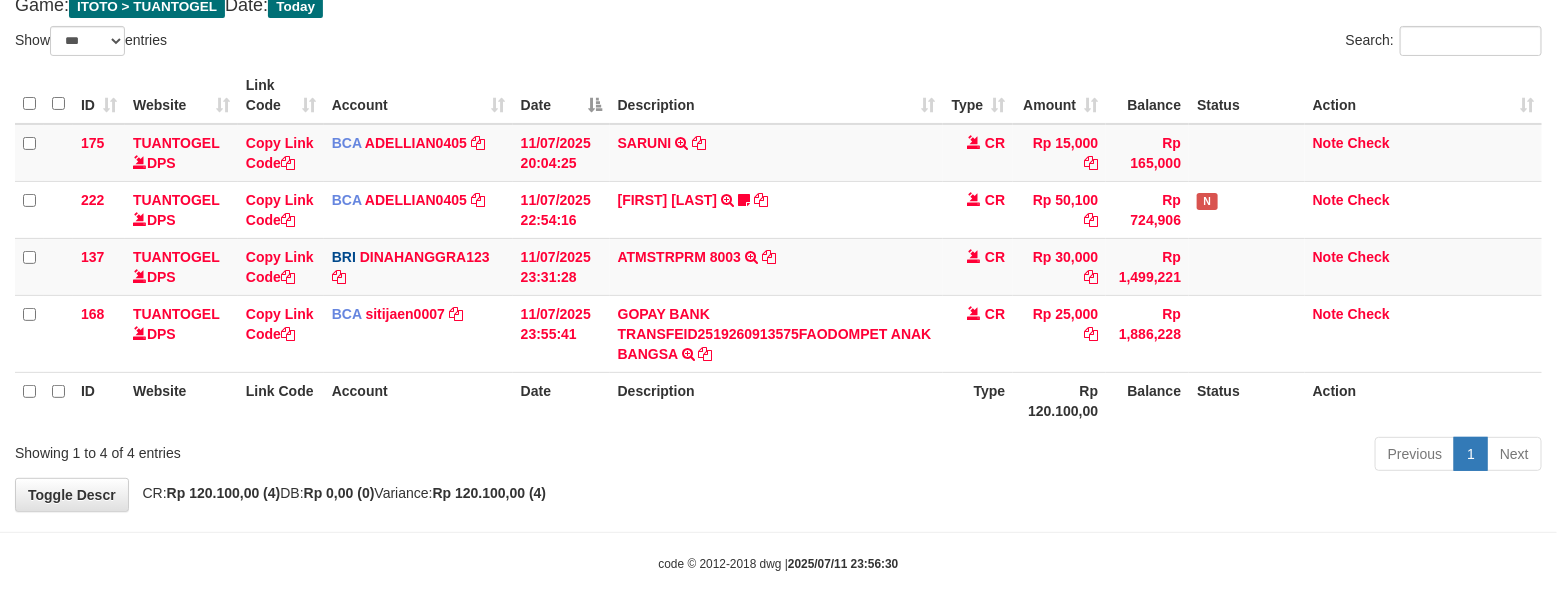 scroll, scrollTop: 125, scrollLeft: 0, axis: vertical 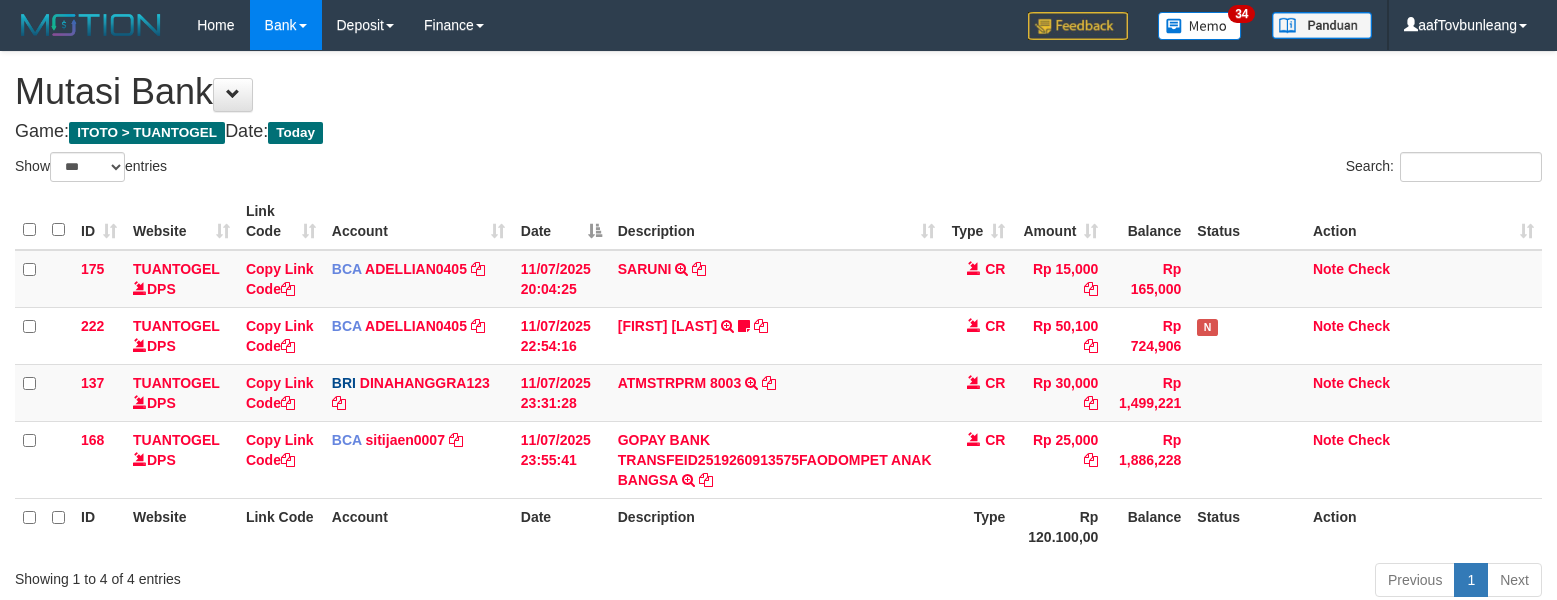 select on "***" 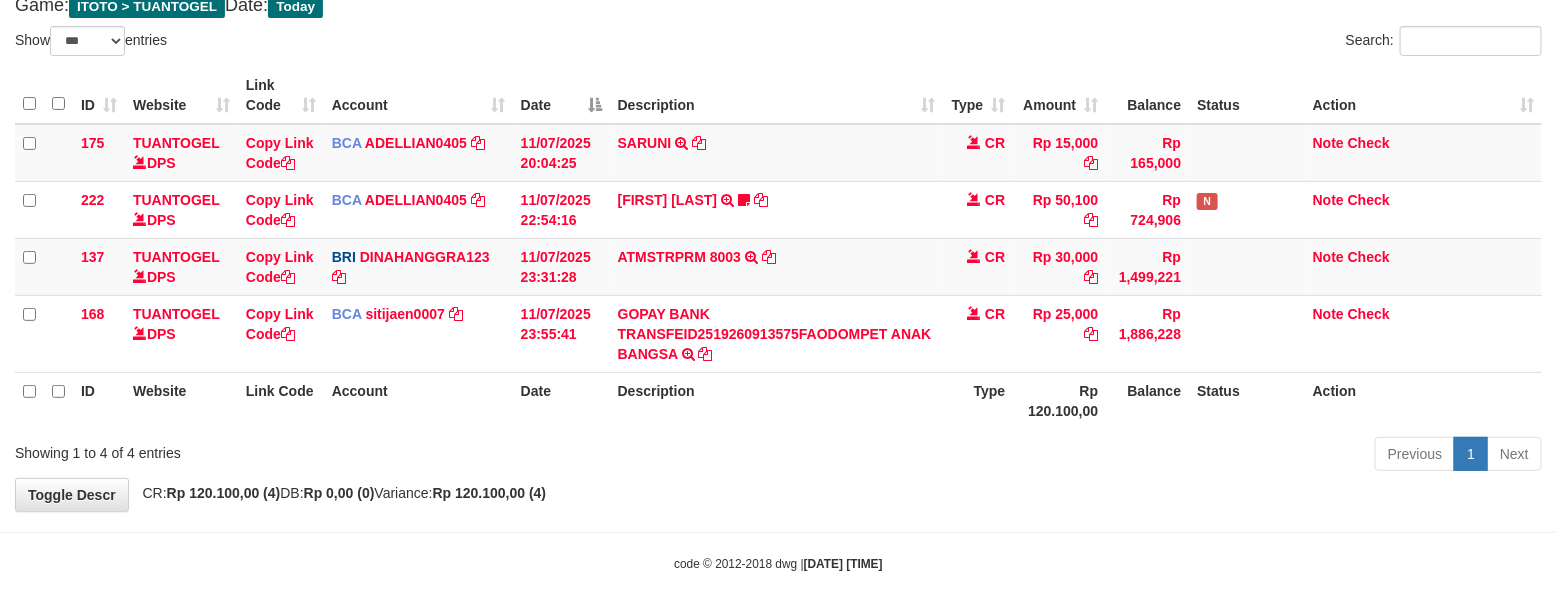 scroll, scrollTop: 125, scrollLeft: 0, axis: vertical 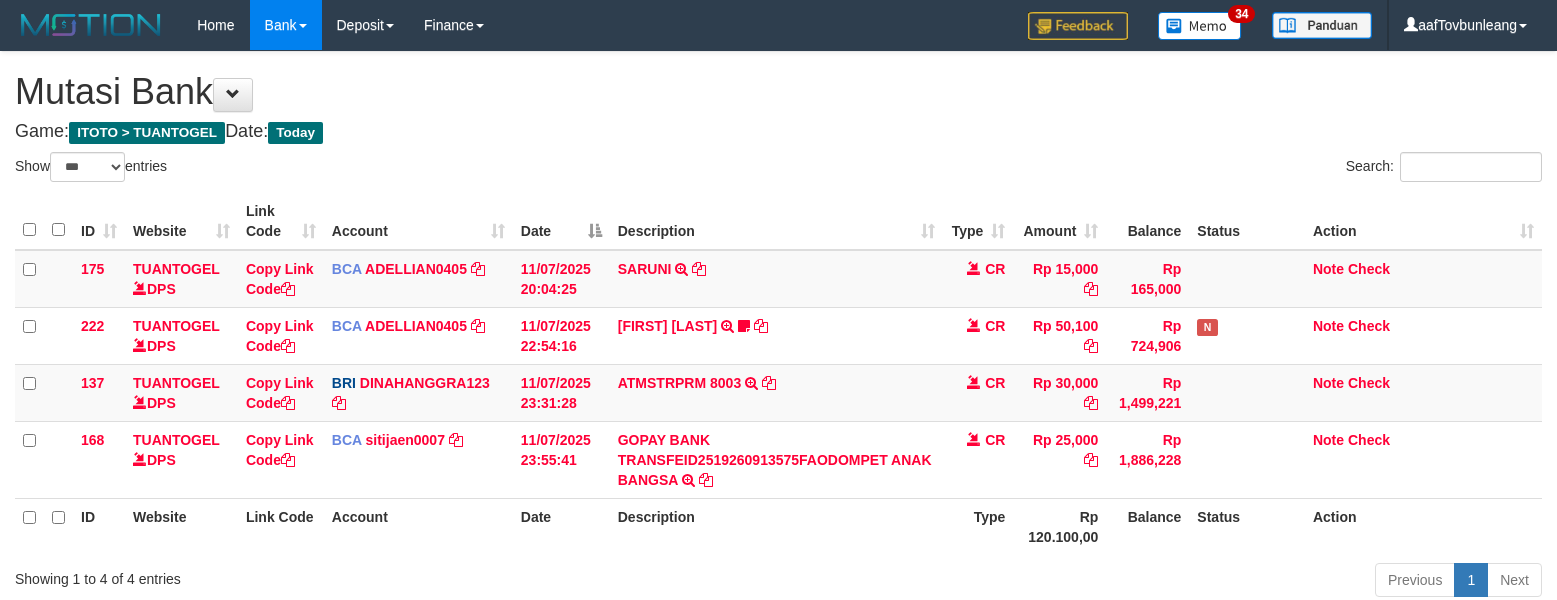 select on "***" 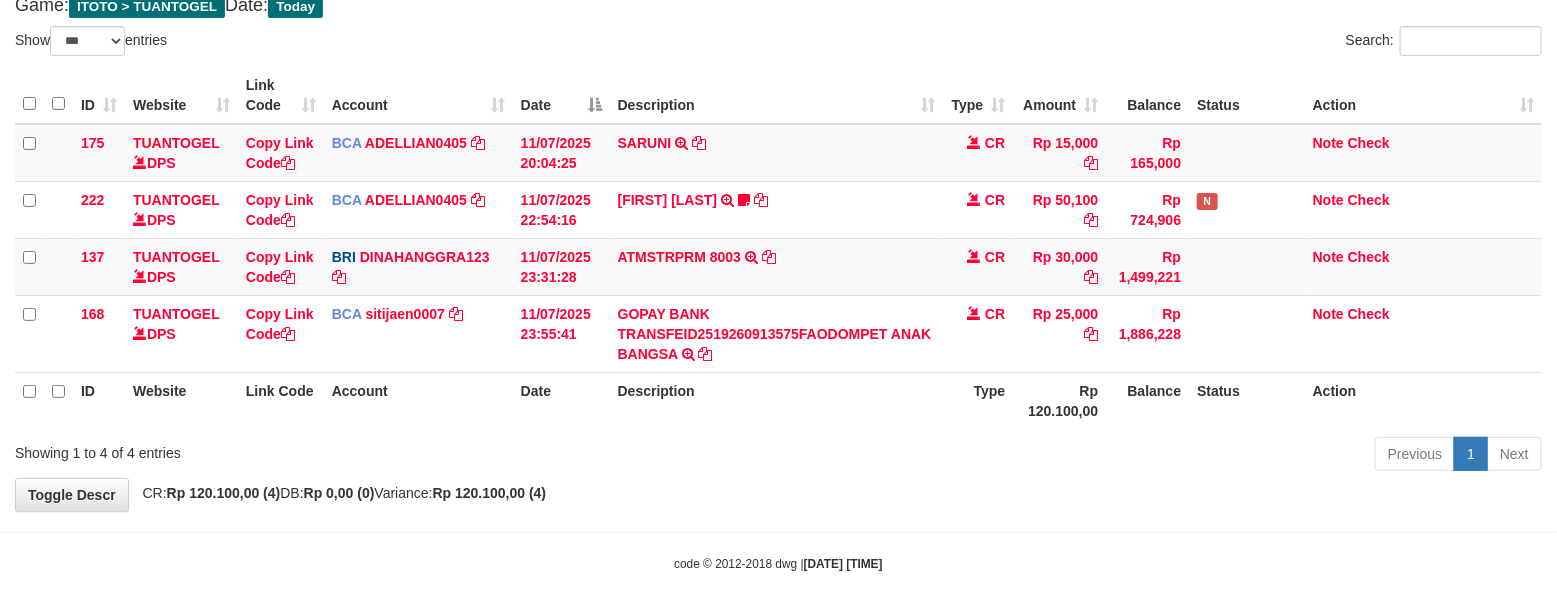scroll, scrollTop: 125, scrollLeft: 0, axis: vertical 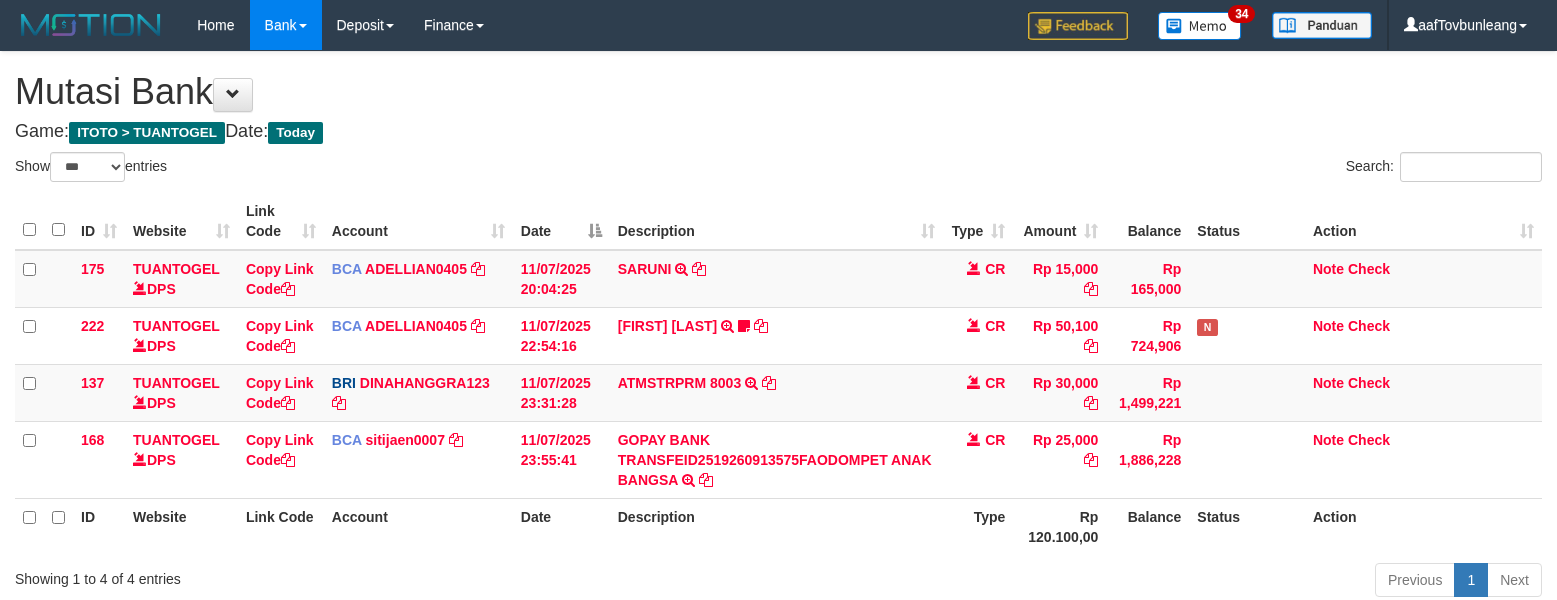 select on "***" 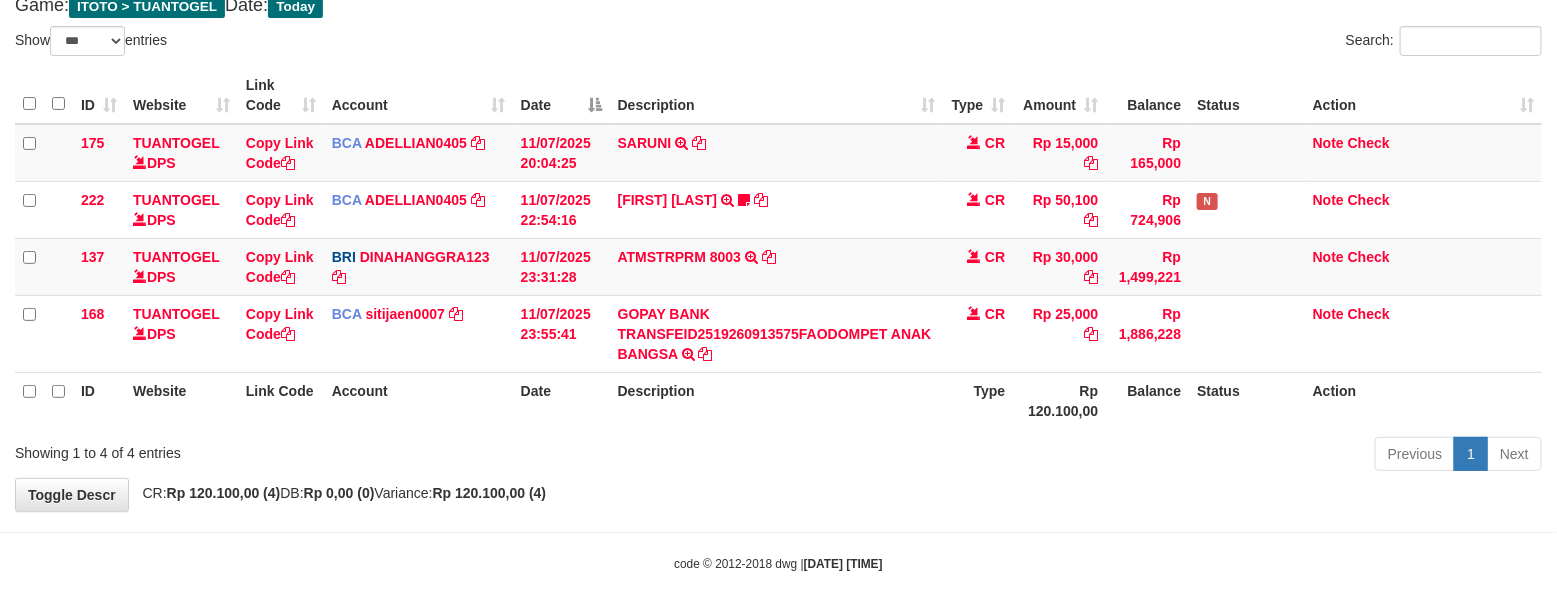 scroll, scrollTop: 125, scrollLeft: 0, axis: vertical 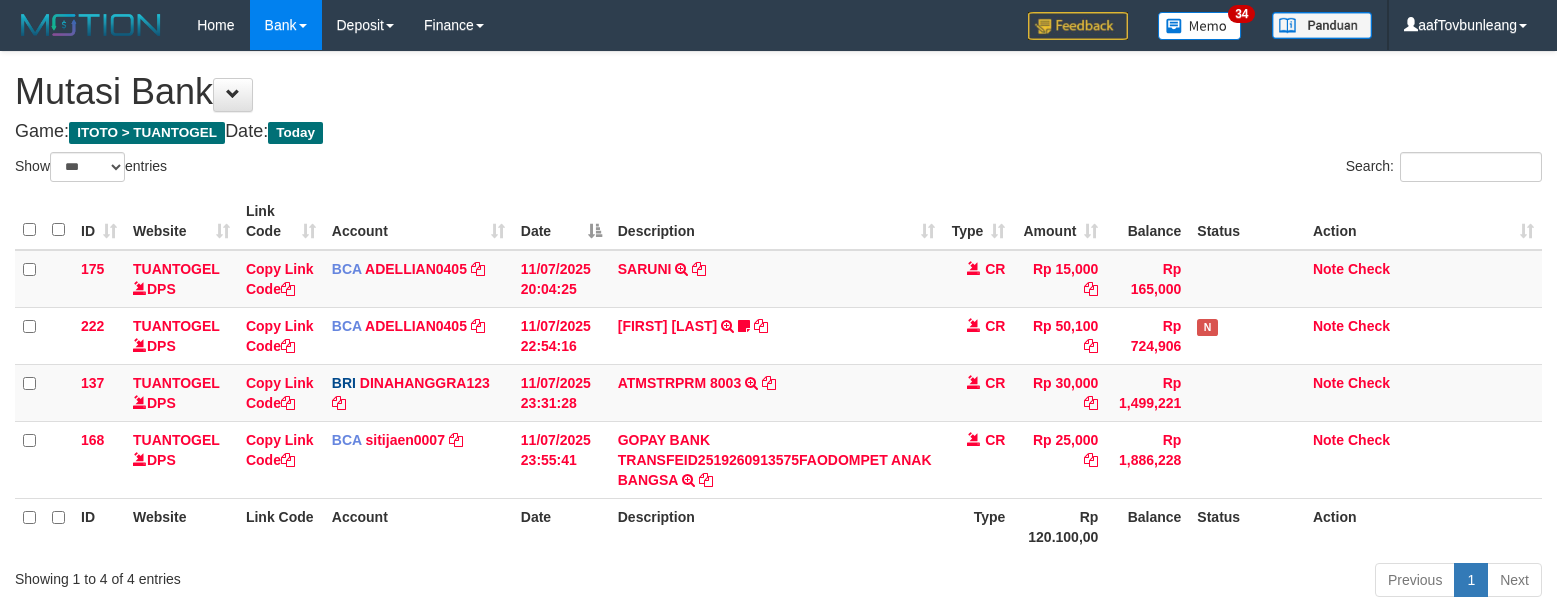 select on "***" 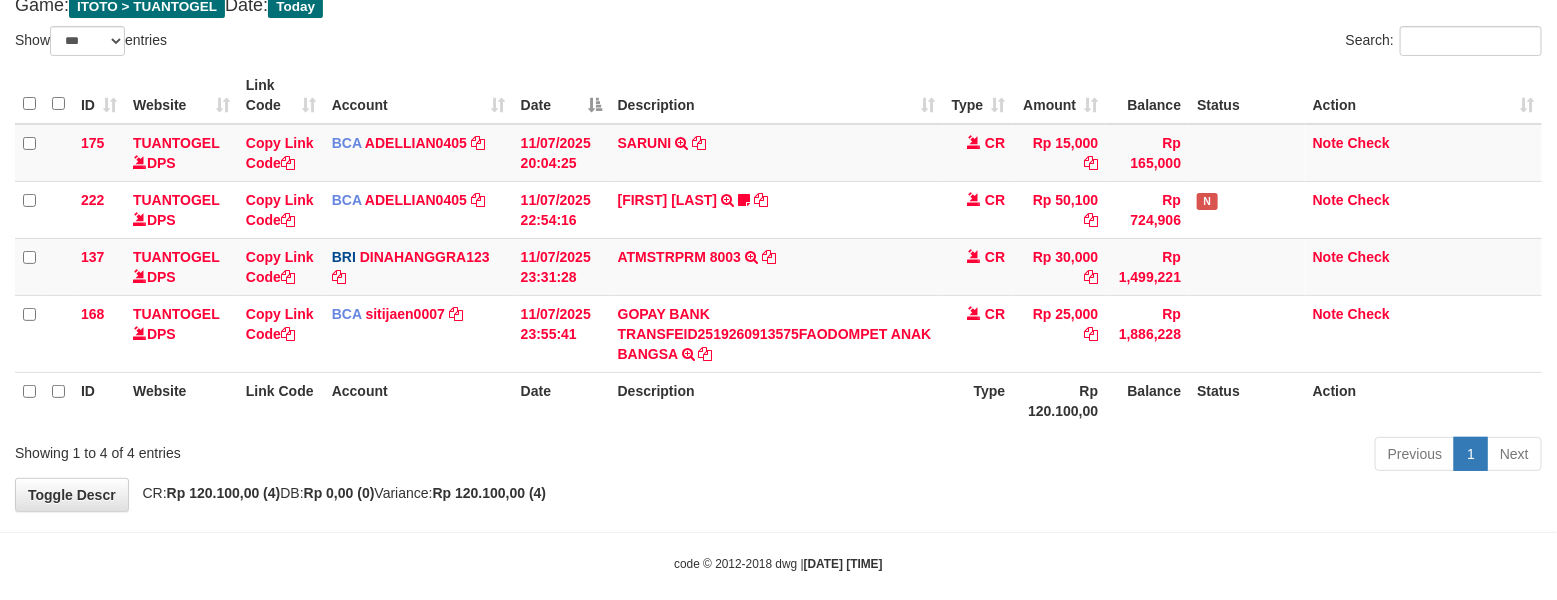 scroll, scrollTop: 125, scrollLeft: 0, axis: vertical 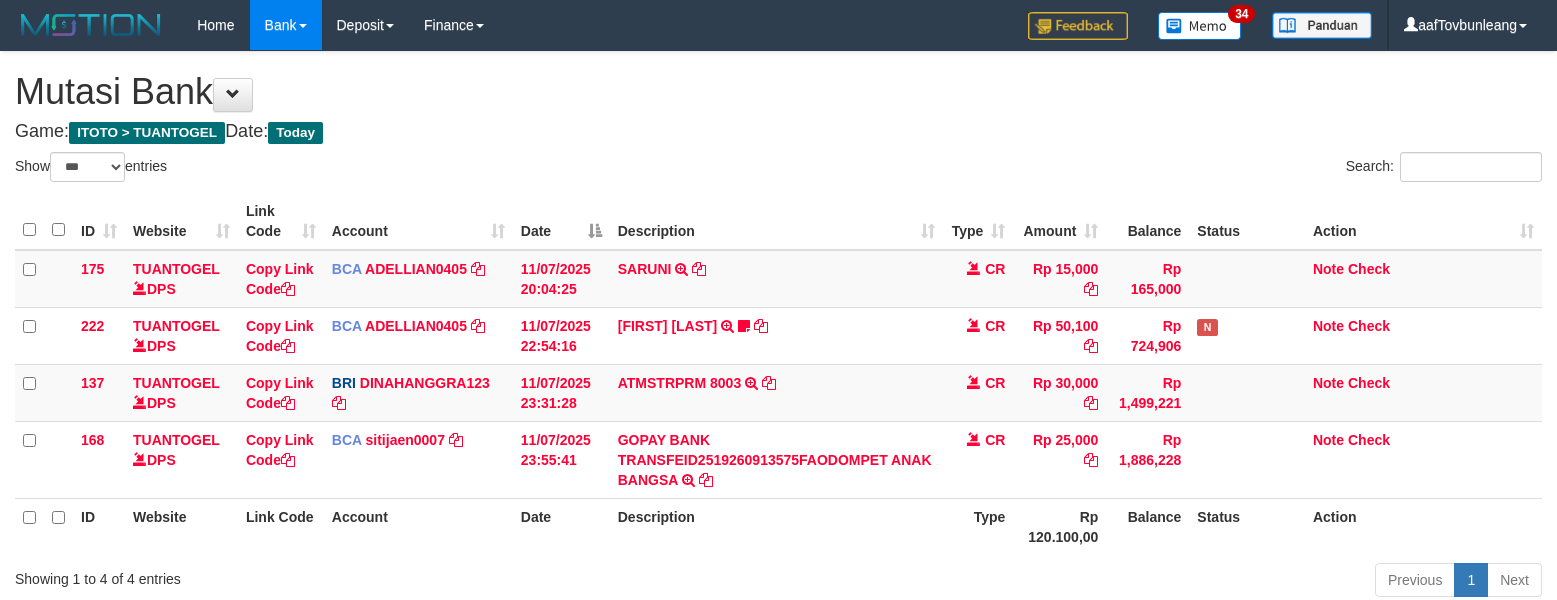 select on "***" 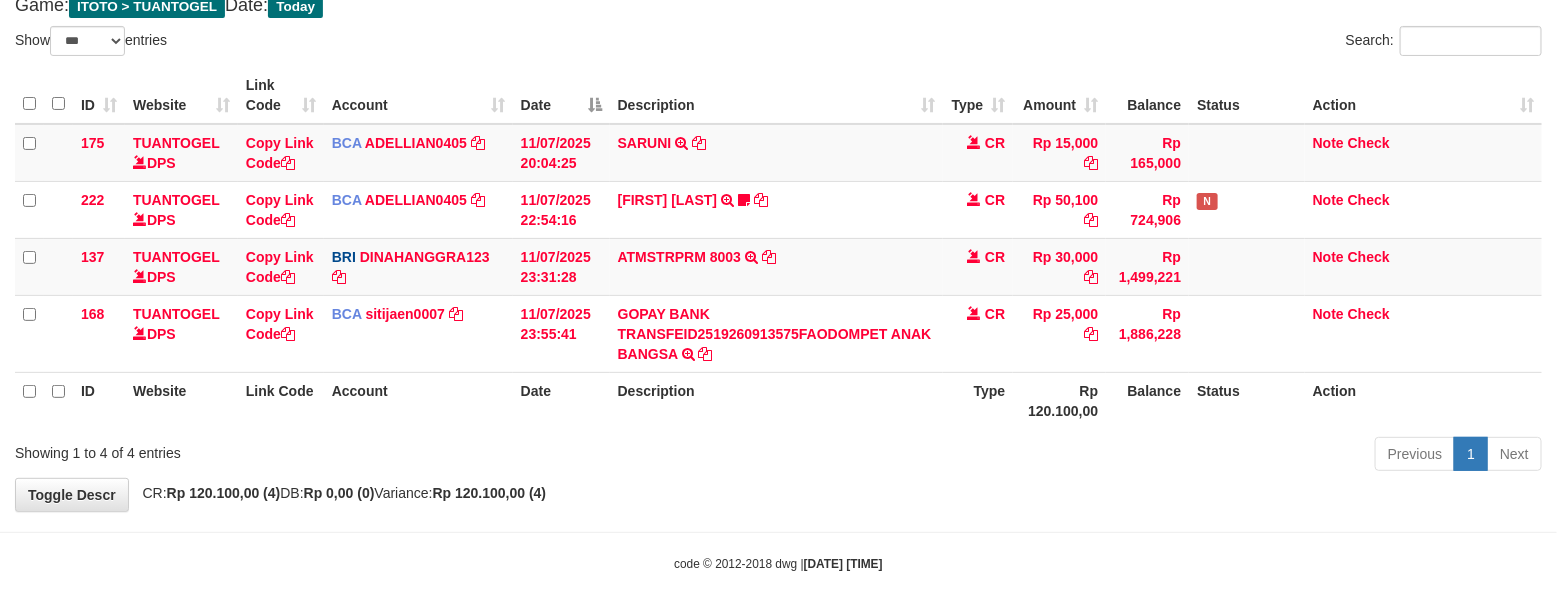 scroll, scrollTop: 125, scrollLeft: 0, axis: vertical 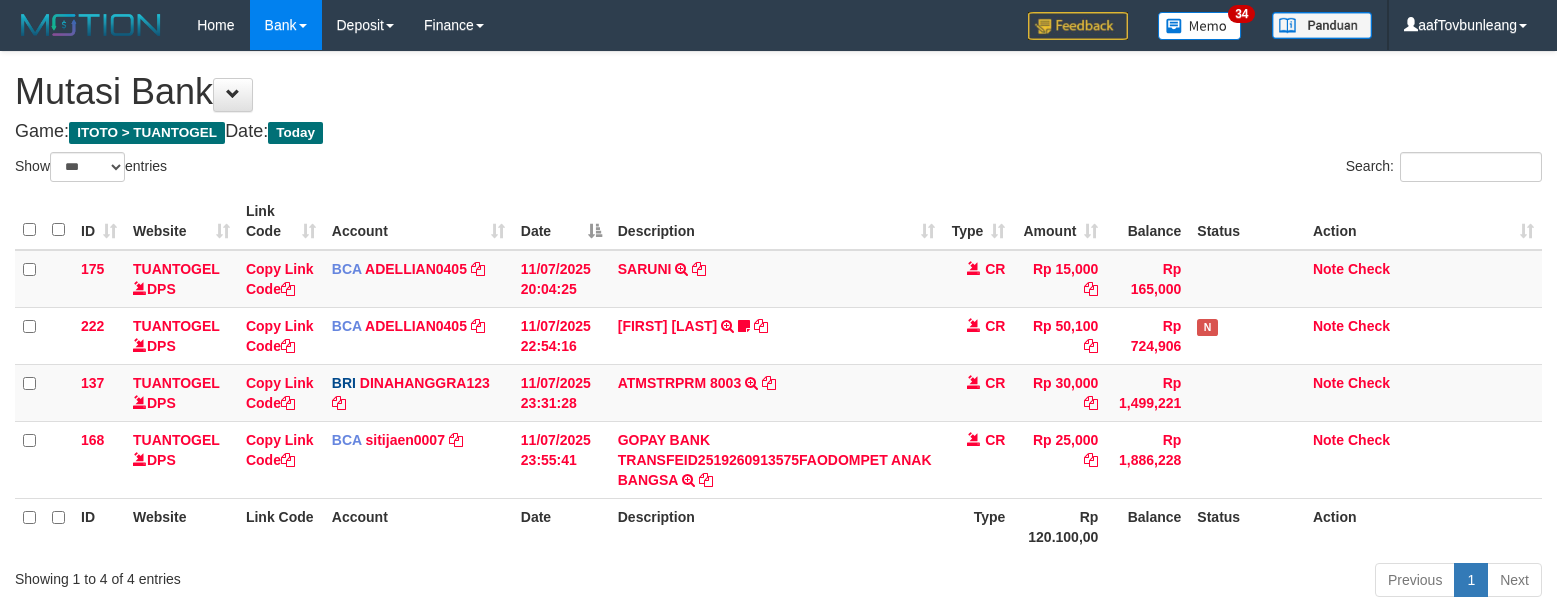 select on "***" 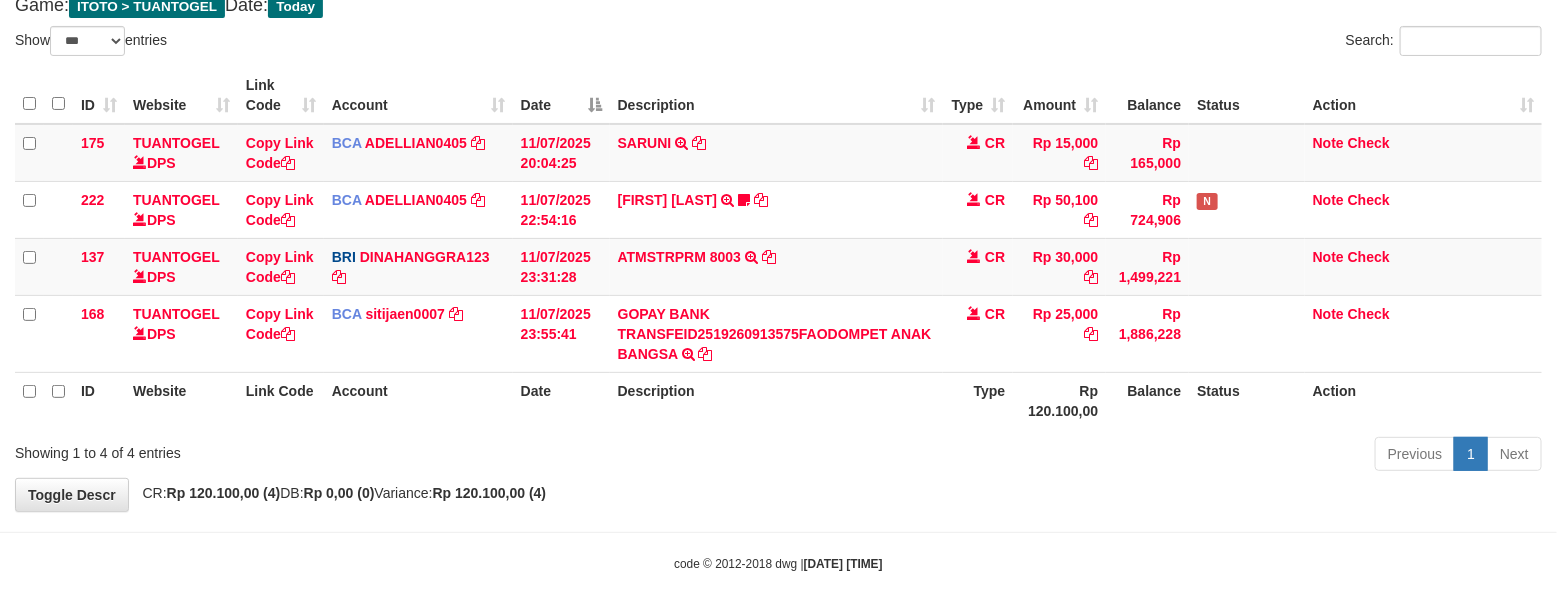 scroll, scrollTop: 125, scrollLeft: 0, axis: vertical 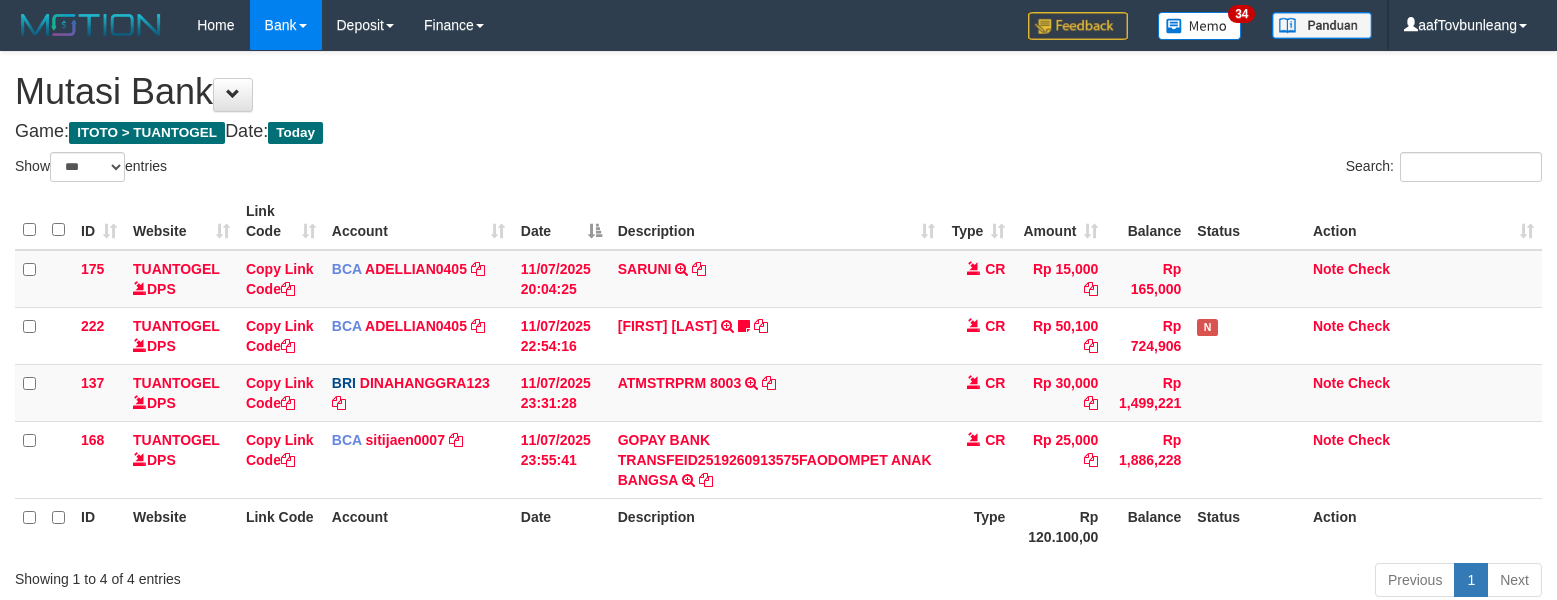 select on "***" 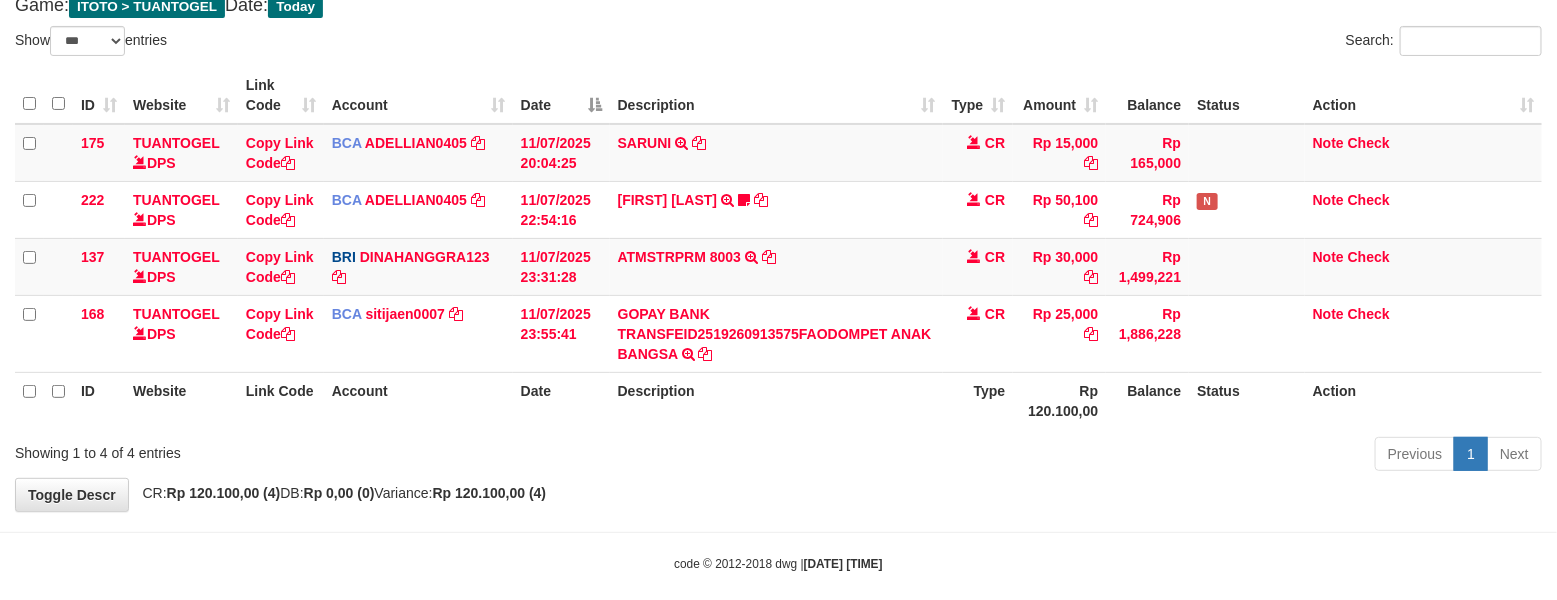 scroll, scrollTop: 125, scrollLeft: 0, axis: vertical 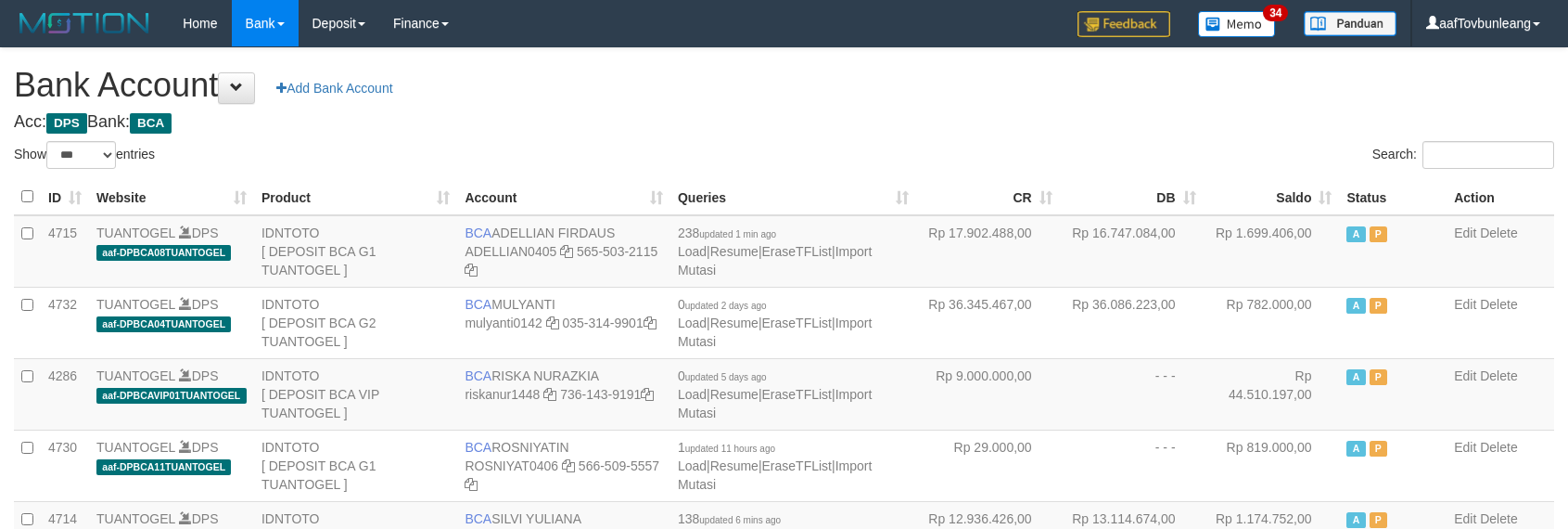 select on "***" 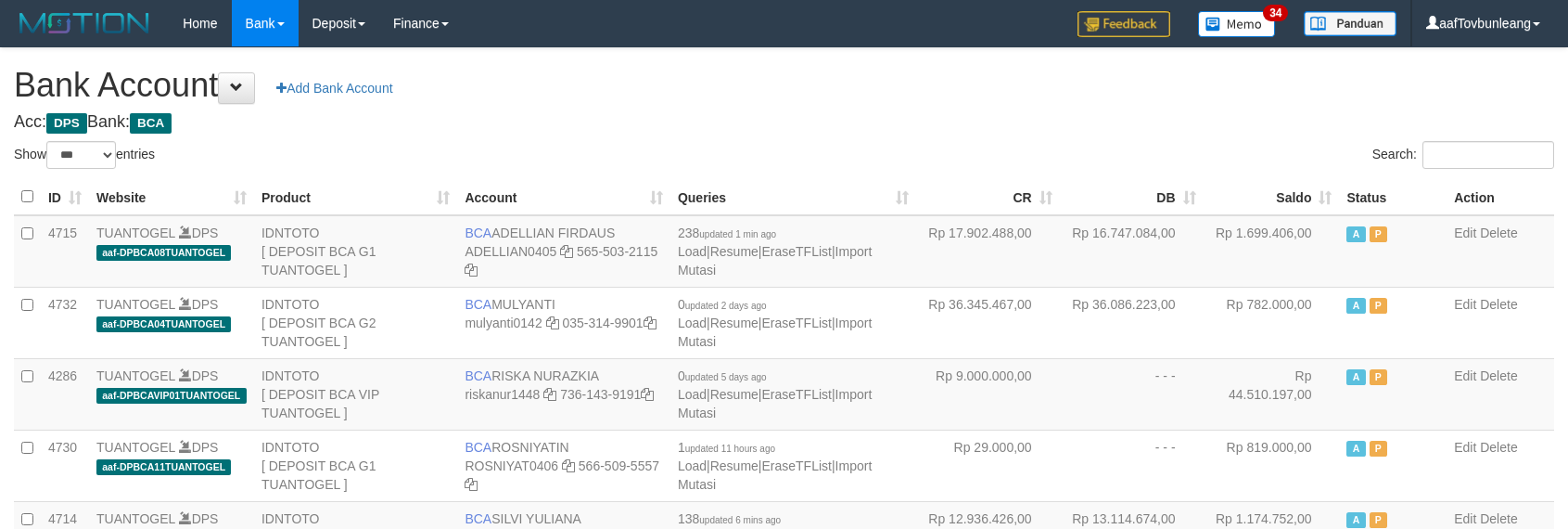 scroll, scrollTop: 576, scrollLeft: 0, axis: vertical 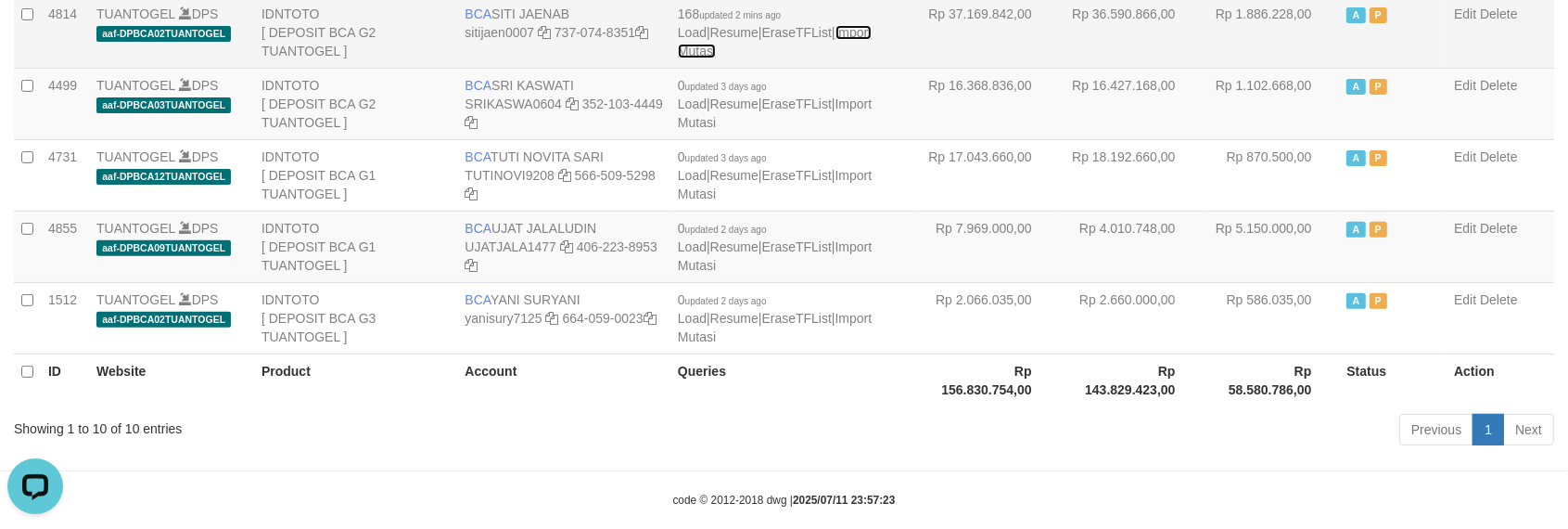 click on "Import Mutasi" at bounding box center (774, 42) 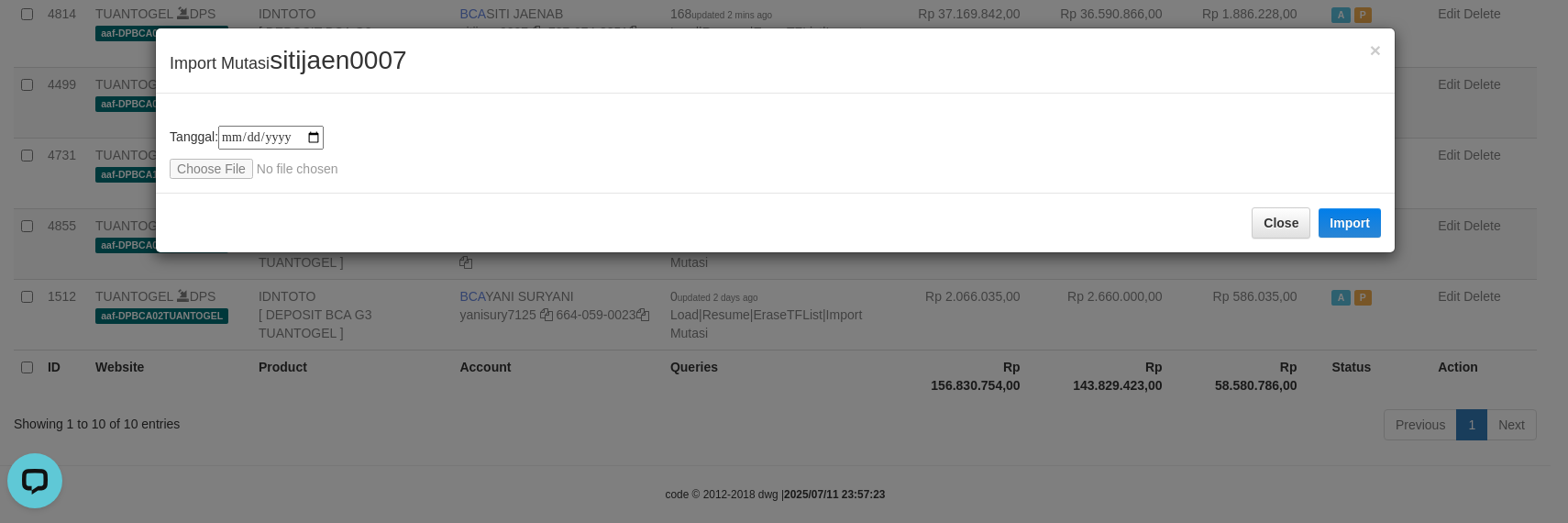 type on "**********" 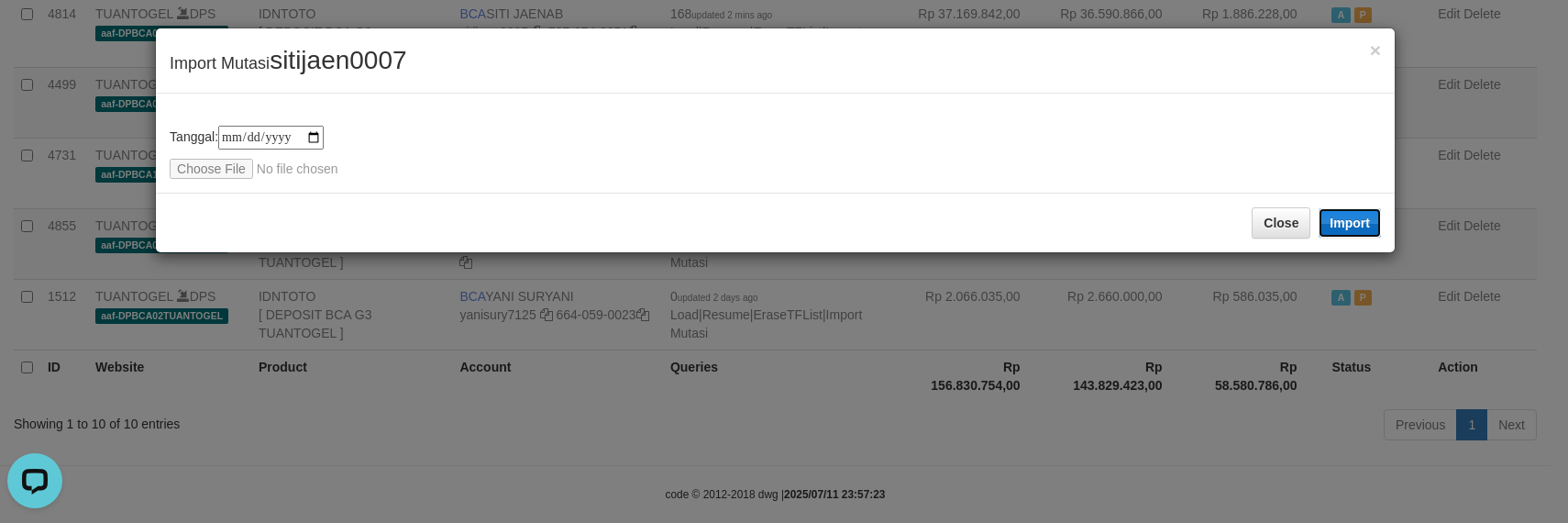 click on "Import" at bounding box center (1350, 223) 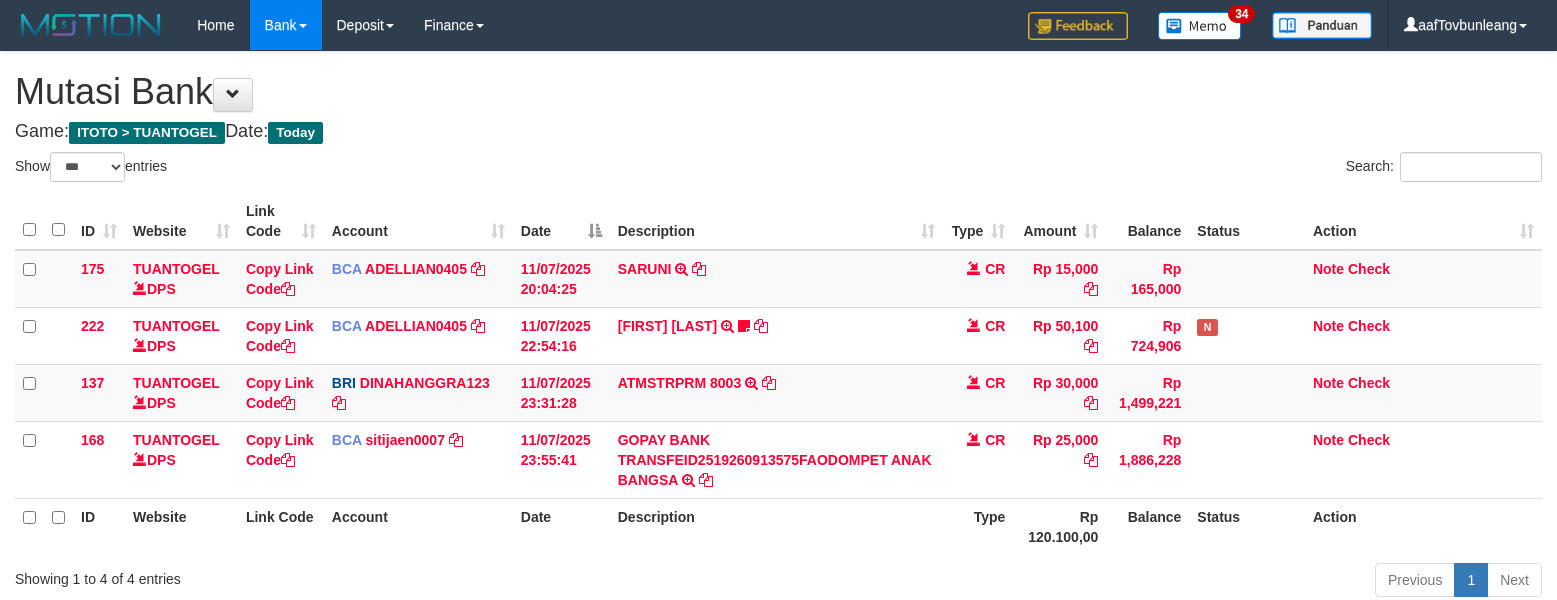 select on "***" 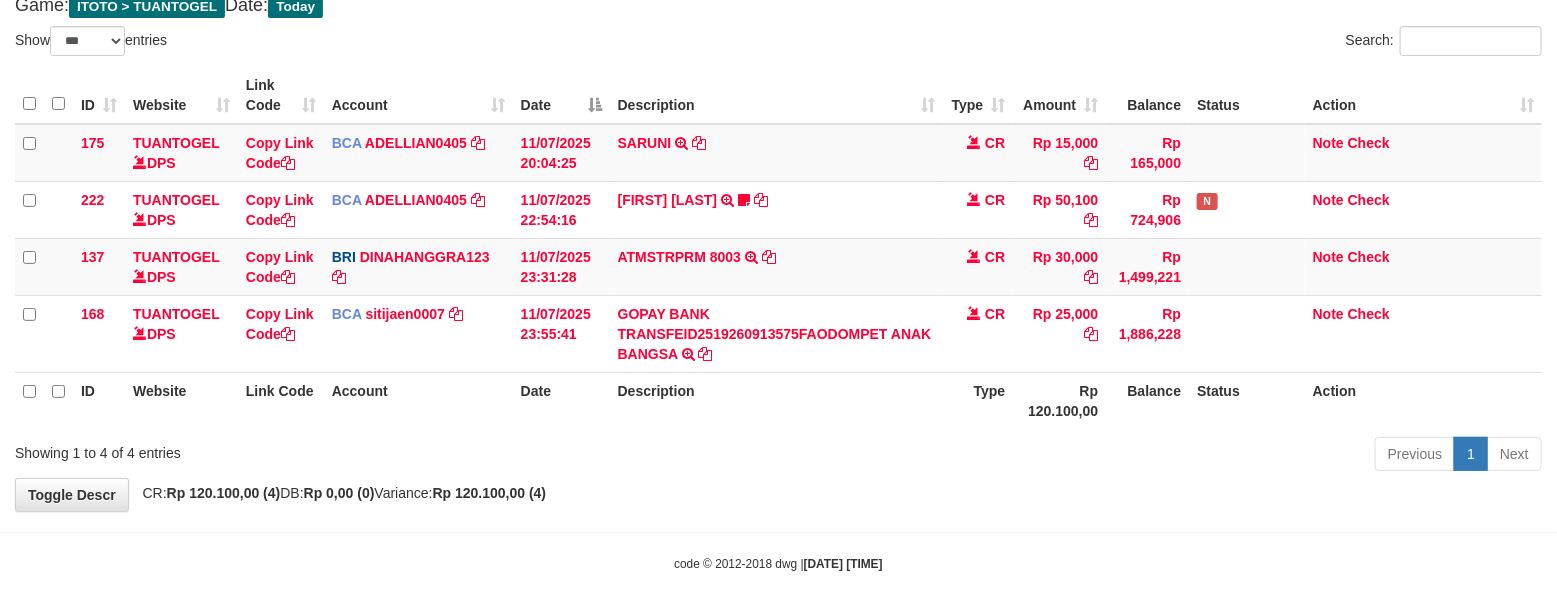 scroll, scrollTop: 125, scrollLeft: 0, axis: vertical 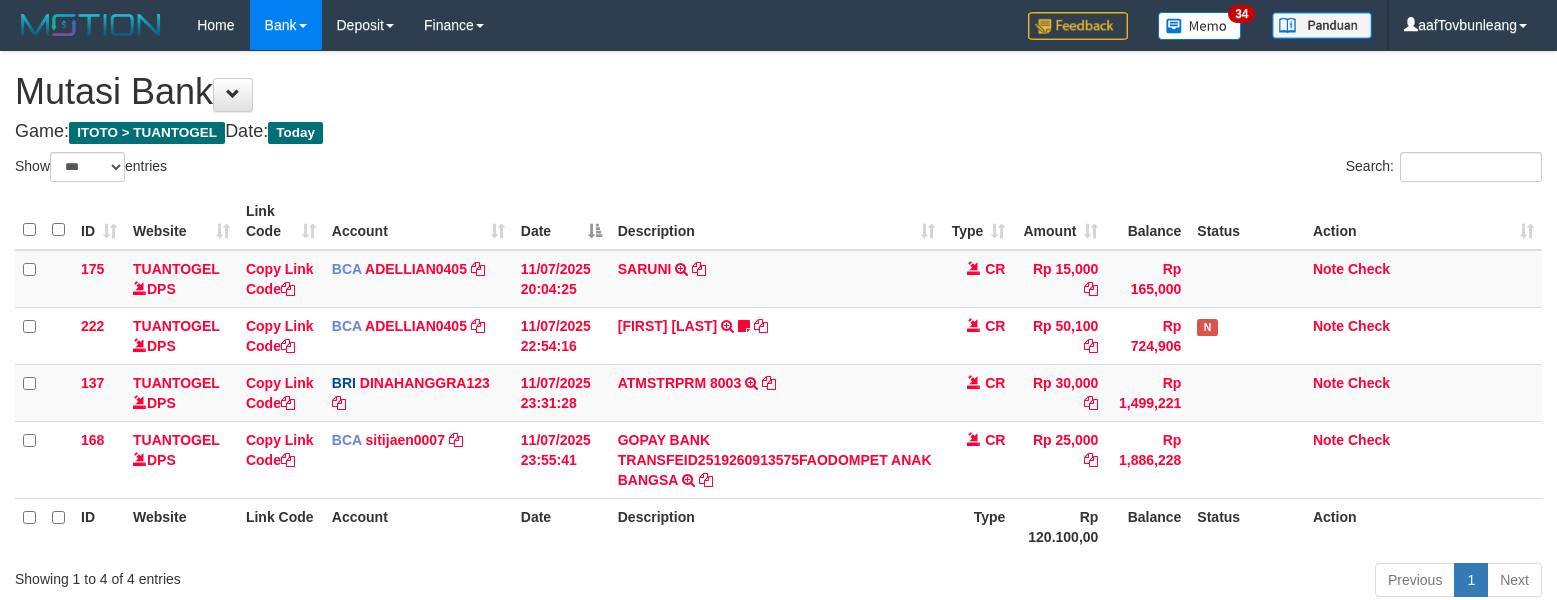 select on "***" 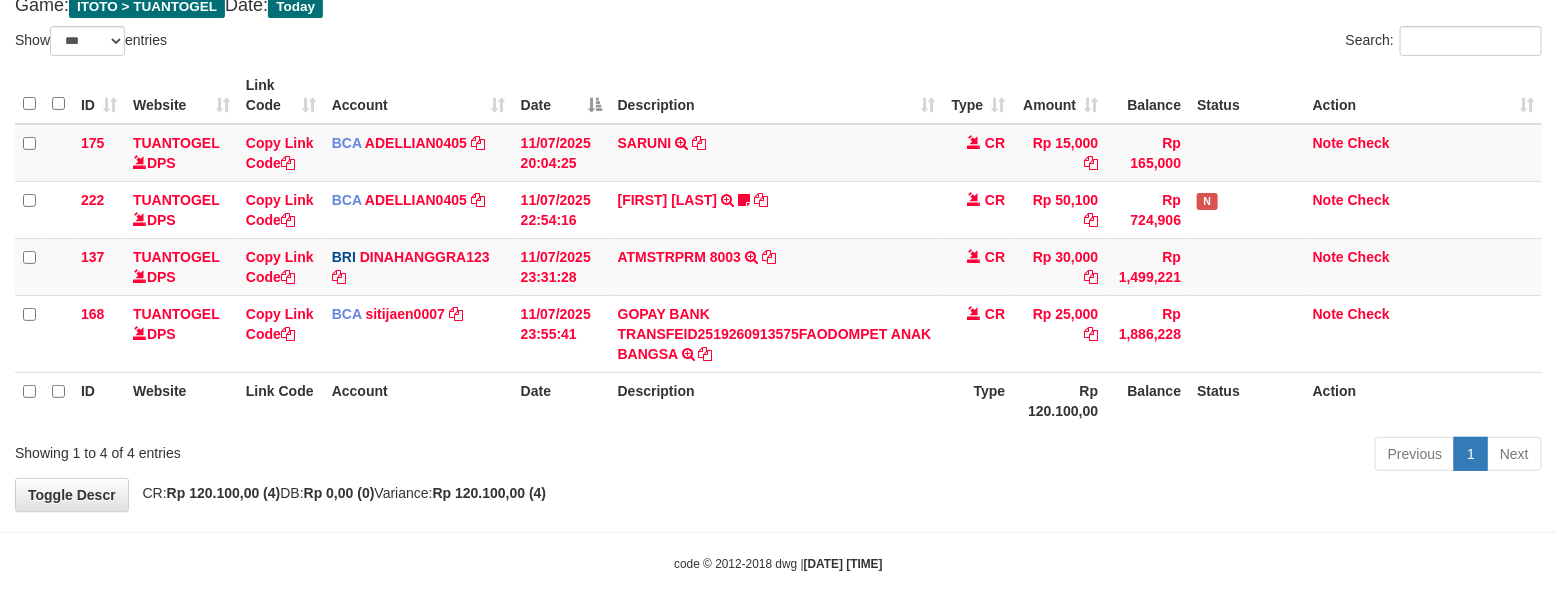 scroll, scrollTop: 125, scrollLeft: 0, axis: vertical 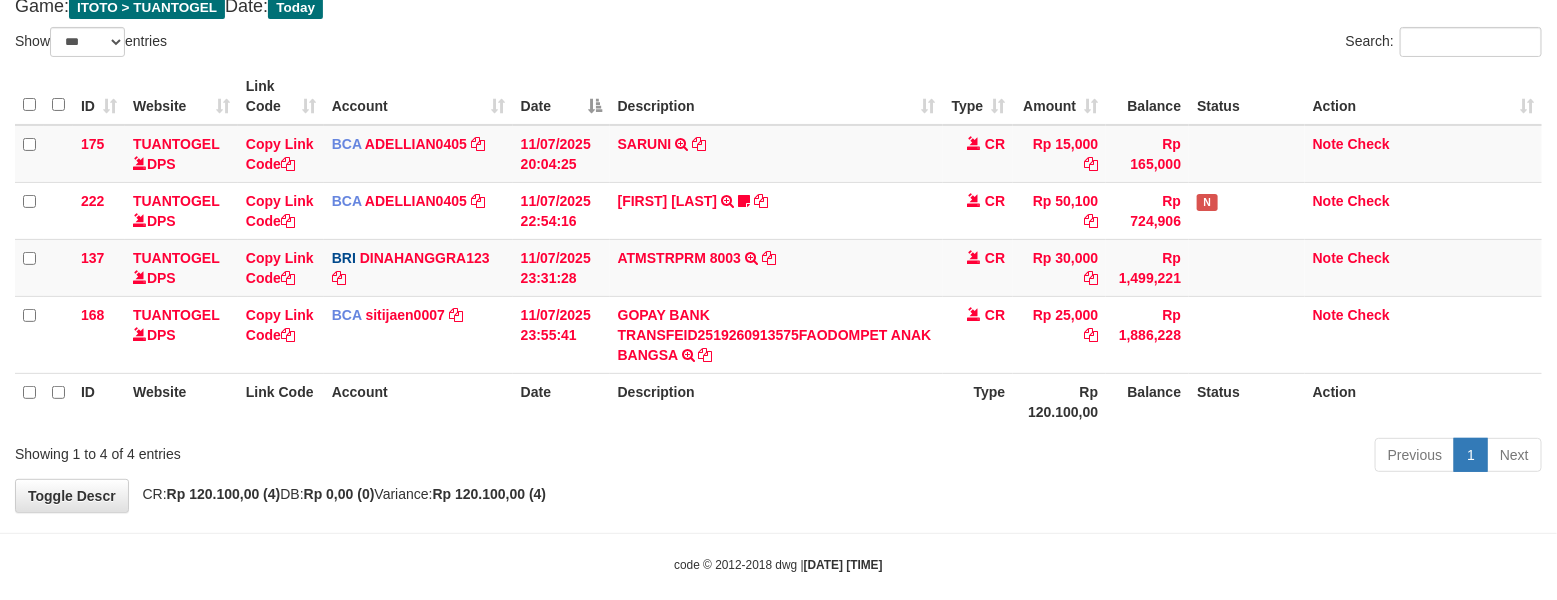 click on "Previous 1 Next" at bounding box center (1103, 457) 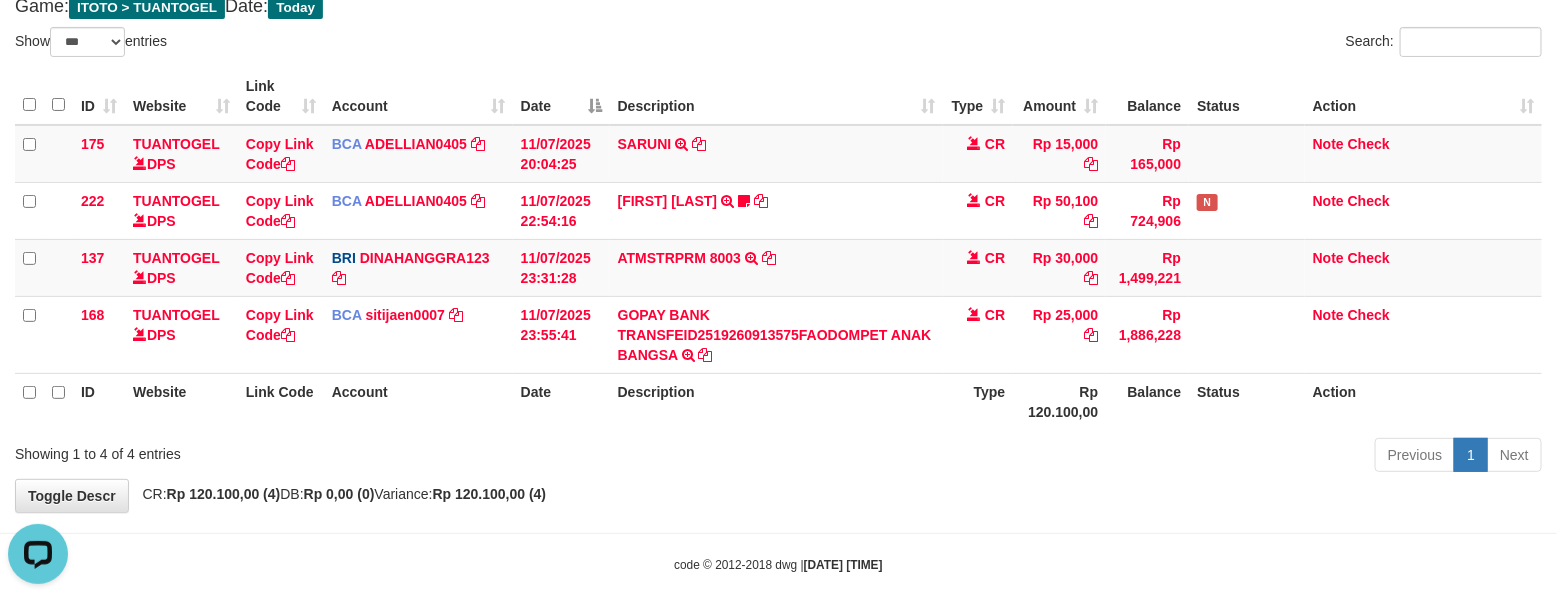 scroll, scrollTop: 0, scrollLeft: 0, axis: both 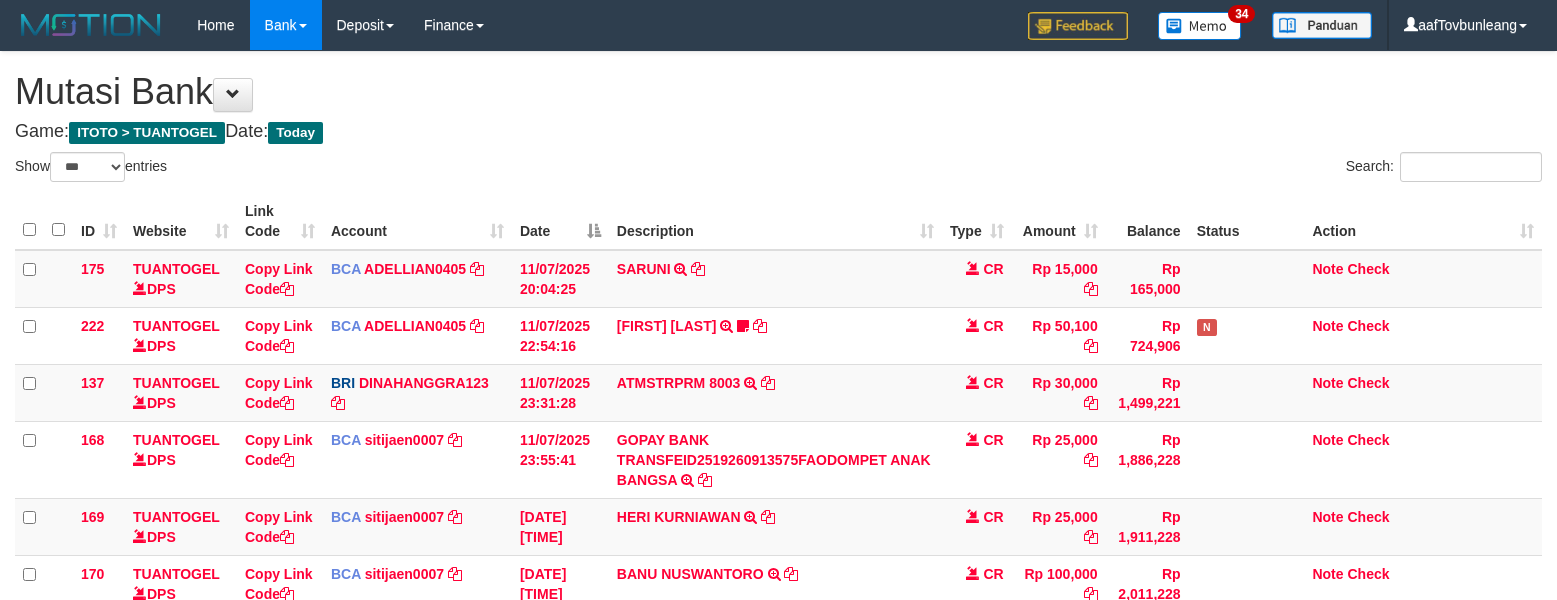 select on "***" 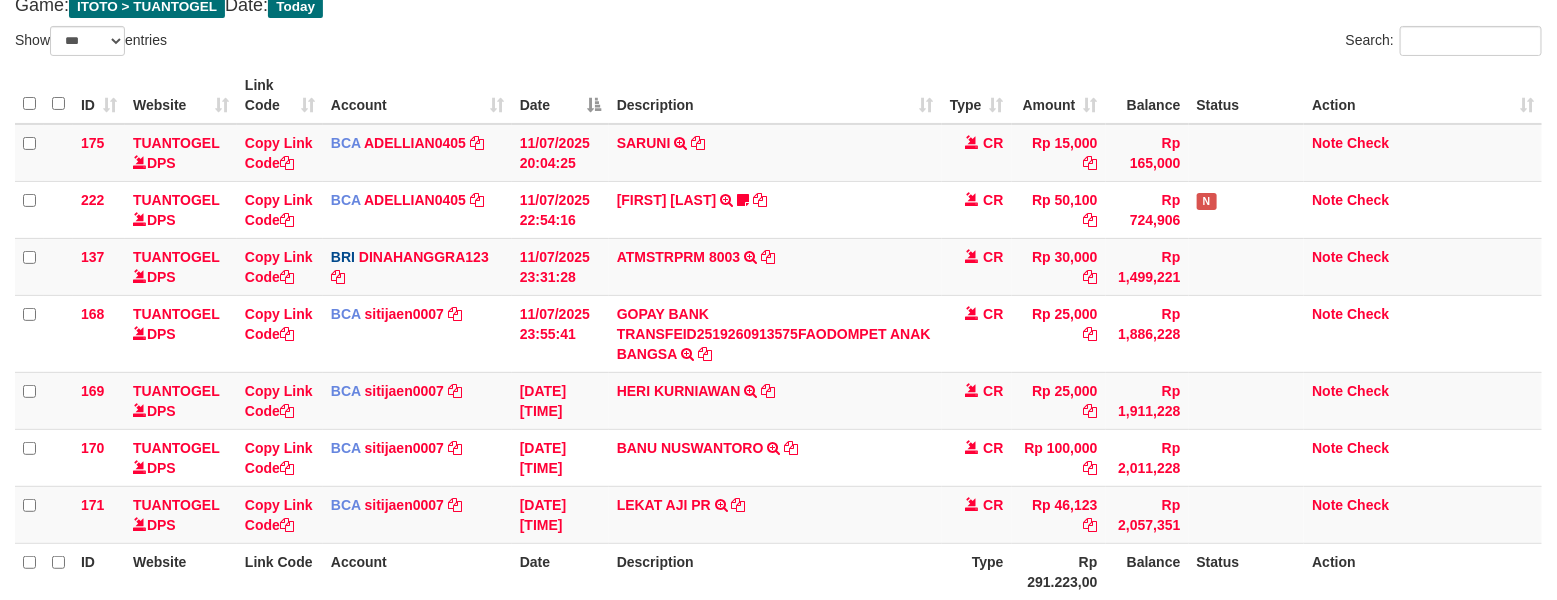 scroll, scrollTop: 125, scrollLeft: 0, axis: vertical 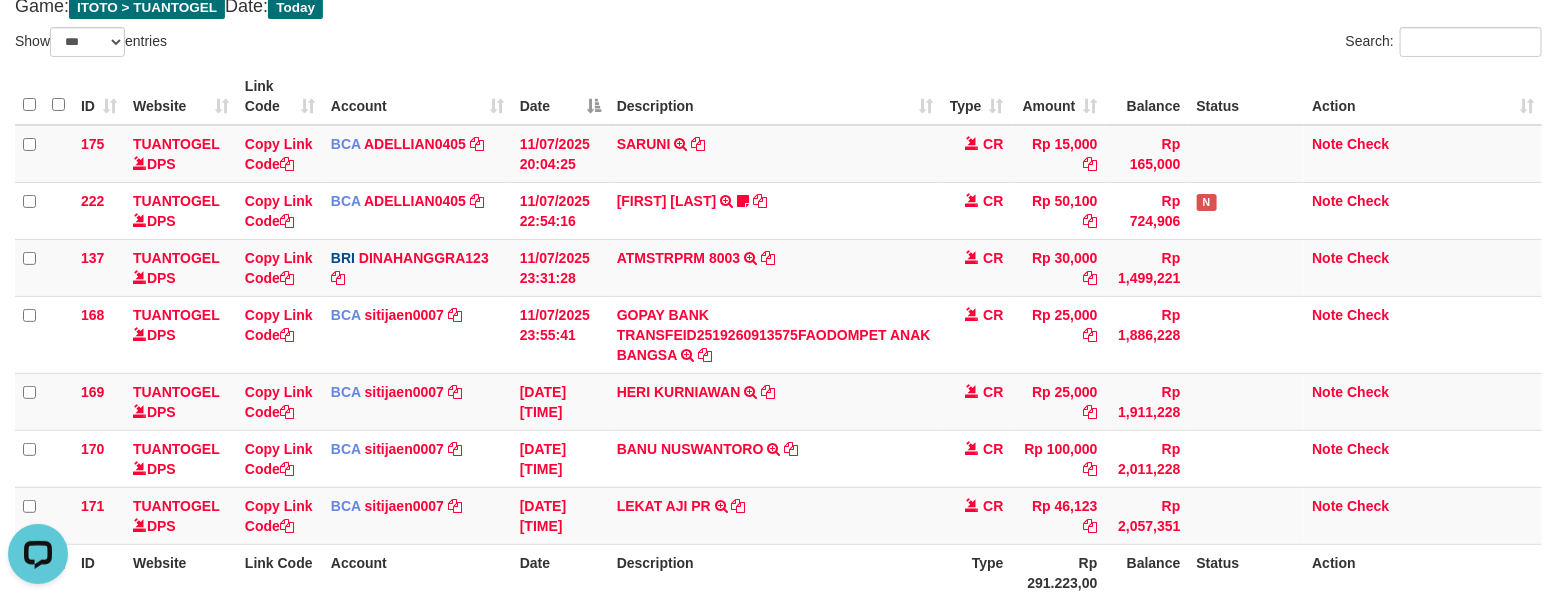 click on "Search:" at bounding box center (1168, 44) 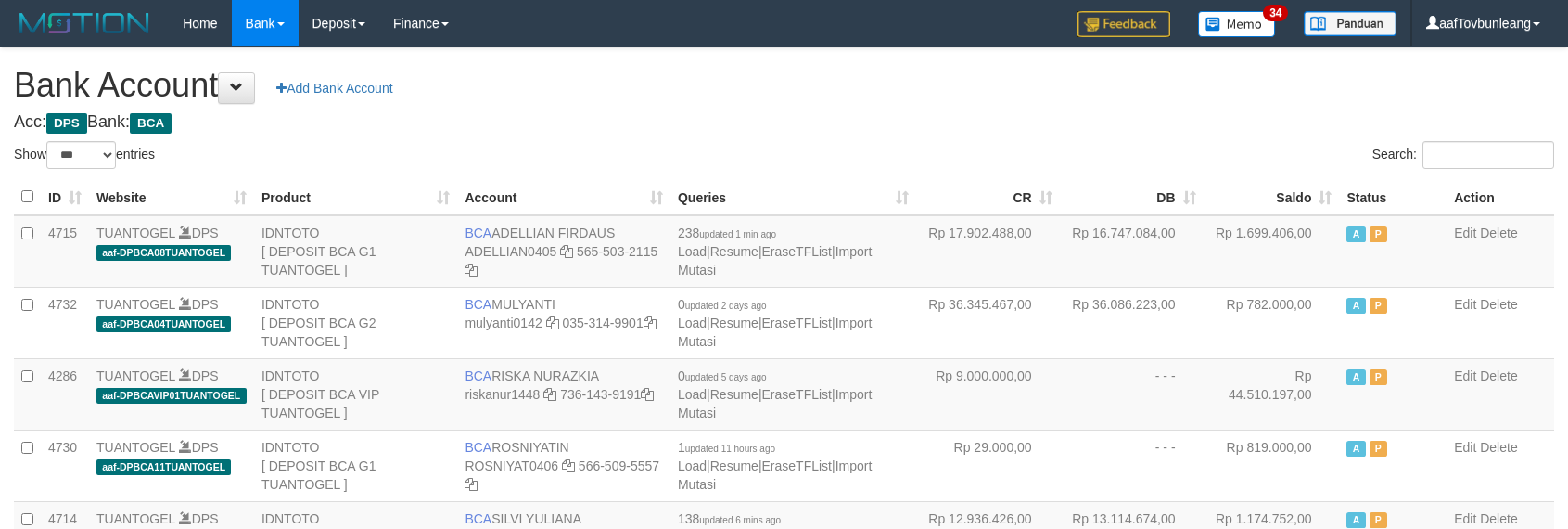 select on "***" 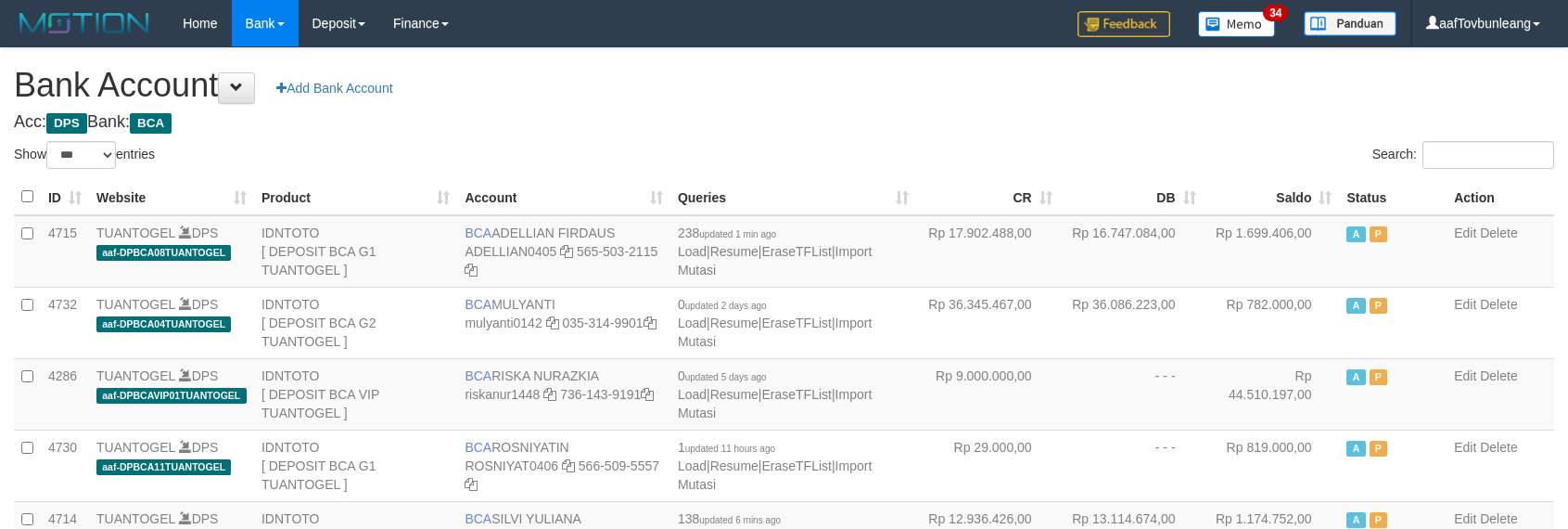scroll, scrollTop: 576, scrollLeft: 0, axis: vertical 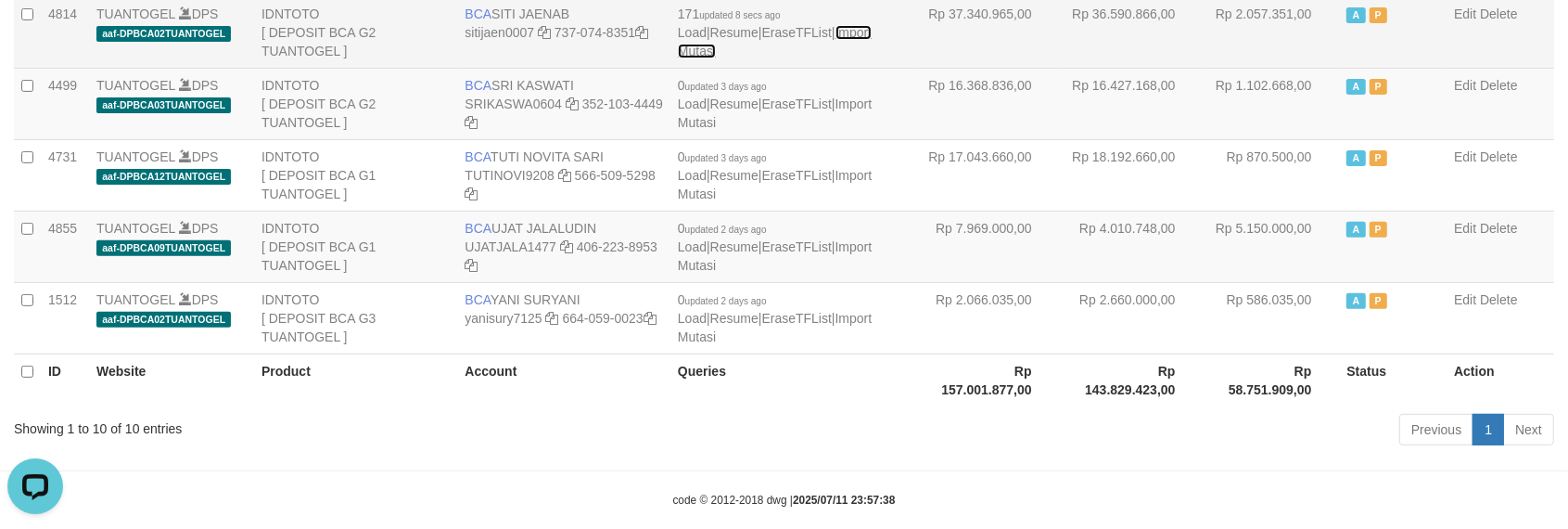 click on "Import Mutasi" at bounding box center (774, 42) 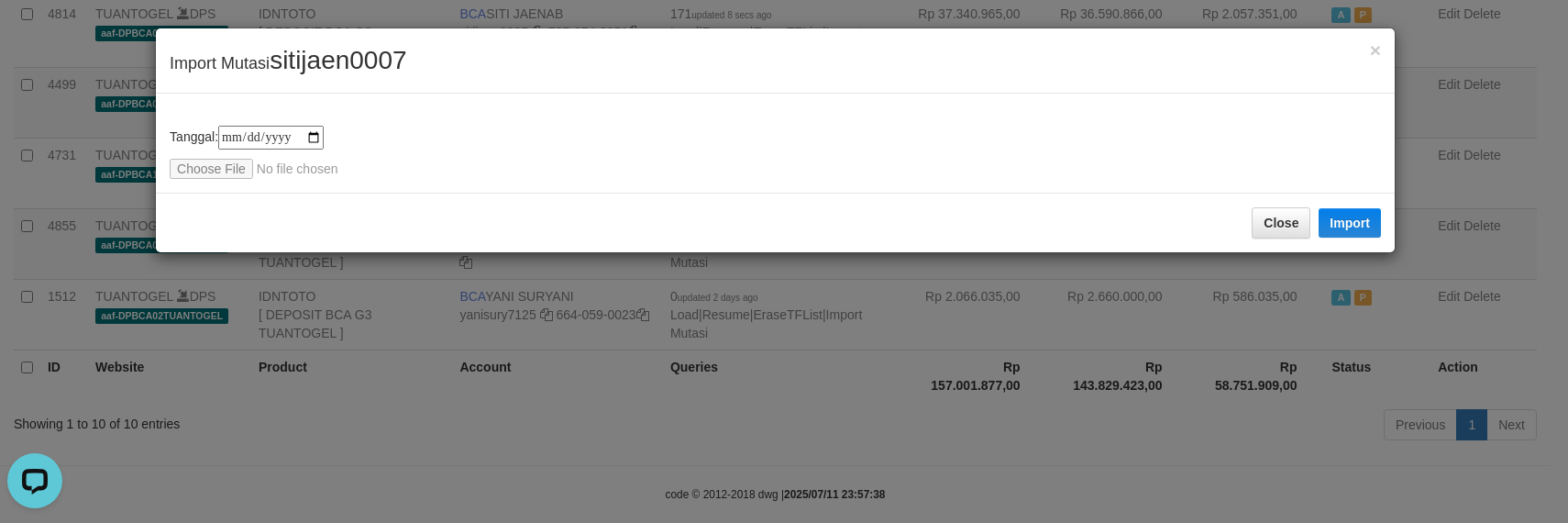 type on "**********" 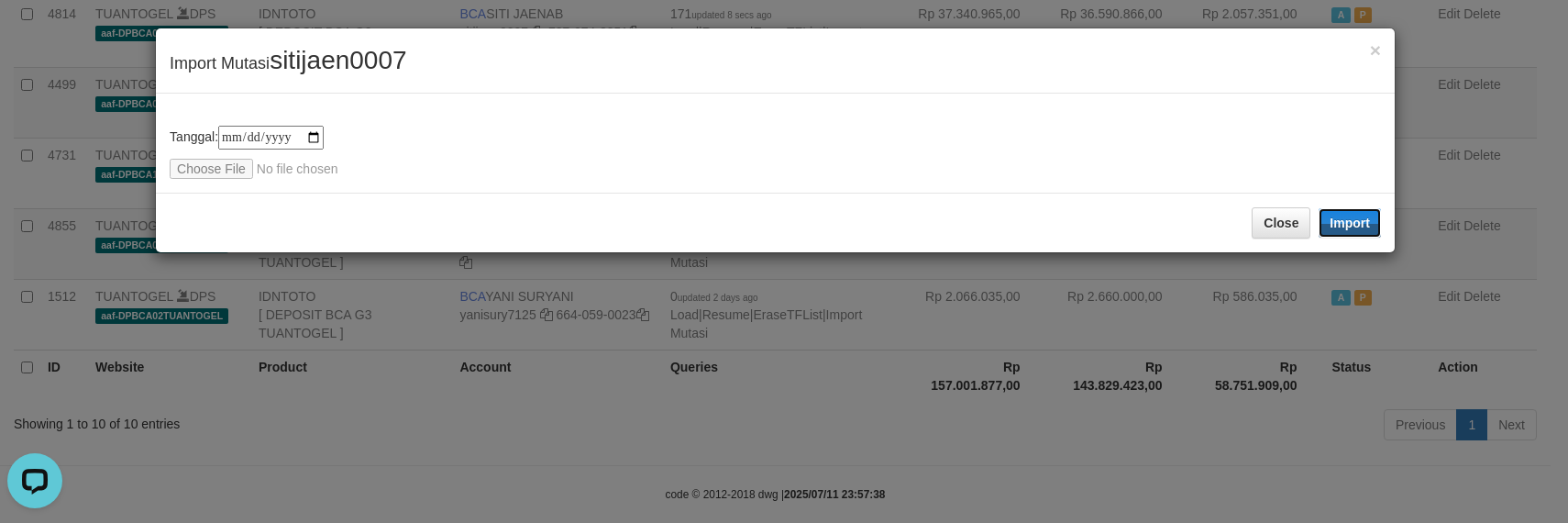 drag, startPoint x: 1357, startPoint y: 217, endPoint x: 175, endPoint y: 0, distance: 1201.7541 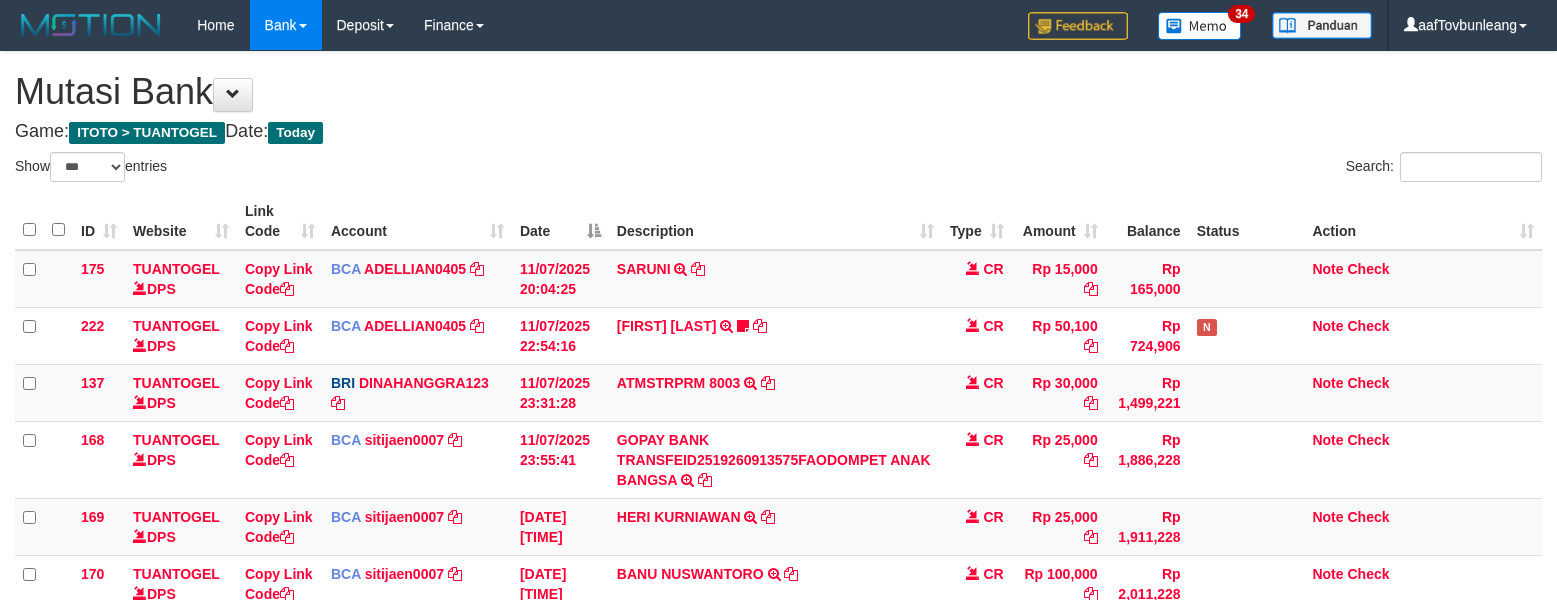 select on "***" 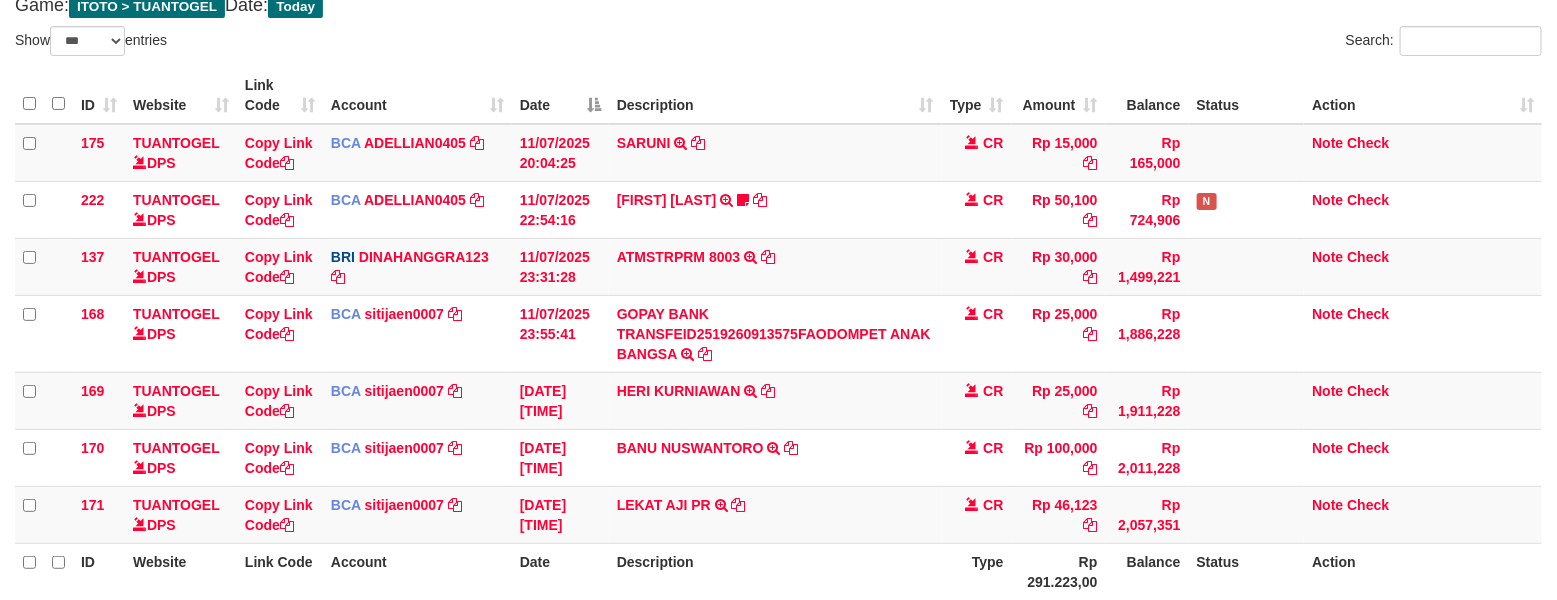 scroll, scrollTop: 125, scrollLeft: 0, axis: vertical 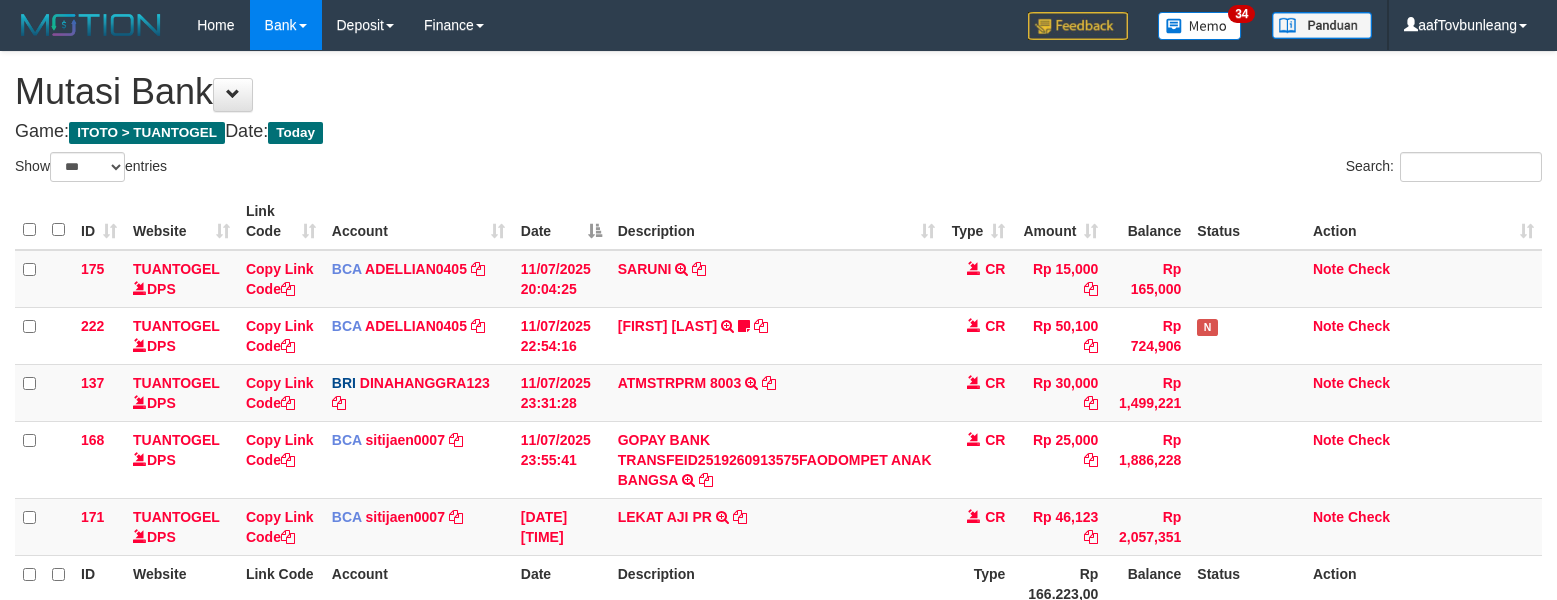select on "***" 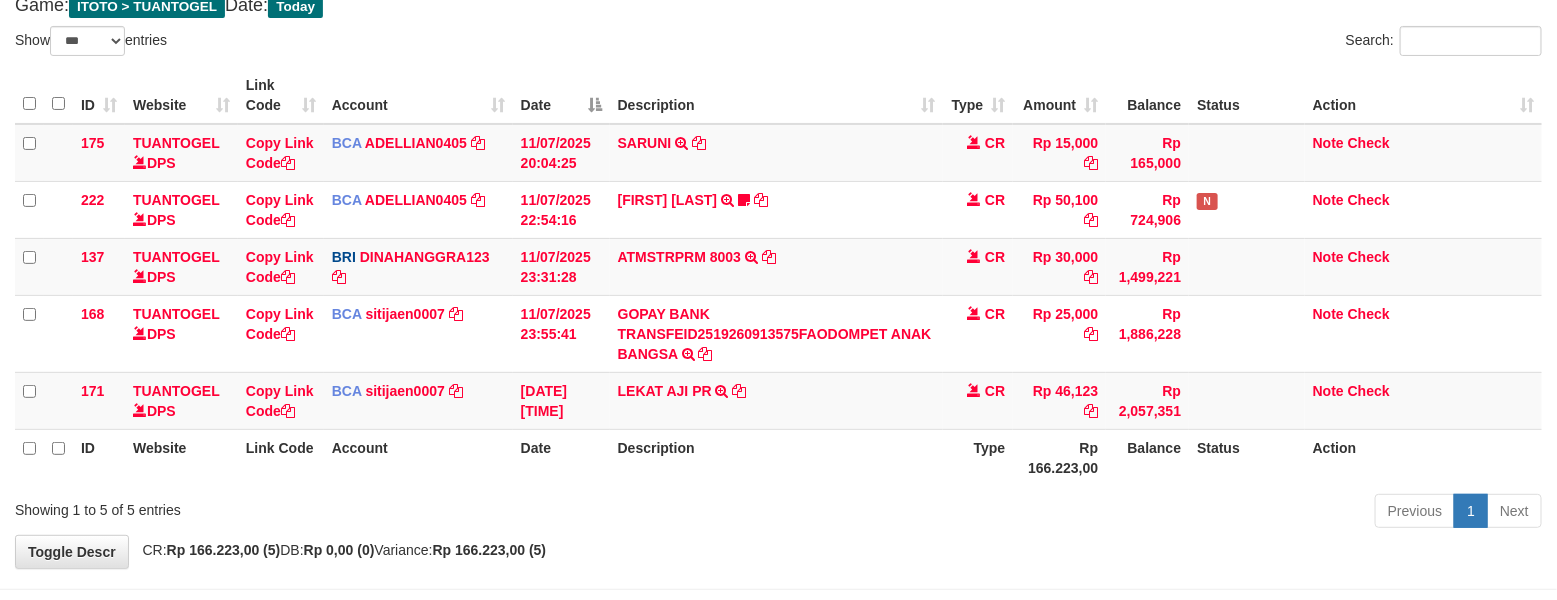 scroll, scrollTop: 125, scrollLeft: 0, axis: vertical 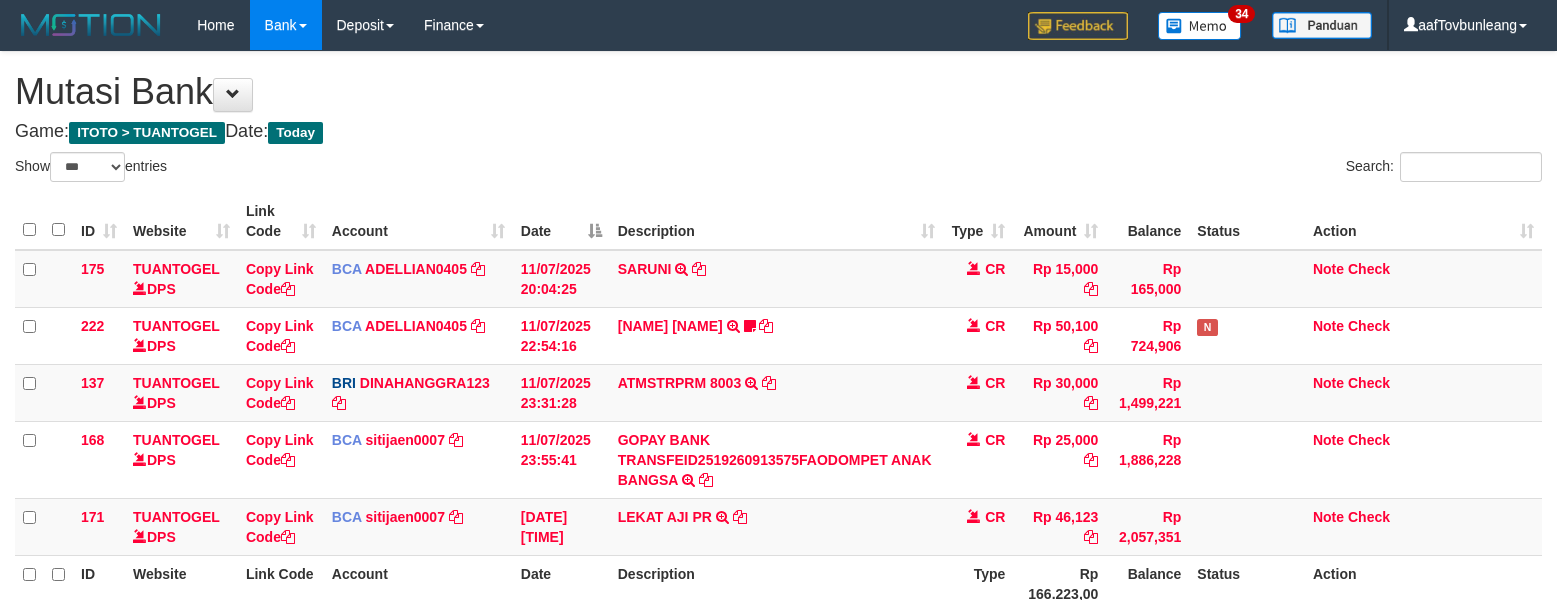 select on "***" 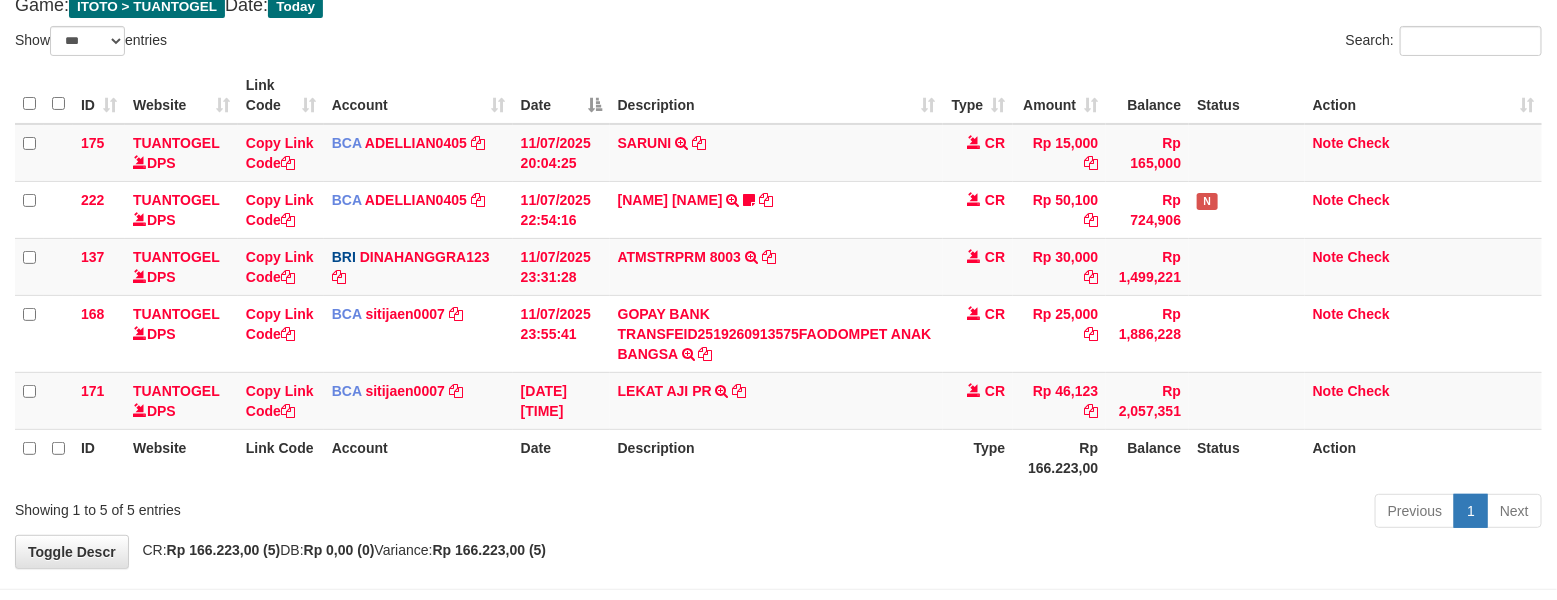 scroll, scrollTop: 125, scrollLeft: 0, axis: vertical 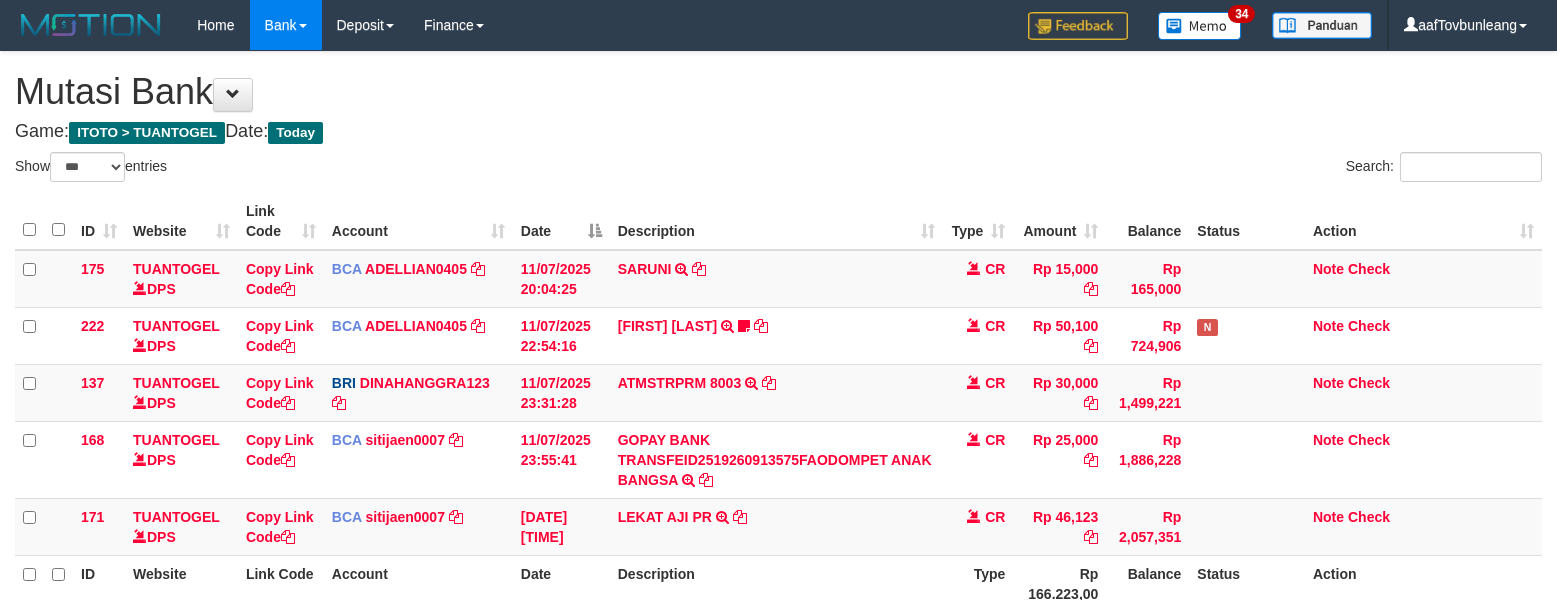 select on "***" 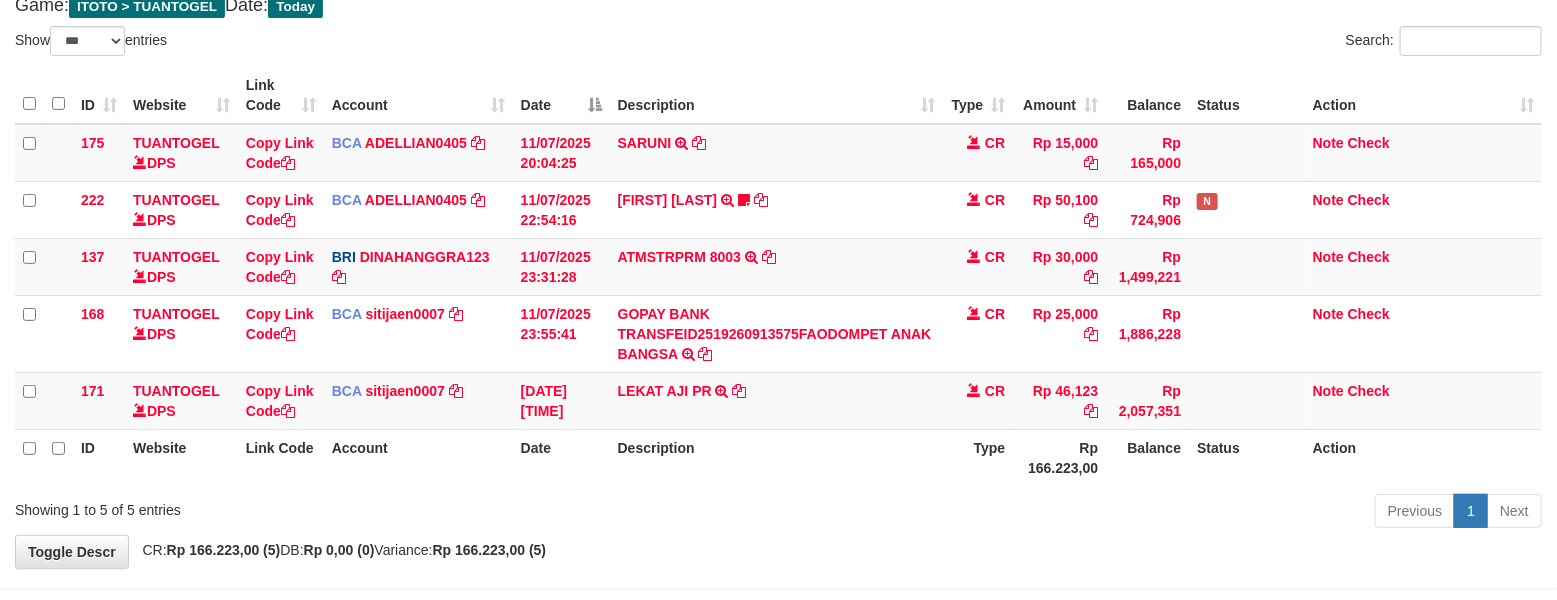 scroll, scrollTop: 125, scrollLeft: 0, axis: vertical 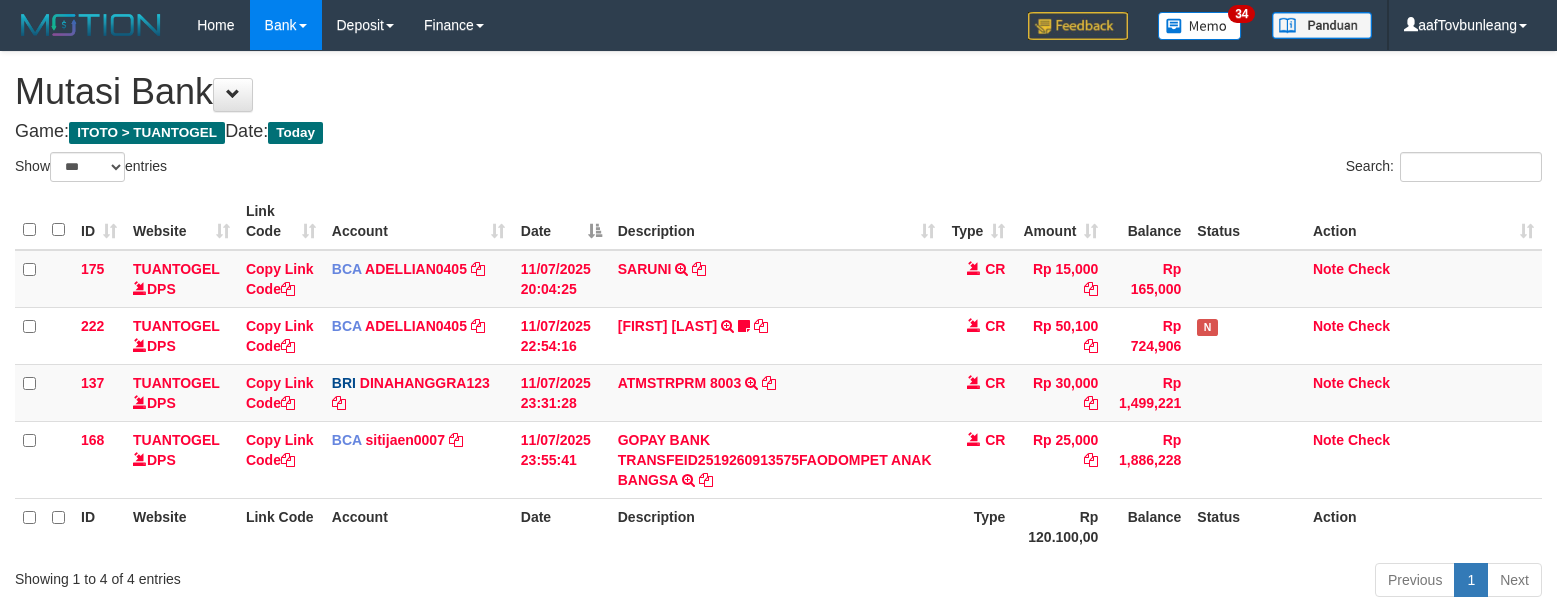 select on "***" 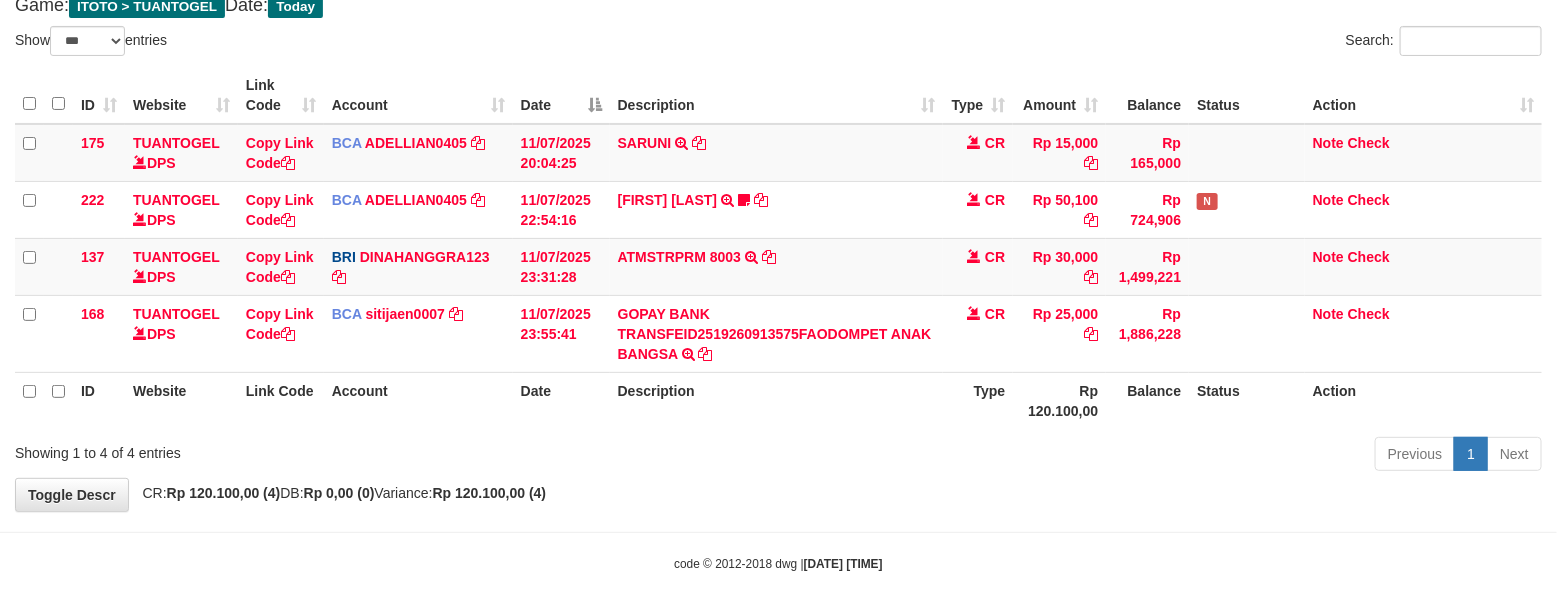 scroll, scrollTop: 125, scrollLeft: 0, axis: vertical 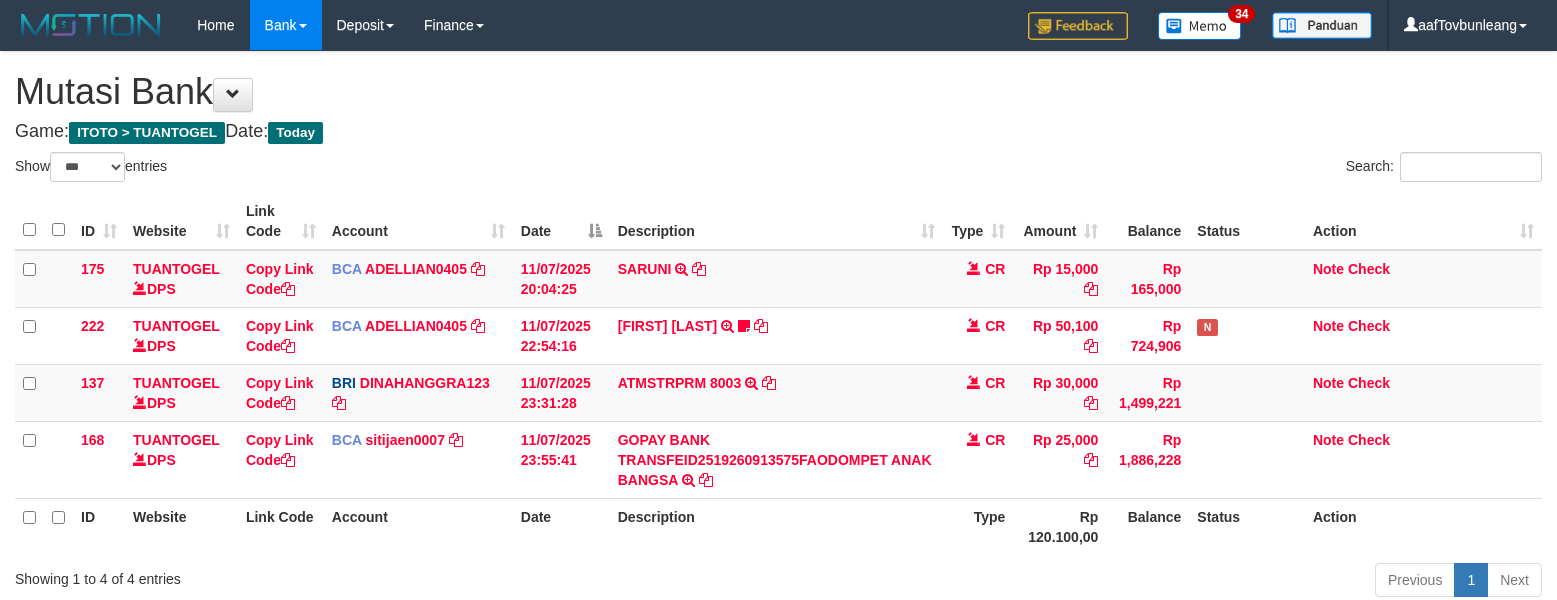 select on "***" 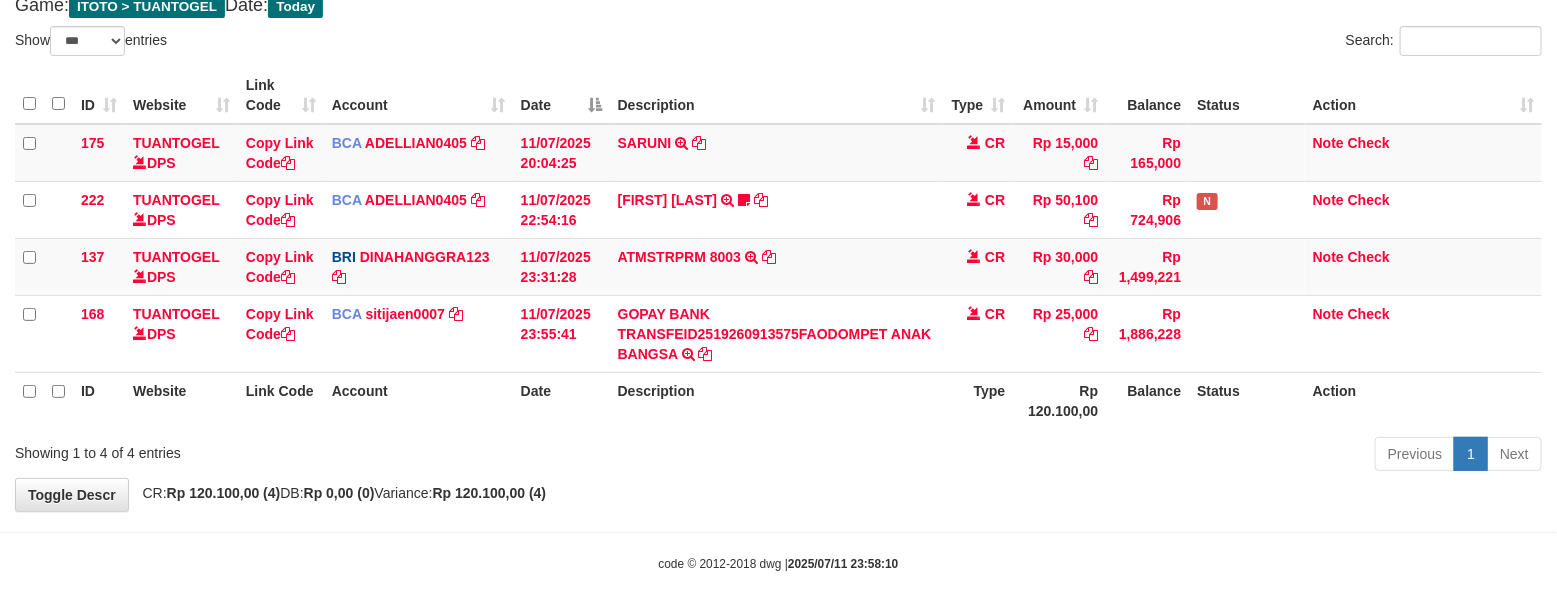 scroll, scrollTop: 125, scrollLeft: 0, axis: vertical 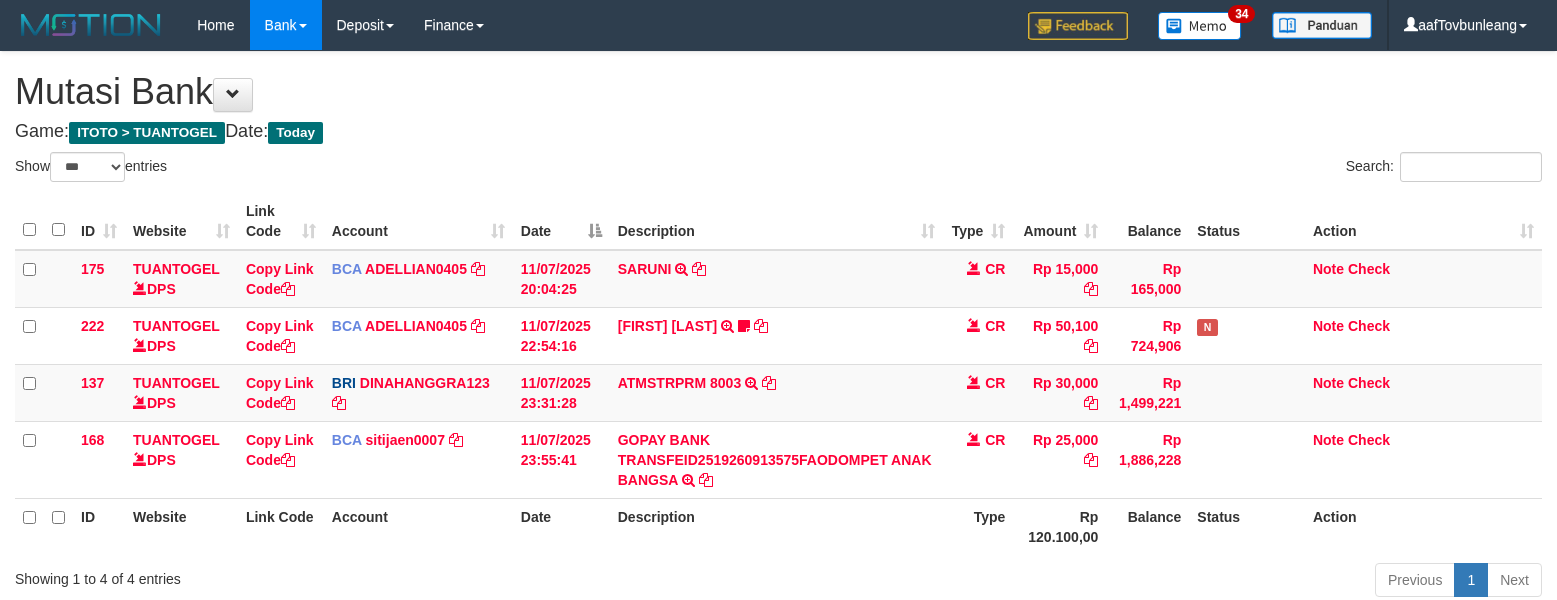 select on "***" 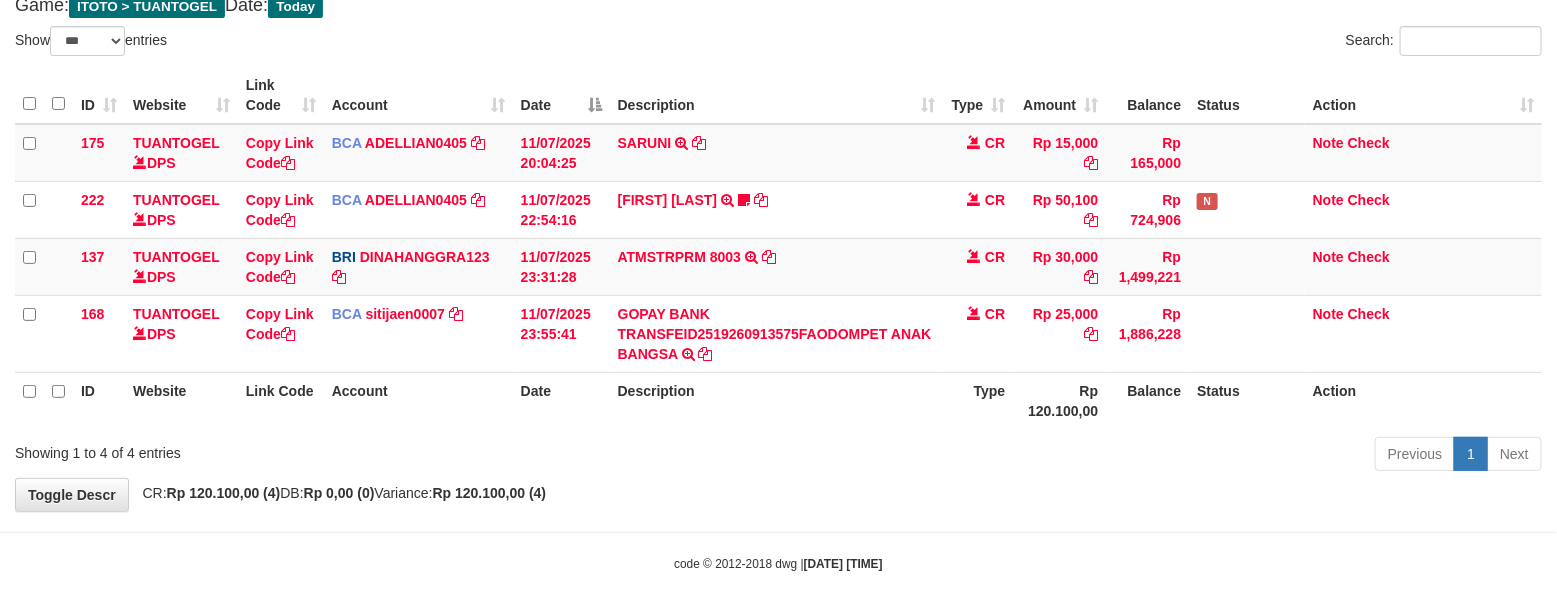 scroll, scrollTop: 125, scrollLeft: 0, axis: vertical 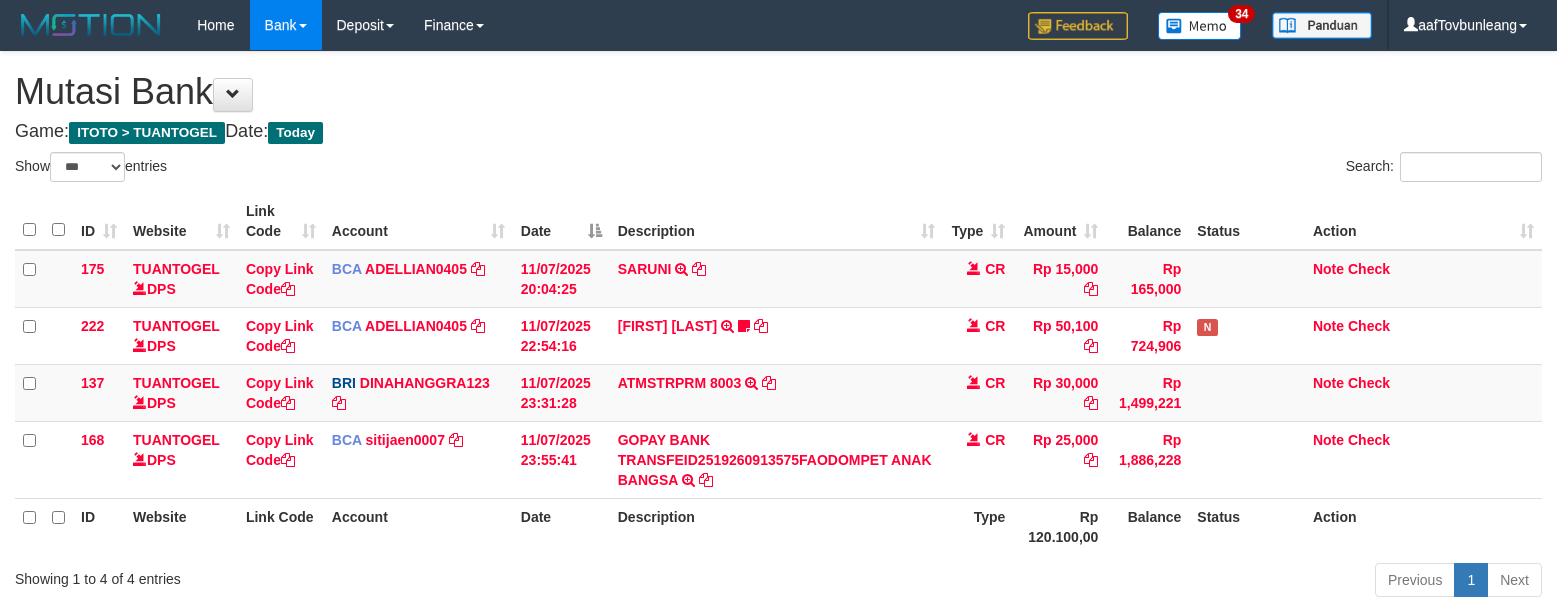select on "***" 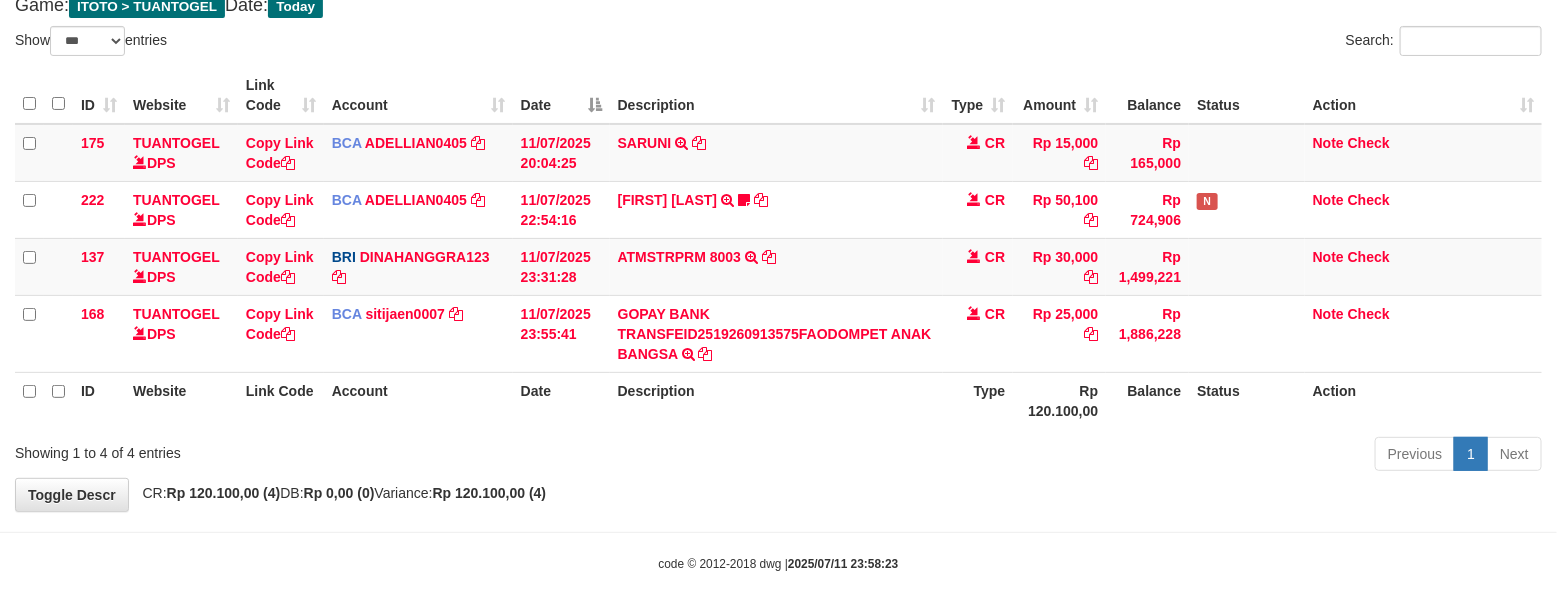 scroll, scrollTop: 125, scrollLeft: 0, axis: vertical 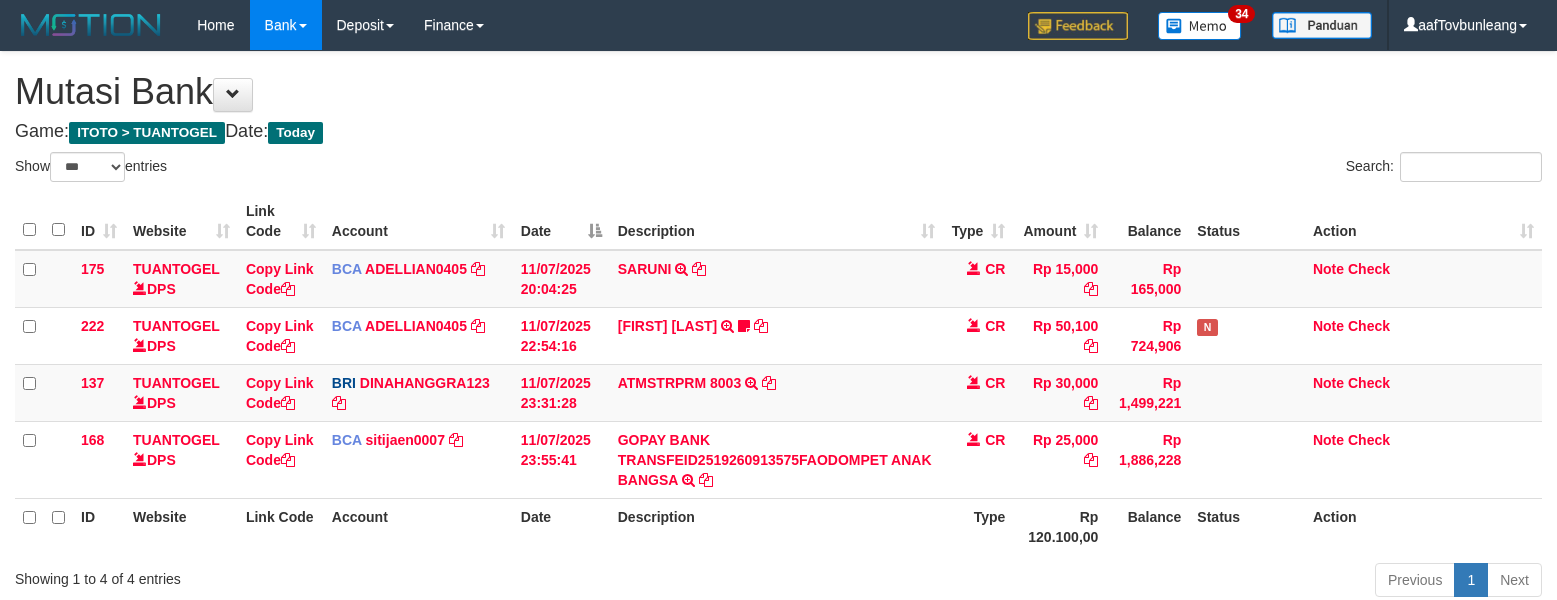 select on "***" 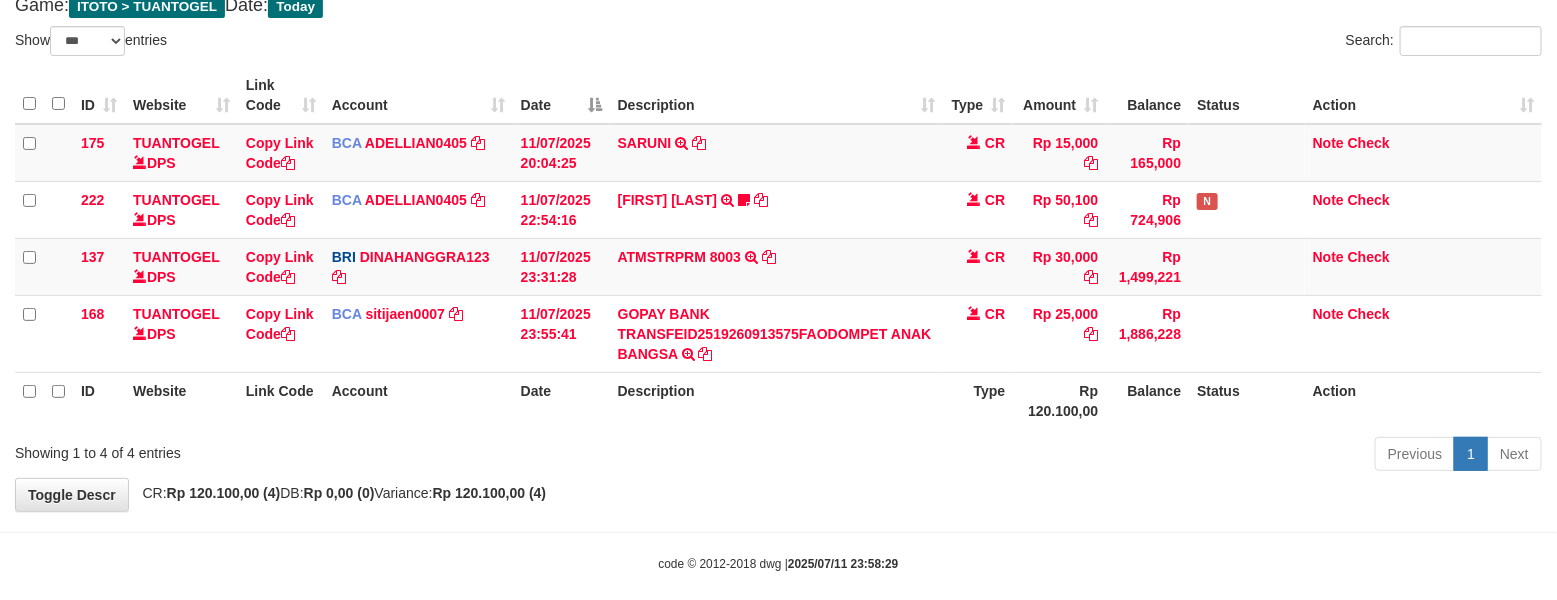 scroll, scrollTop: 125, scrollLeft: 0, axis: vertical 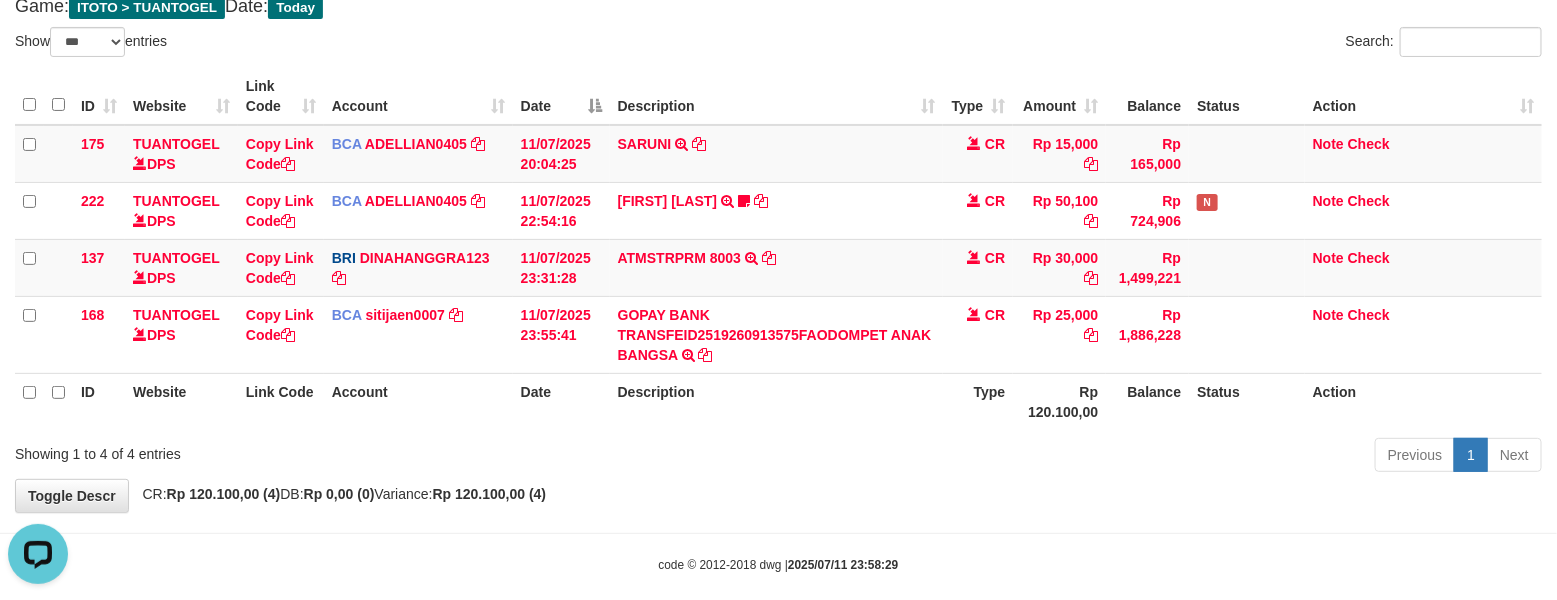 click on "Show  ** ** ** ***  entries" at bounding box center (389, 44) 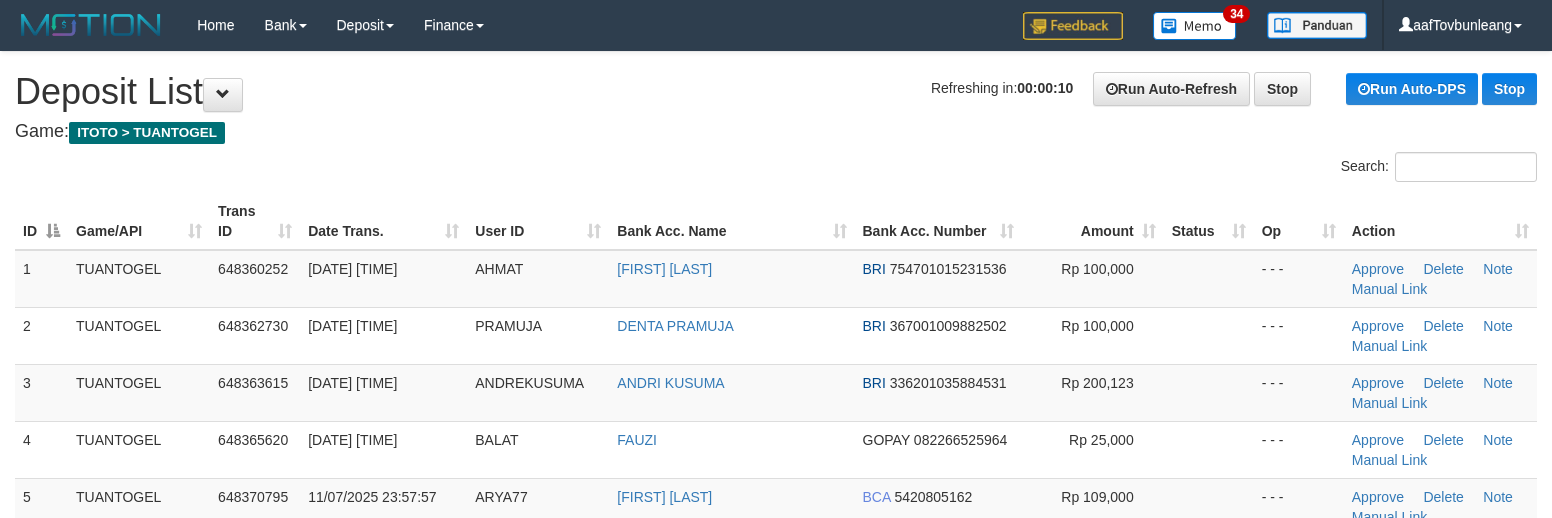 scroll, scrollTop: 0, scrollLeft: 0, axis: both 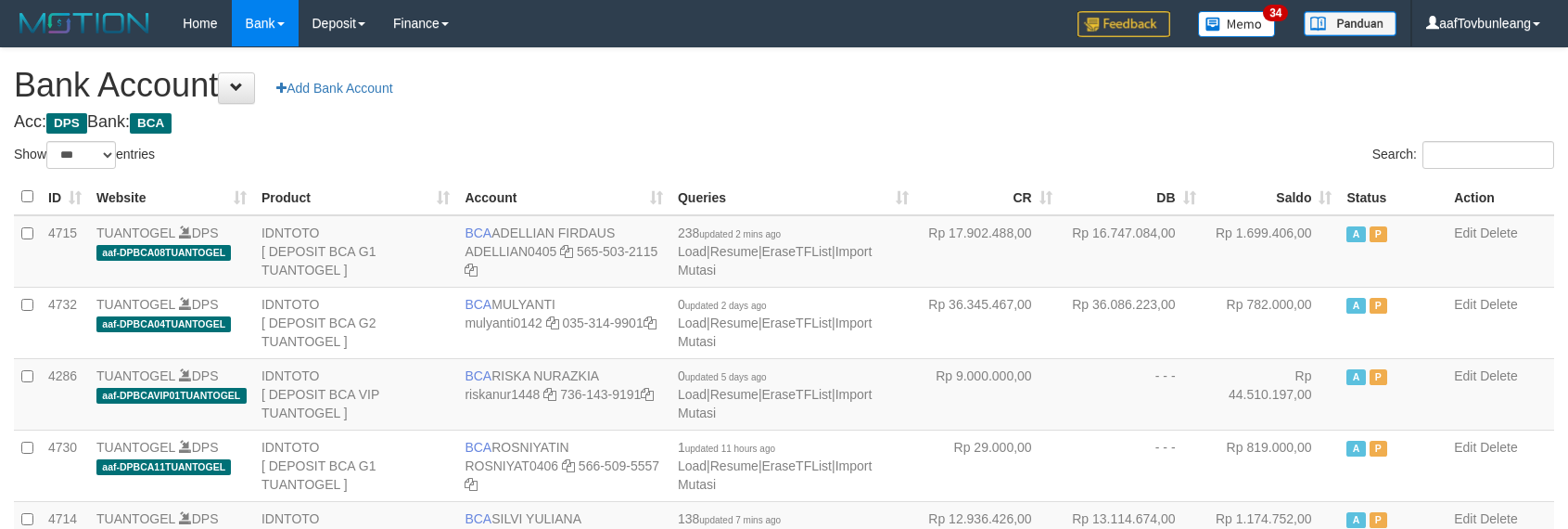 select on "***" 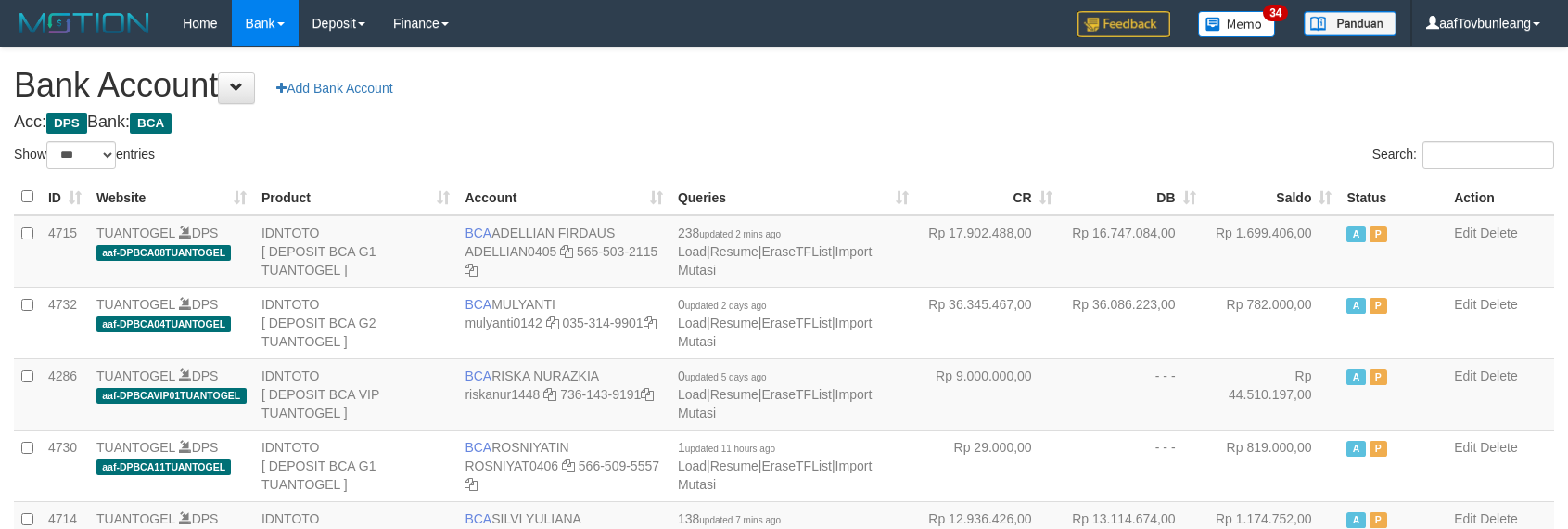 scroll, scrollTop: 576, scrollLeft: 0, axis: vertical 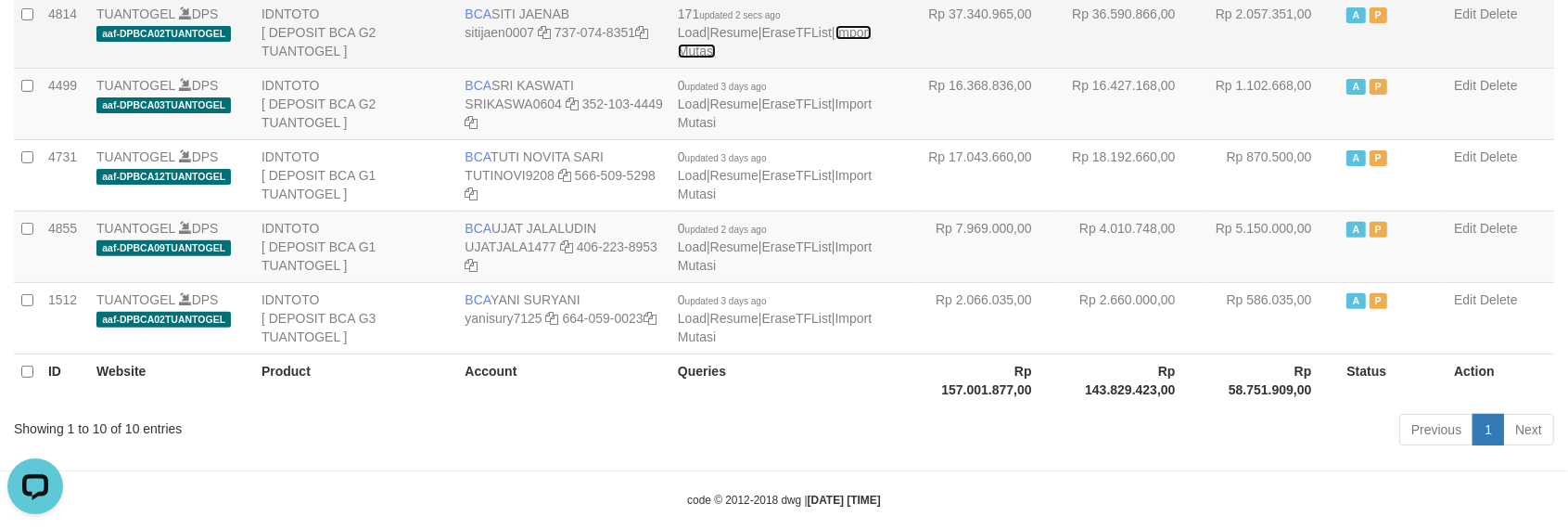 click on "Import Mutasi" at bounding box center [774, 42] 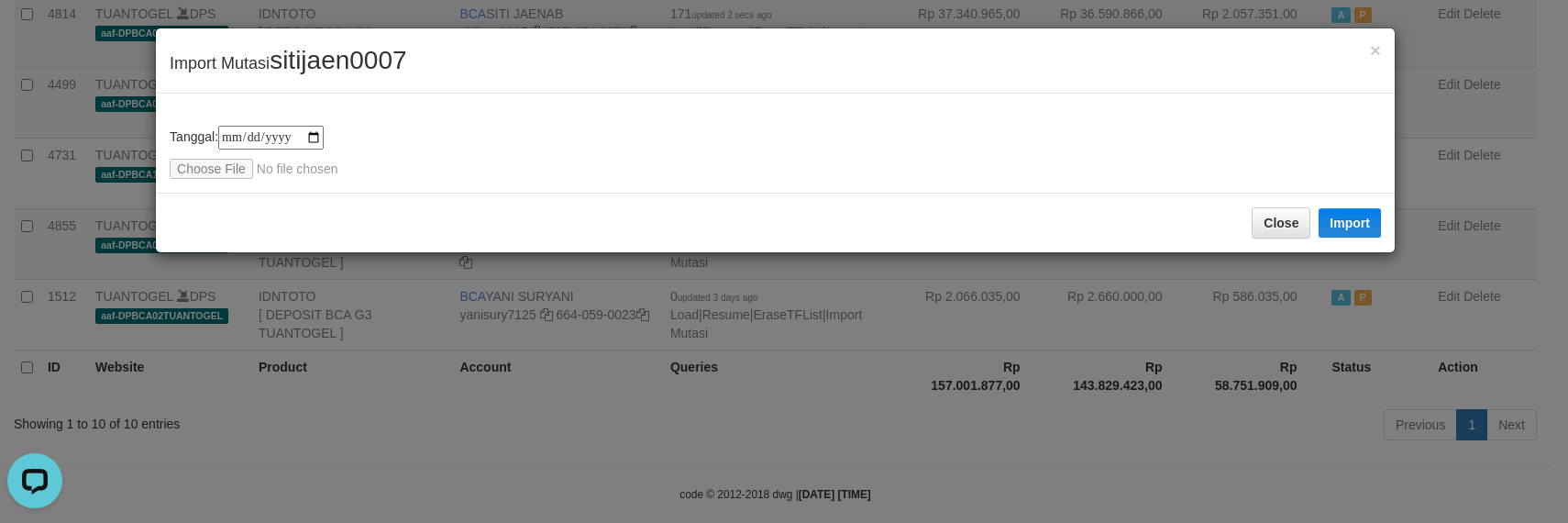 type on "**********" 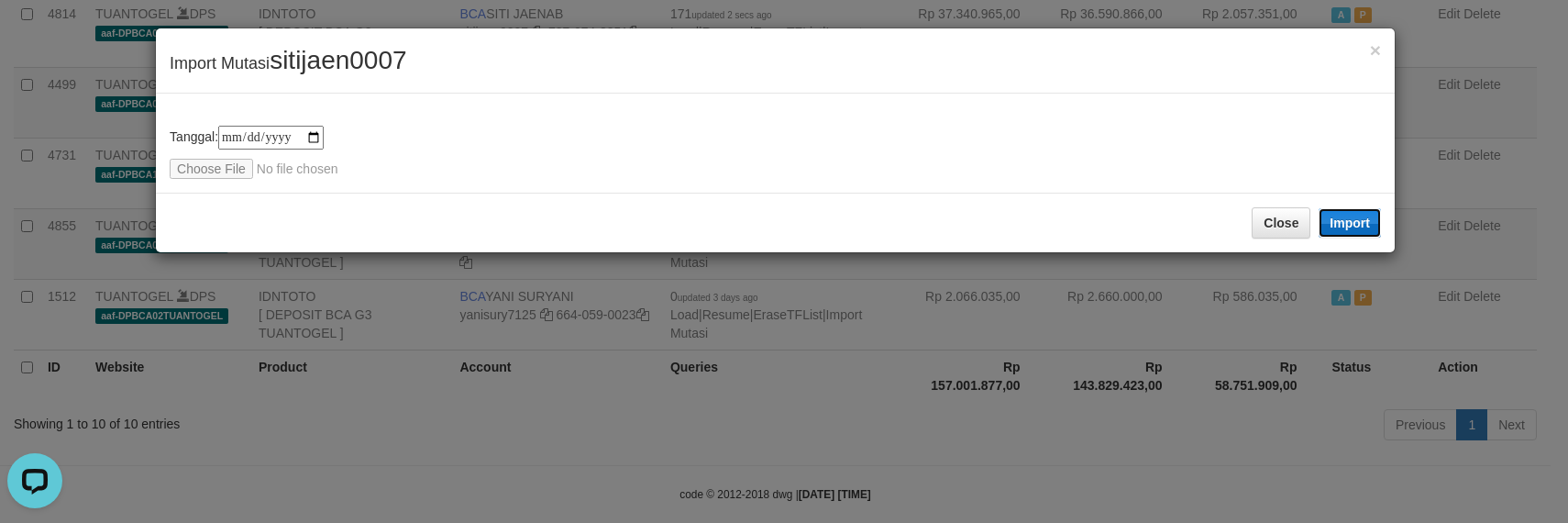 click on "Import" at bounding box center (1350, 223) 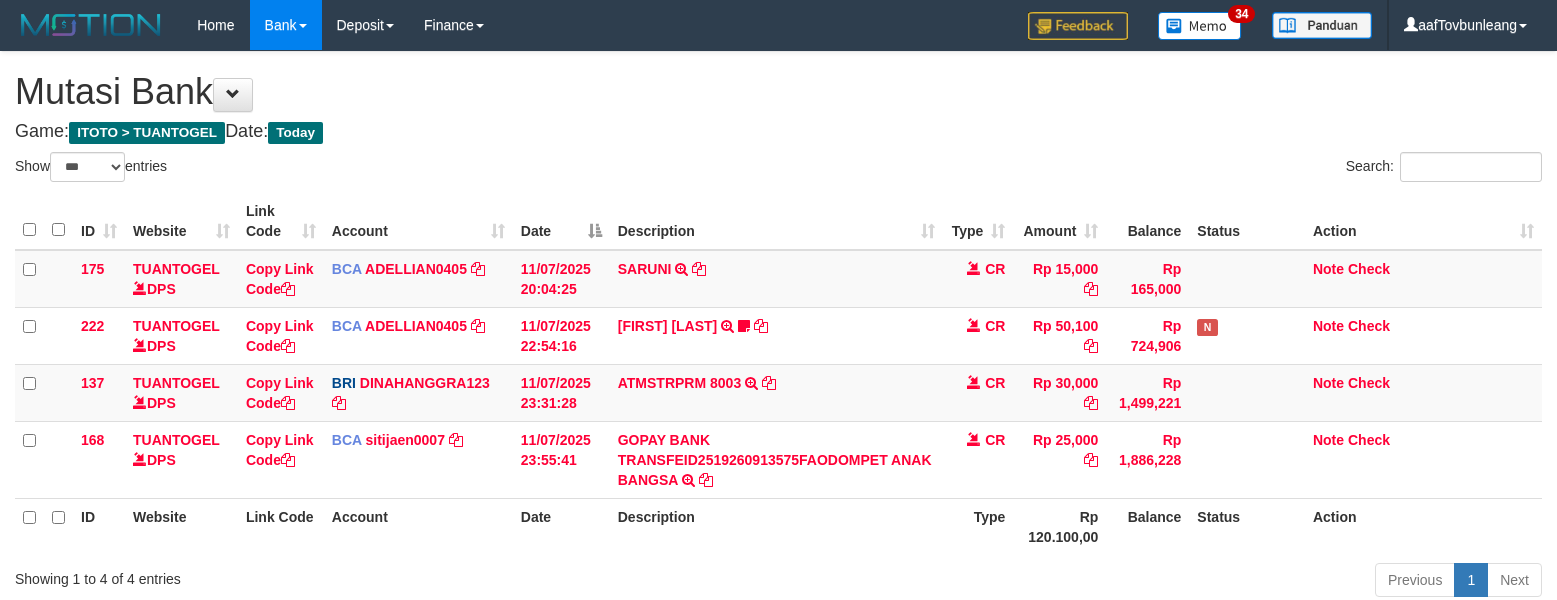 select on "***" 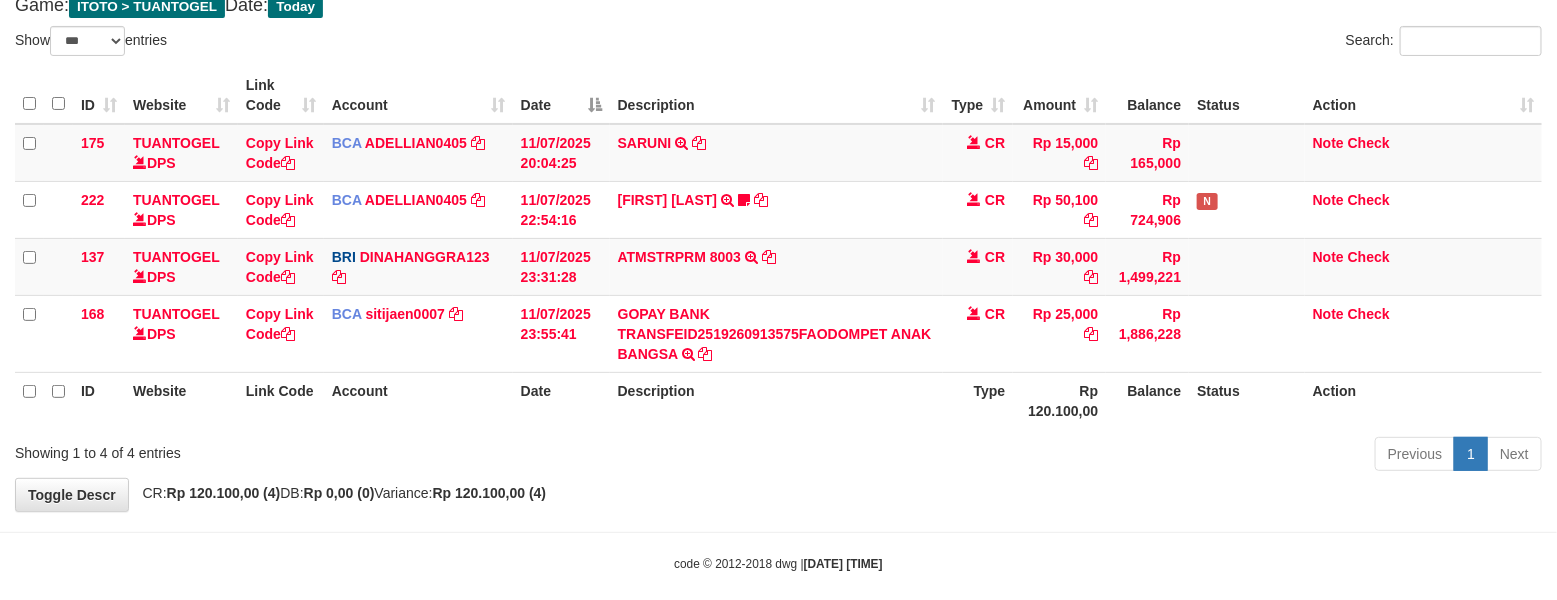 scroll, scrollTop: 125, scrollLeft: 0, axis: vertical 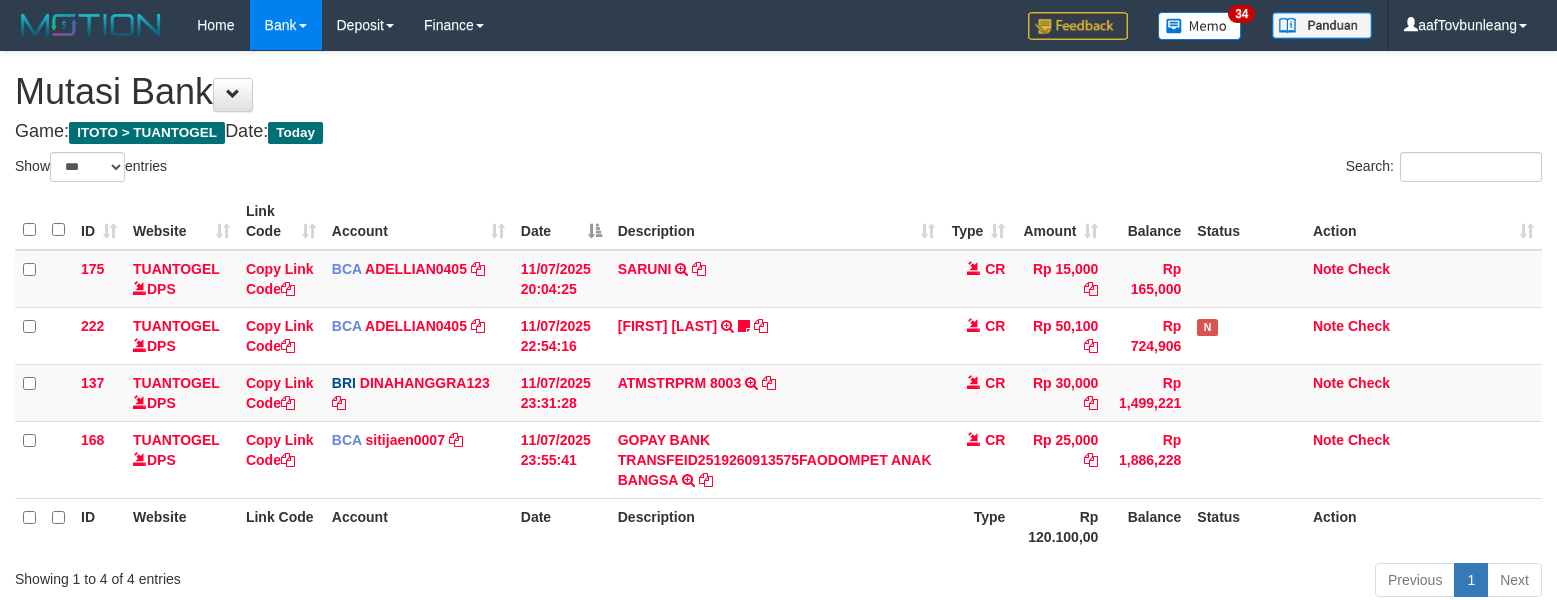 select on "***" 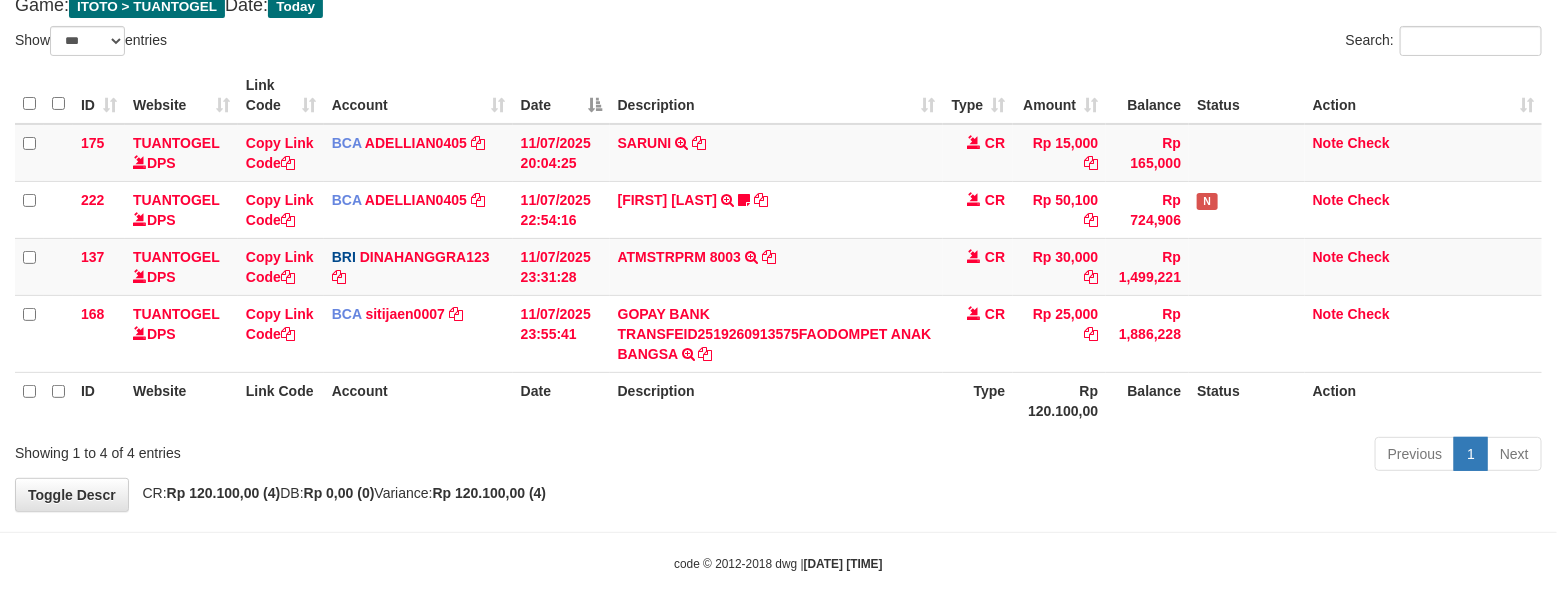 scroll, scrollTop: 125, scrollLeft: 0, axis: vertical 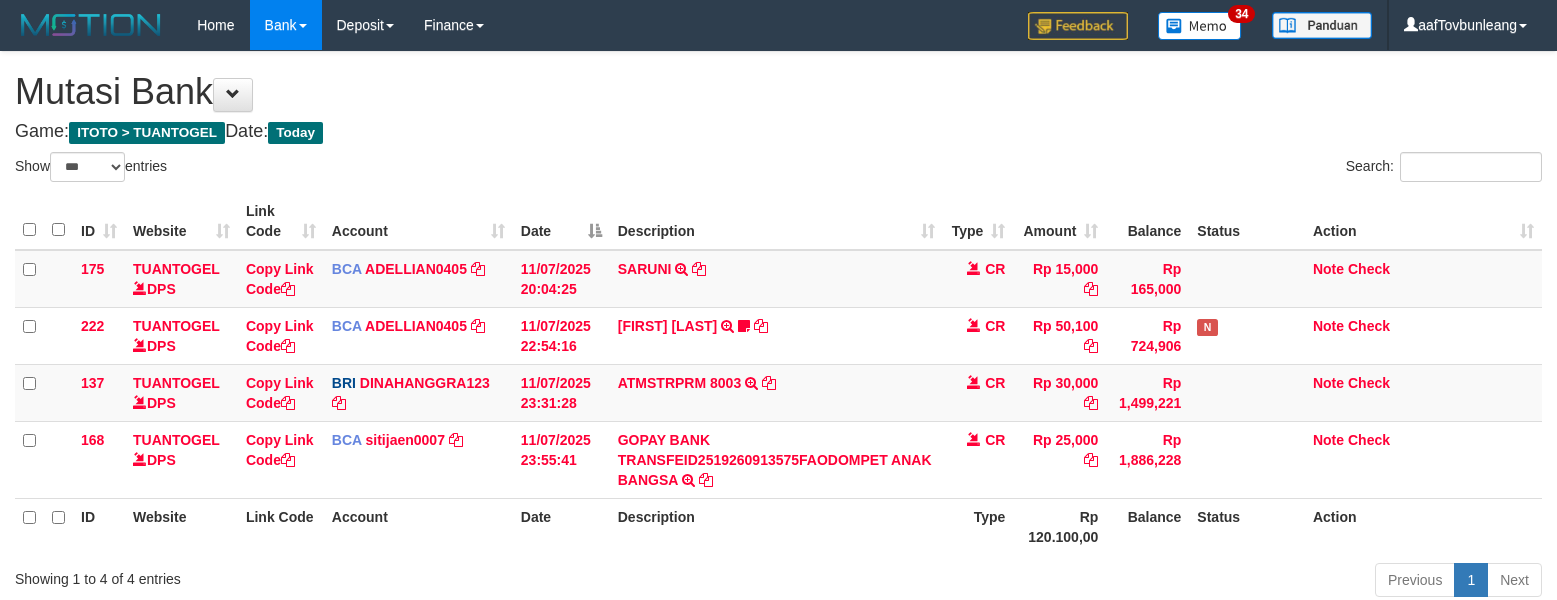 select on "***" 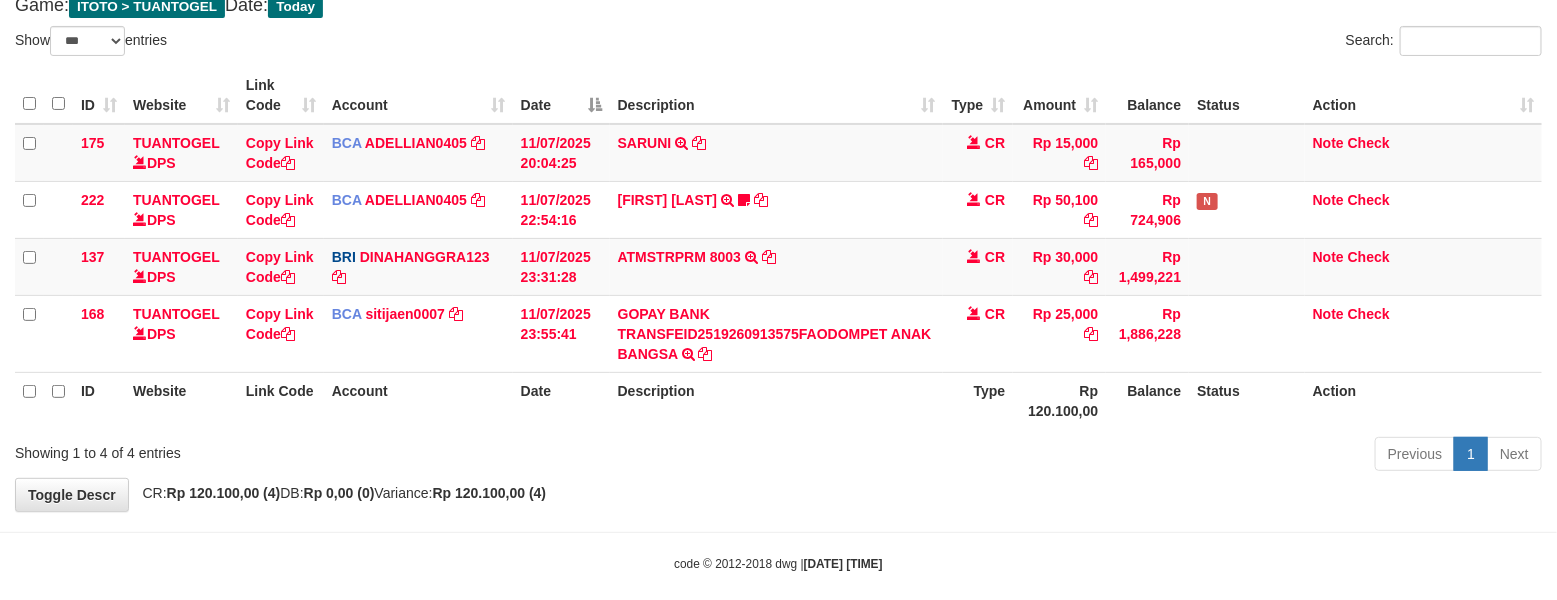 scroll, scrollTop: 125, scrollLeft: 0, axis: vertical 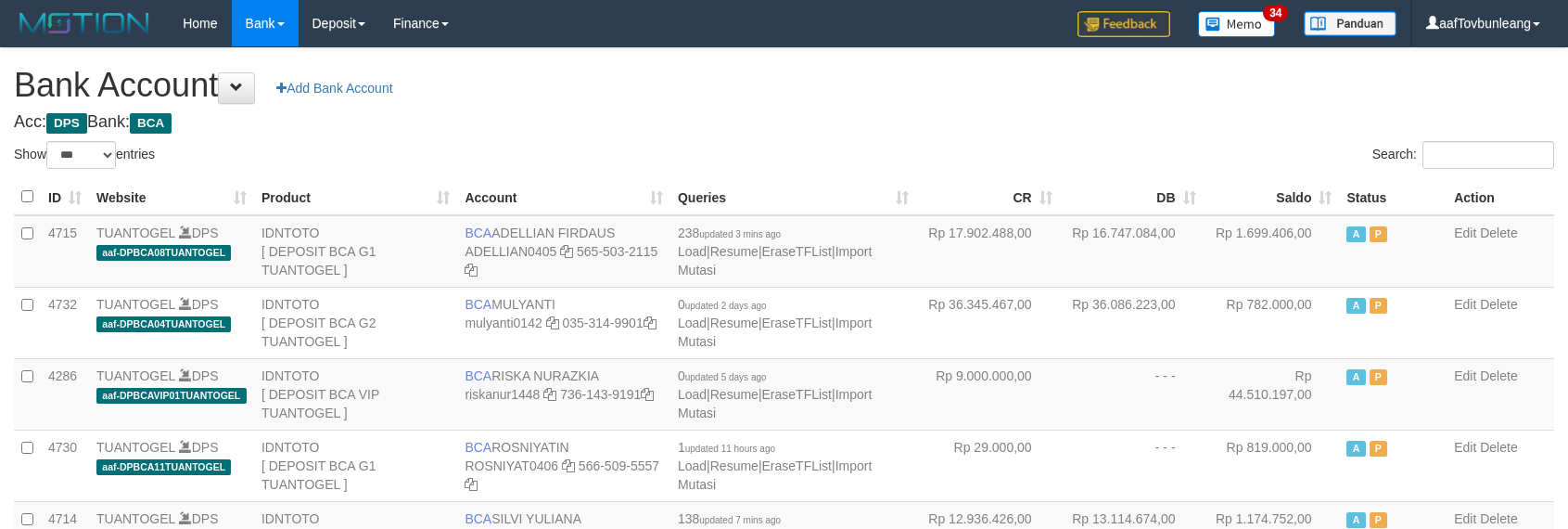 select on "***" 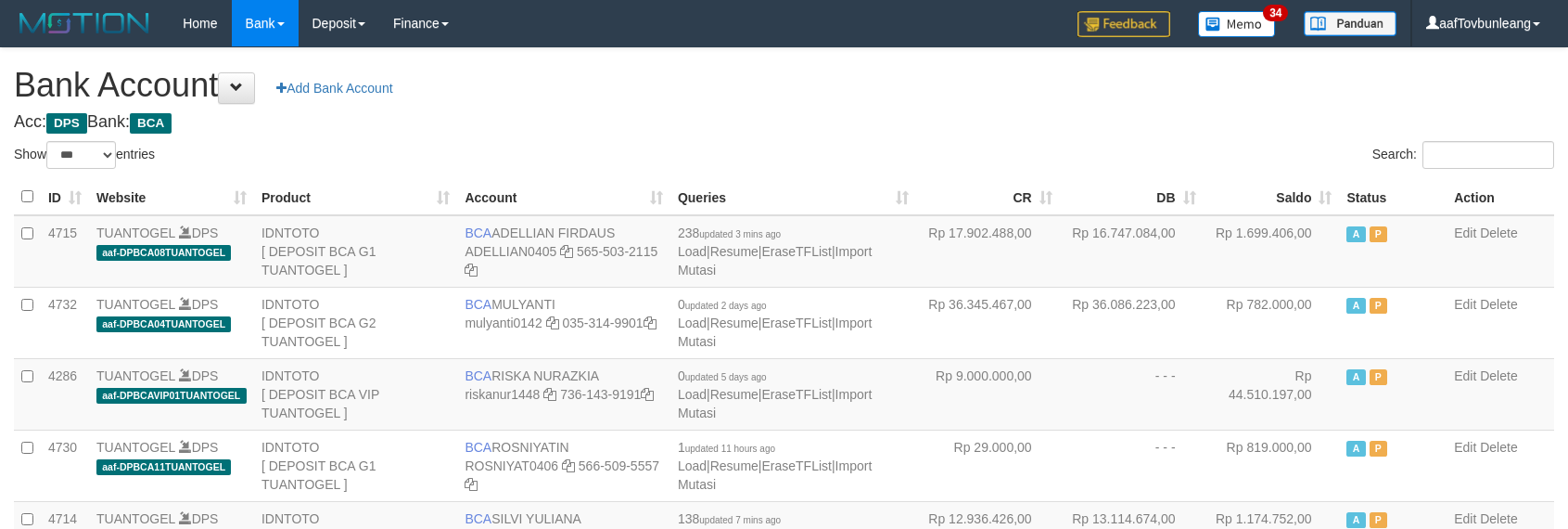scroll, scrollTop: 576, scrollLeft: 0, axis: vertical 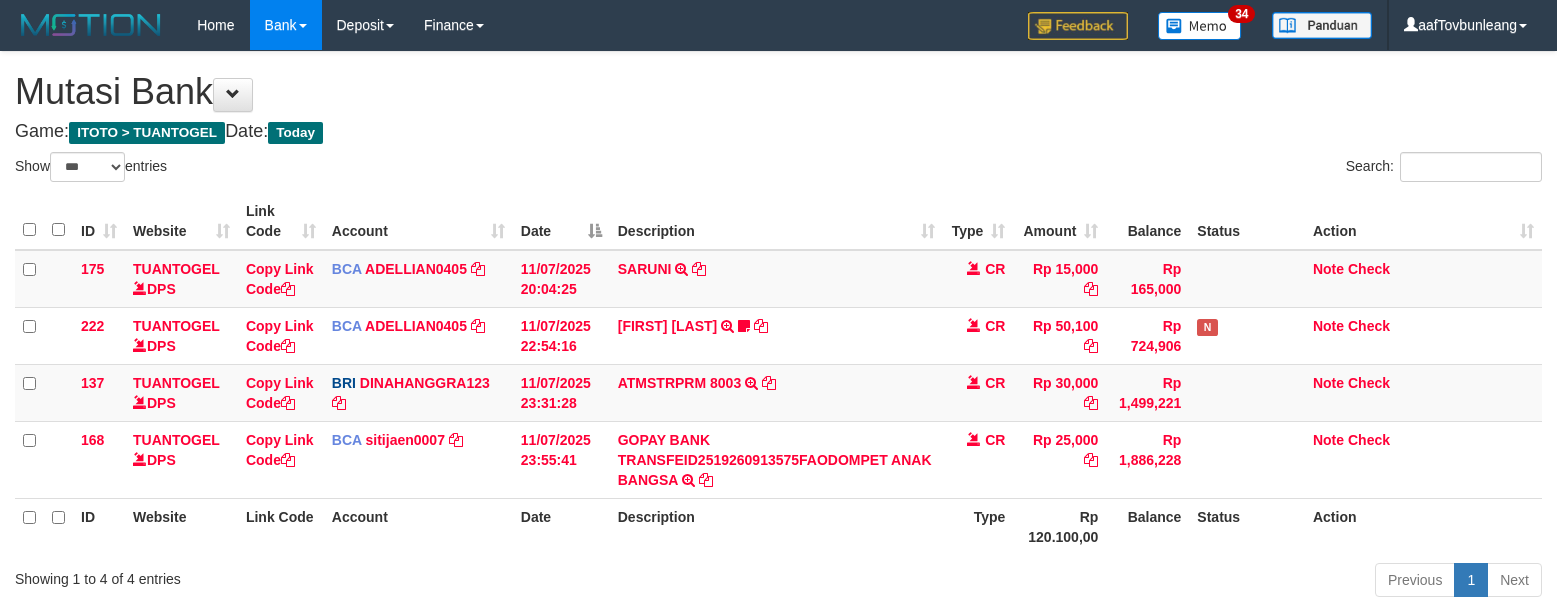 select on "***" 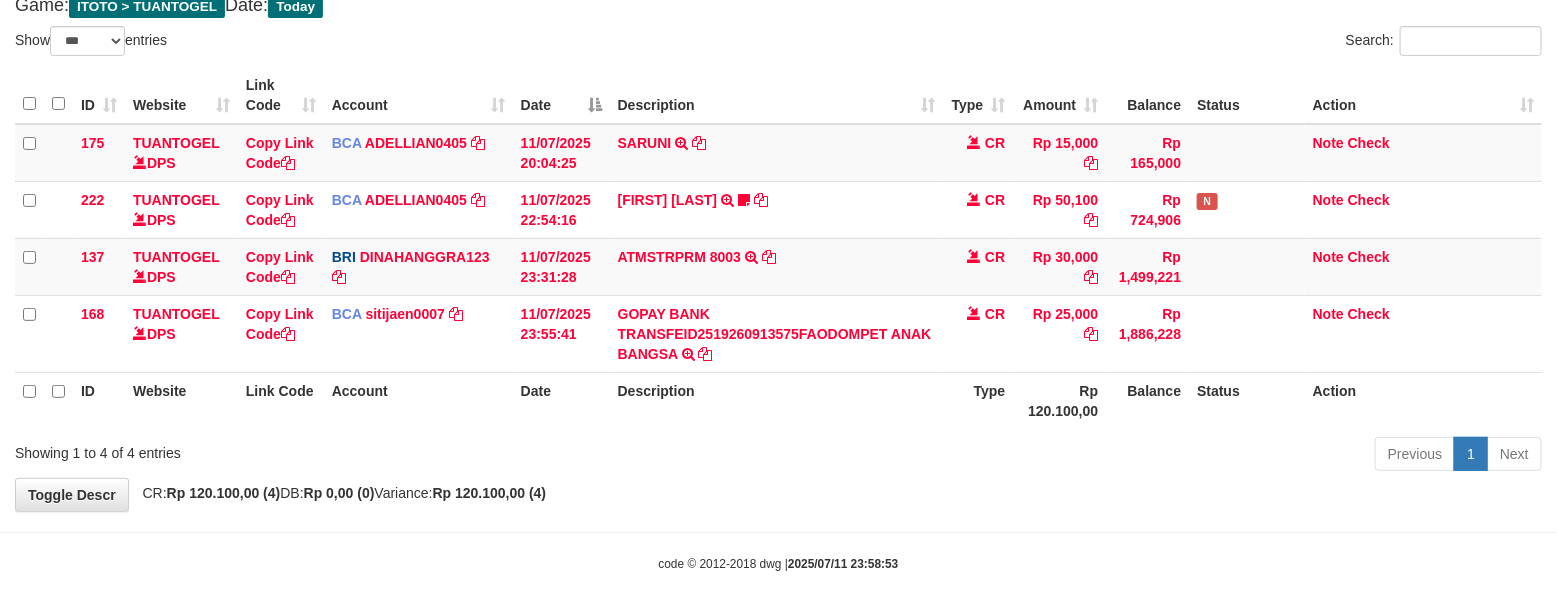 scroll, scrollTop: 125, scrollLeft: 0, axis: vertical 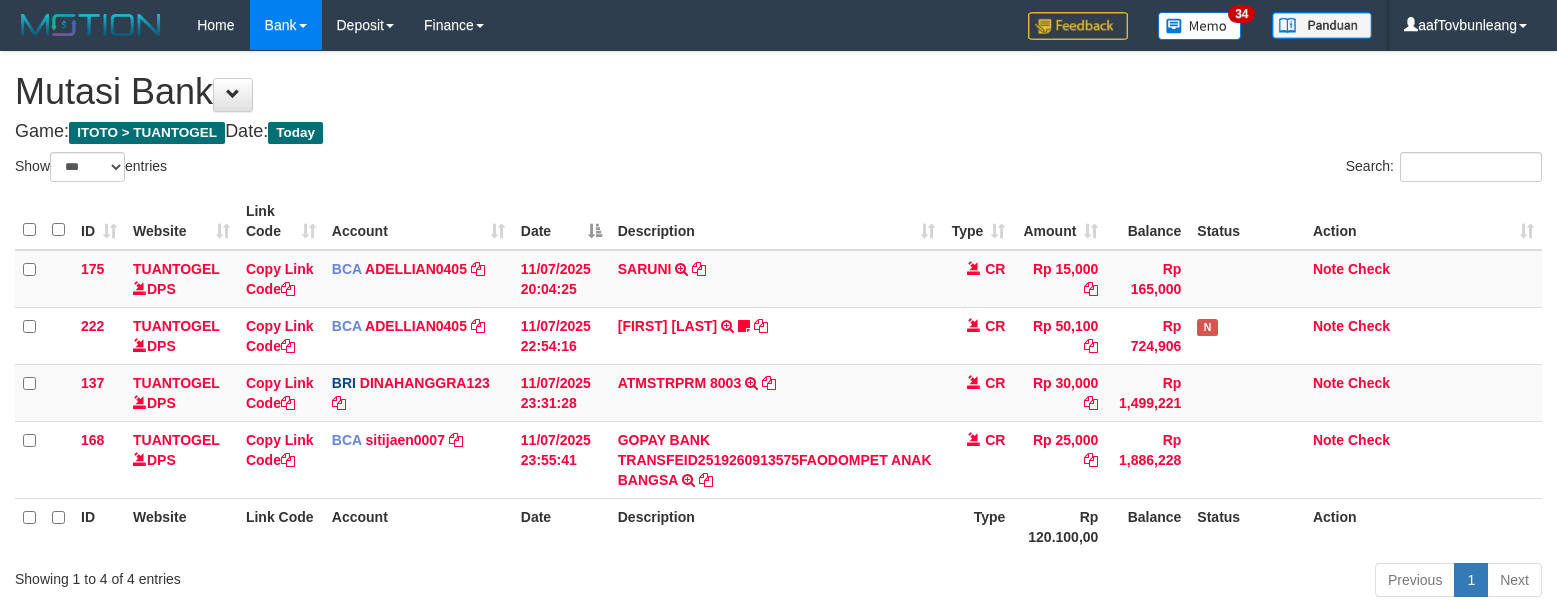 select on "***" 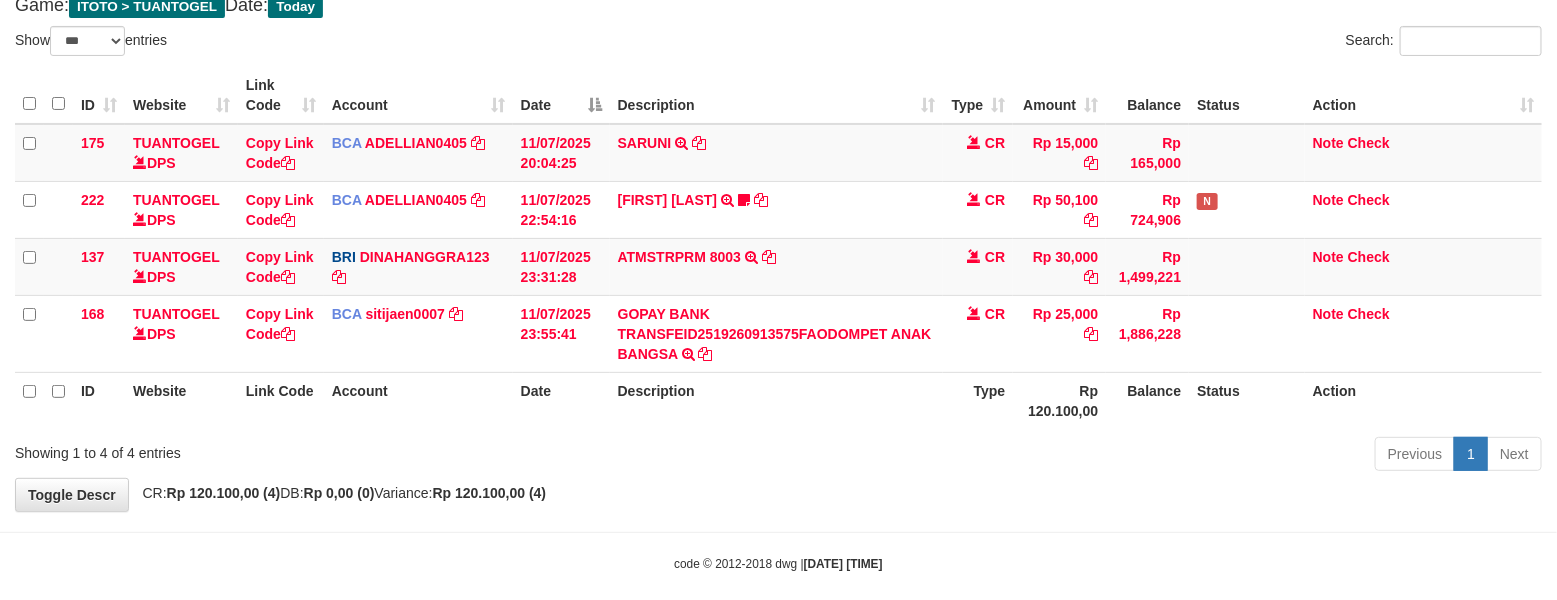scroll, scrollTop: 125, scrollLeft: 0, axis: vertical 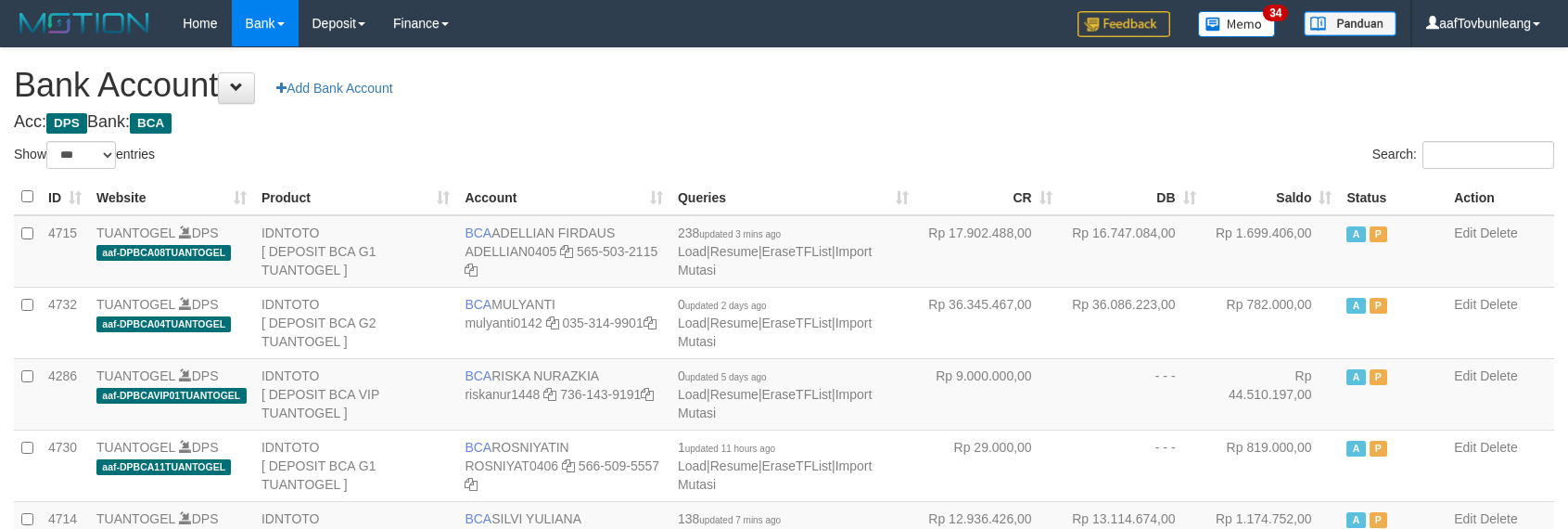 select on "***" 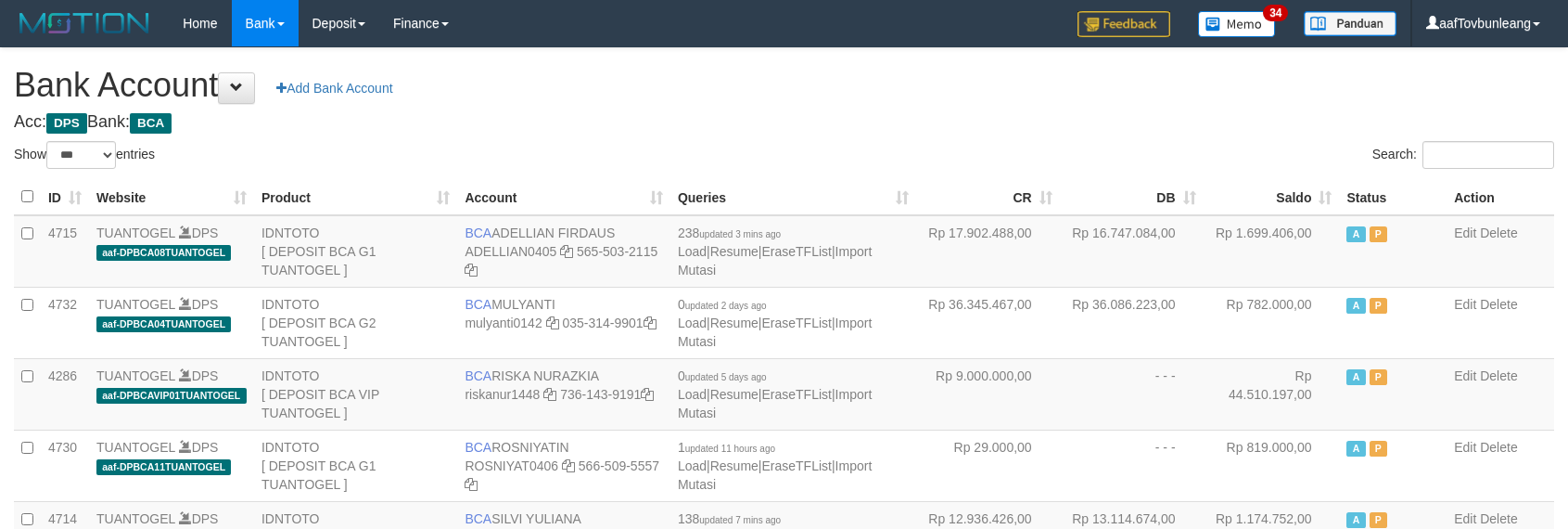 scroll, scrollTop: 576, scrollLeft: 0, axis: vertical 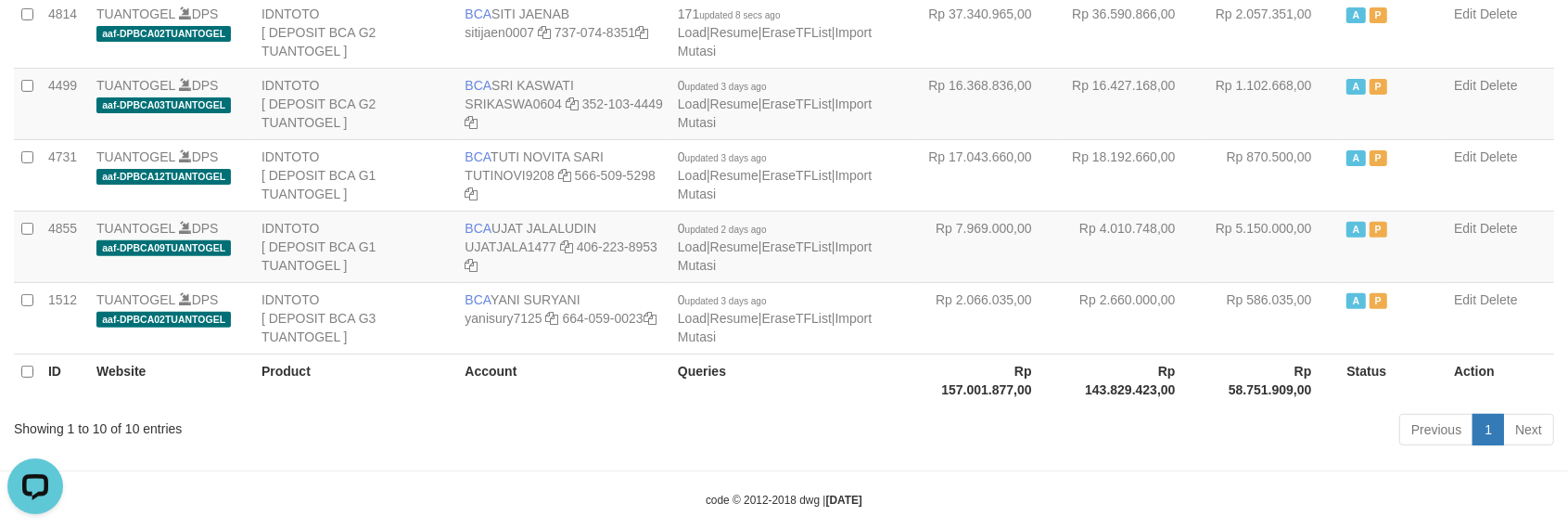 drag, startPoint x: 779, startPoint y: 414, endPoint x: 771, endPoint y: 396, distance: 19.697716 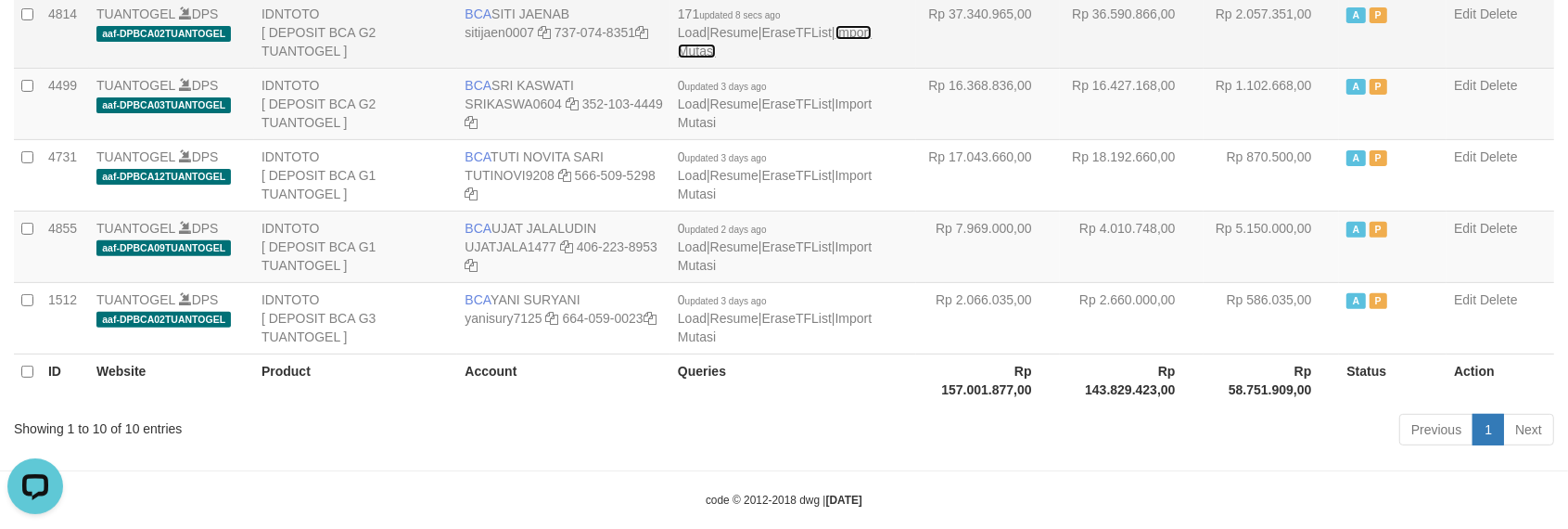click on "Import Mutasi" at bounding box center [774, 42] 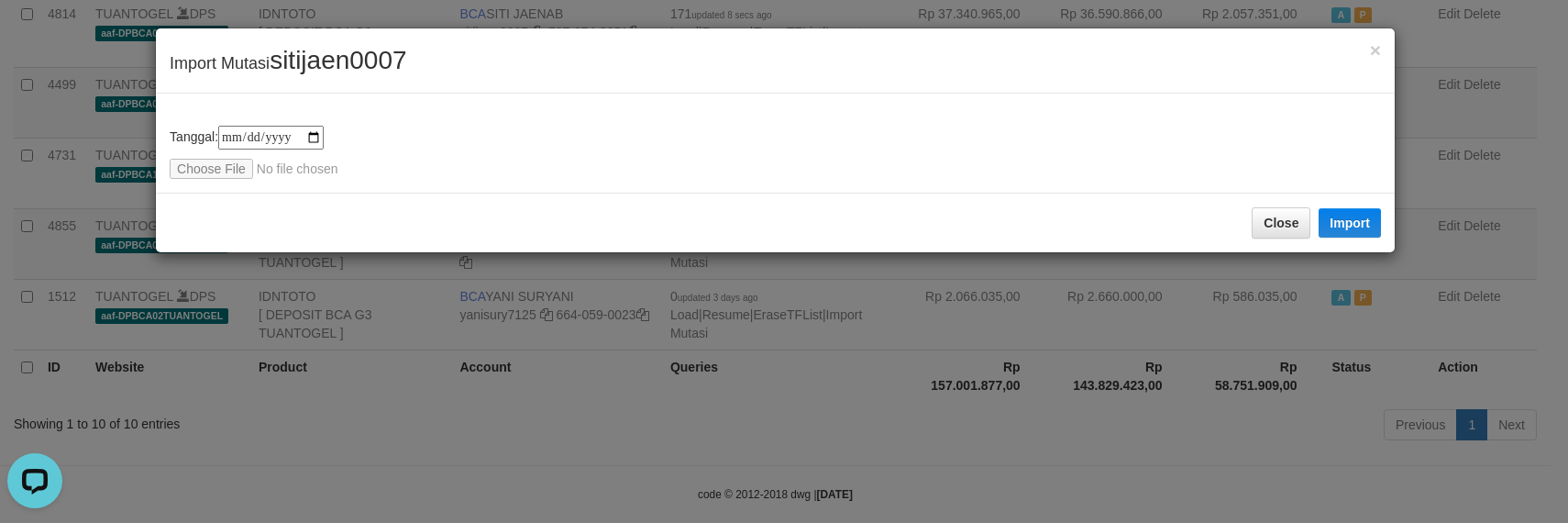 click on "sitijaen0007" at bounding box center [337, 60] 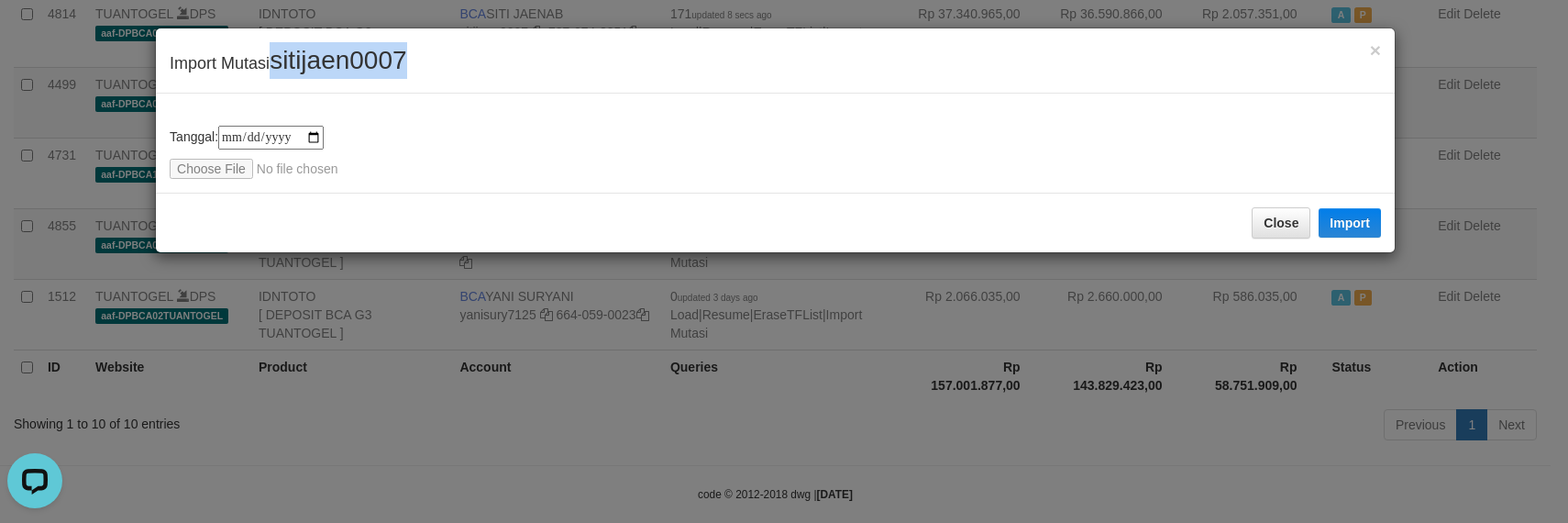 click on "sitijaen0007" at bounding box center (337, 60) 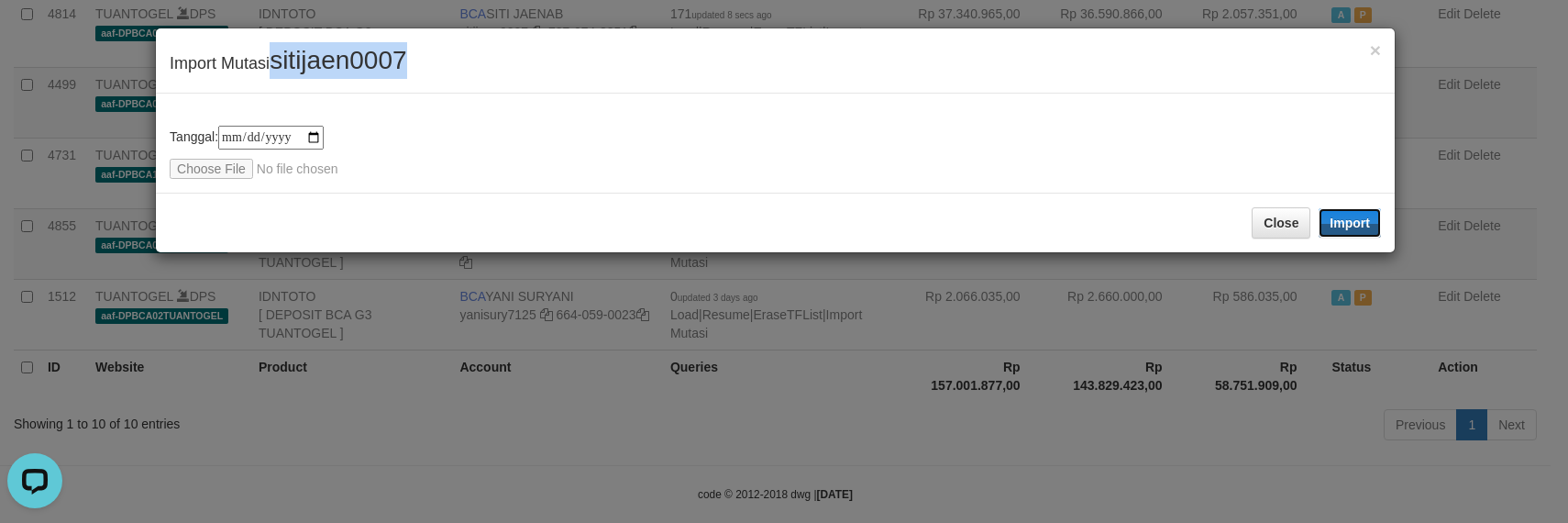drag, startPoint x: 1351, startPoint y: 212, endPoint x: 1564, endPoint y: 230, distance: 213.7592 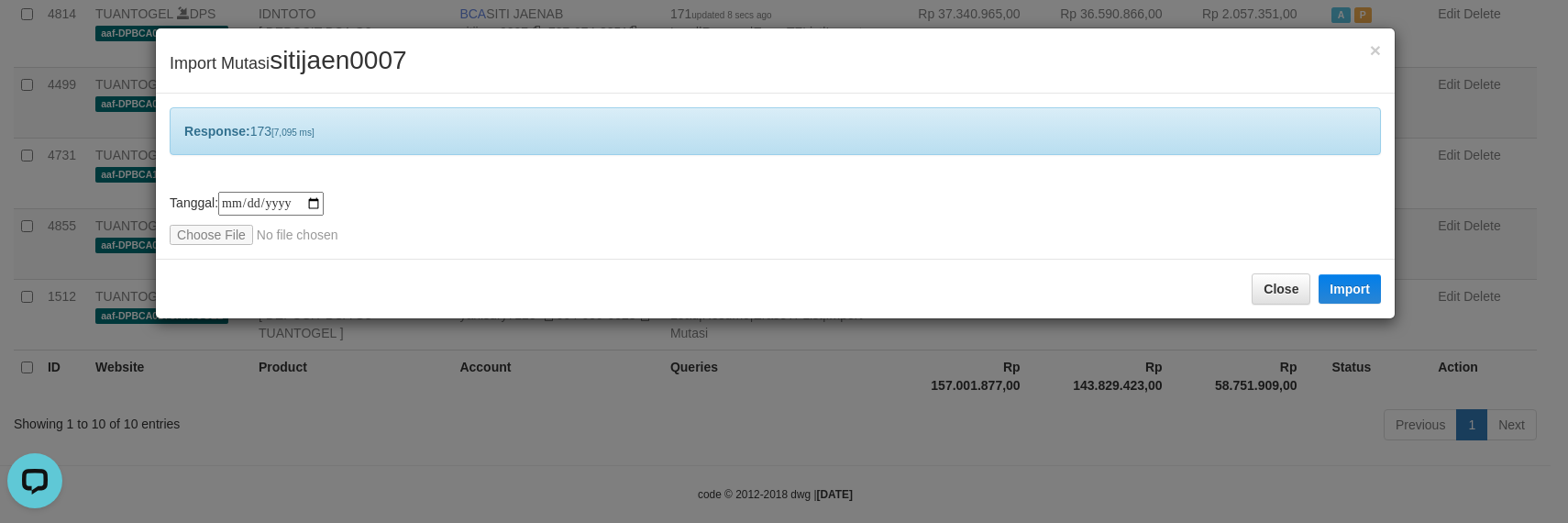 drag, startPoint x: 977, startPoint y: 112, endPoint x: 908, endPoint y: 95, distance: 71.06335 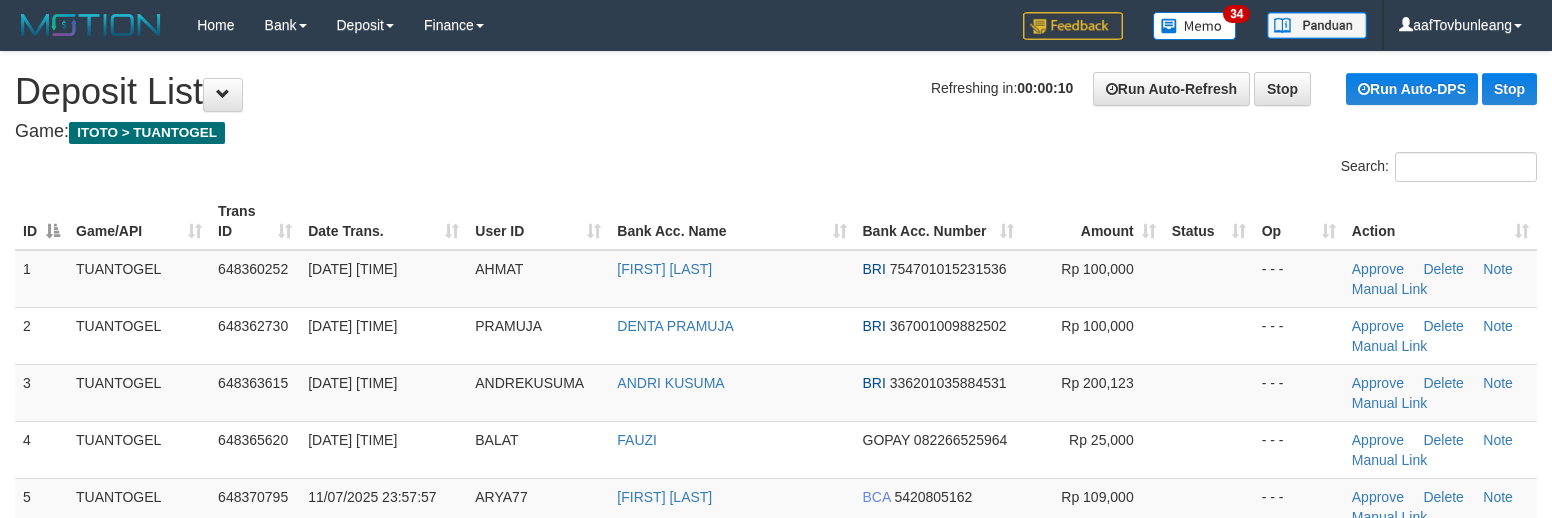 scroll, scrollTop: 0, scrollLeft: 0, axis: both 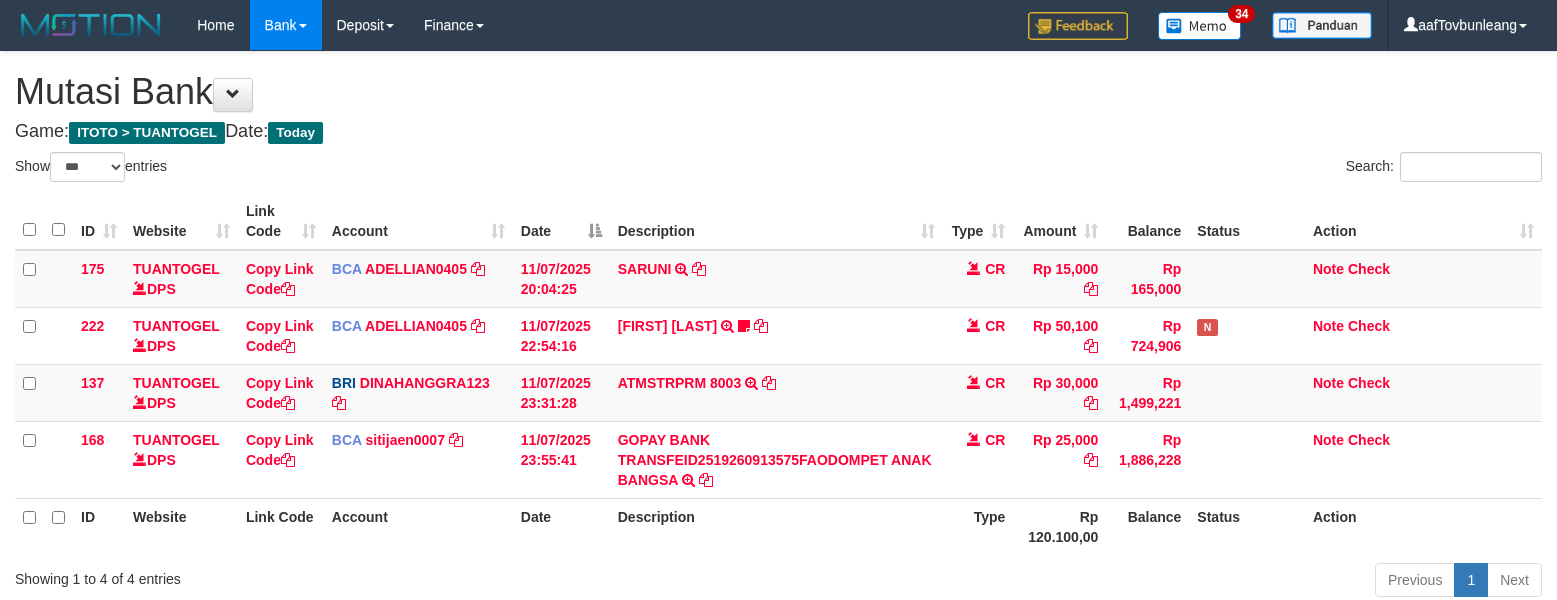 select on "***" 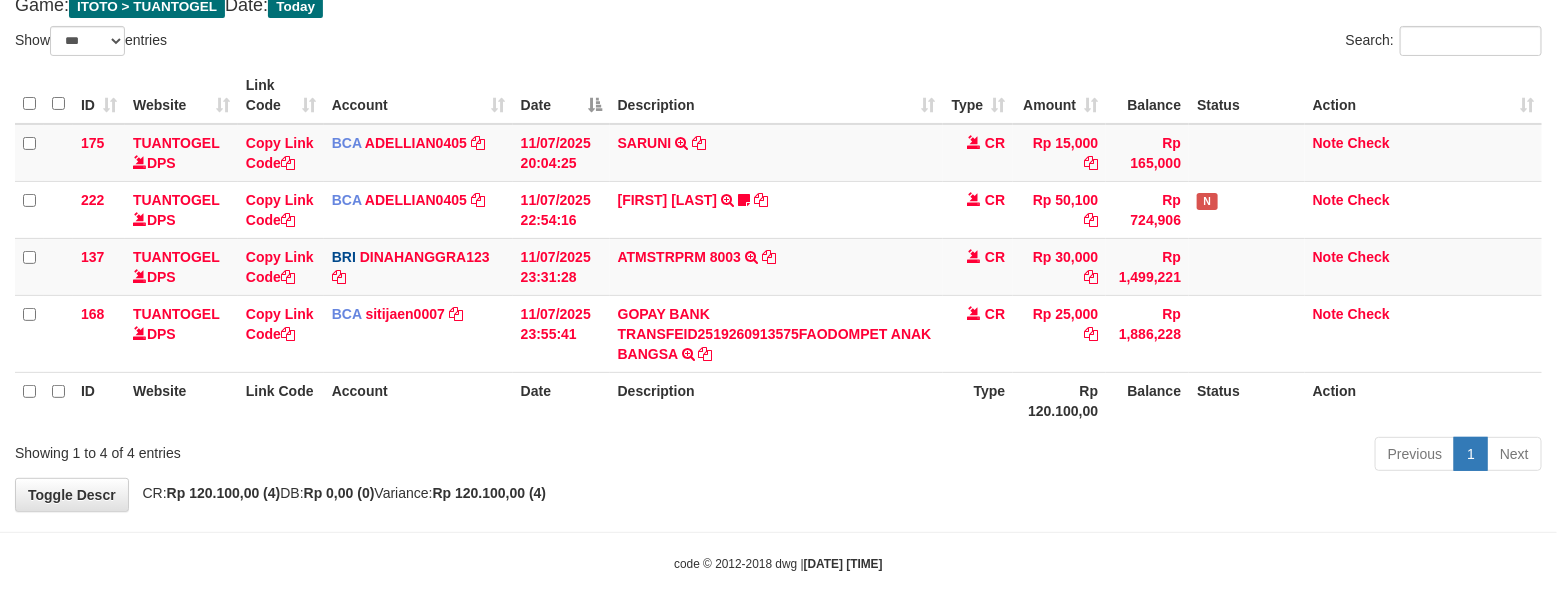 scroll, scrollTop: 125, scrollLeft: 0, axis: vertical 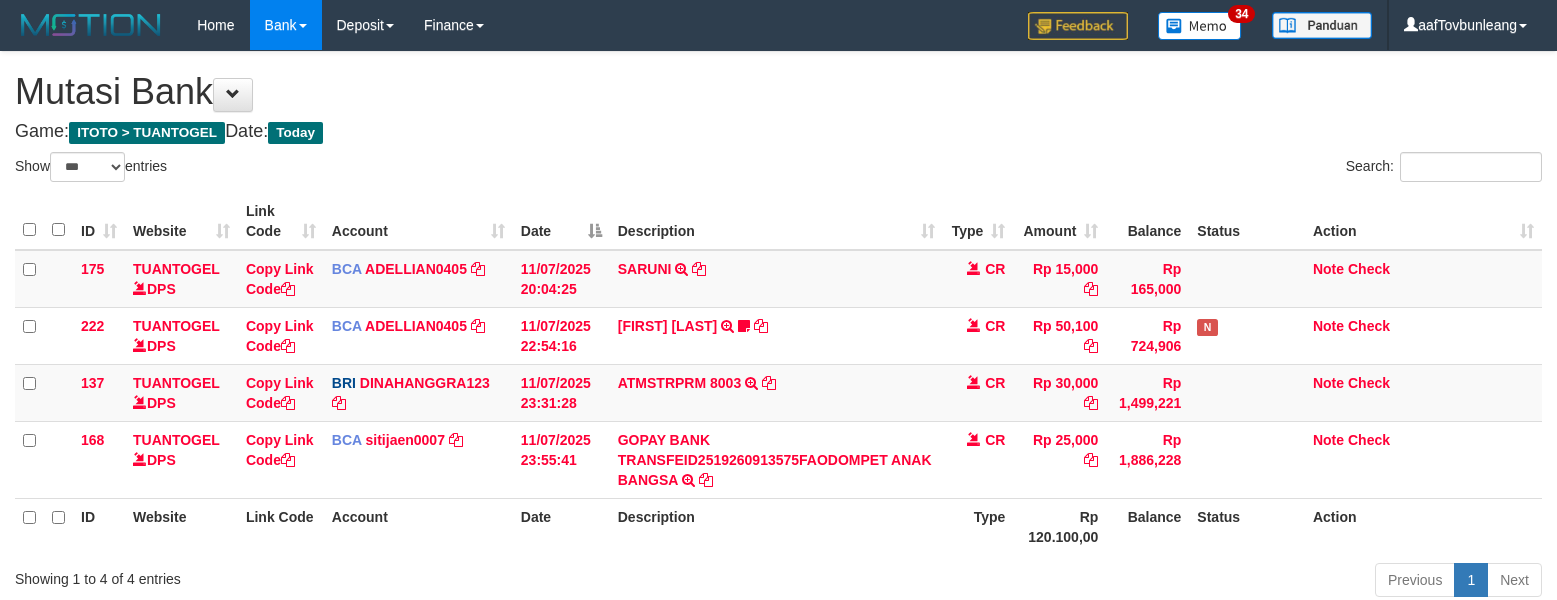 select on "***" 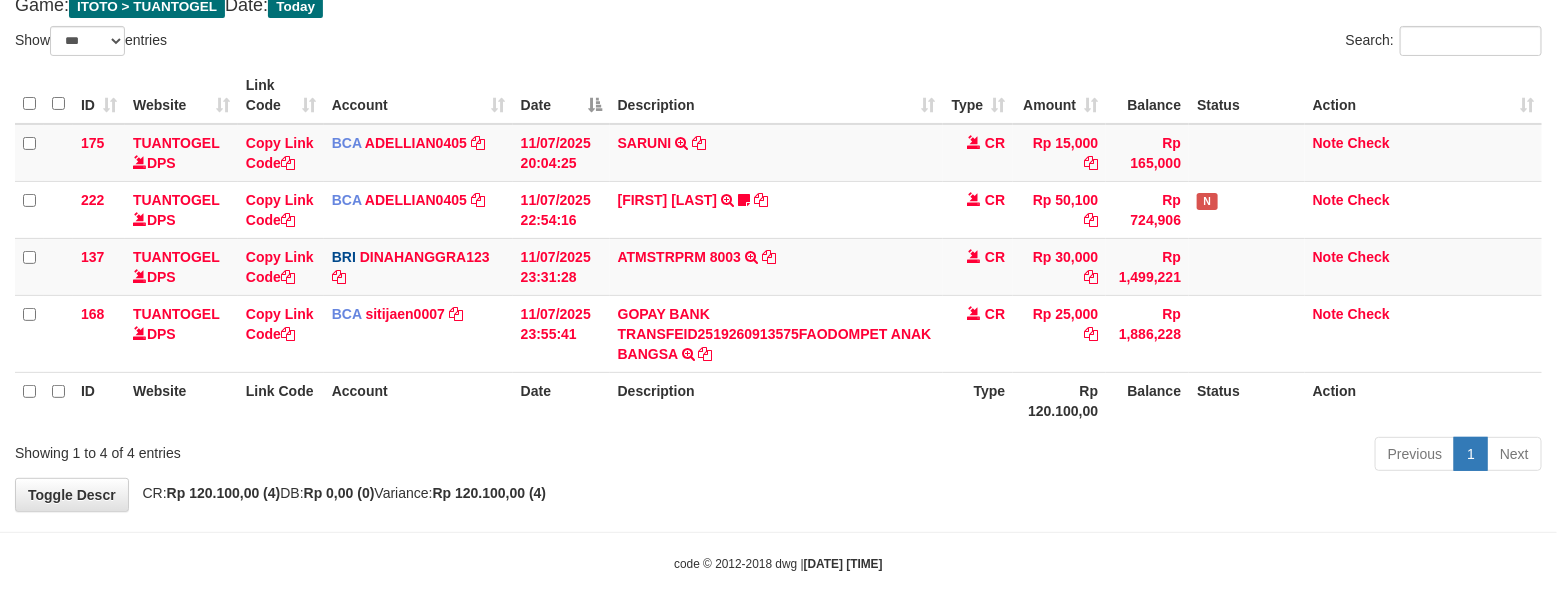 scroll, scrollTop: 125, scrollLeft: 0, axis: vertical 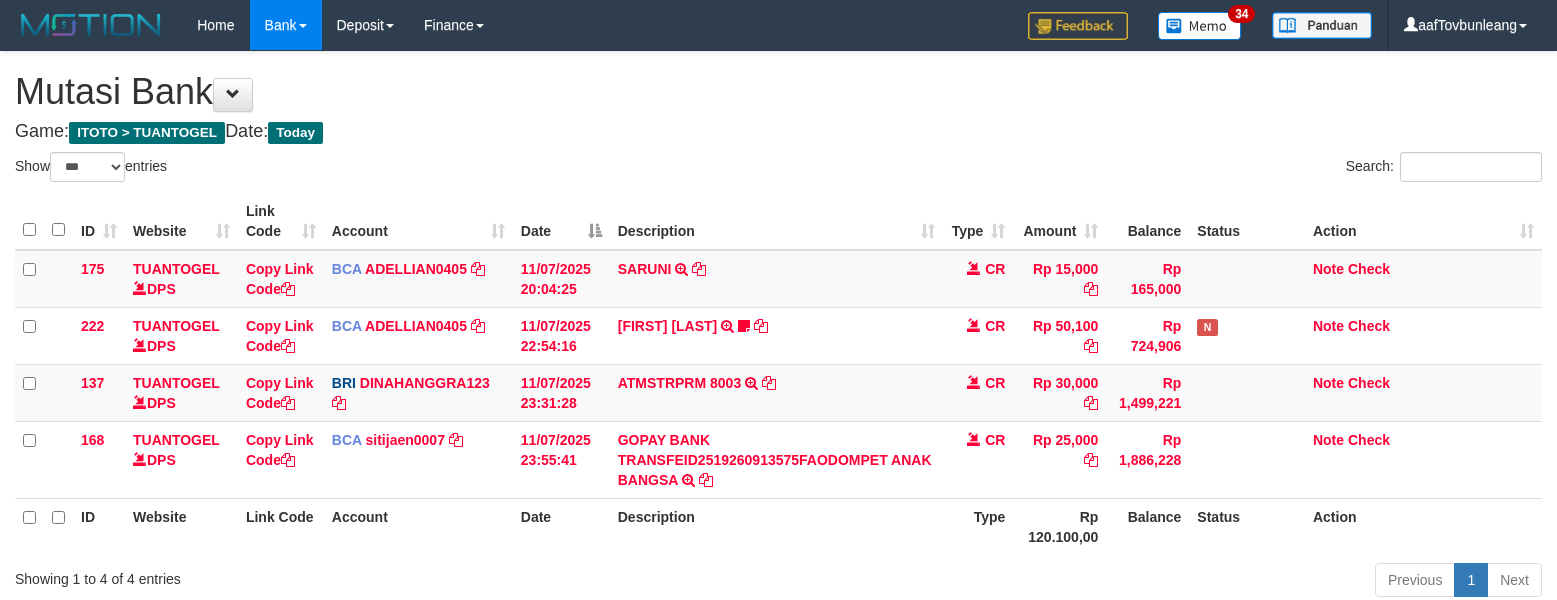 select on "***" 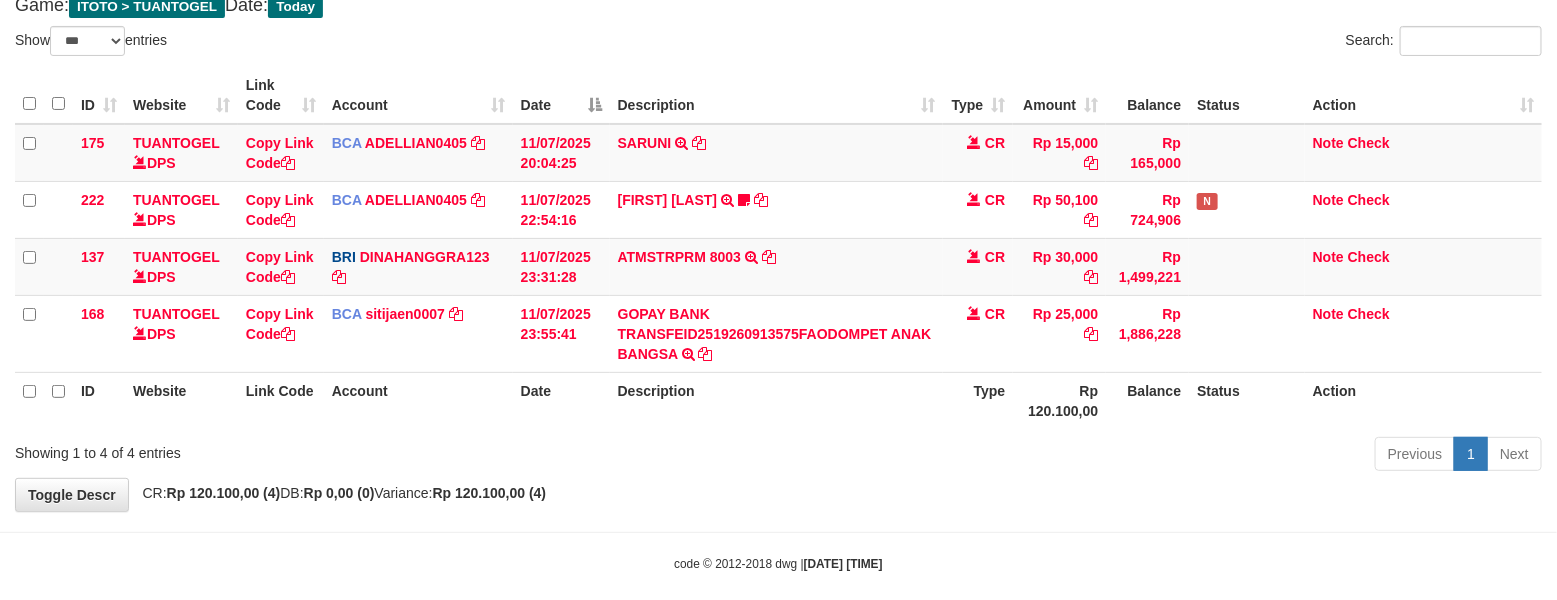 scroll, scrollTop: 125, scrollLeft: 0, axis: vertical 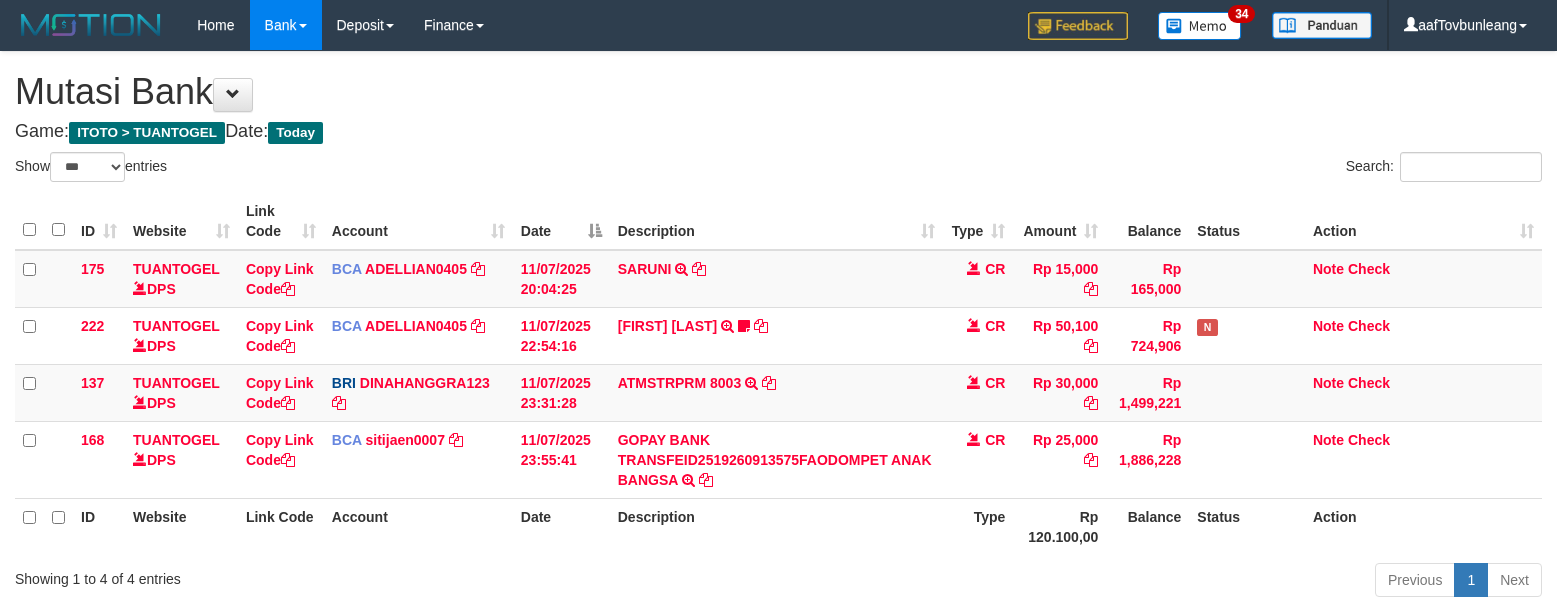 select on "***" 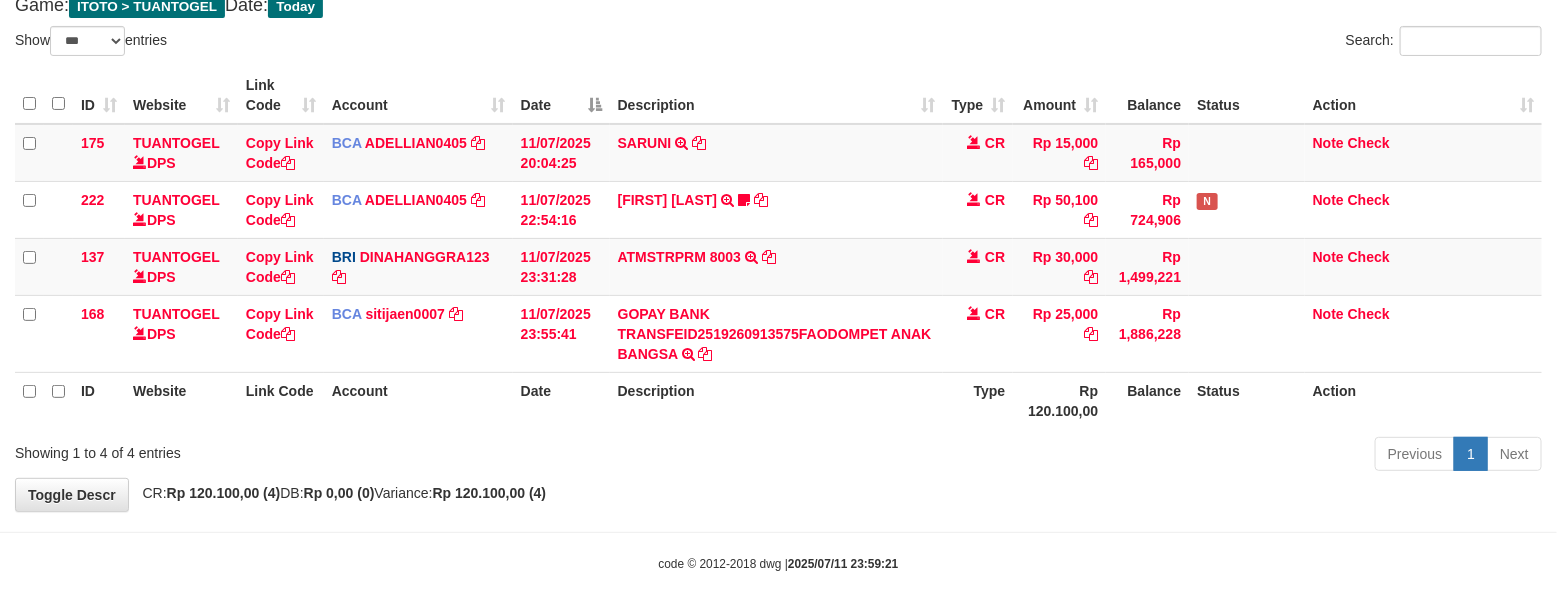 scroll, scrollTop: 125, scrollLeft: 0, axis: vertical 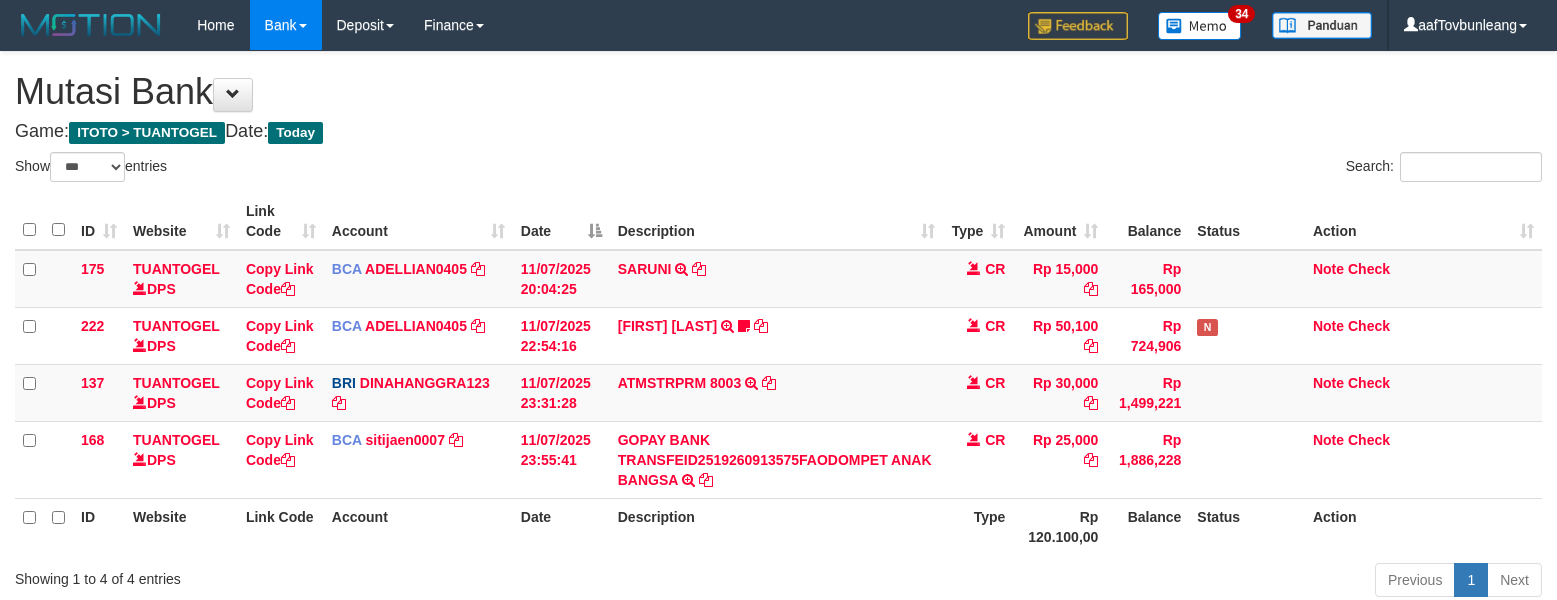 select on "***" 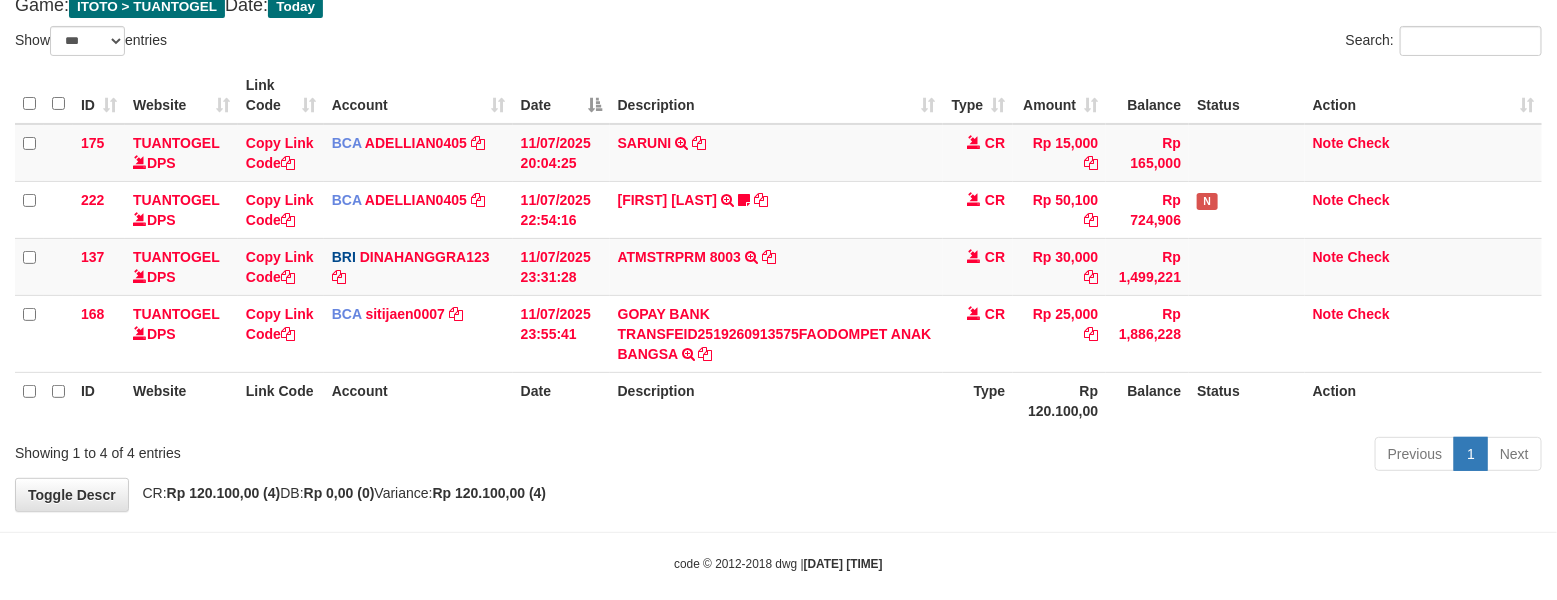 scroll, scrollTop: 125, scrollLeft: 0, axis: vertical 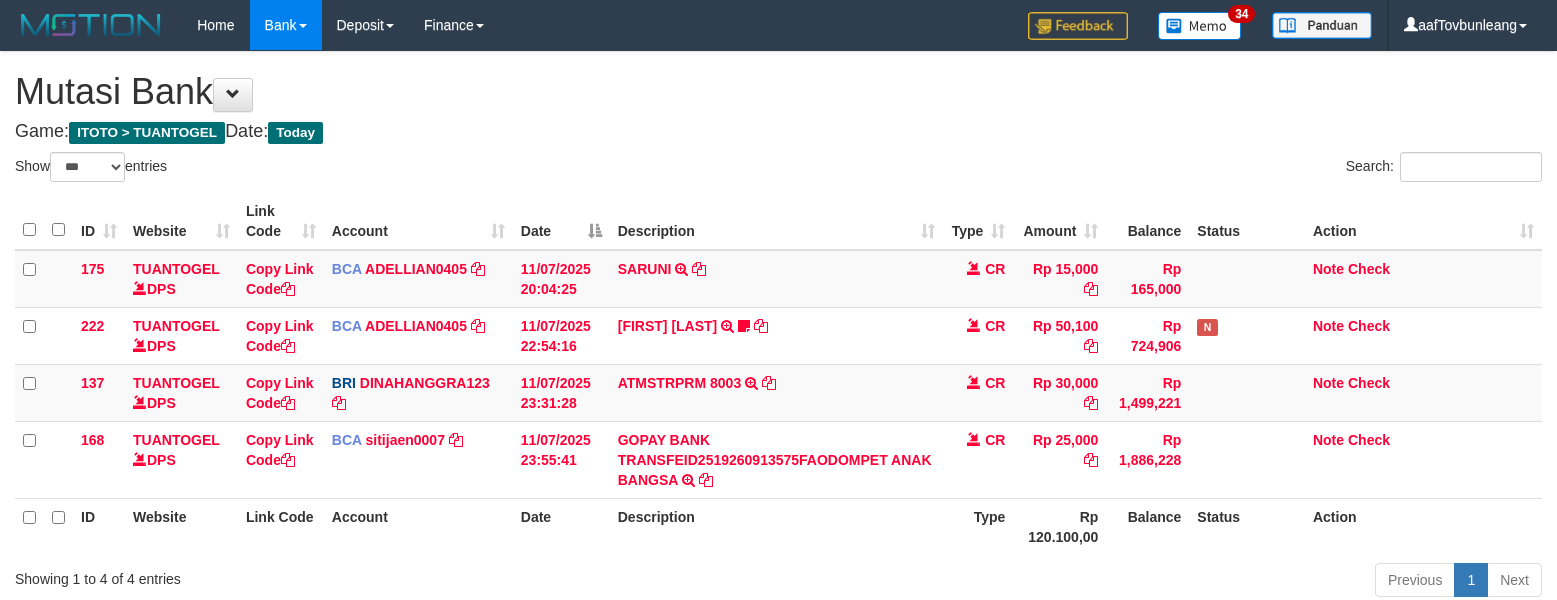 select on "***" 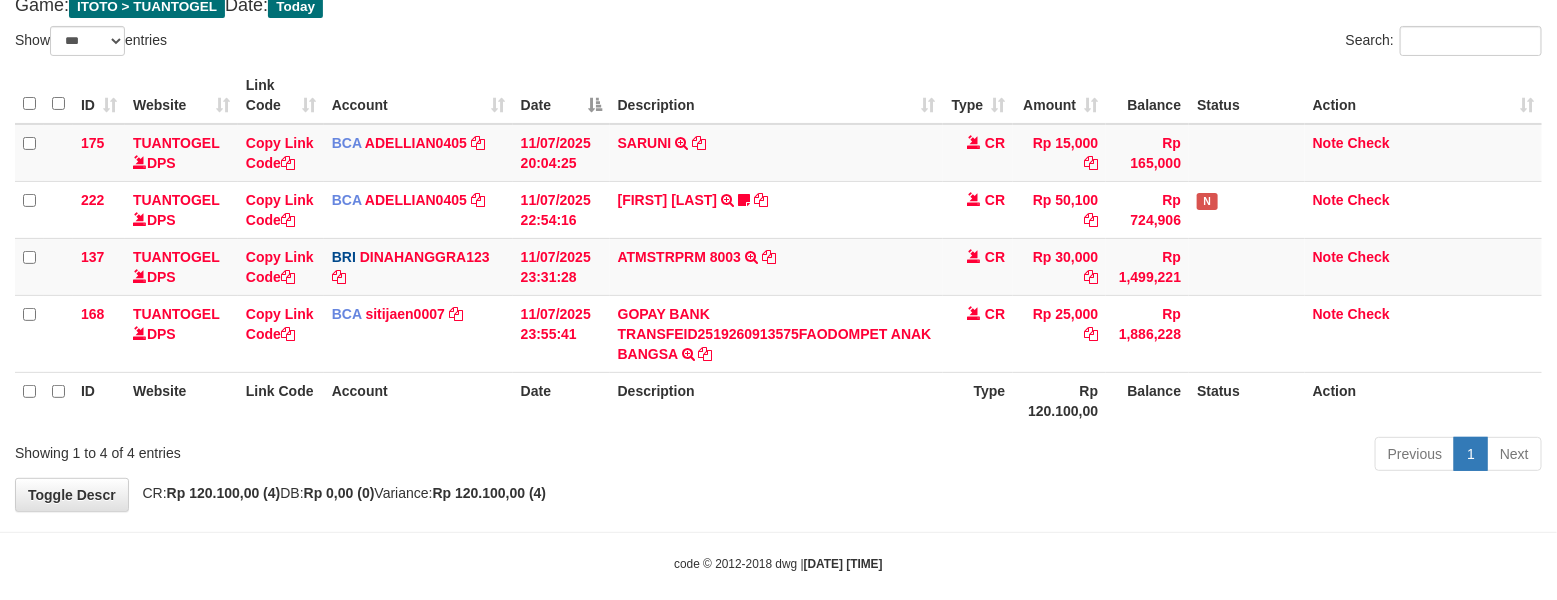 scroll, scrollTop: 125, scrollLeft: 0, axis: vertical 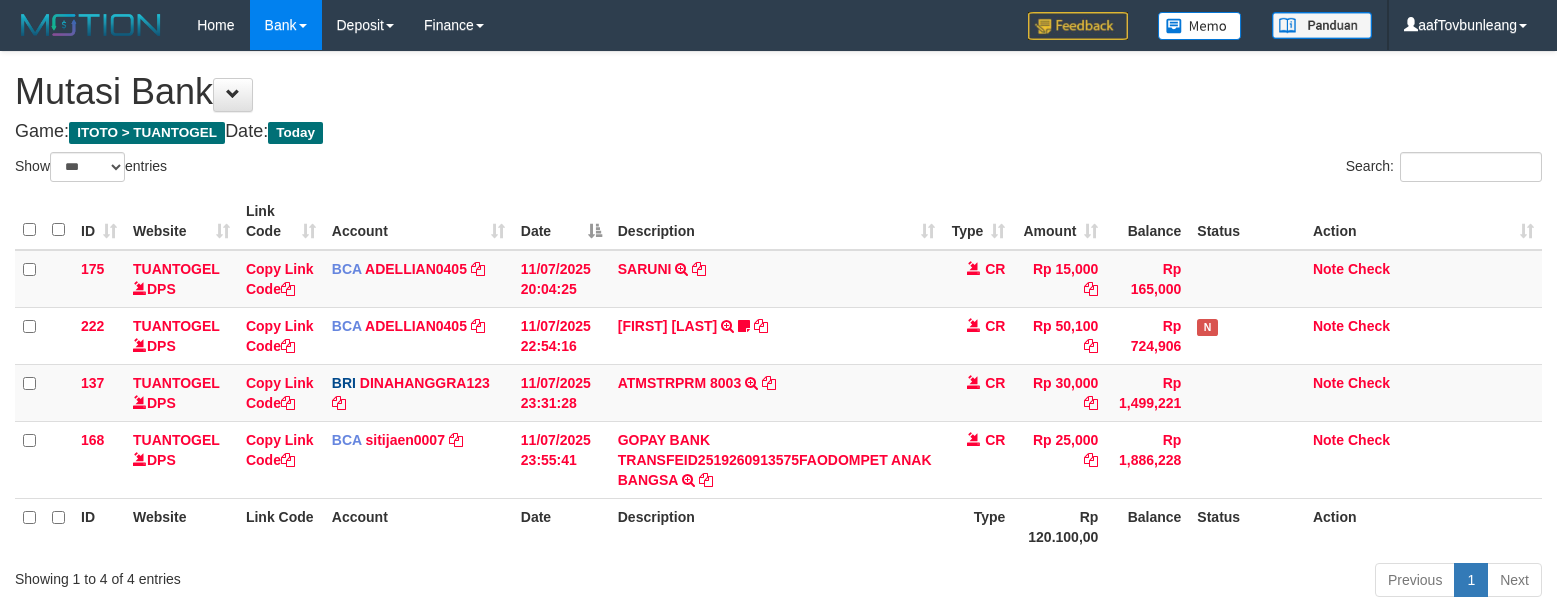 select on "***" 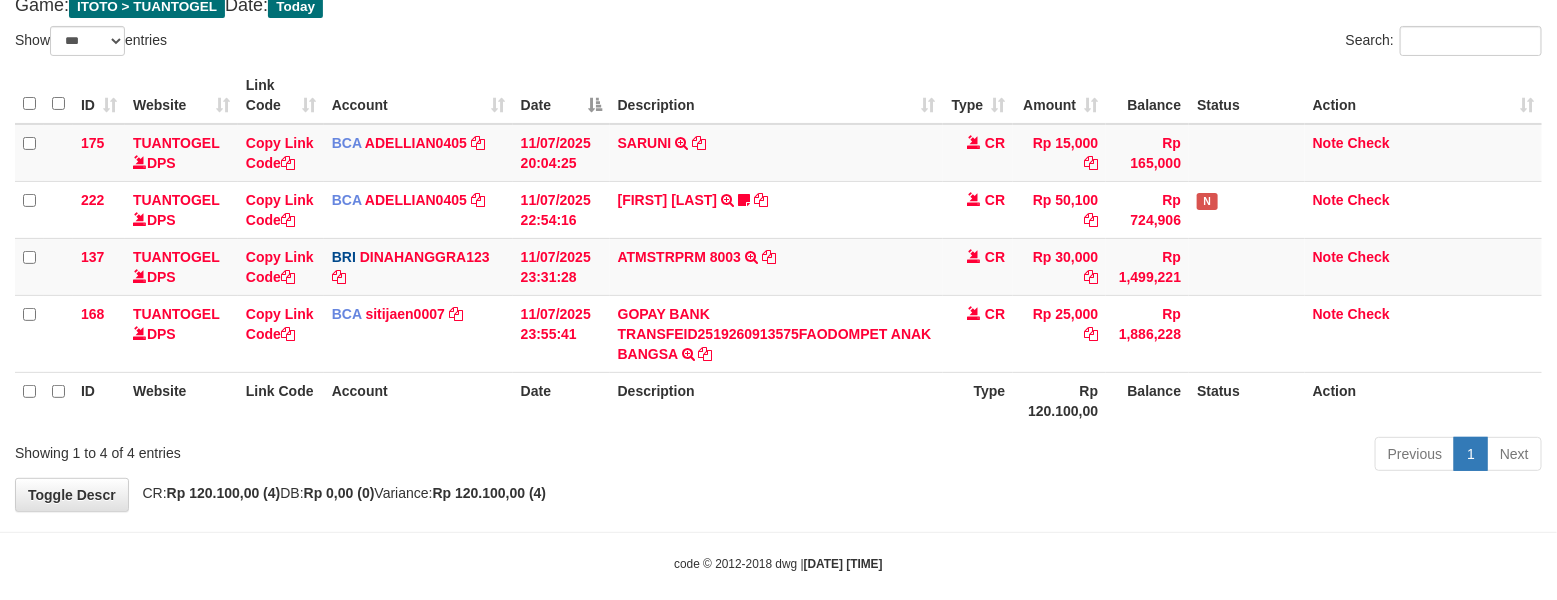 scroll, scrollTop: 125, scrollLeft: 0, axis: vertical 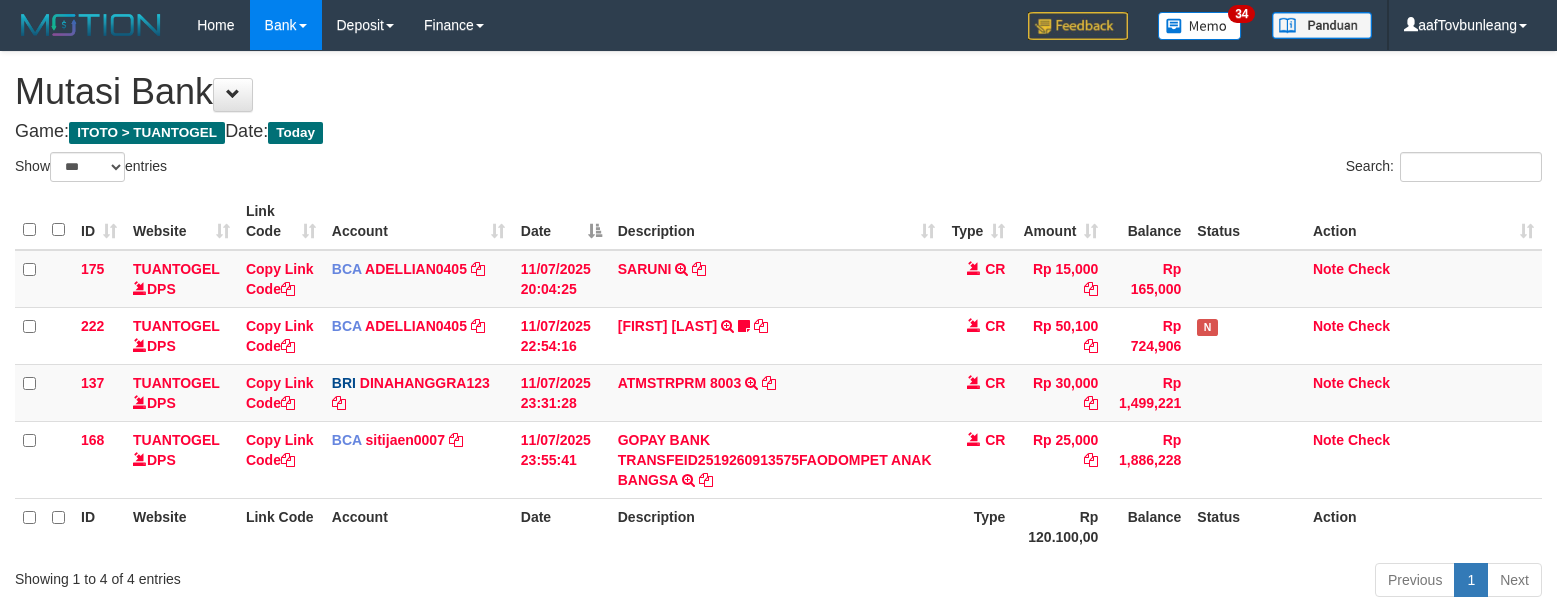 select on "***" 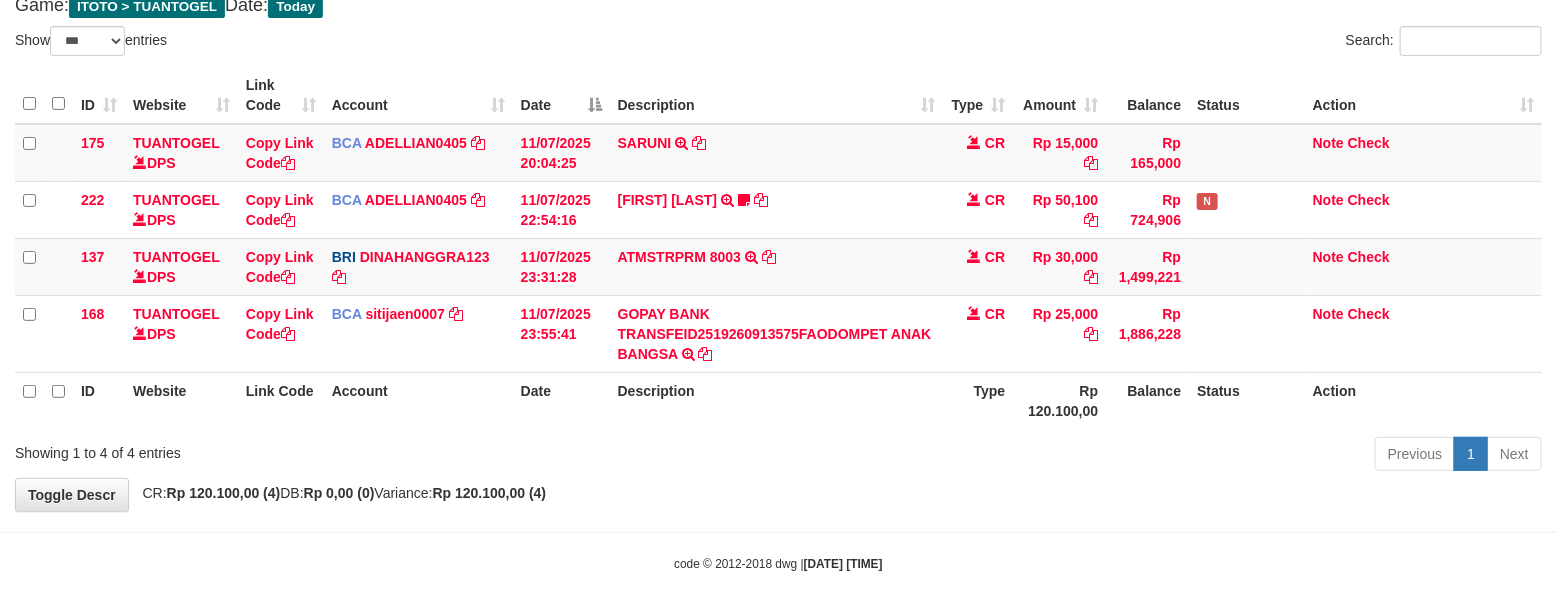 scroll, scrollTop: 125, scrollLeft: 0, axis: vertical 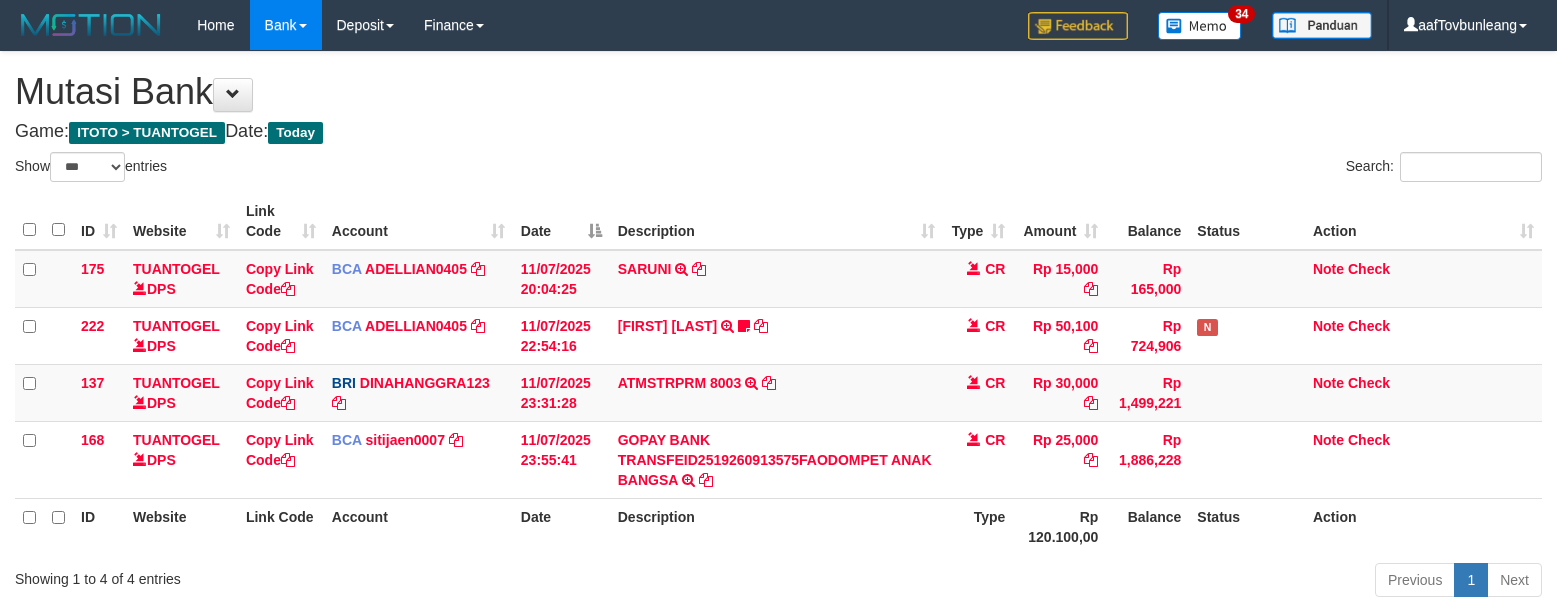select on "***" 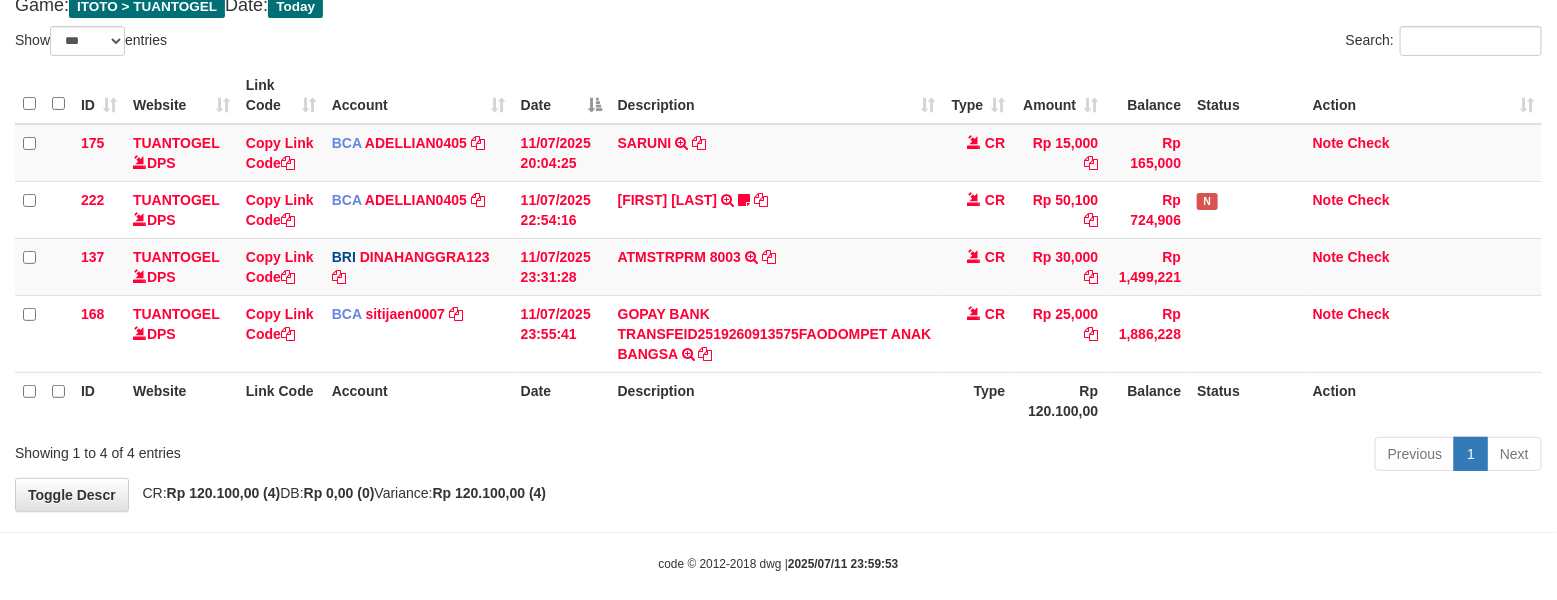 scroll, scrollTop: 125, scrollLeft: 0, axis: vertical 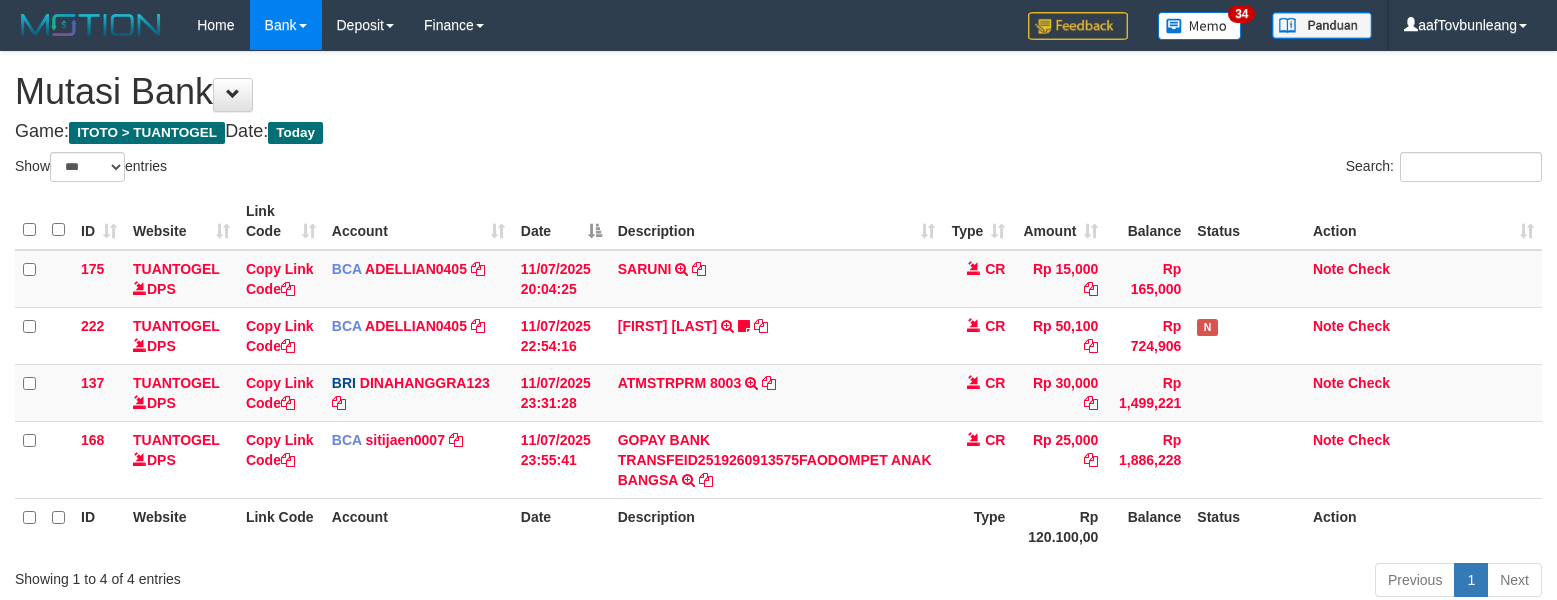 select on "***" 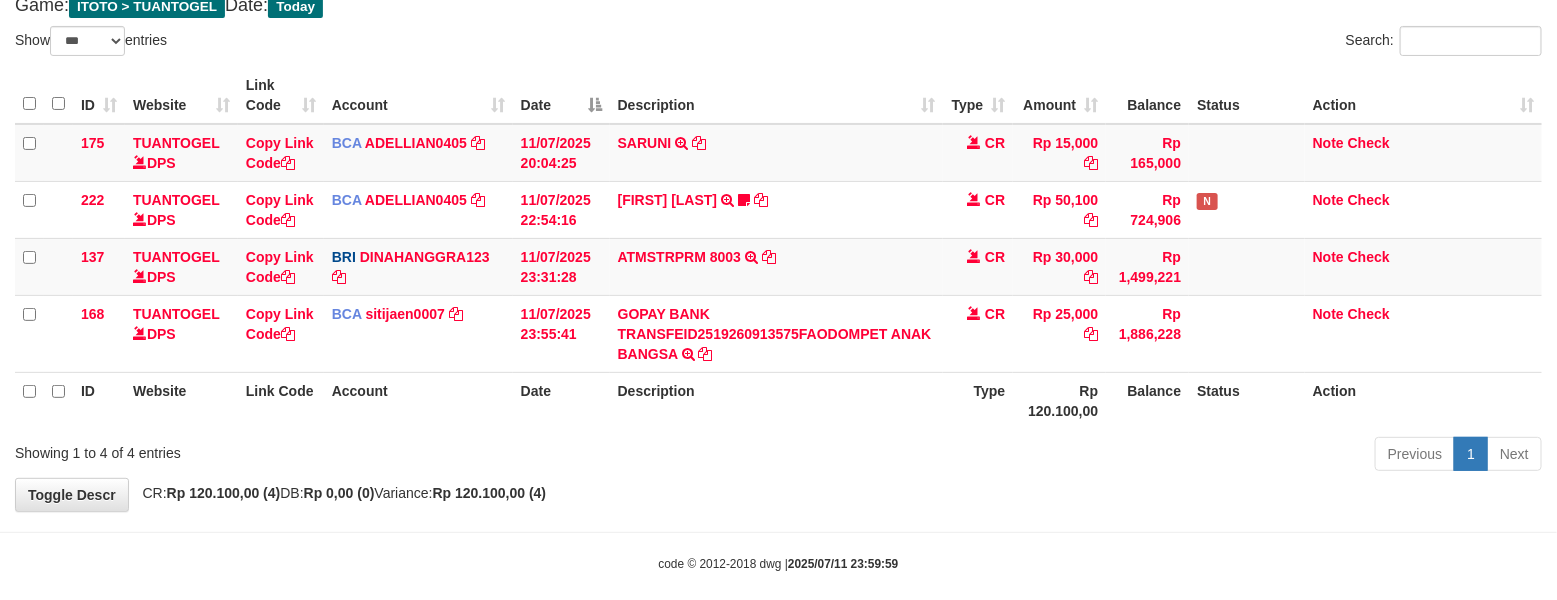 scroll, scrollTop: 125, scrollLeft: 0, axis: vertical 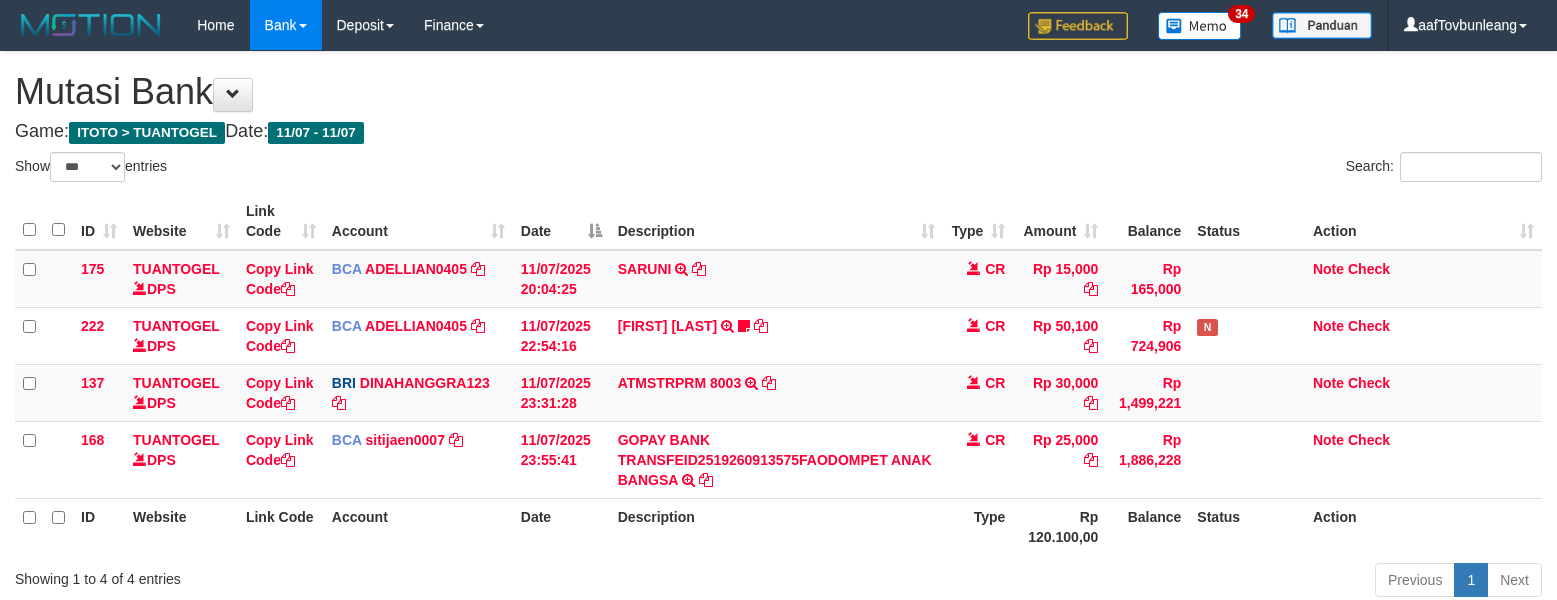 select on "***" 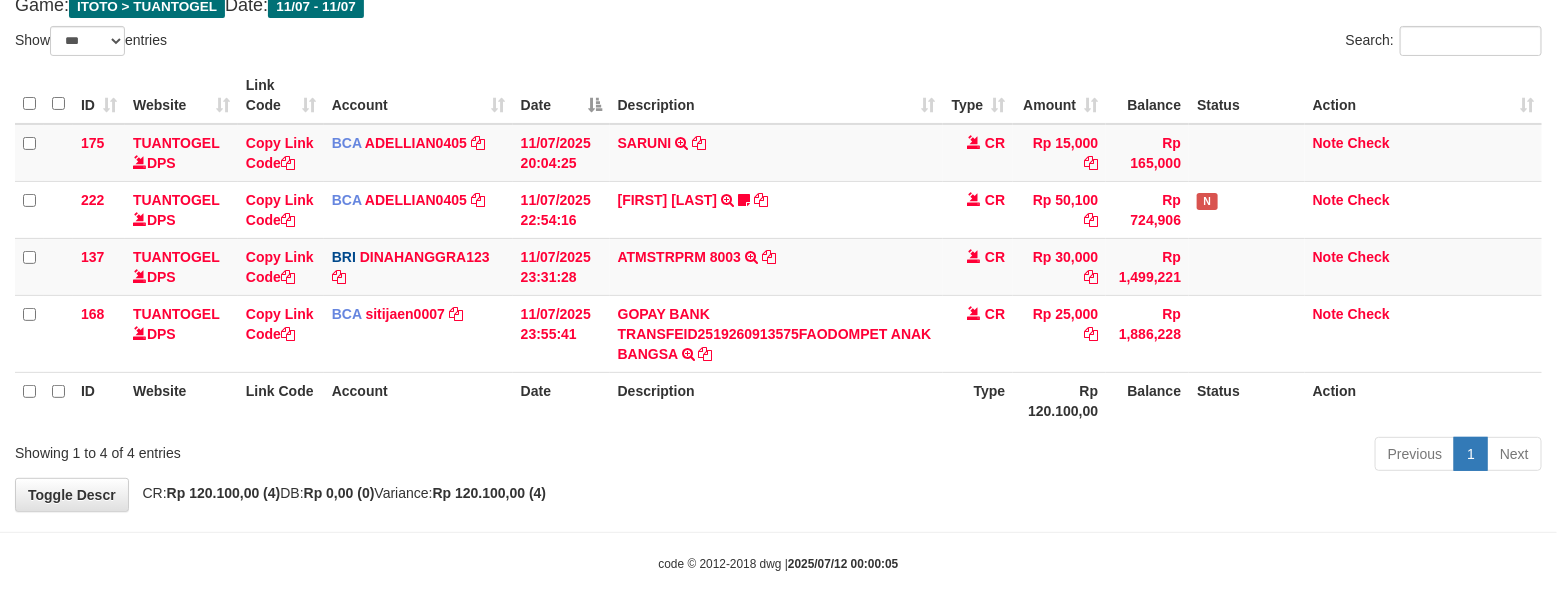 scroll, scrollTop: 125, scrollLeft: 0, axis: vertical 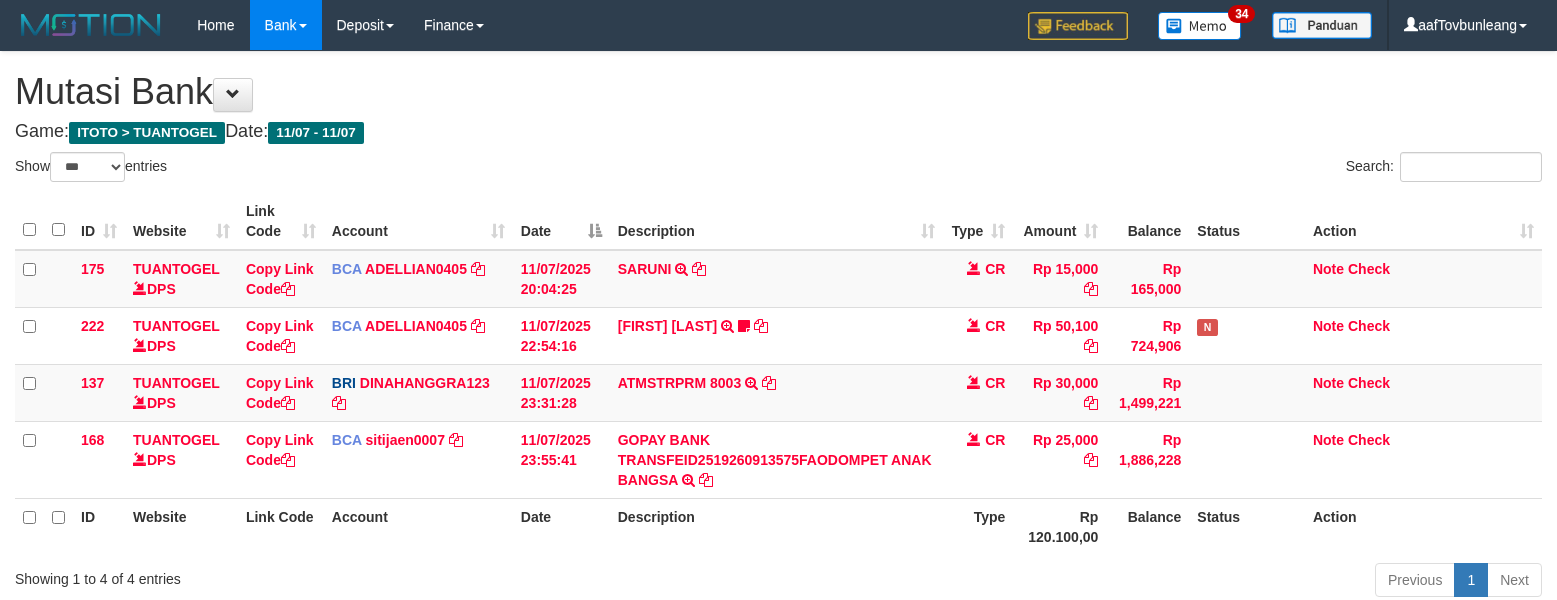 select on "***" 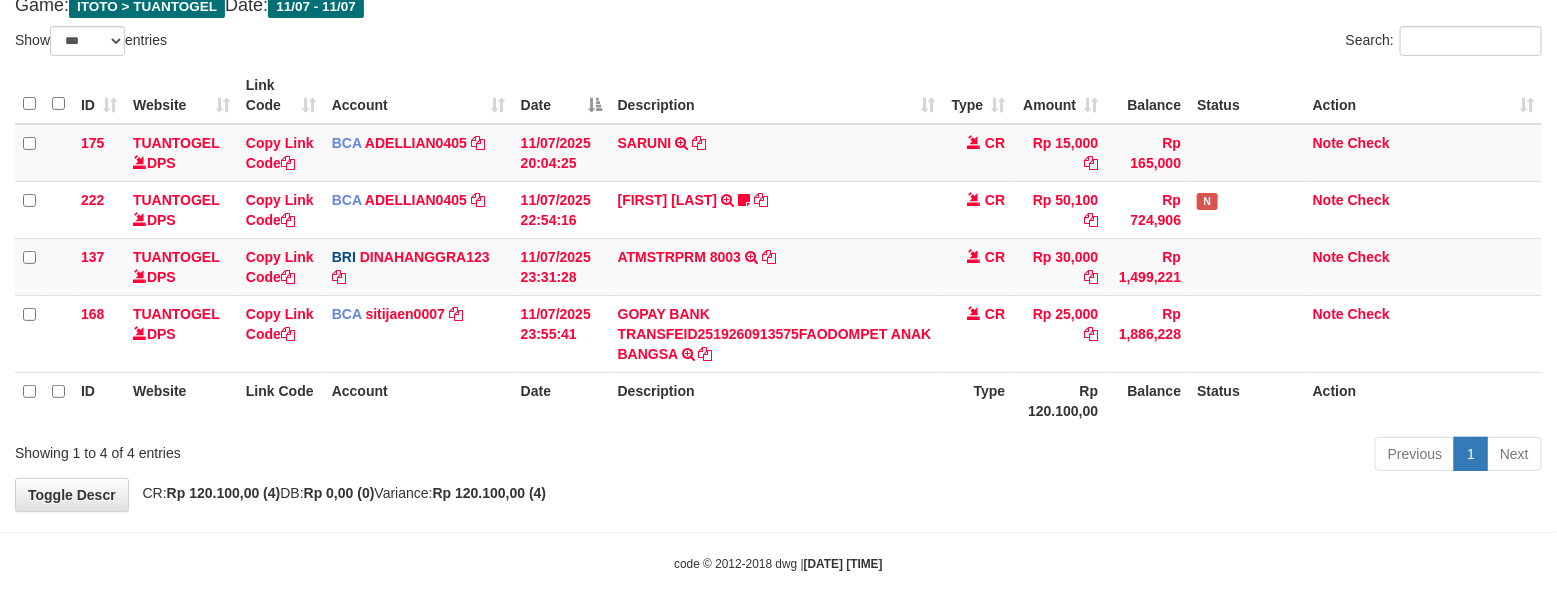 scroll, scrollTop: 125, scrollLeft: 0, axis: vertical 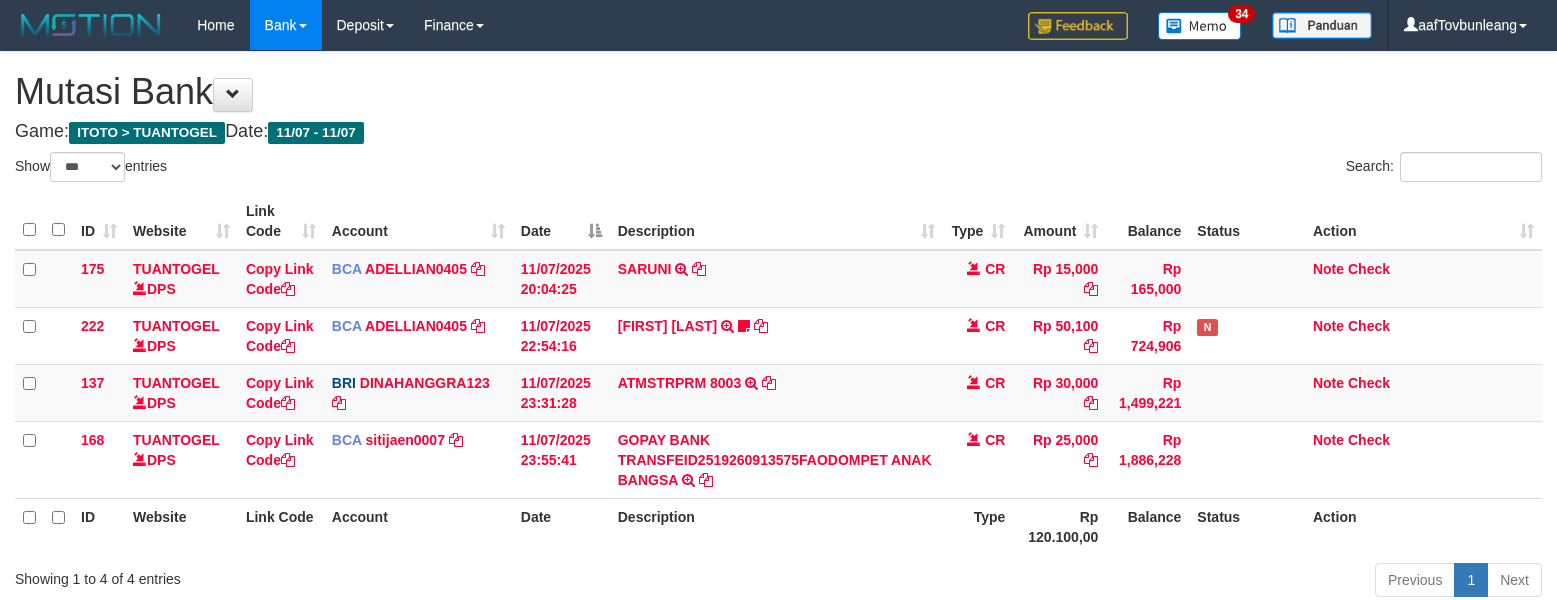 select on "***" 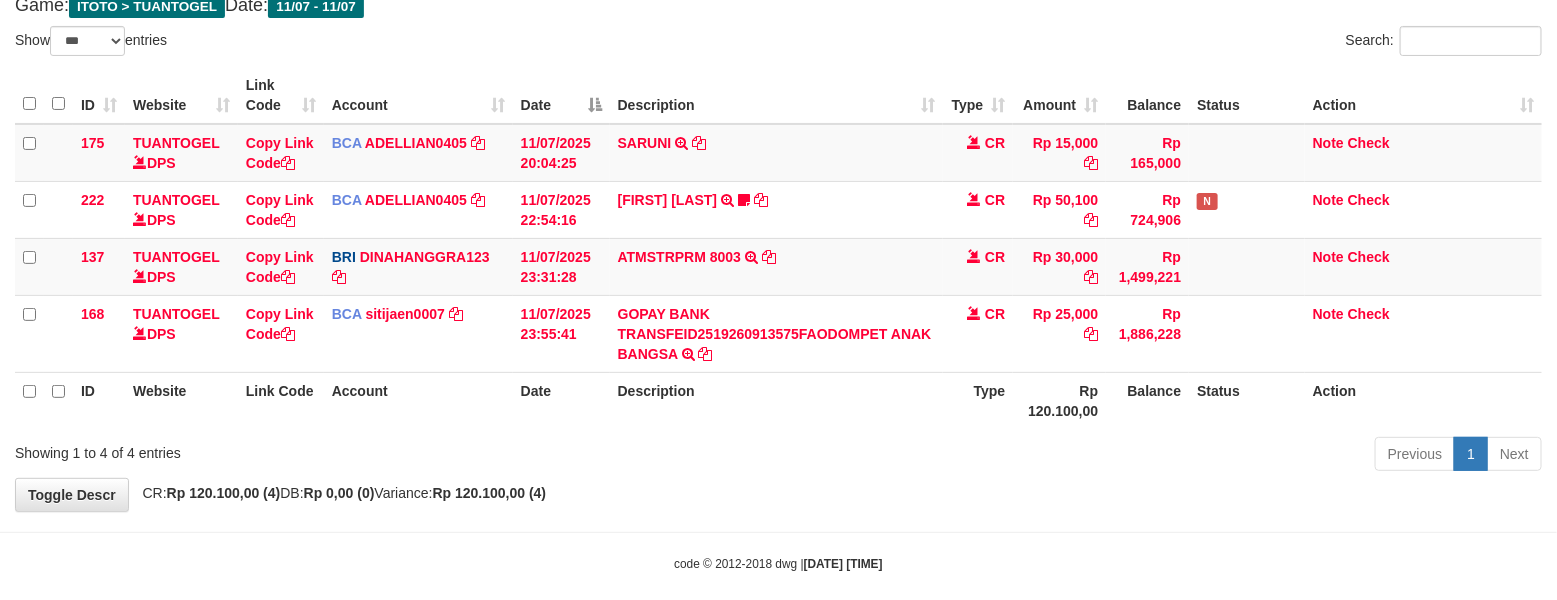 scroll, scrollTop: 125, scrollLeft: 0, axis: vertical 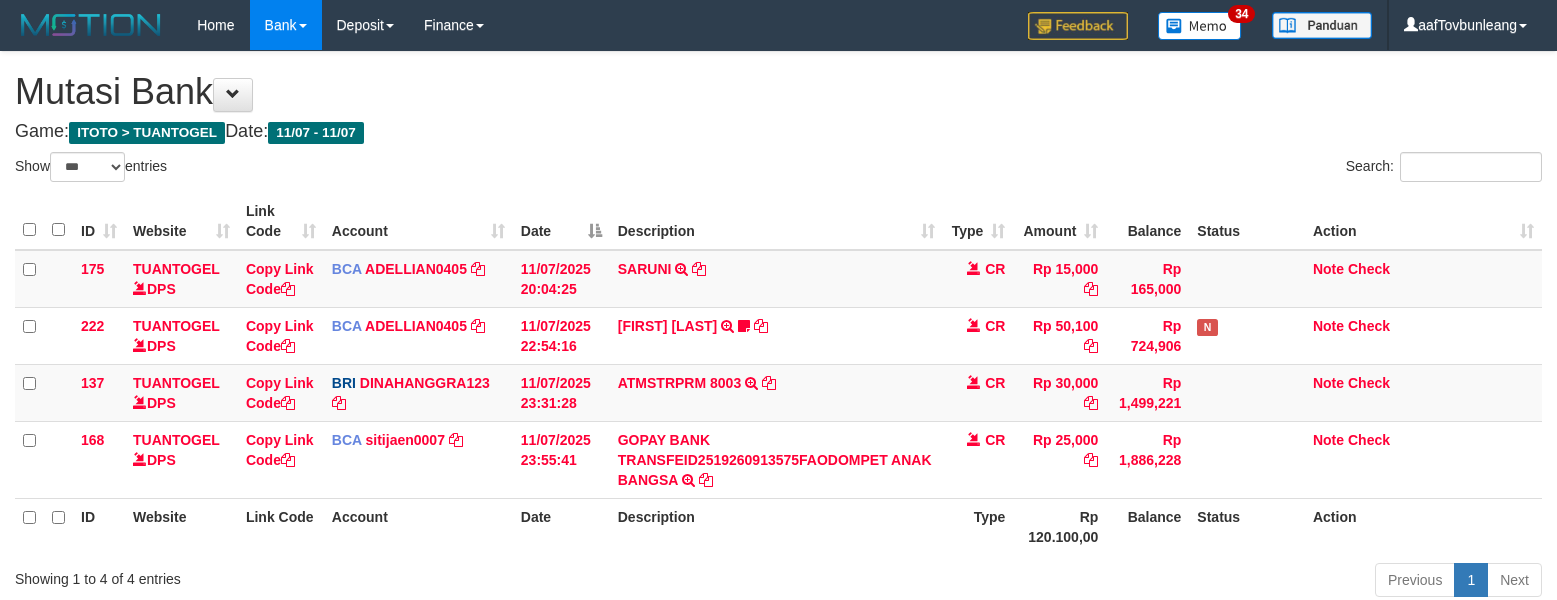 select on "***" 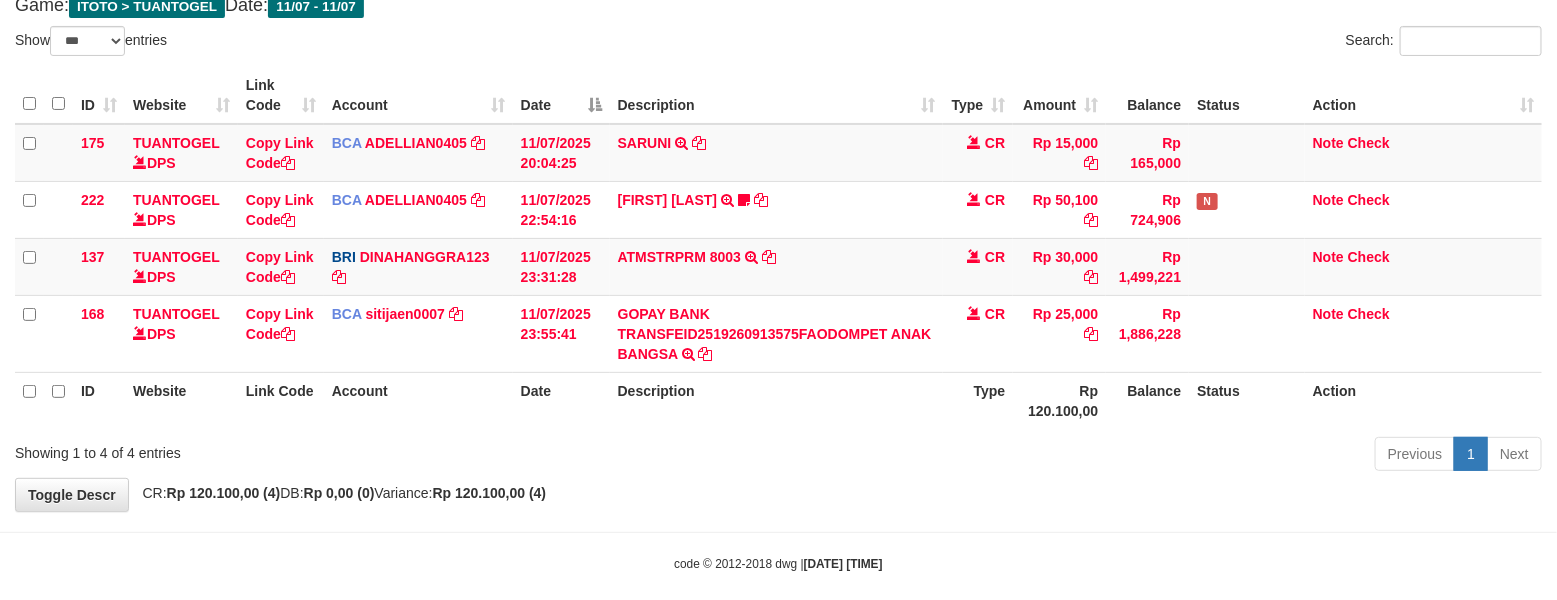 scroll, scrollTop: 125, scrollLeft: 0, axis: vertical 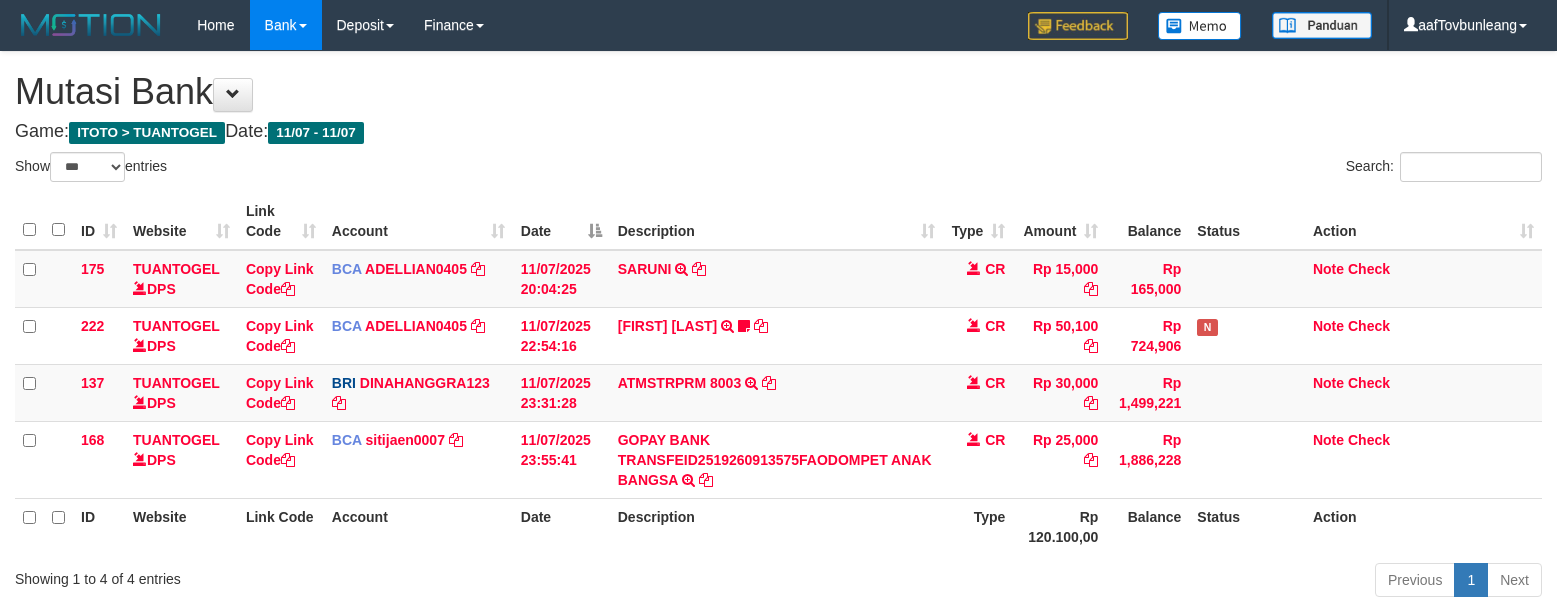 select on "***" 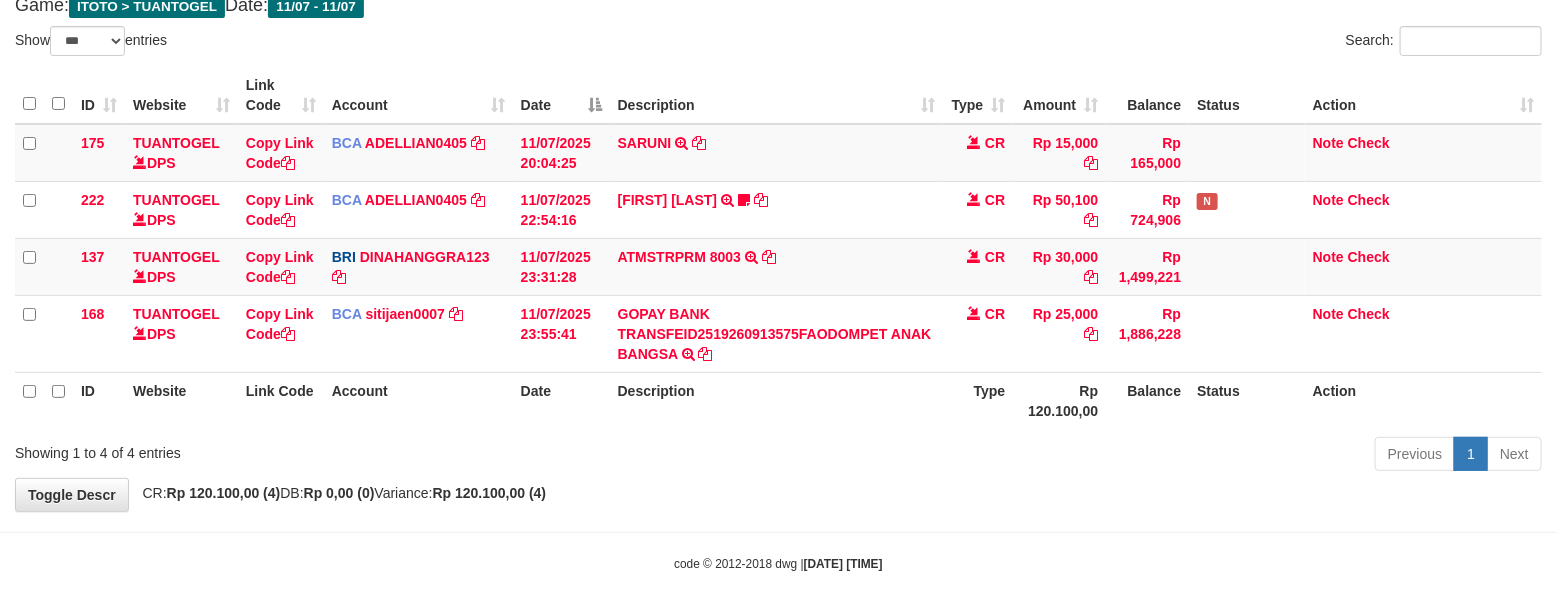 scroll, scrollTop: 125, scrollLeft: 0, axis: vertical 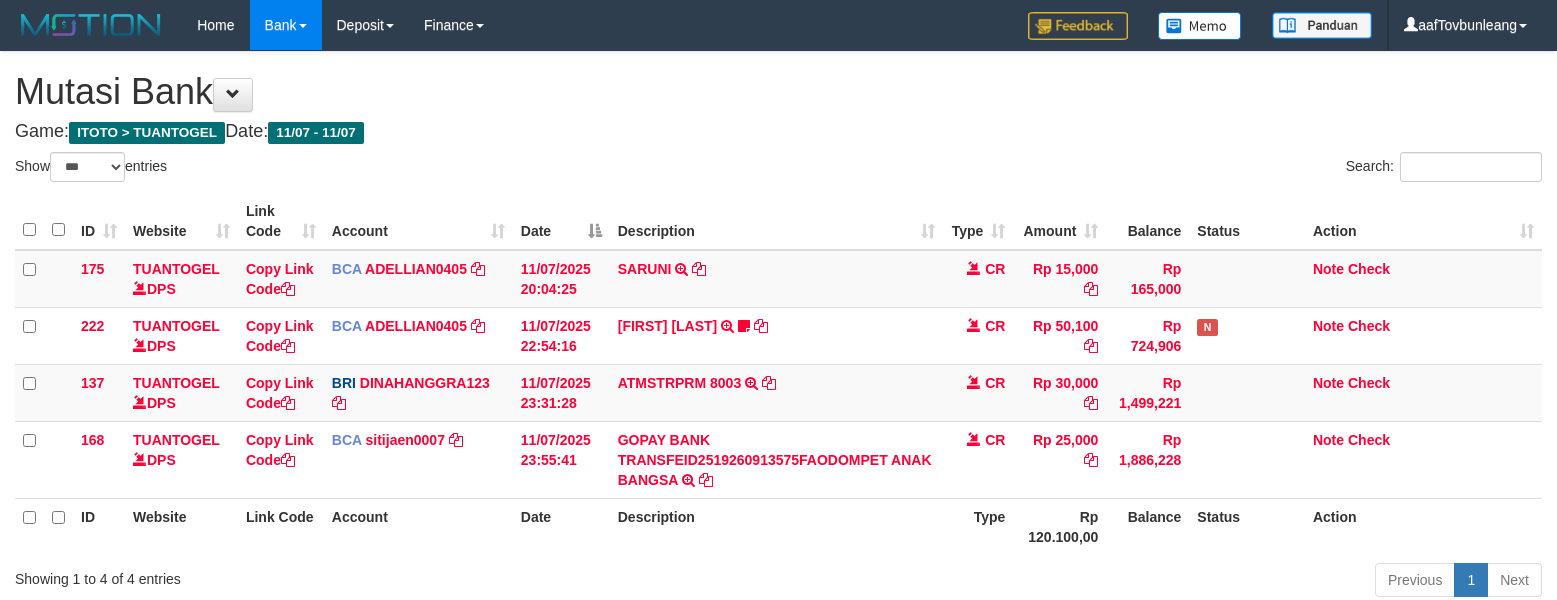 select on "***" 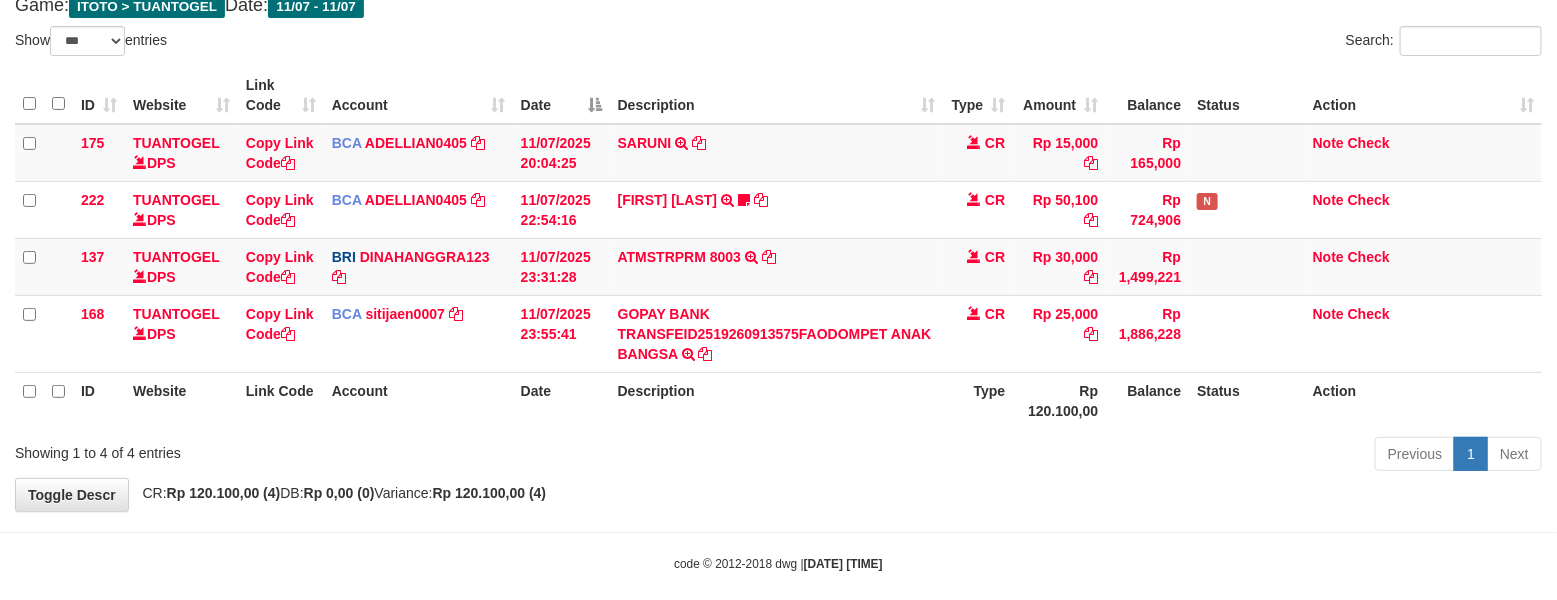 scroll, scrollTop: 125, scrollLeft: 0, axis: vertical 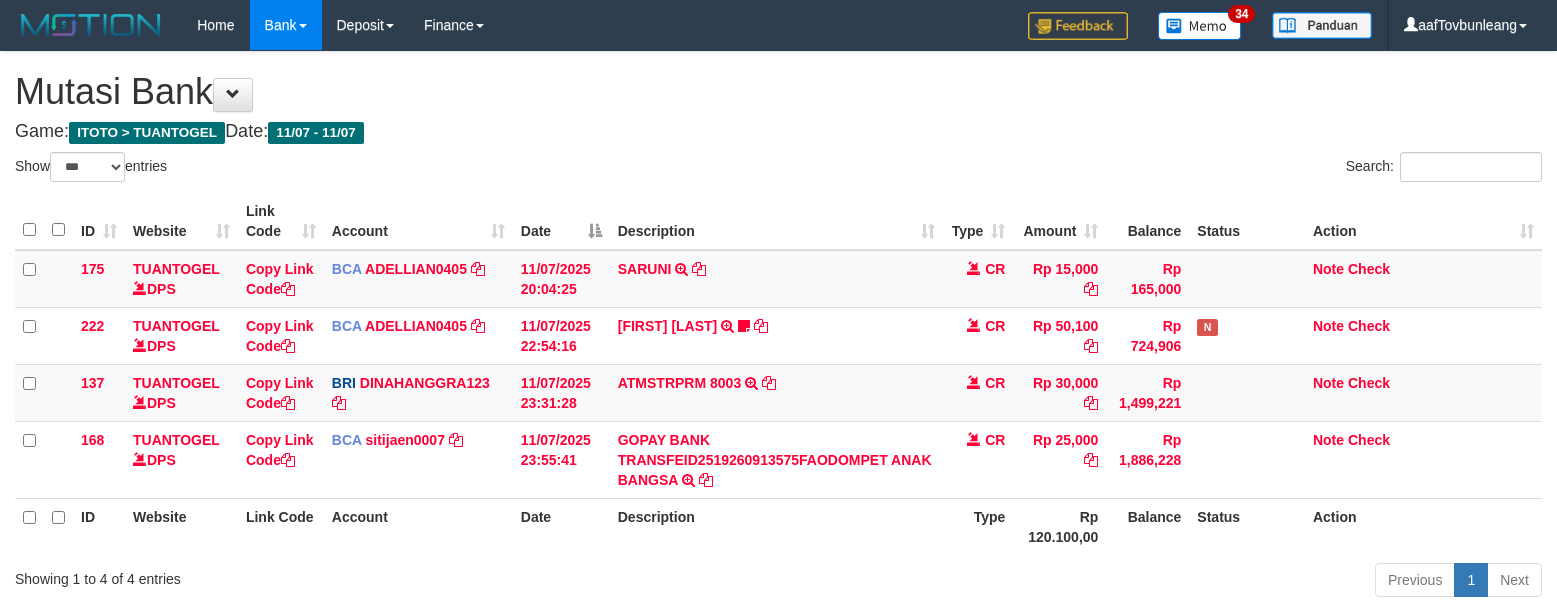select on "***" 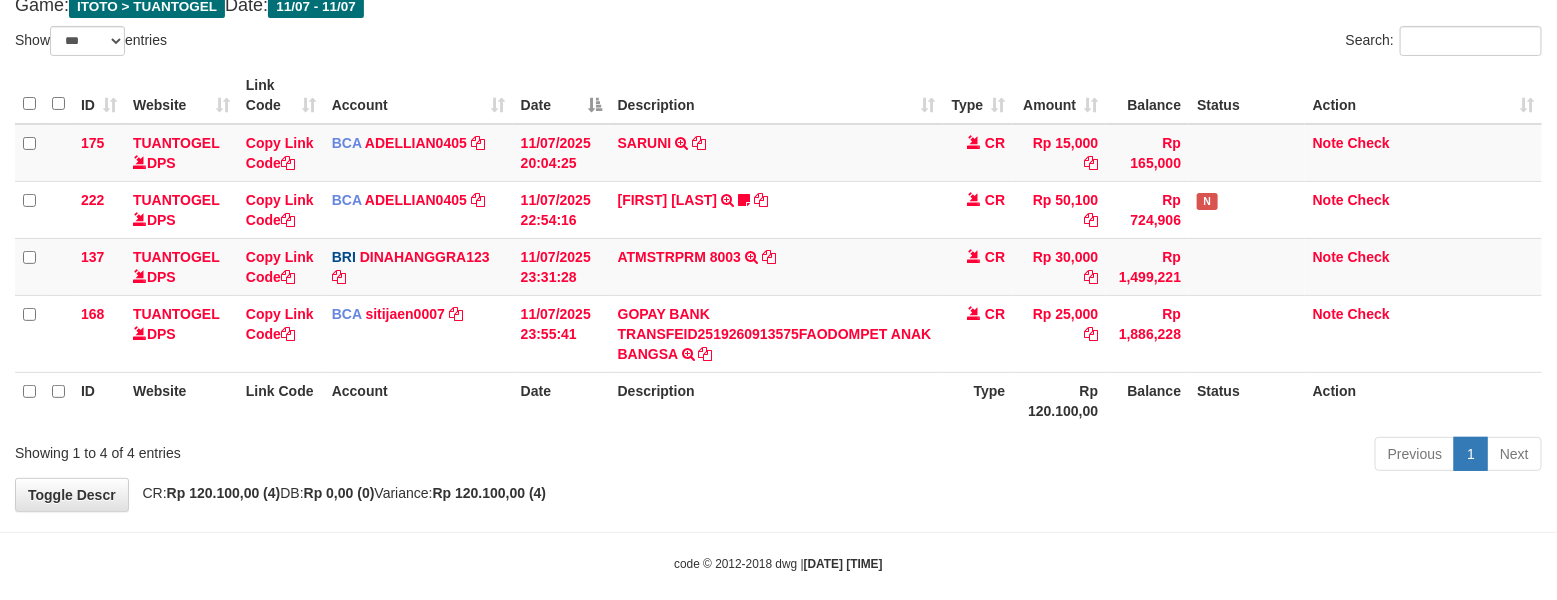 scroll, scrollTop: 125, scrollLeft: 0, axis: vertical 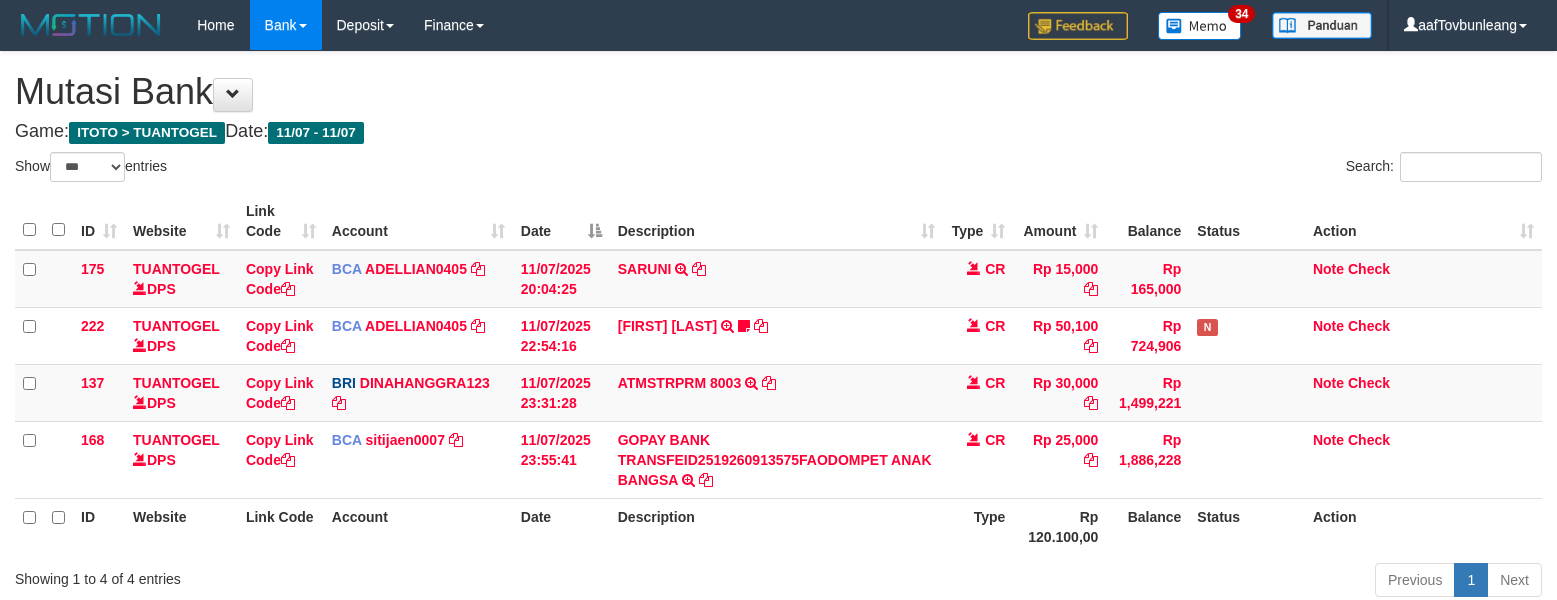 select on "***" 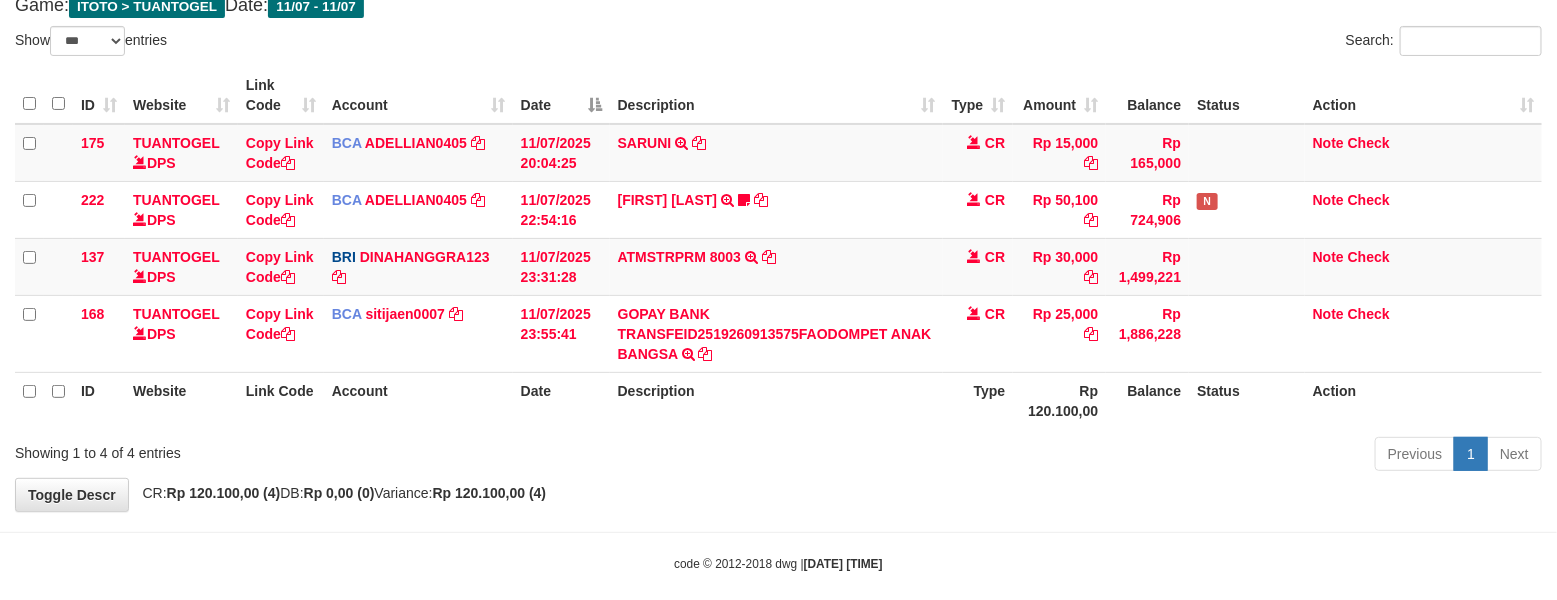 scroll, scrollTop: 125, scrollLeft: 0, axis: vertical 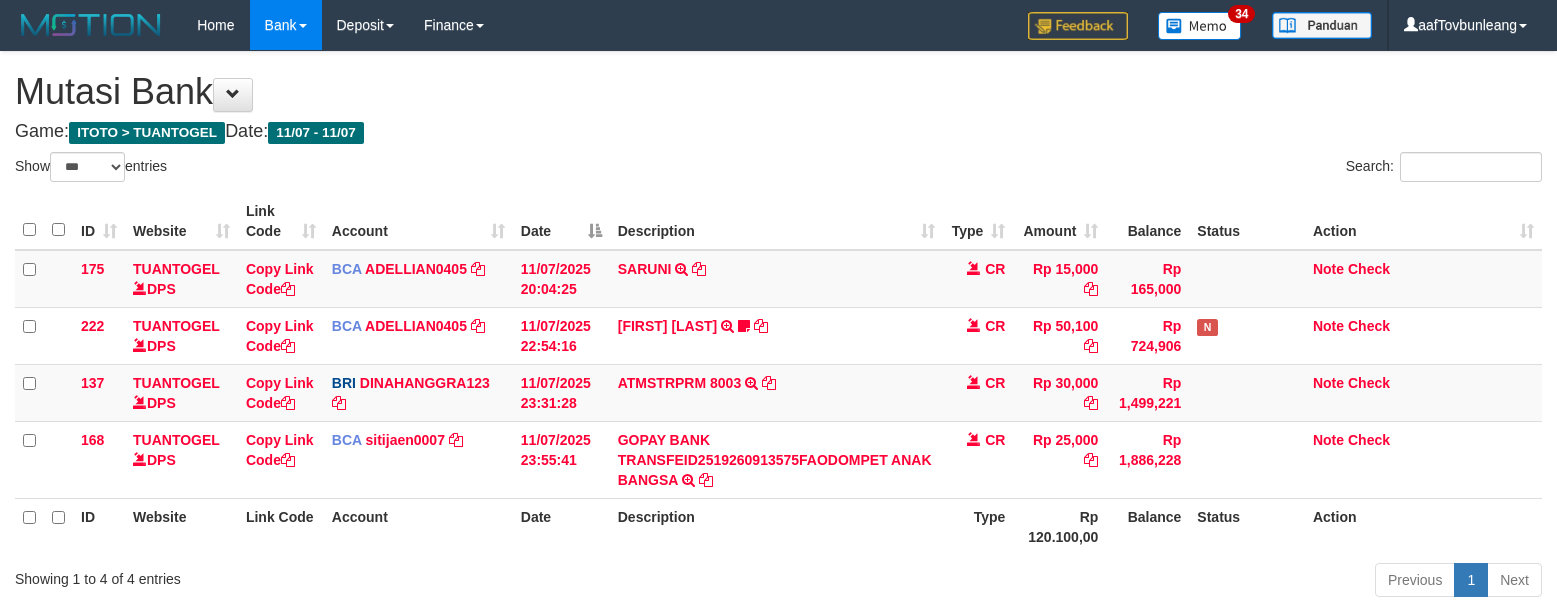 select on "***" 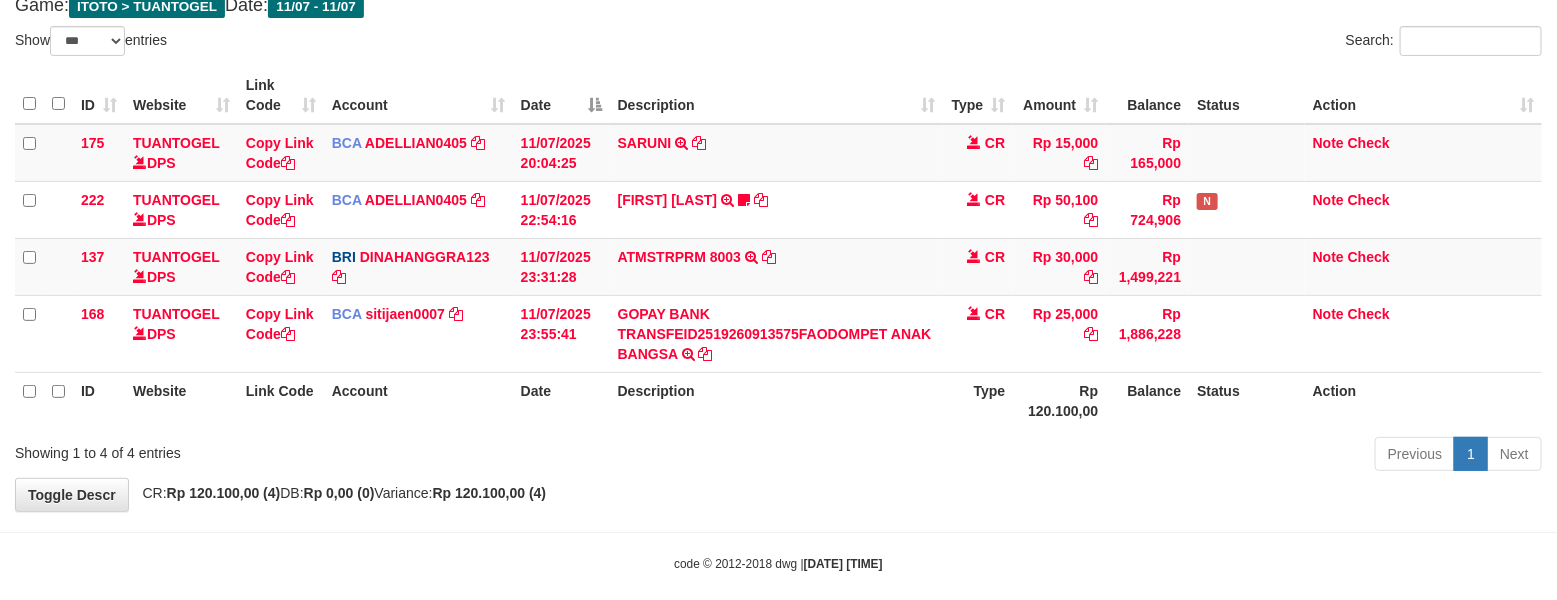 scroll, scrollTop: 125, scrollLeft: 0, axis: vertical 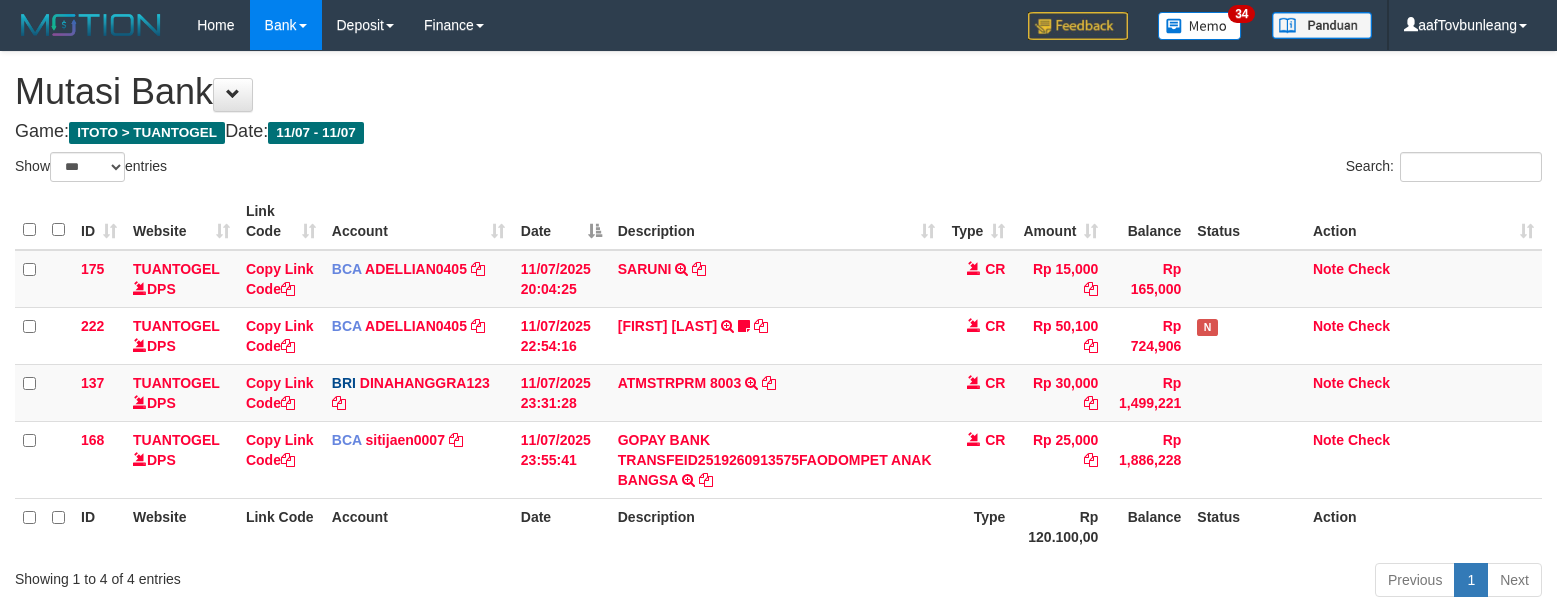 select on "***" 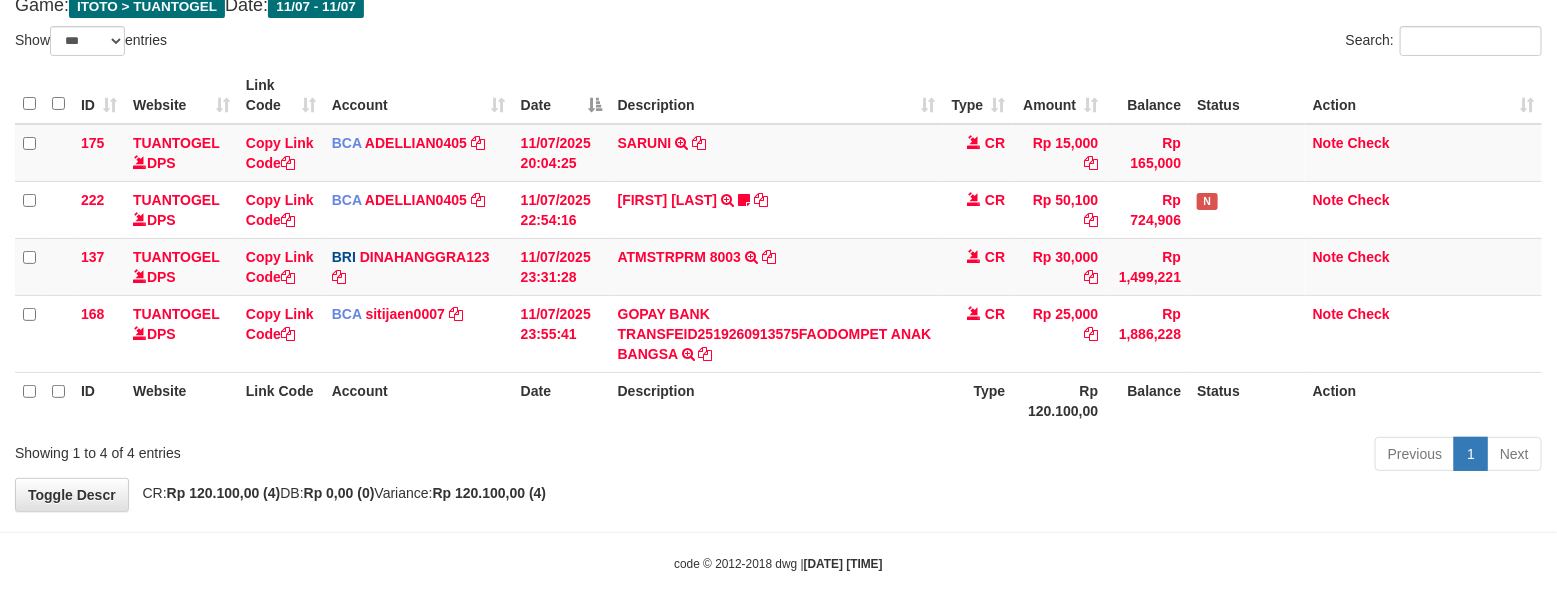 scroll, scrollTop: 125, scrollLeft: 0, axis: vertical 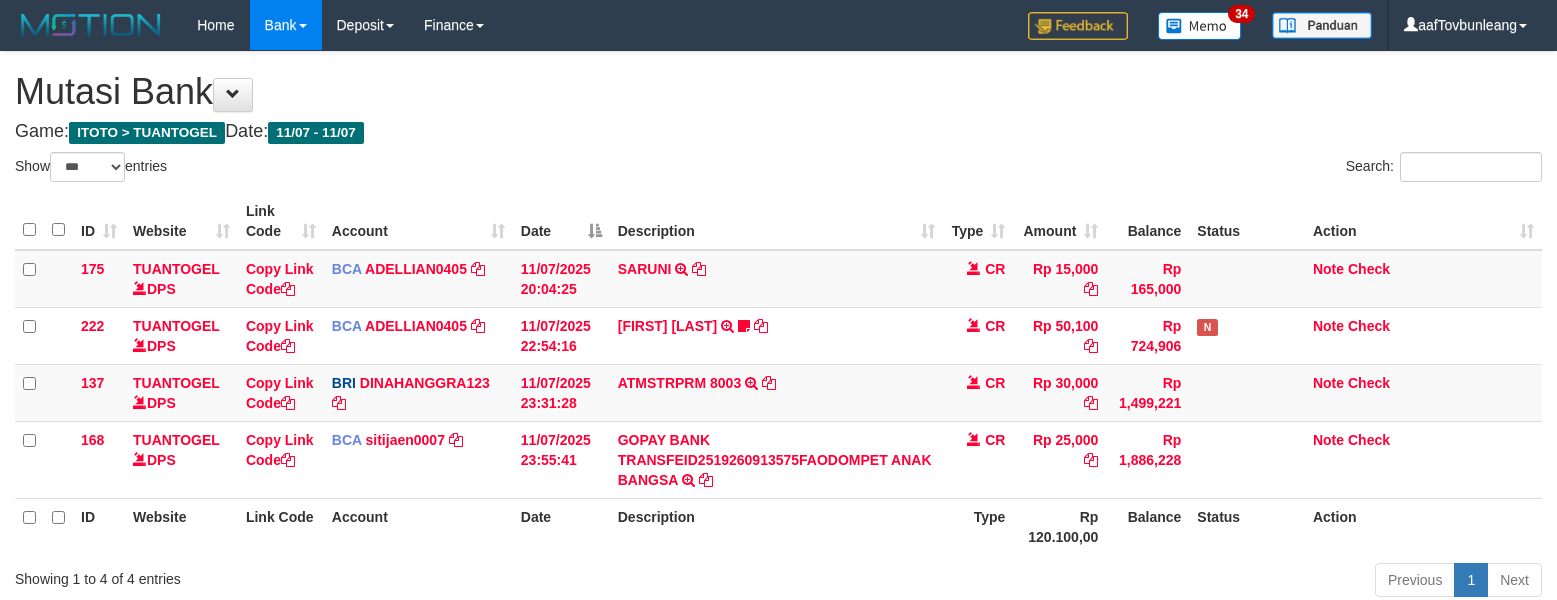 select on "***" 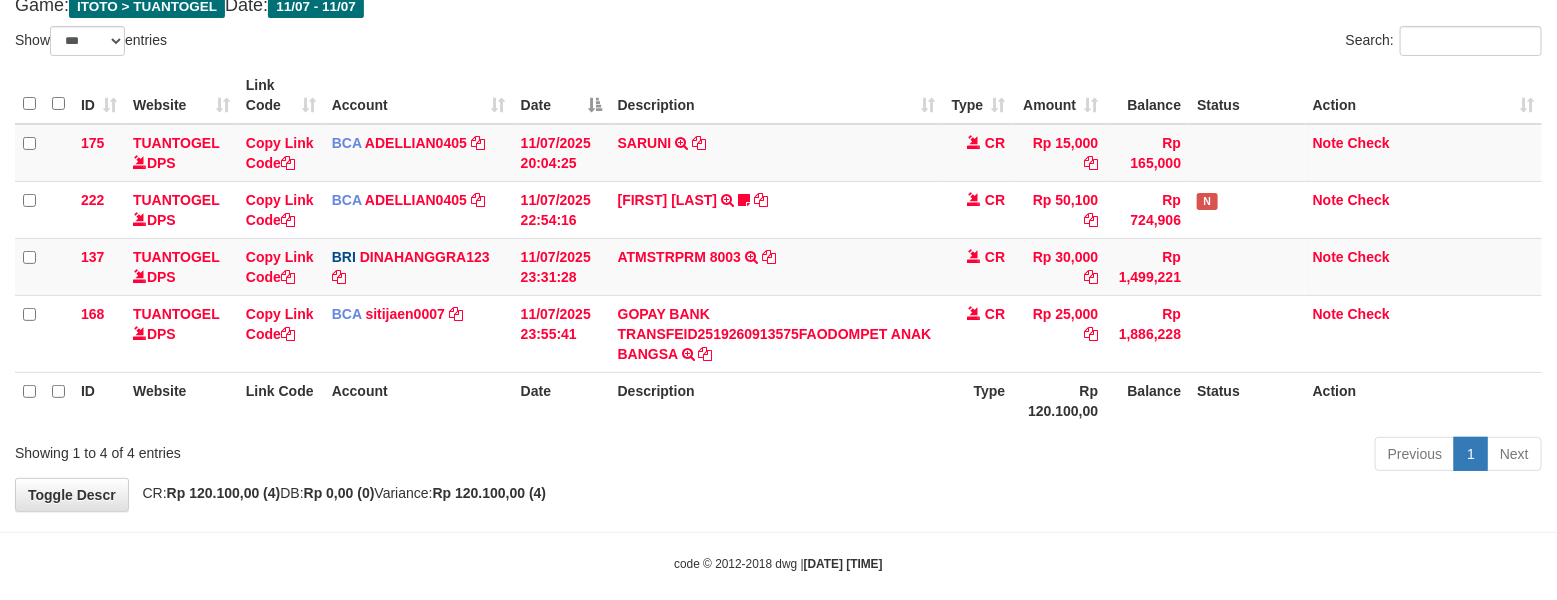 scroll, scrollTop: 125, scrollLeft: 0, axis: vertical 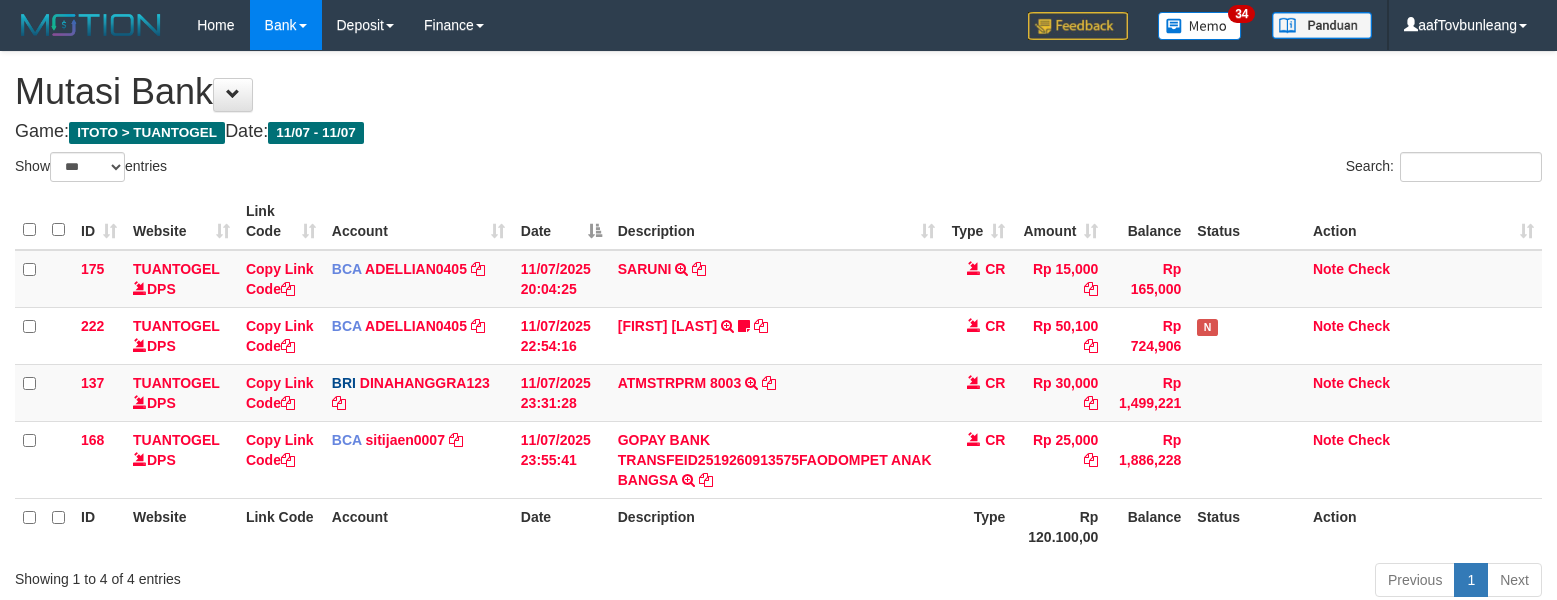 select on "***" 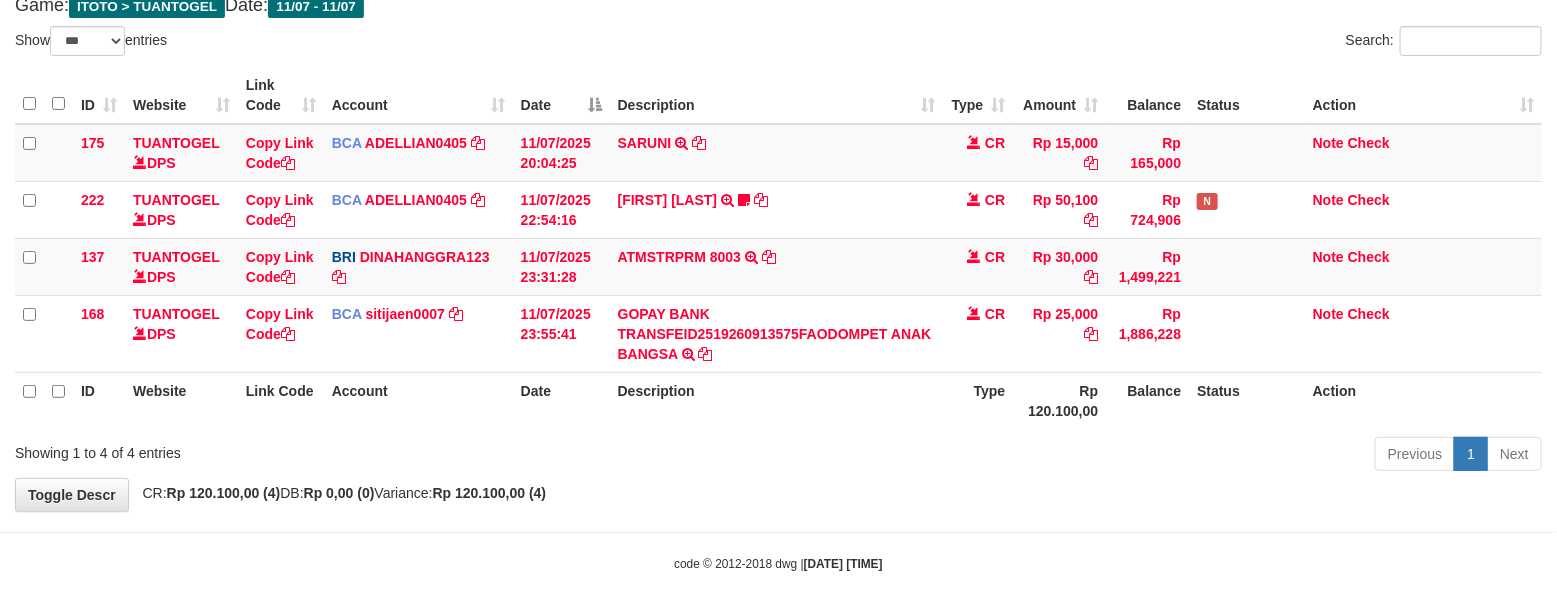 scroll, scrollTop: 125, scrollLeft: 0, axis: vertical 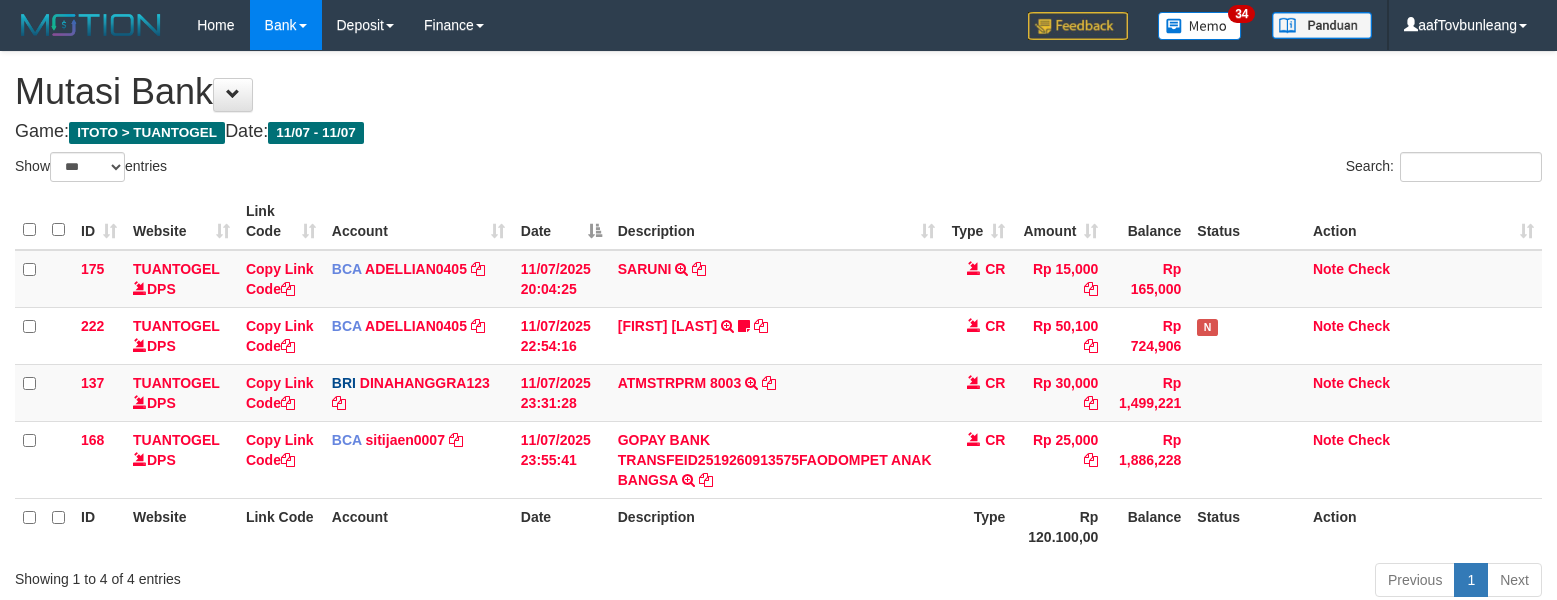 select on "***" 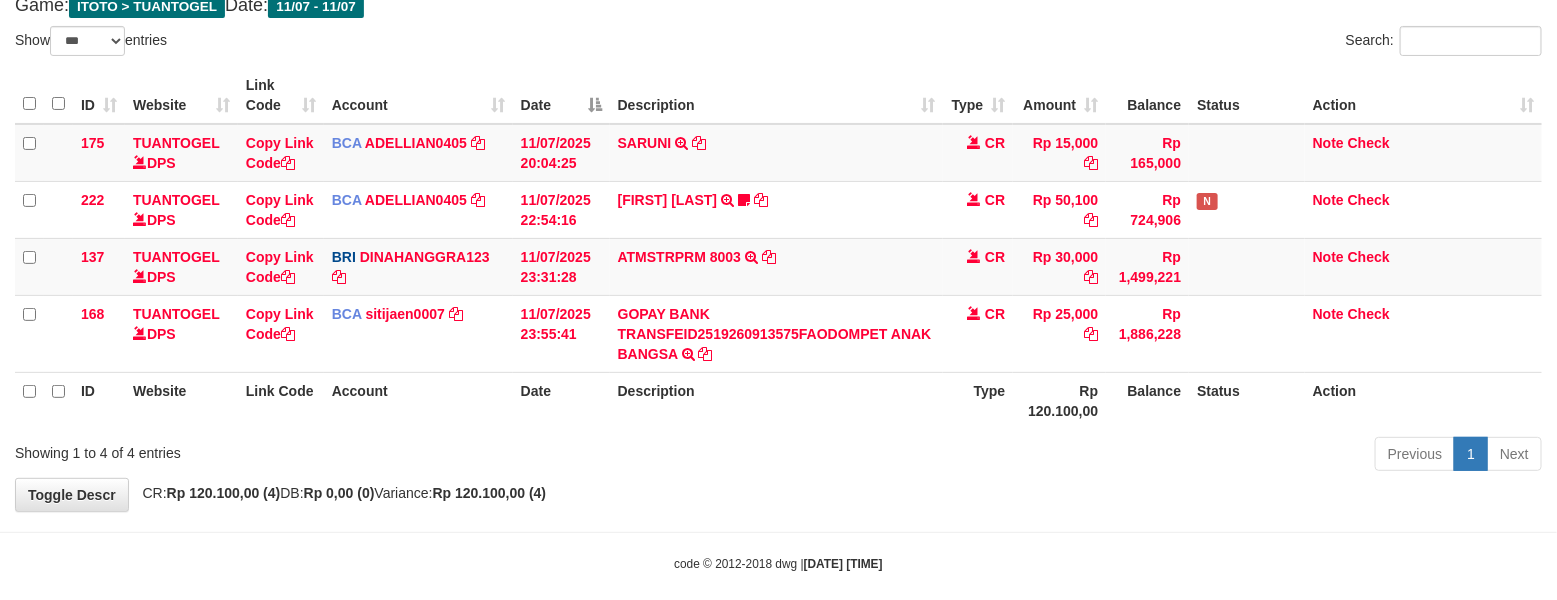 scroll, scrollTop: 125, scrollLeft: 0, axis: vertical 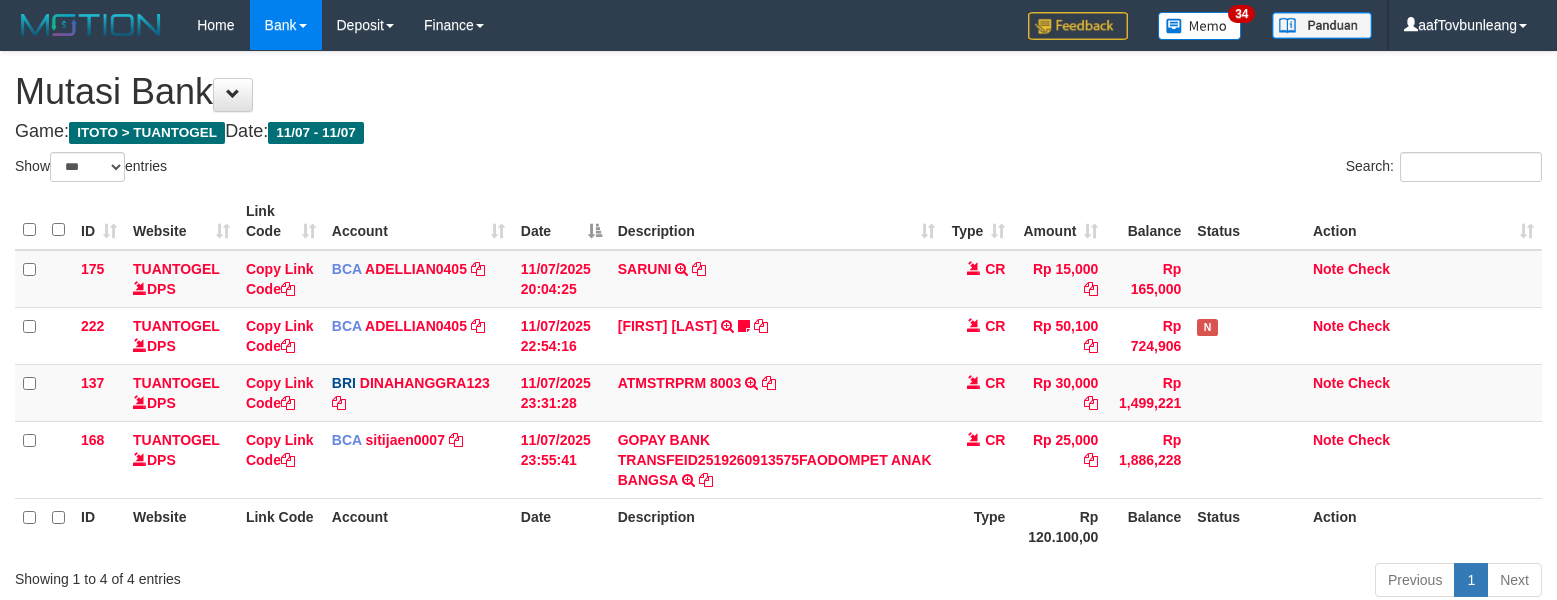 select on "***" 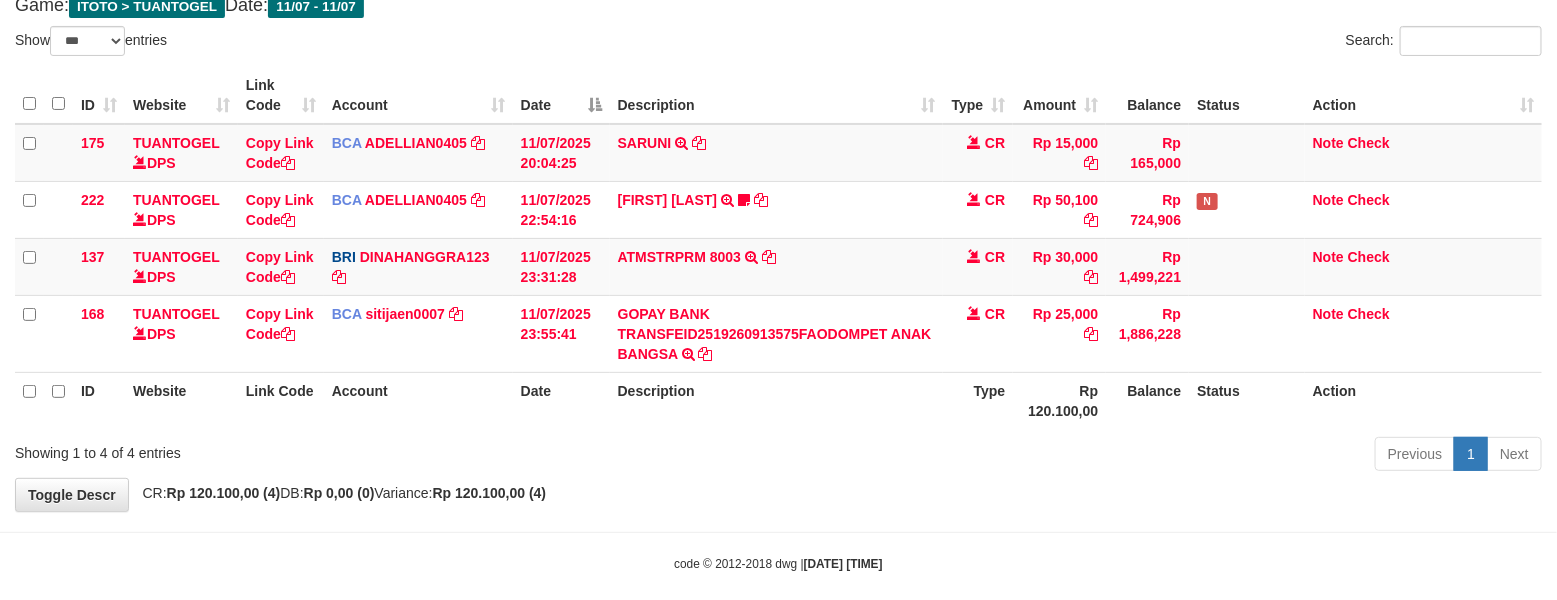 scroll, scrollTop: 125, scrollLeft: 0, axis: vertical 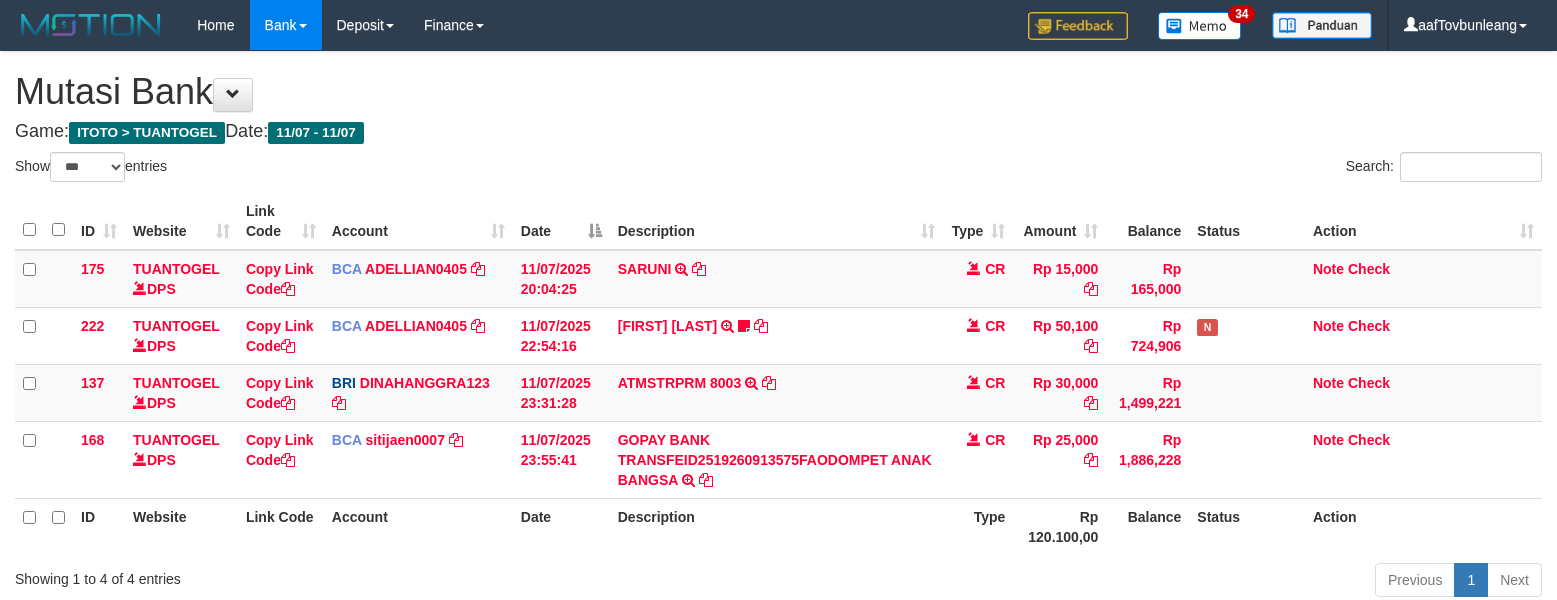select on "***" 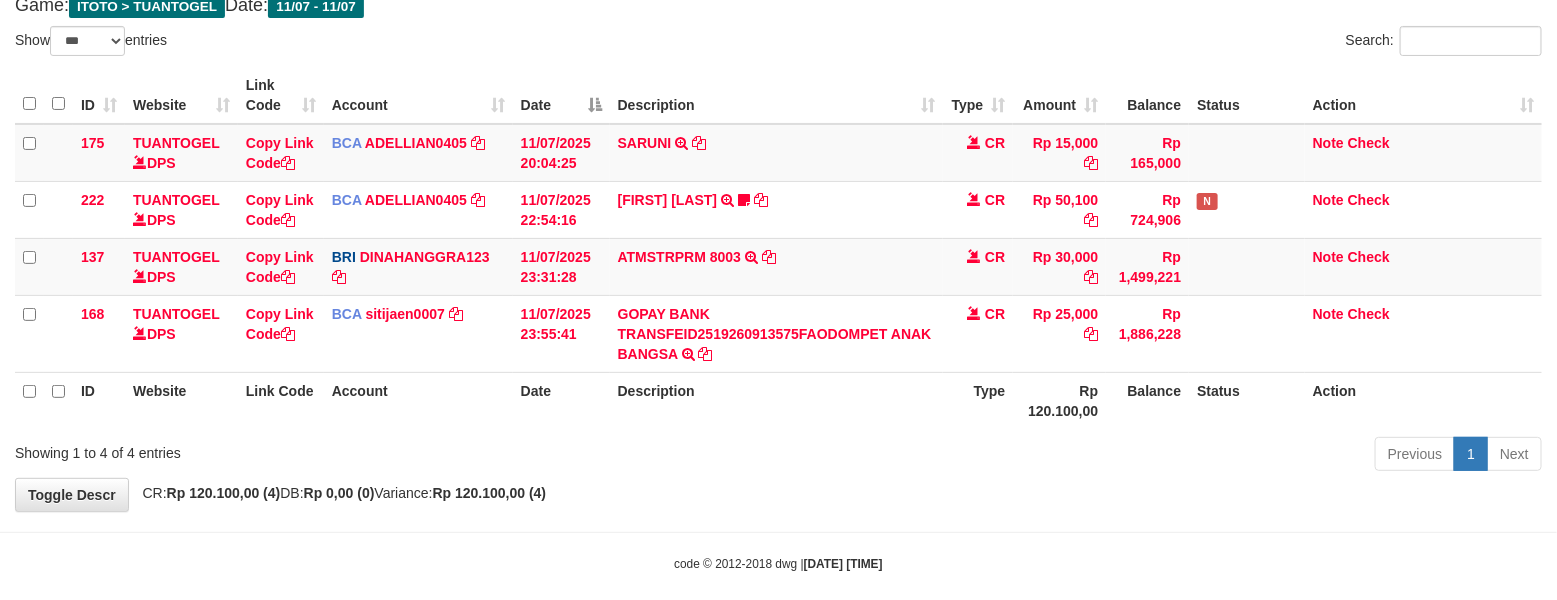 scroll, scrollTop: 125, scrollLeft: 0, axis: vertical 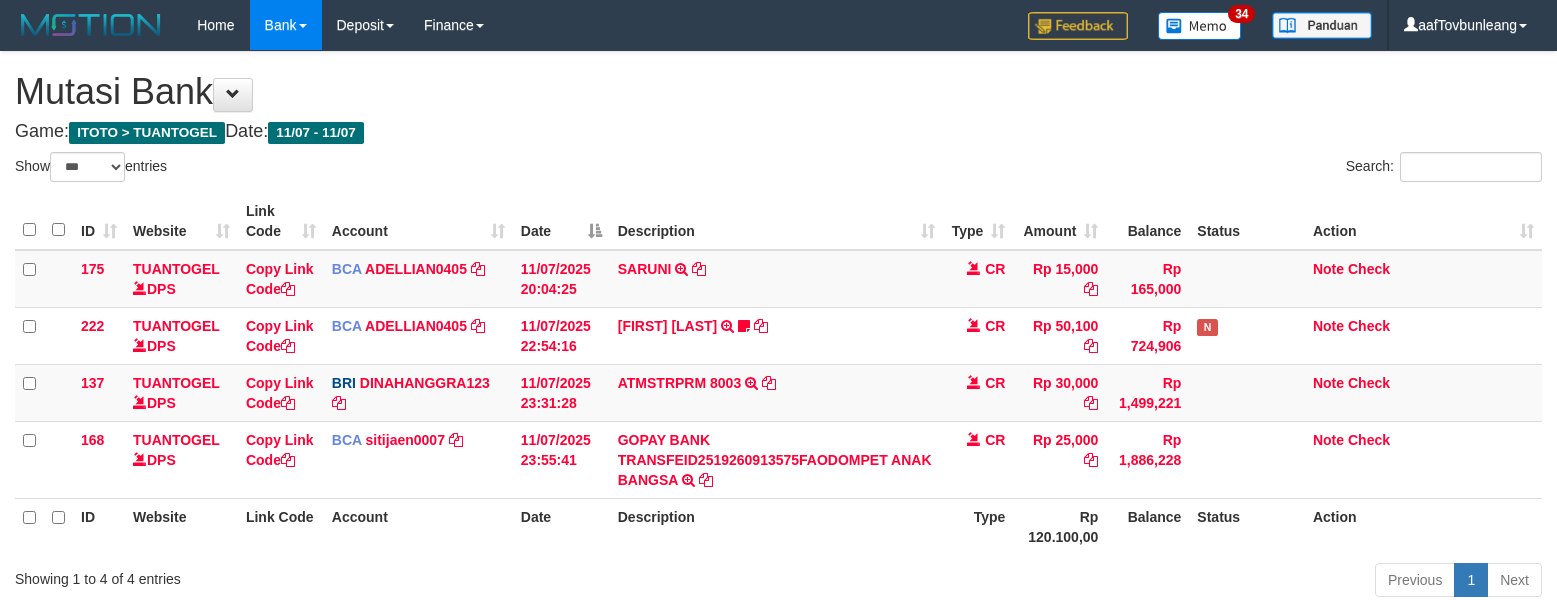 select on "***" 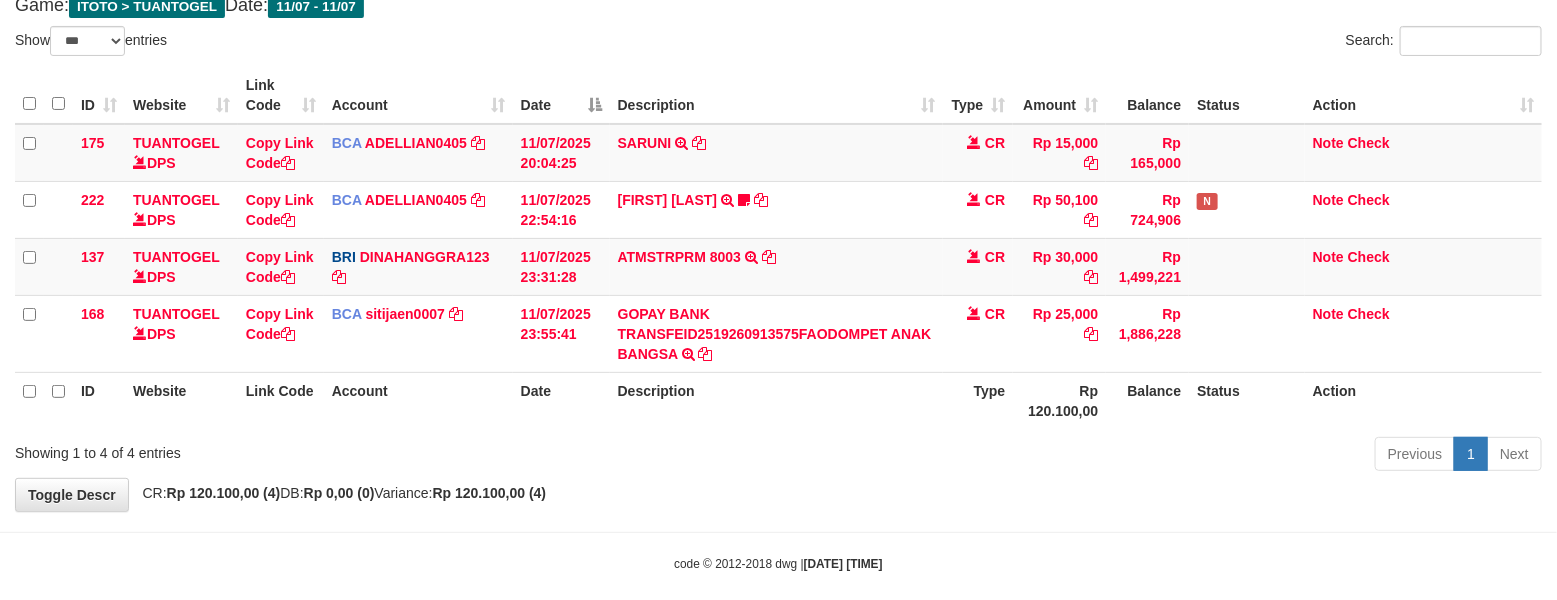scroll, scrollTop: 125, scrollLeft: 0, axis: vertical 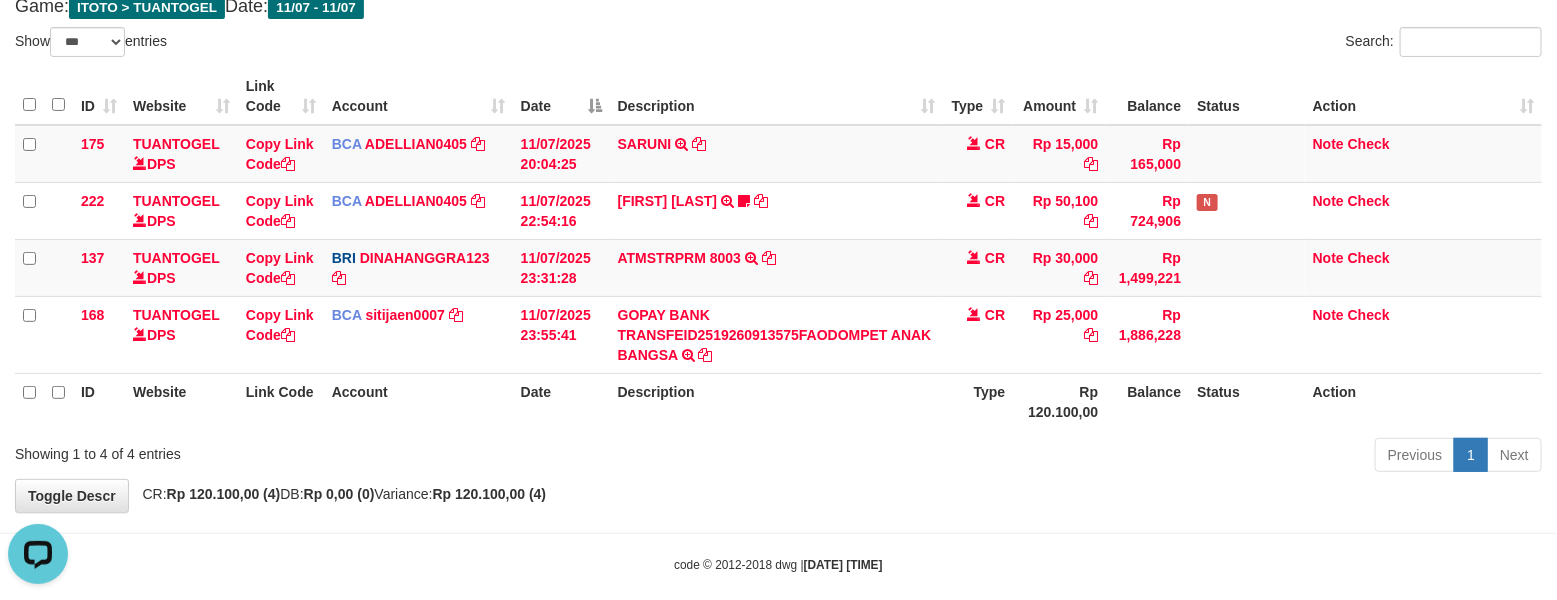 click on "**********" at bounding box center (778, 219) 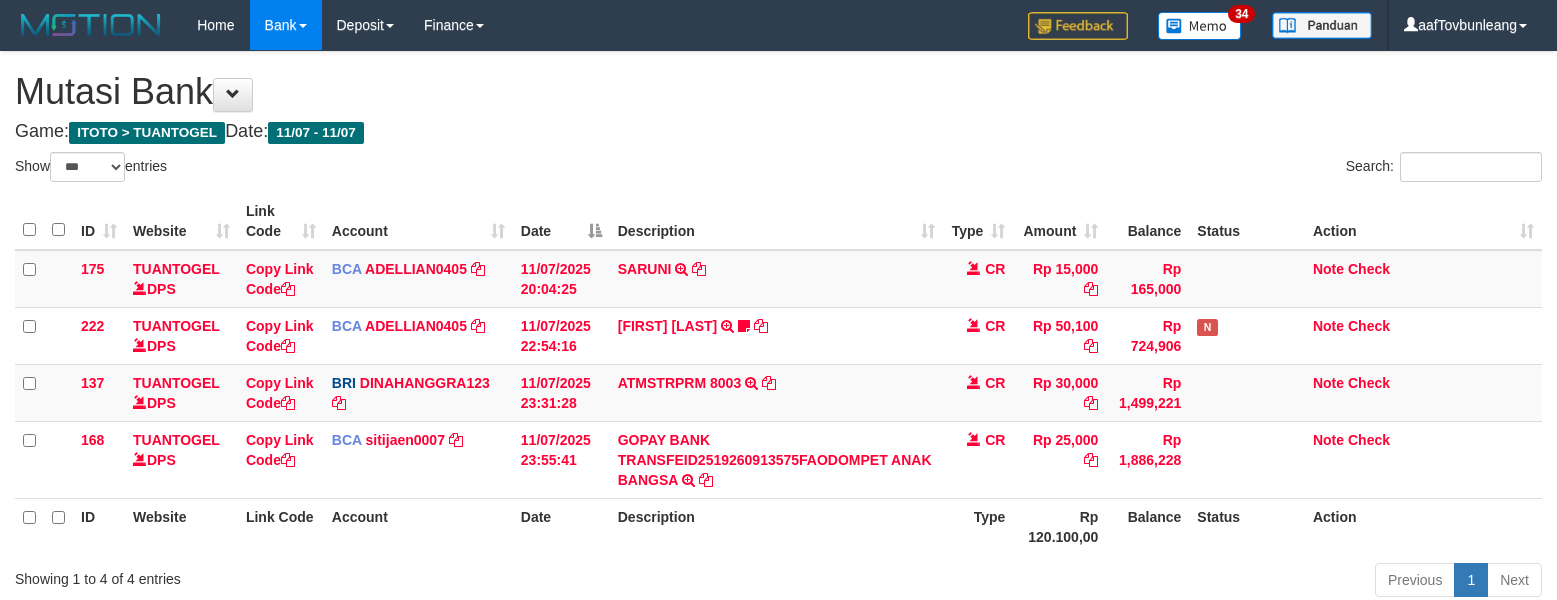 select on "***" 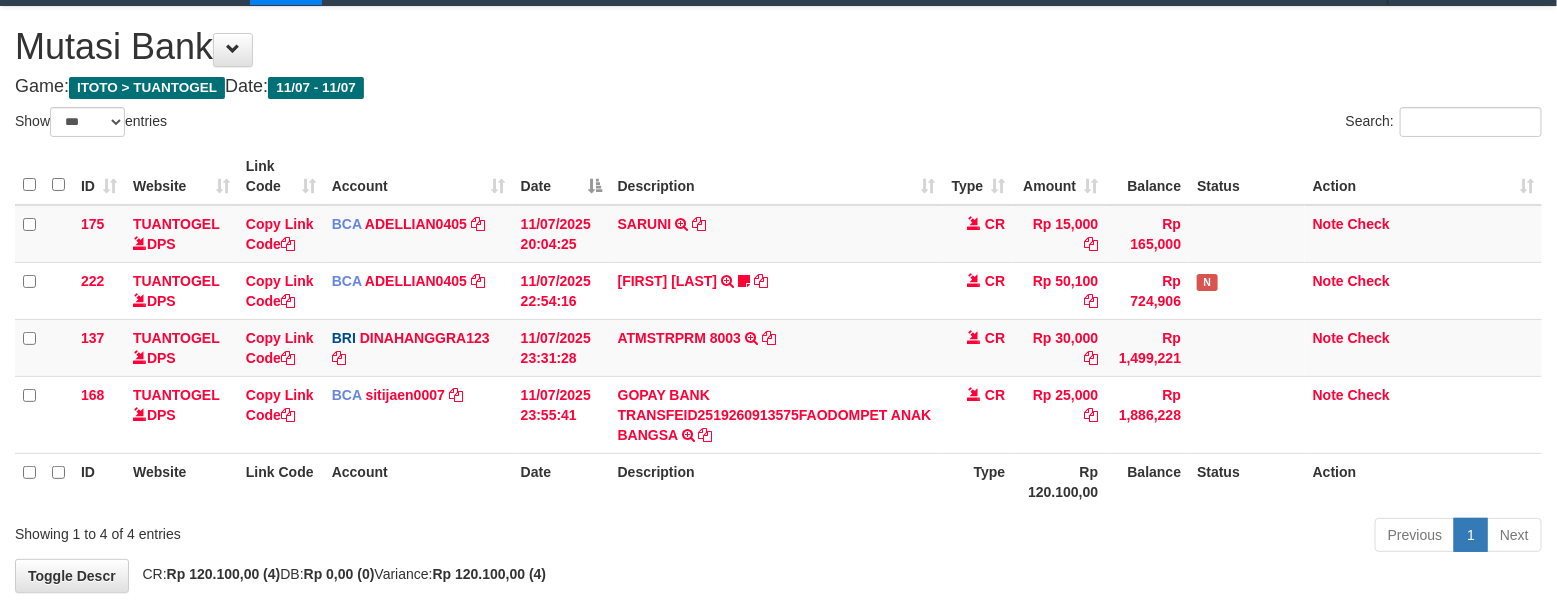 scroll, scrollTop: 0, scrollLeft: 0, axis: both 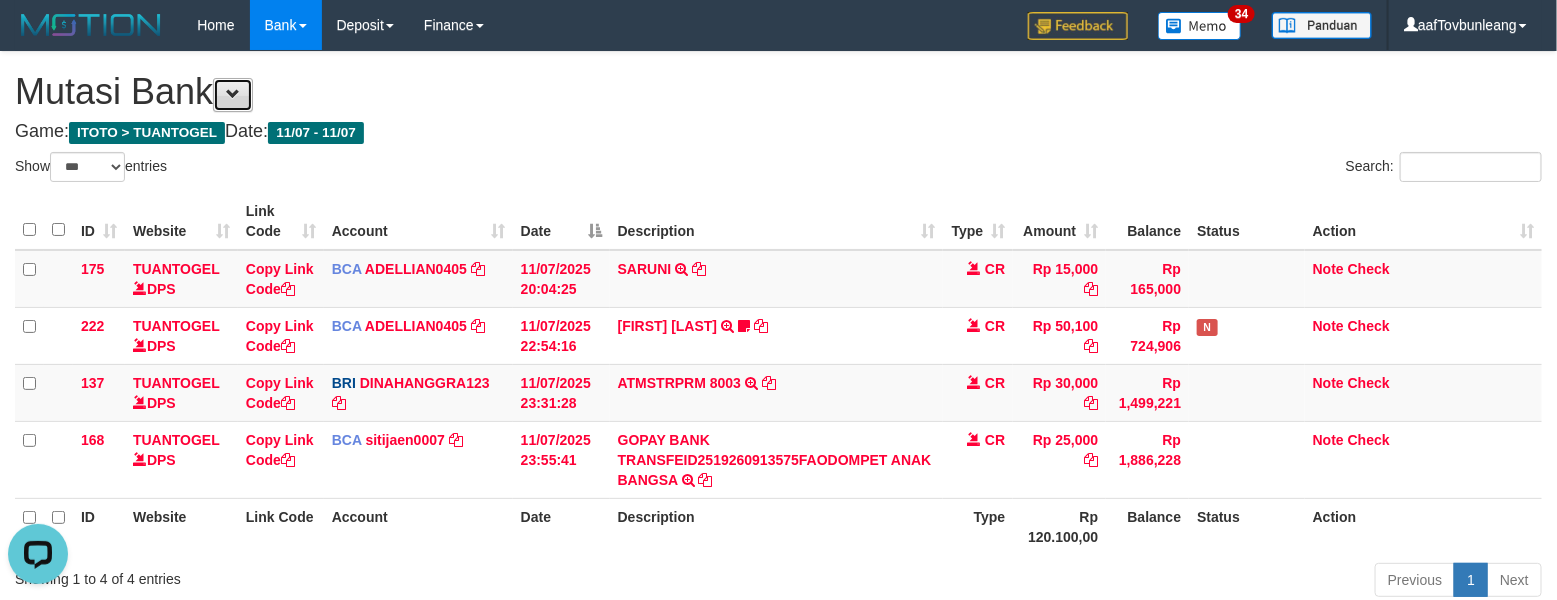 click at bounding box center [233, 94] 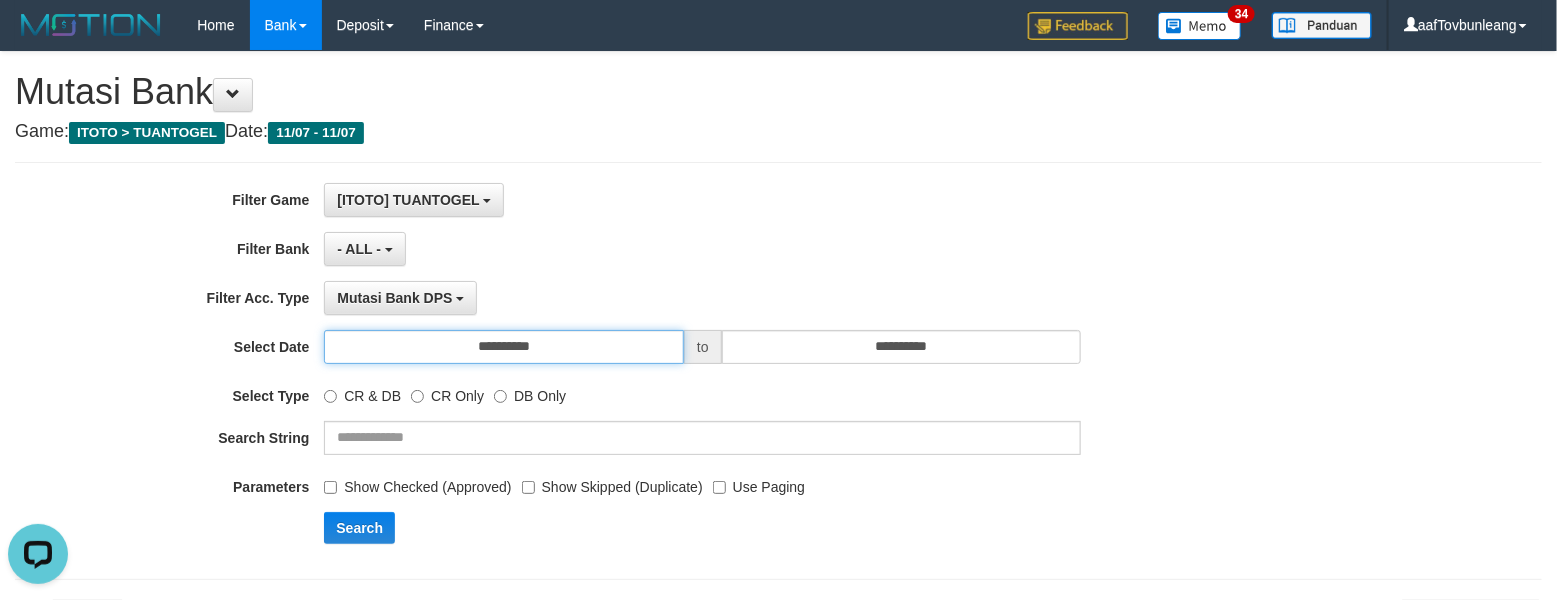 drag, startPoint x: 572, startPoint y: 342, endPoint x: 547, endPoint y: 432, distance: 93.40771 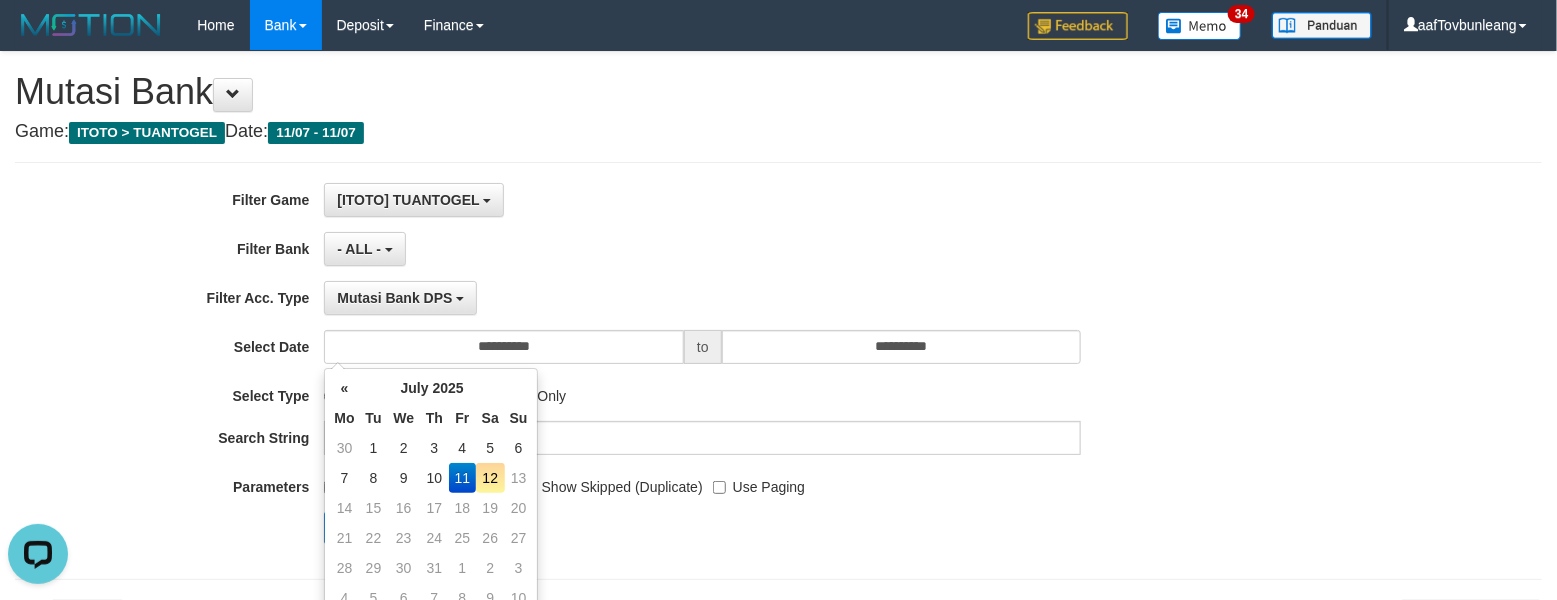 click on "12" at bounding box center [490, 478] 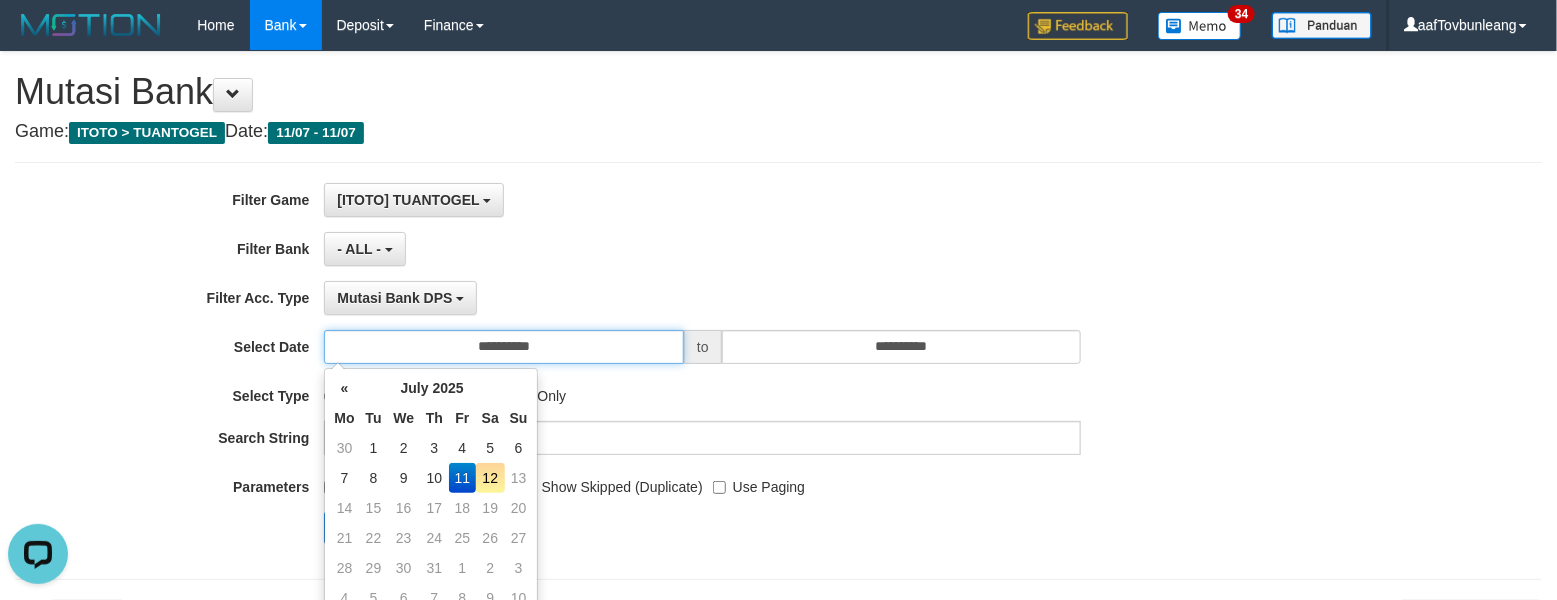 type on "**********" 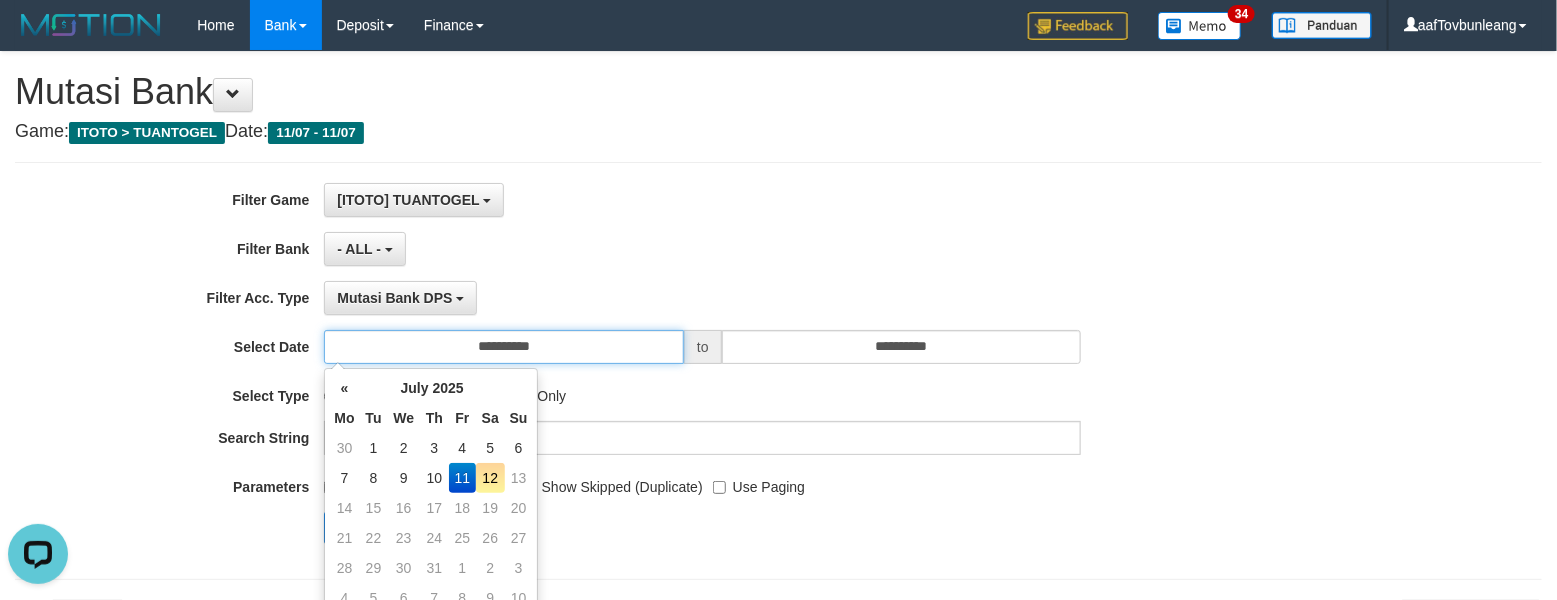 type on "**********" 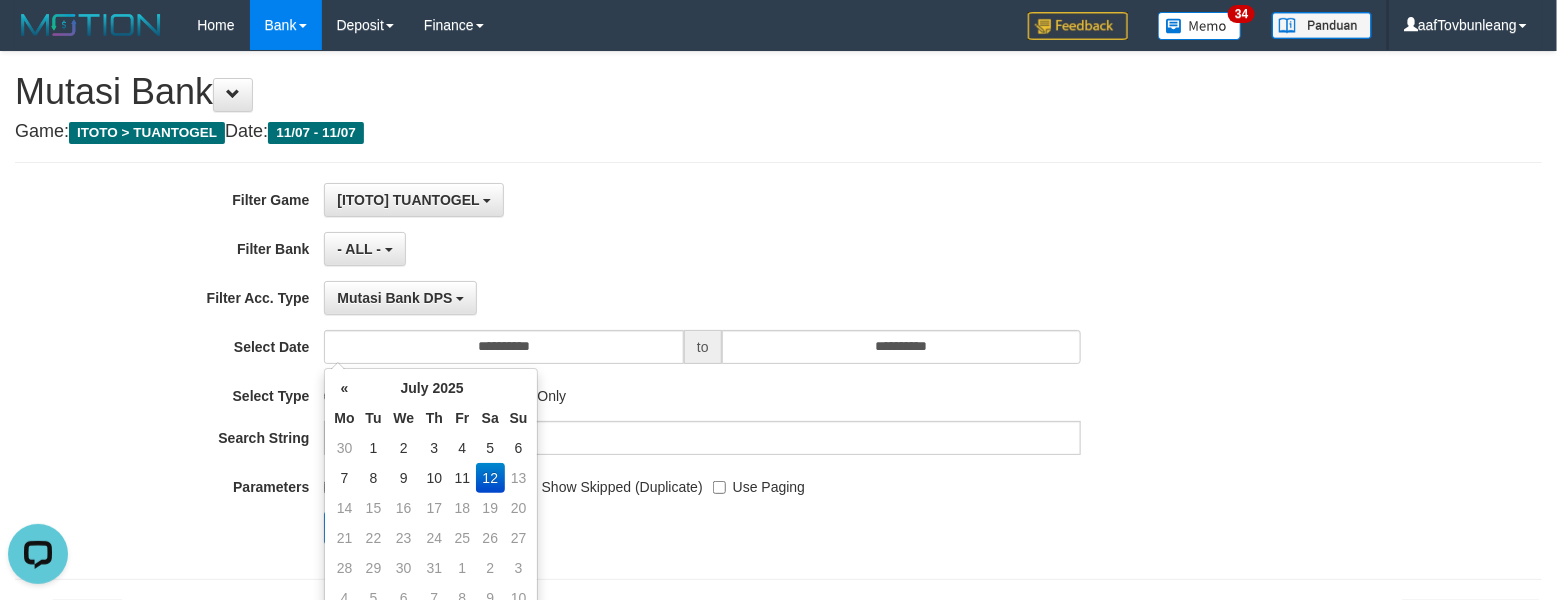 drag, startPoint x: 283, startPoint y: 538, endPoint x: 322, endPoint y: 530, distance: 39.812057 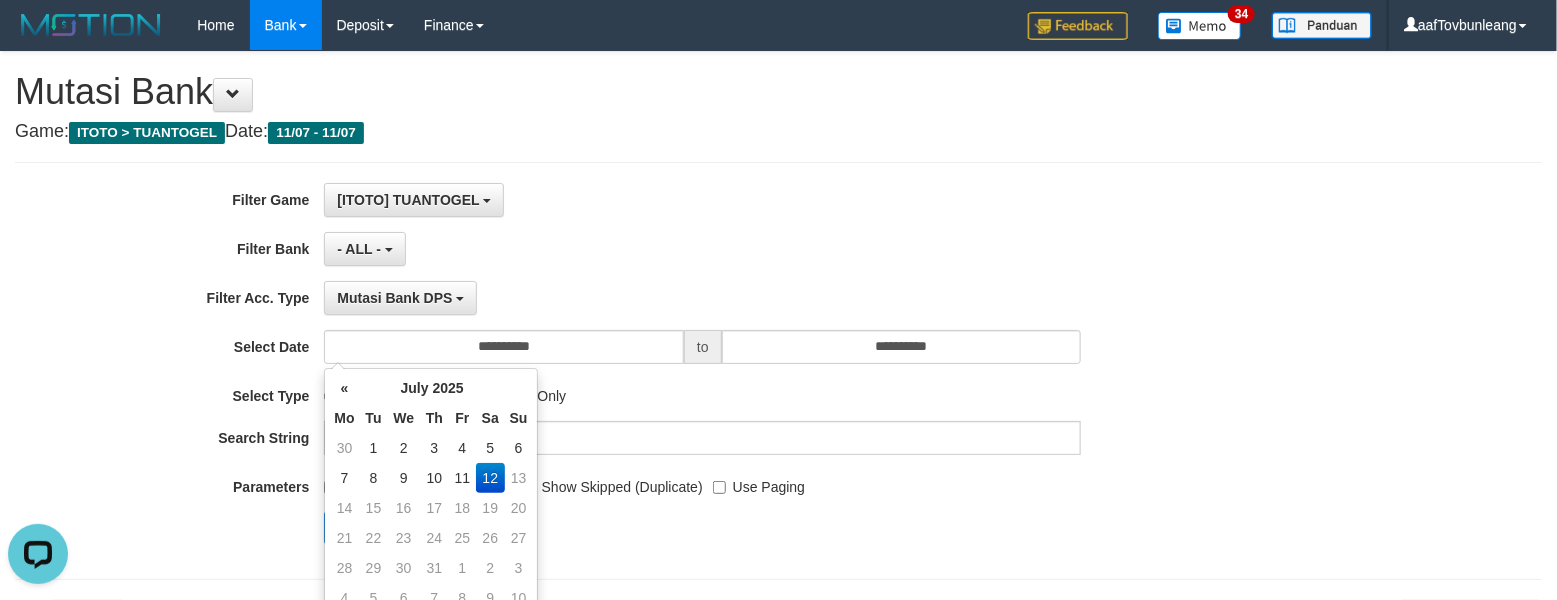 click on "Search" at bounding box center [649, 528] 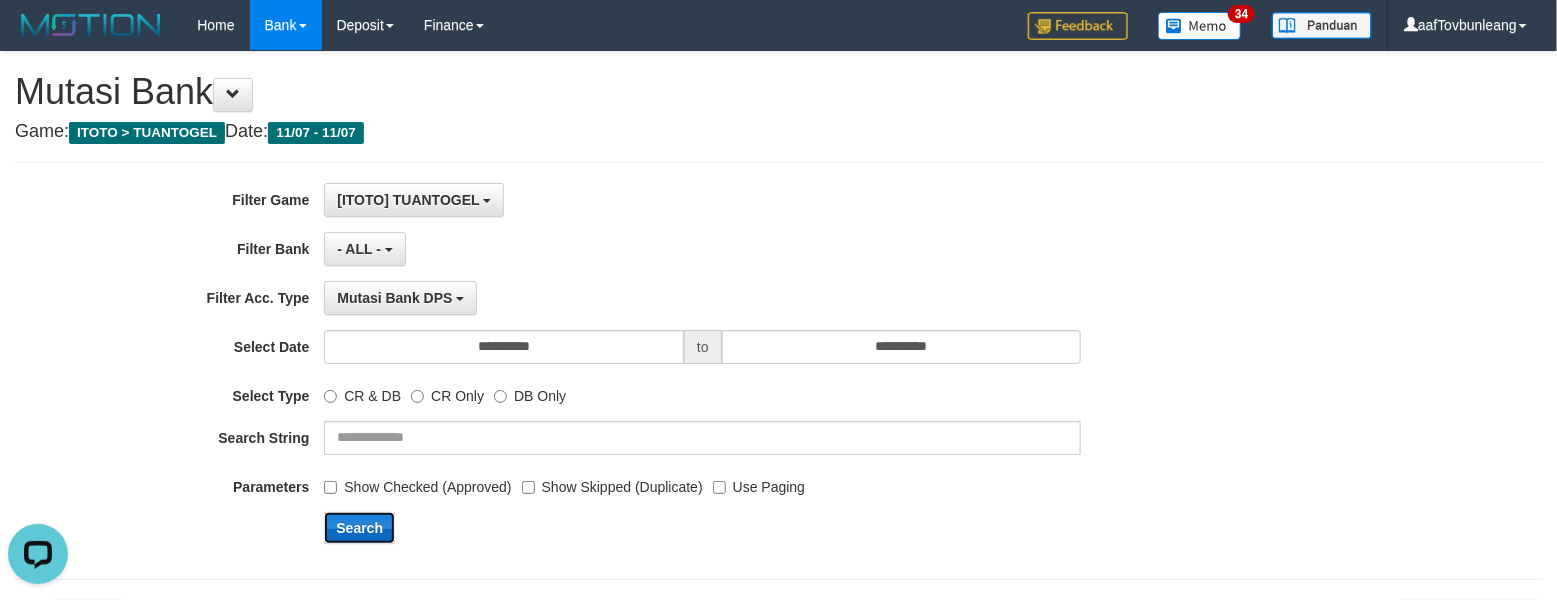 click on "Search" at bounding box center [359, 528] 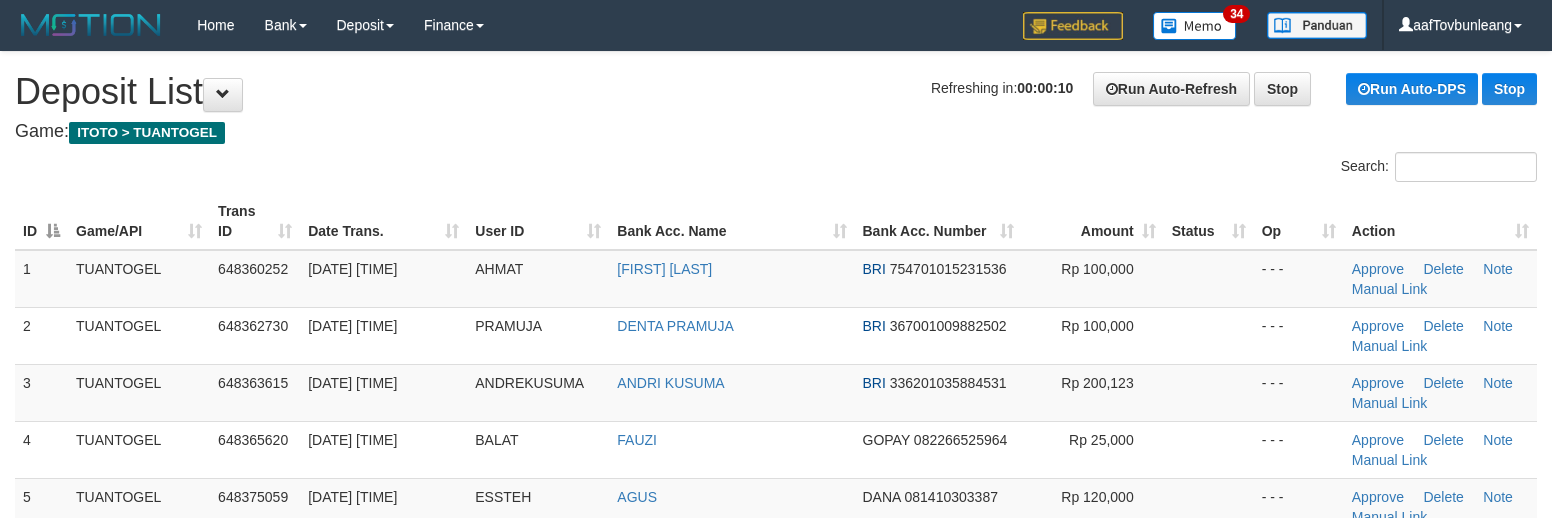 scroll, scrollTop: 0, scrollLeft: 0, axis: both 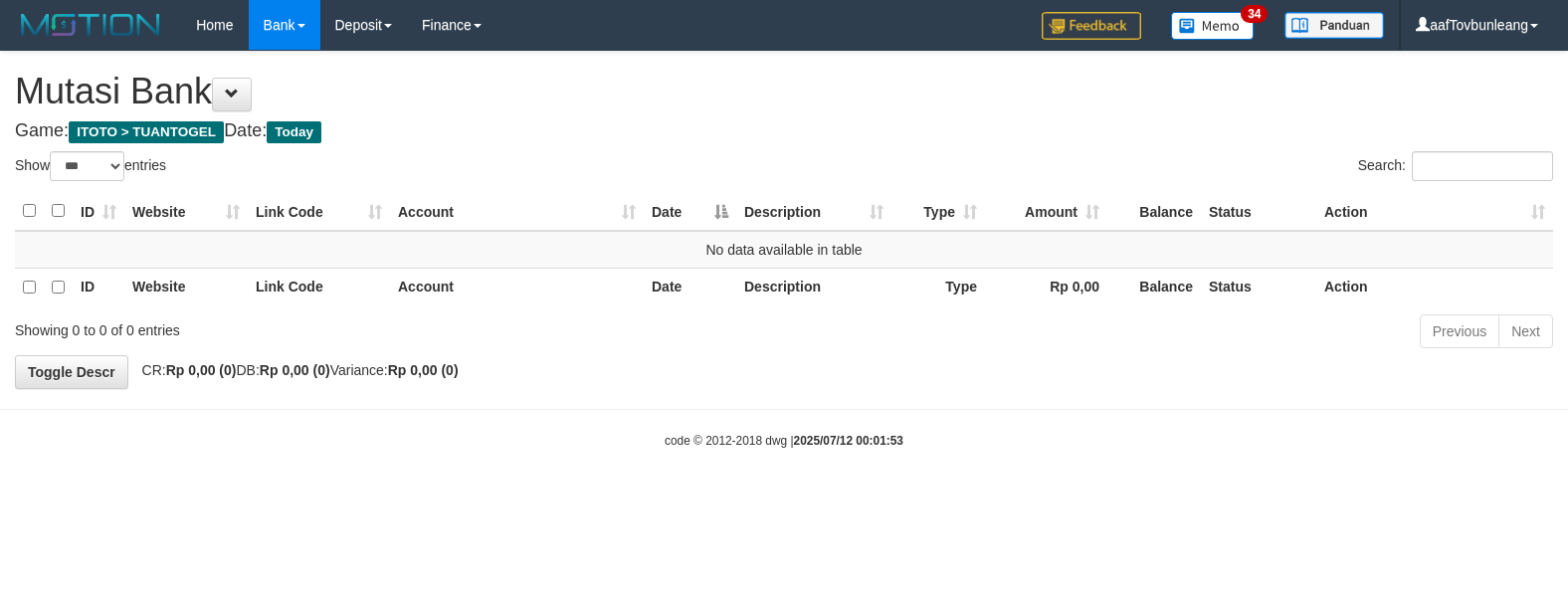 select on "***" 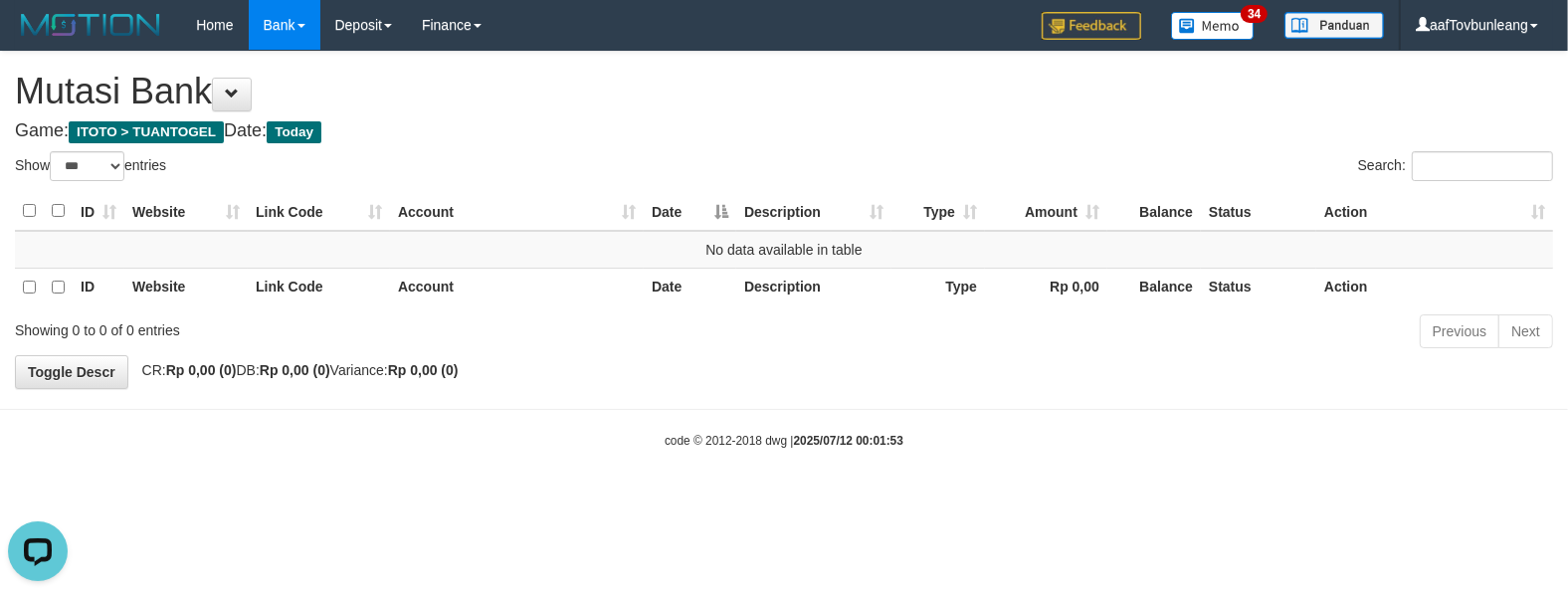 scroll, scrollTop: 0, scrollLeft: 0, axis: both 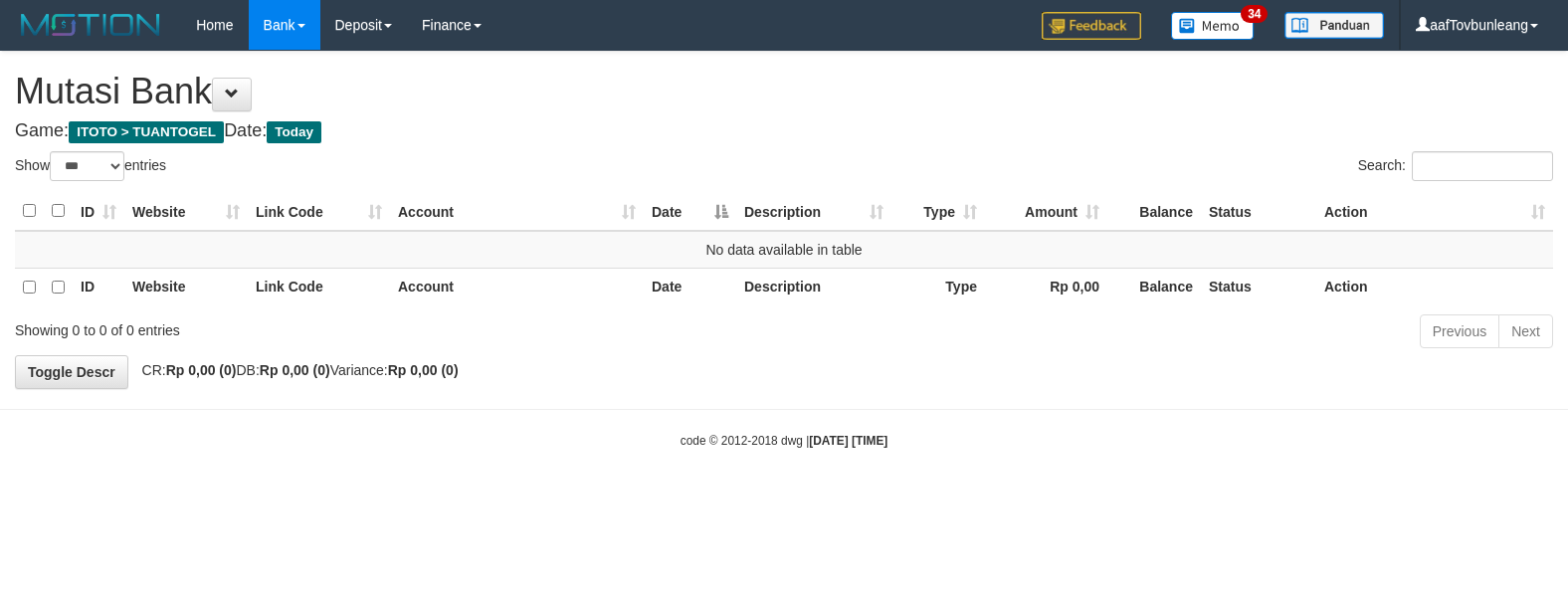 select on "***" 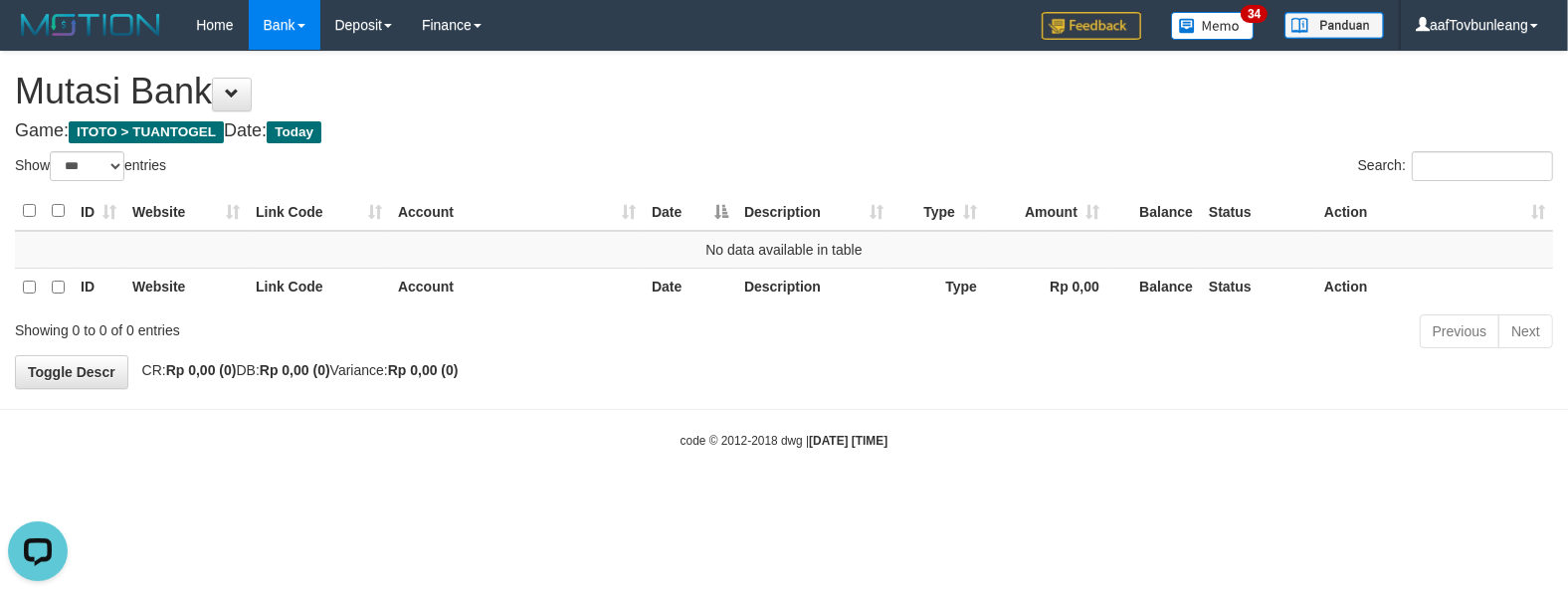 scroll, scrollTop: 0, scrollLeft: 0, axis: both 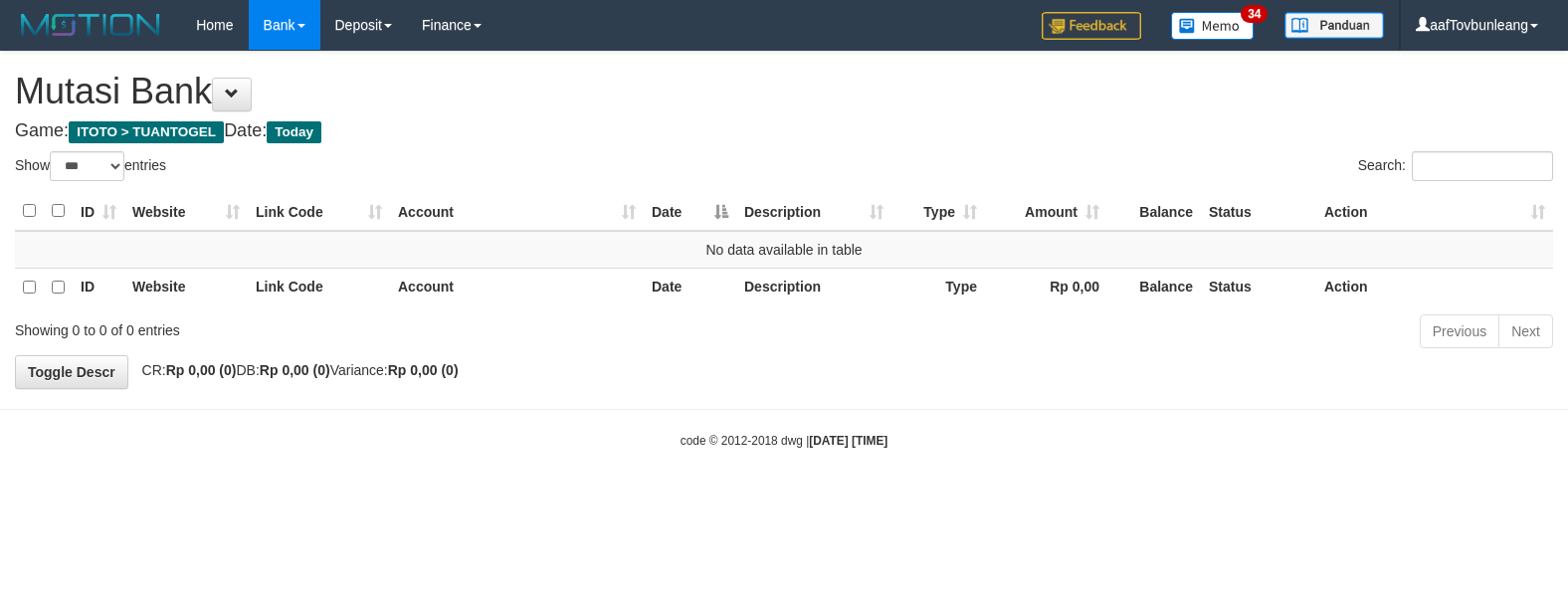 select on "***" 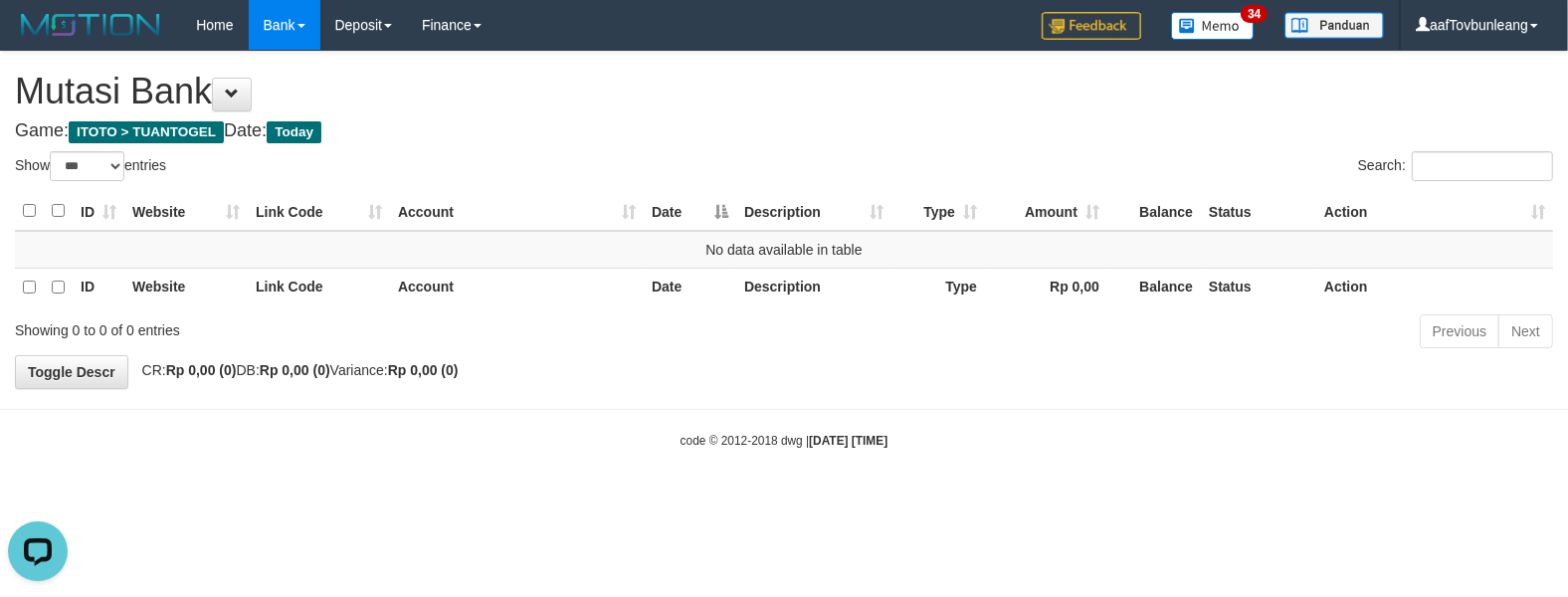 scroll, scrollTop: 0, scrollLeft: 0, axis: both 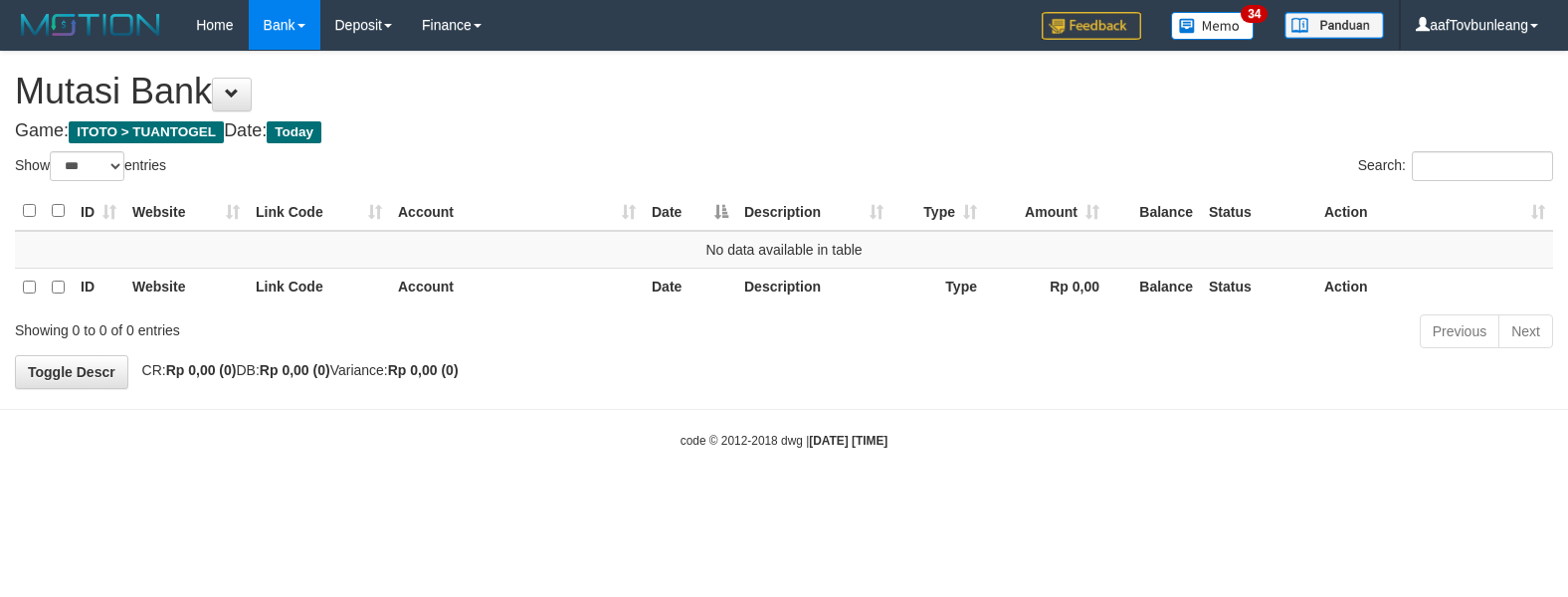 select on "***" 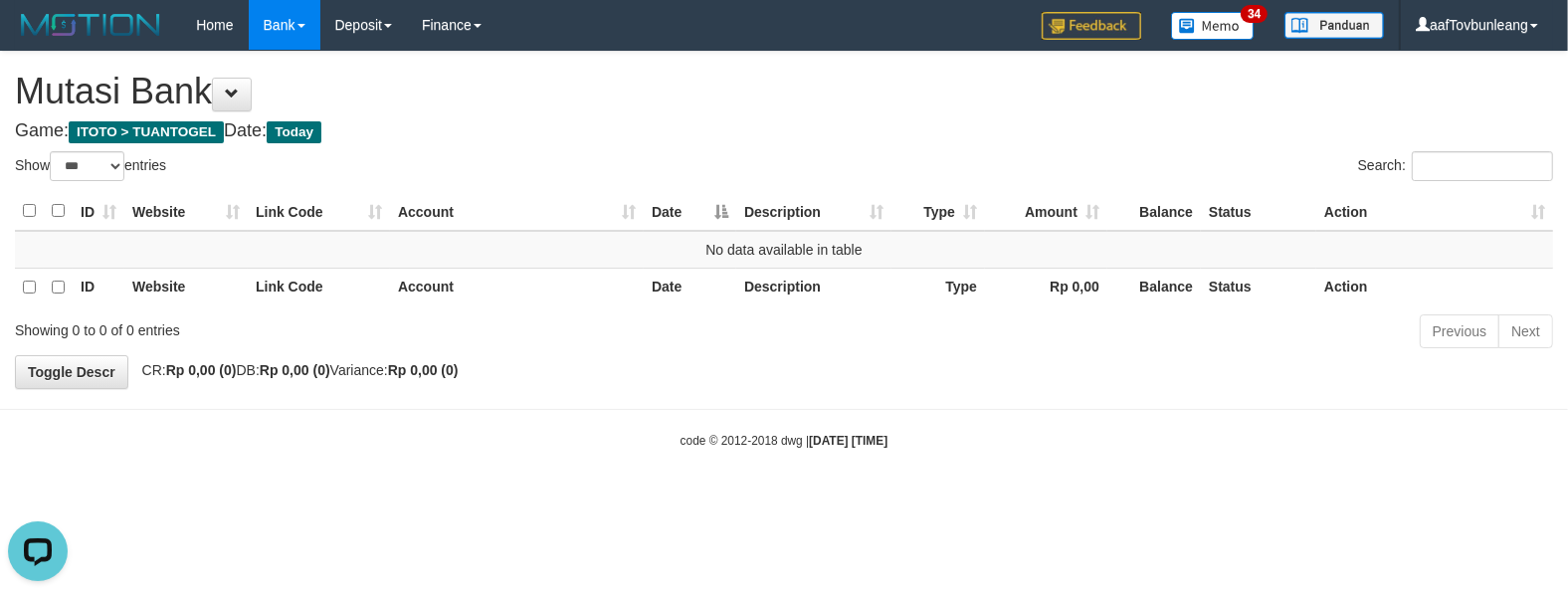 scroll, scrollTop: 0, scrollLeft: 0, axis: both 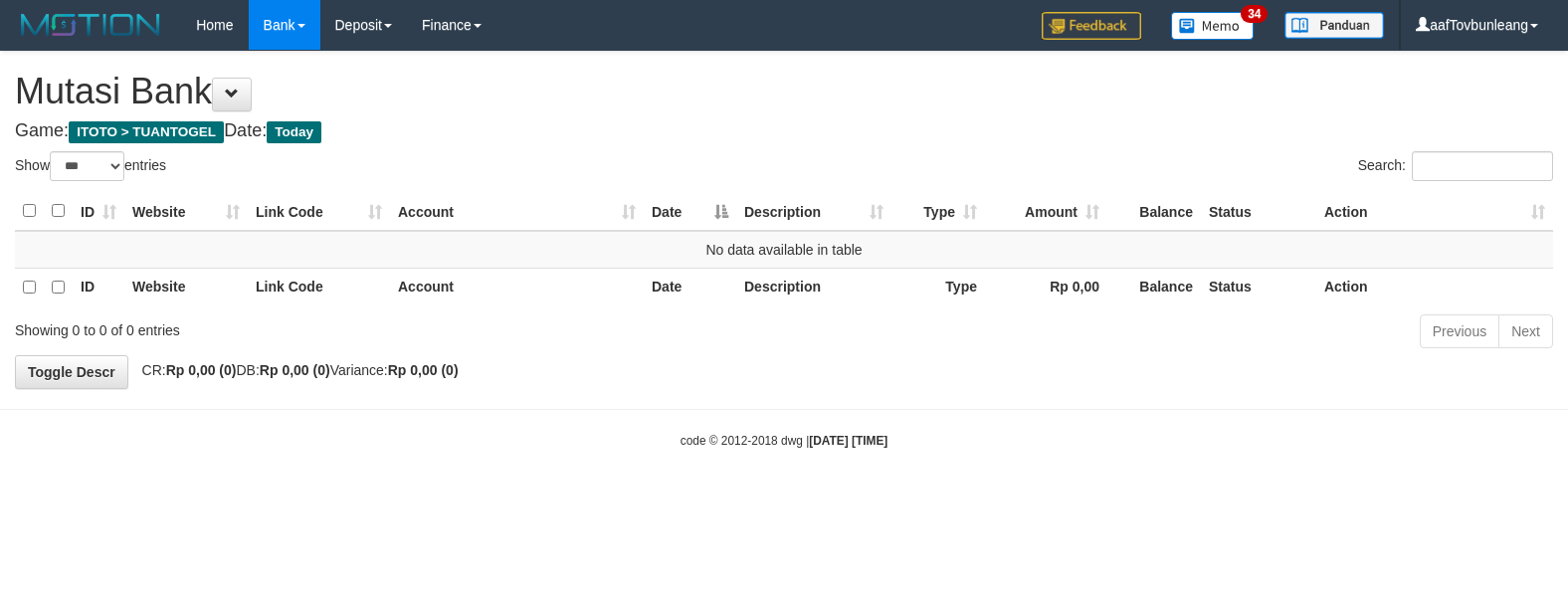 select on "***" 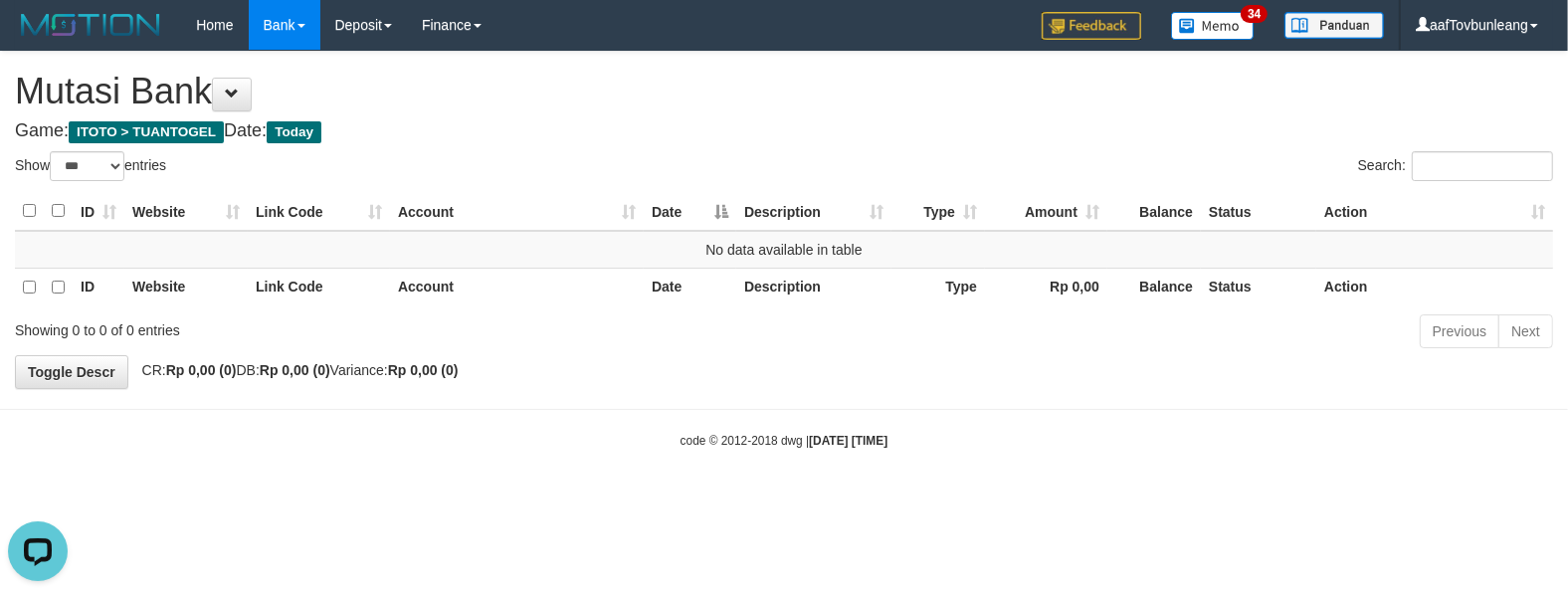 scroll, scrollTop: 0, scrollLeft: 0, axis: both 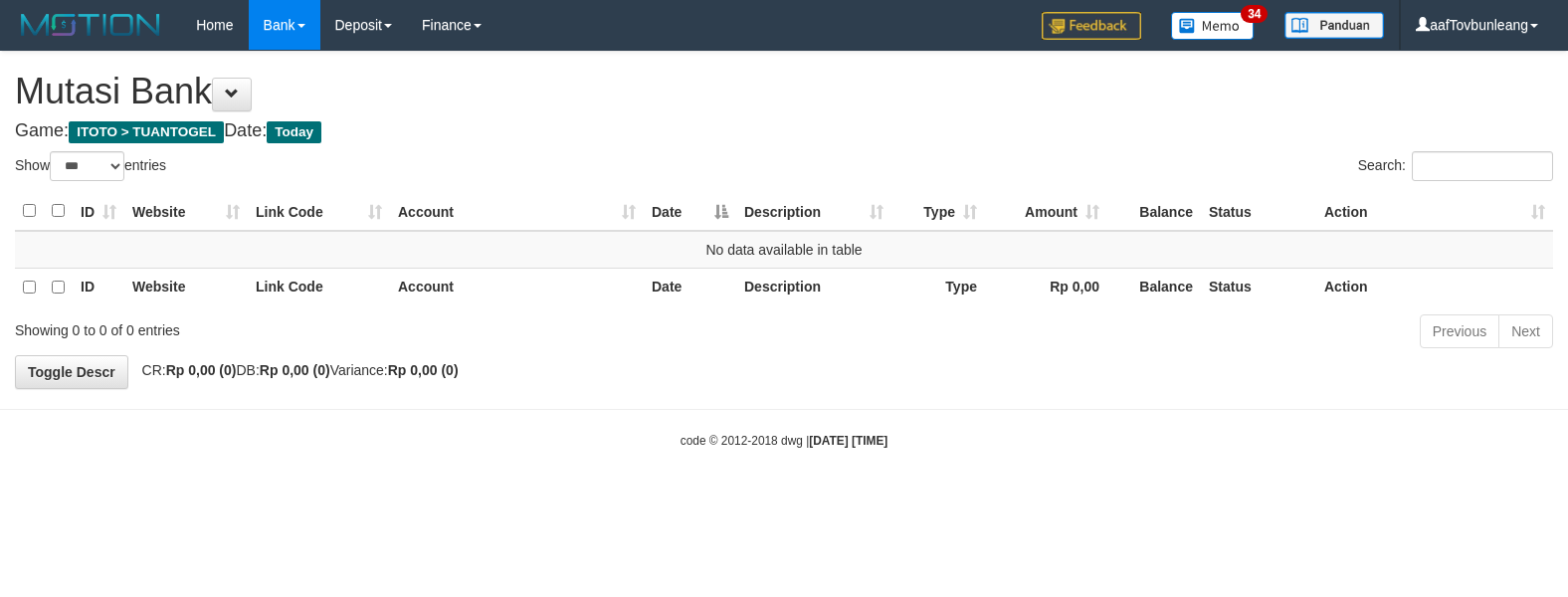 select on "***" 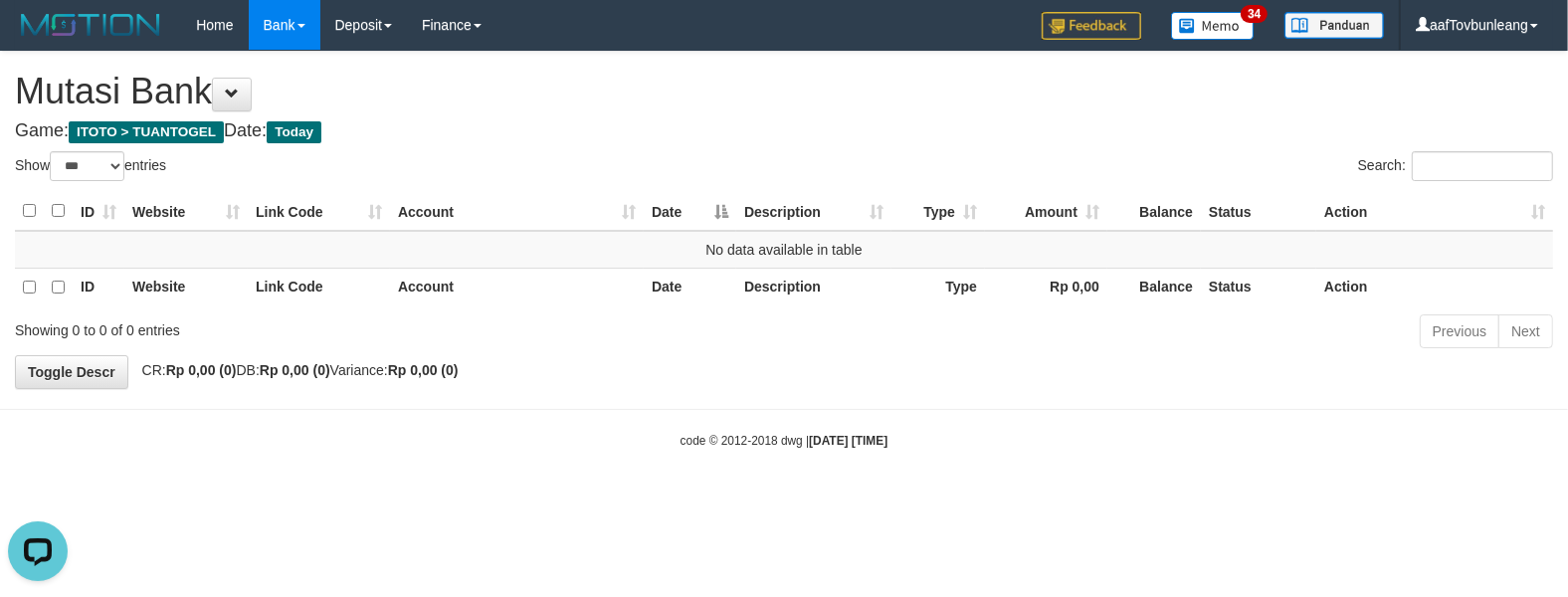 scroll, scrollTop: 0, scrollLeft: 0, axis: both 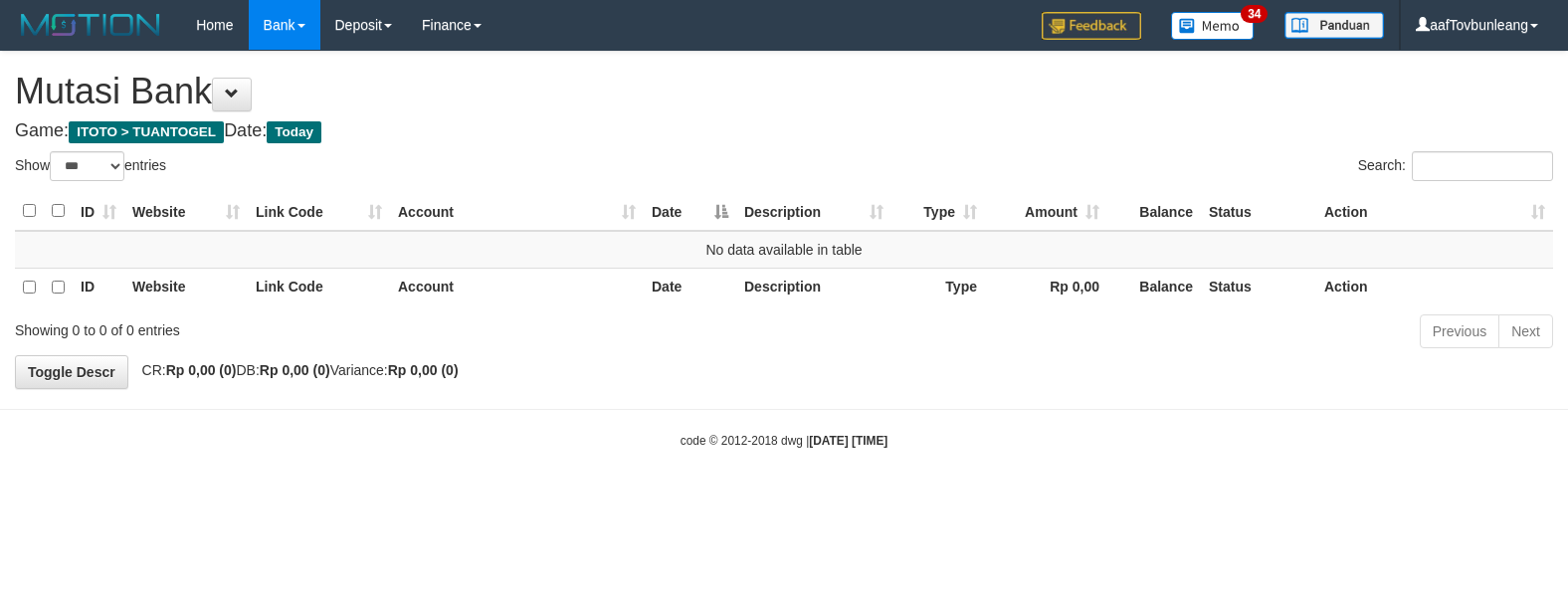 select on "***" 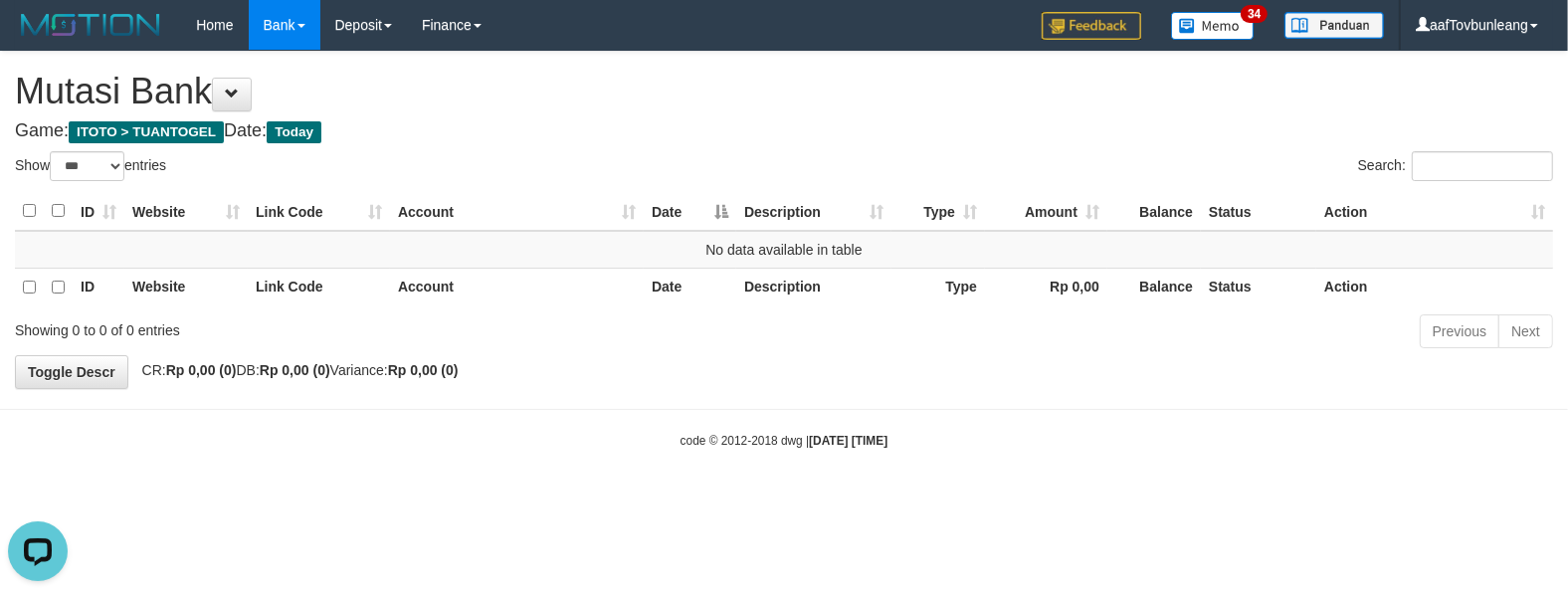 scroll, scrollTop: 0, scrollLeft: 0, axis: both 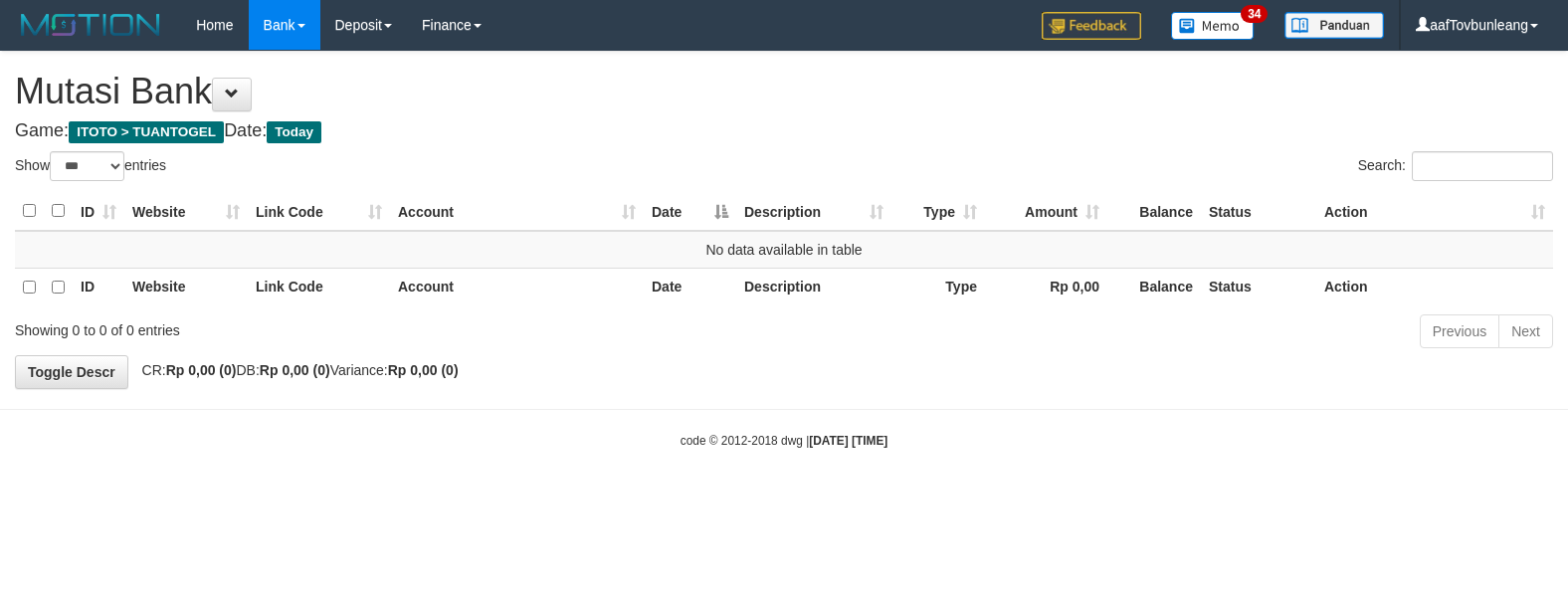 select on "***" 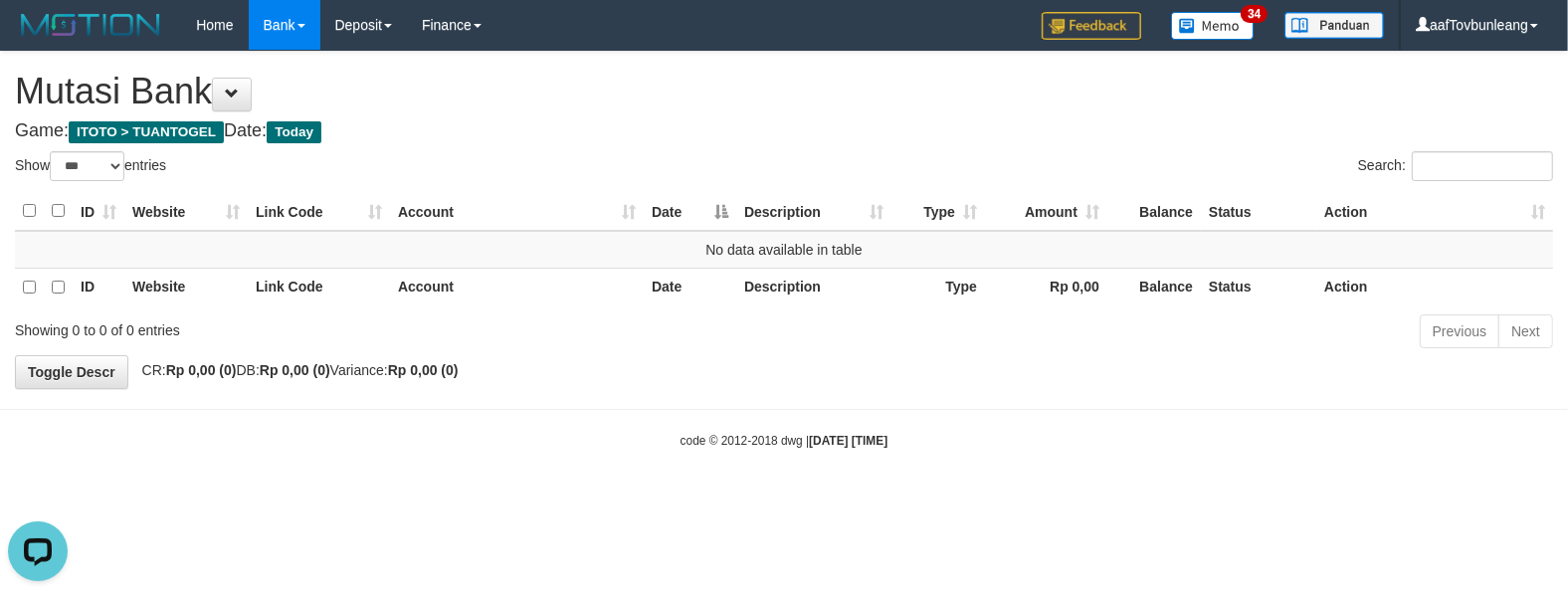 scroll, scrollTop: 0, scrollLeft: 0, axis: both 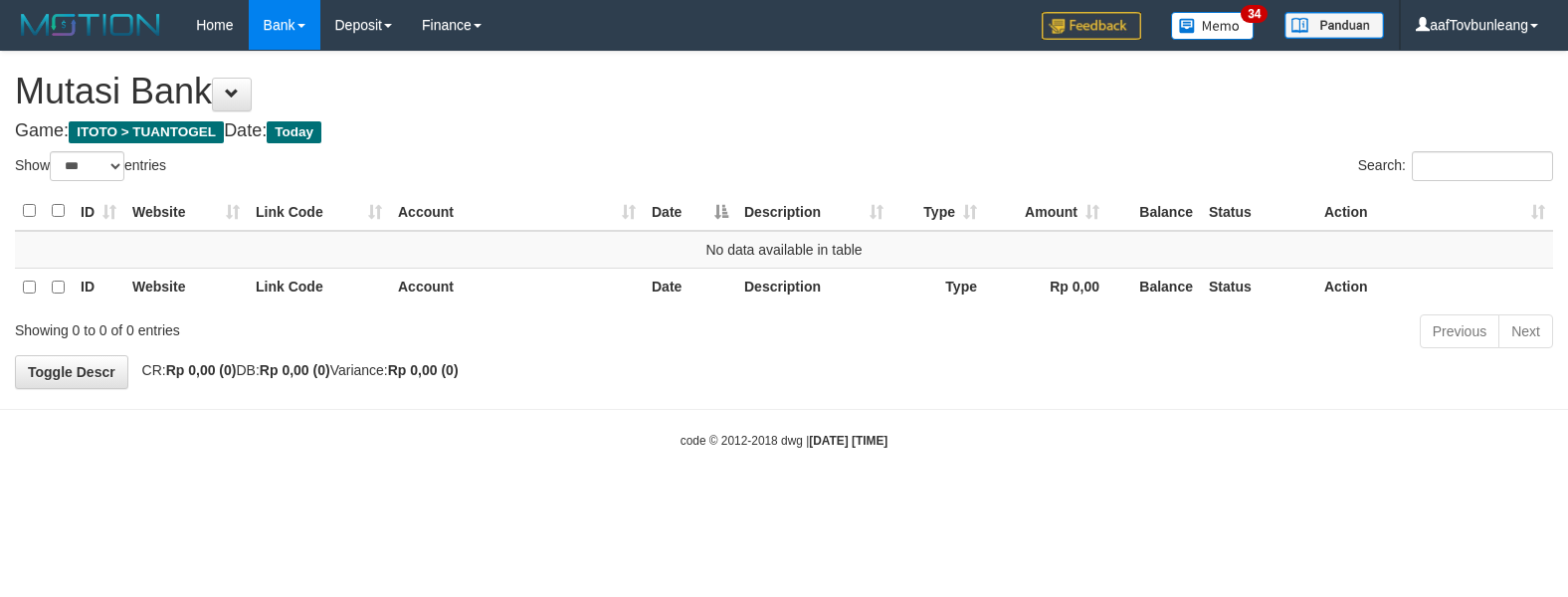 select on "***" 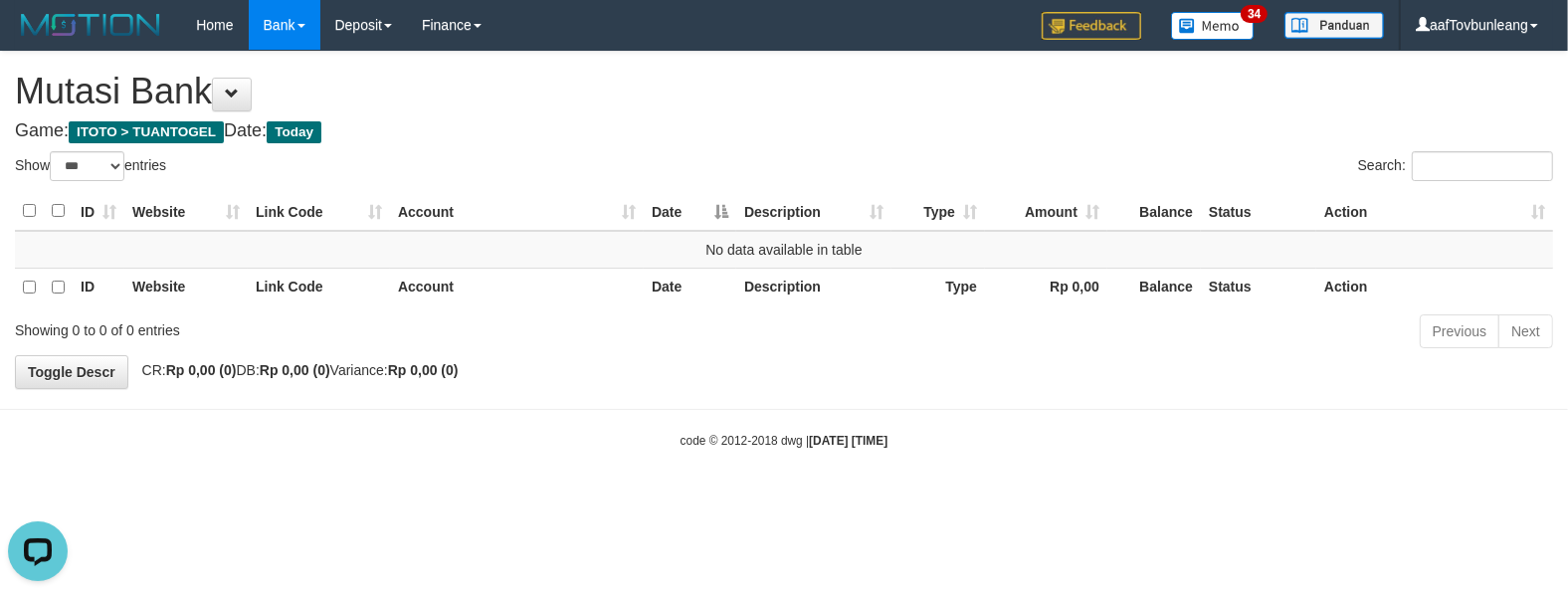 scroll, scrollTop: 0, scrollLeft: 0, axis: both 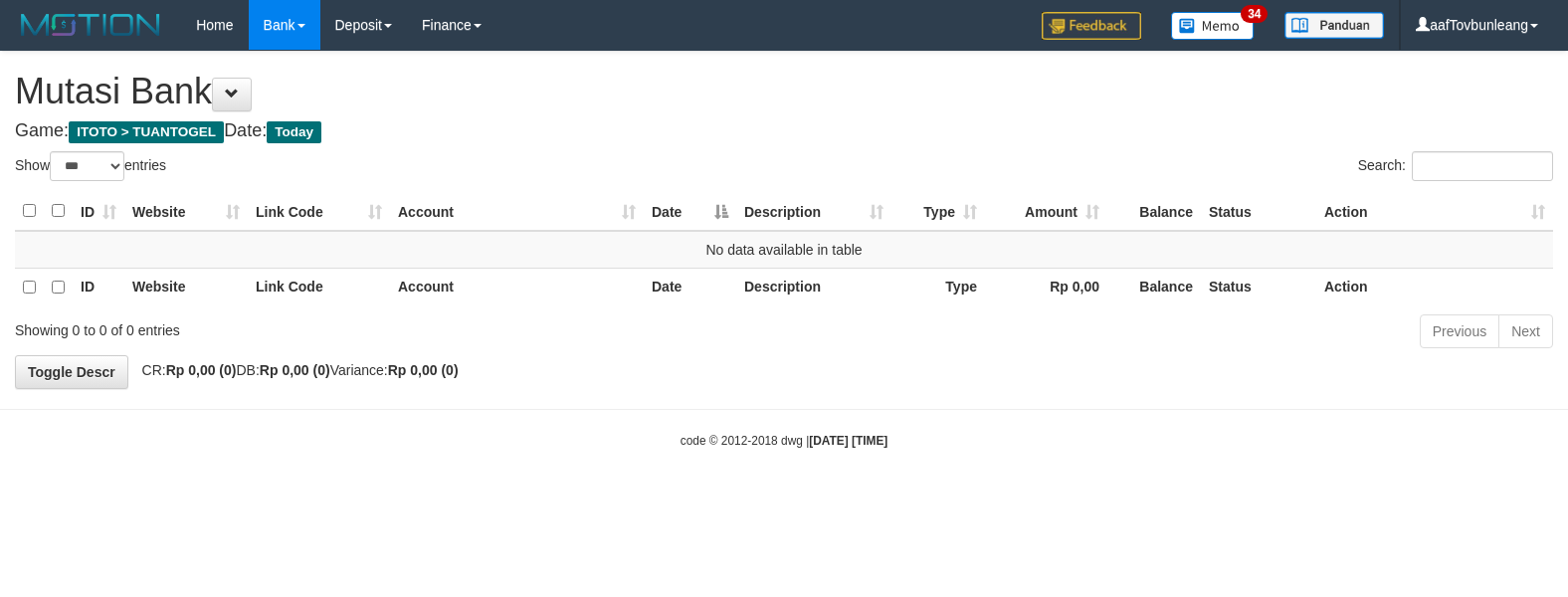 select on "***" 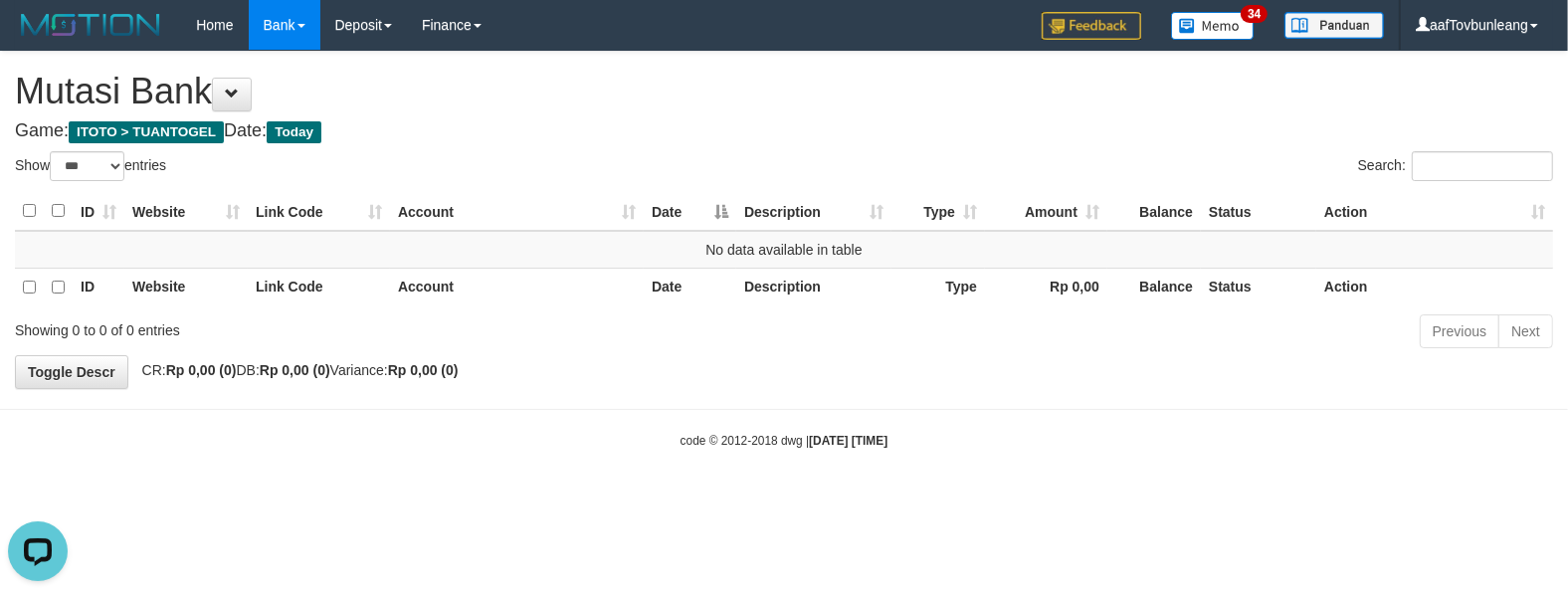 scroll, scrollTop: 0, scrollLeft: 0, axis: both 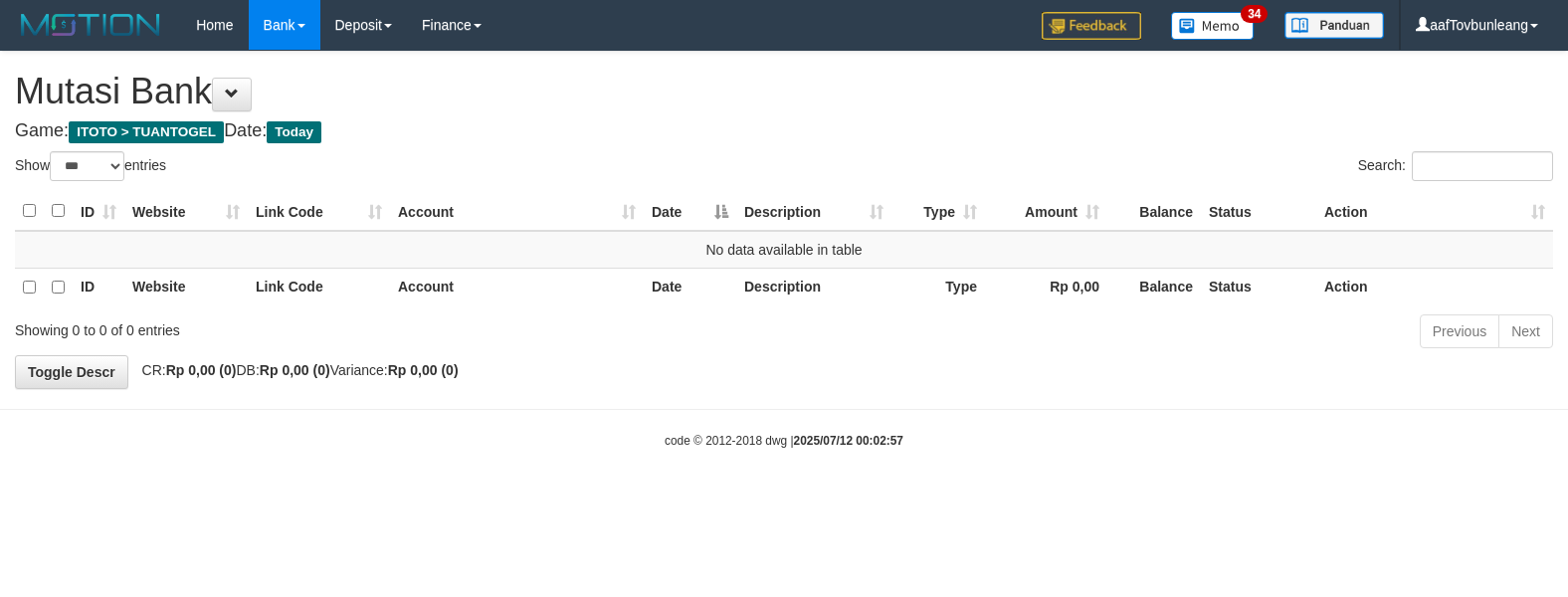 select on "***" 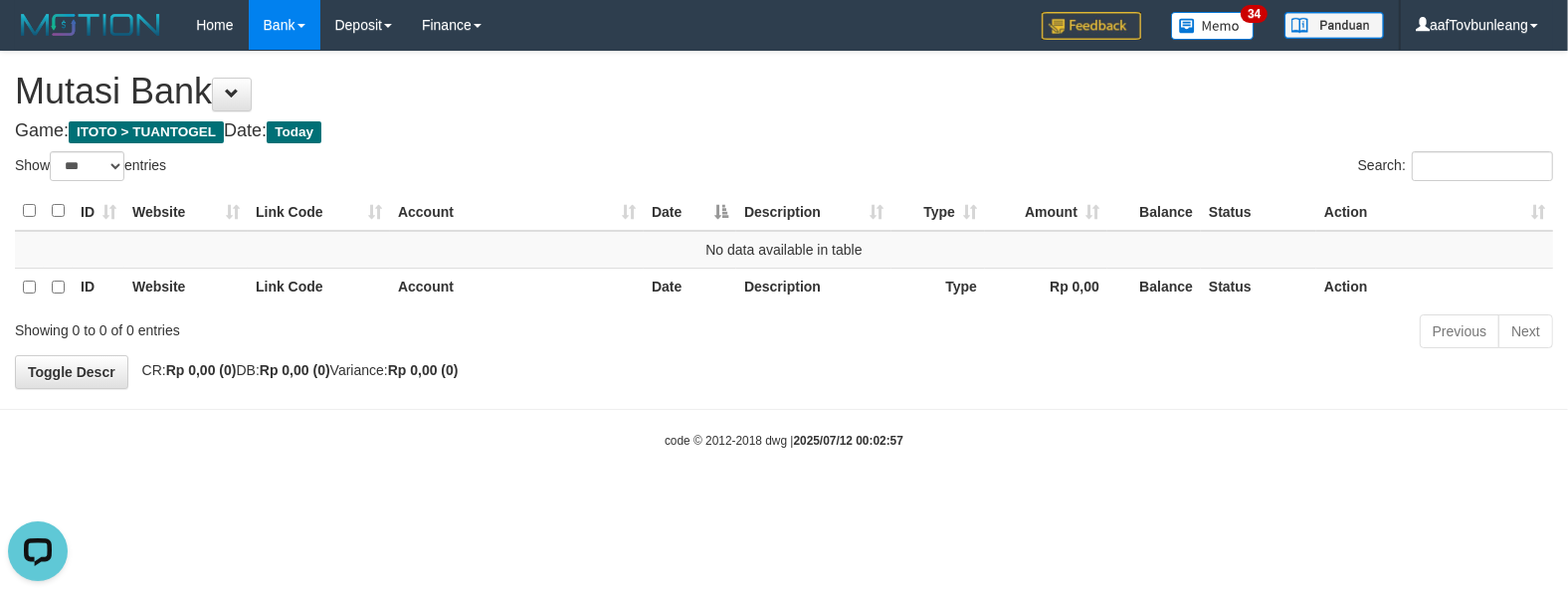scroll, scrollTop: 0, scrollLeft: 0, axis: both 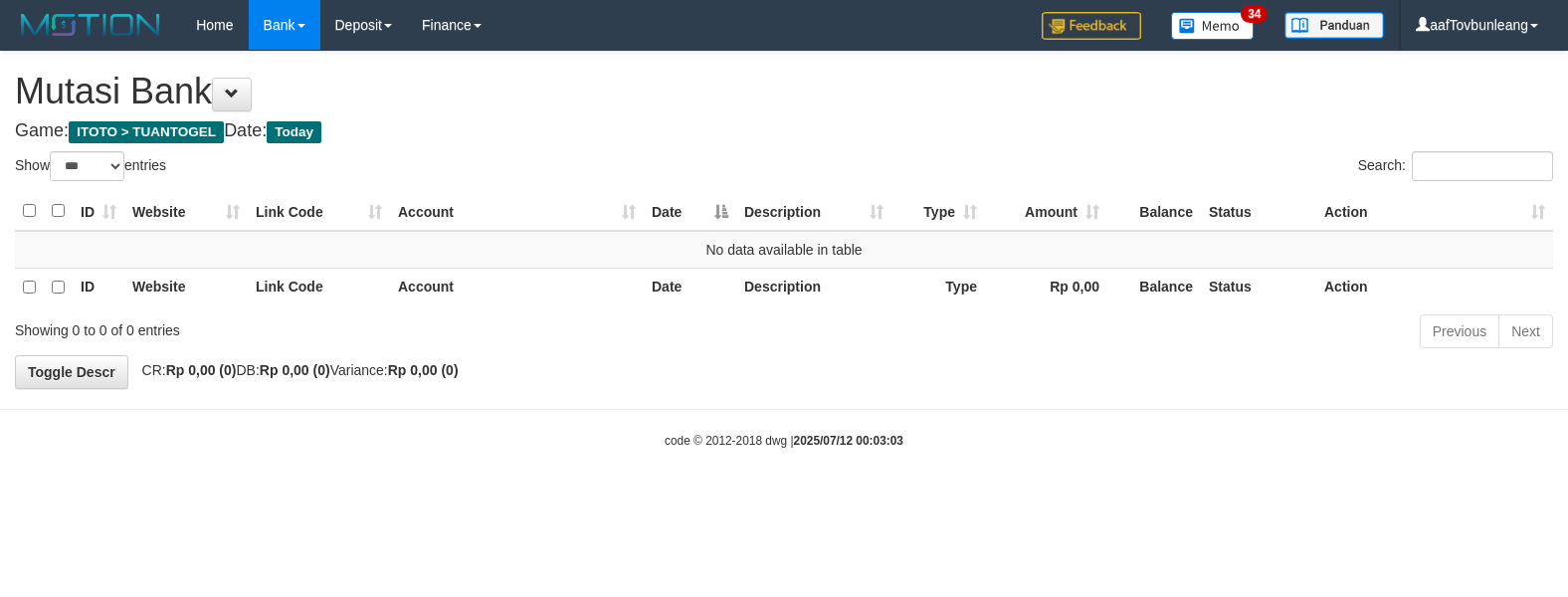 select on "***" 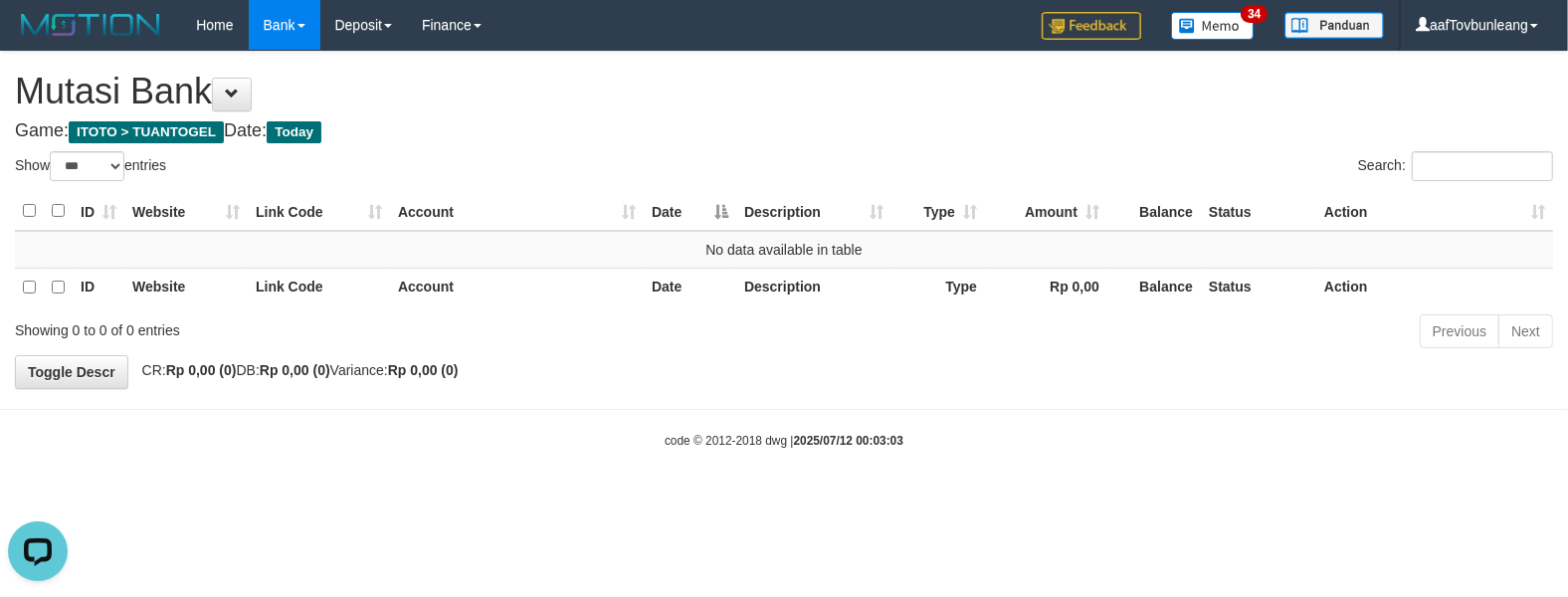 scroll, scrollTop: 0, scrollLeft: 0, axis: both 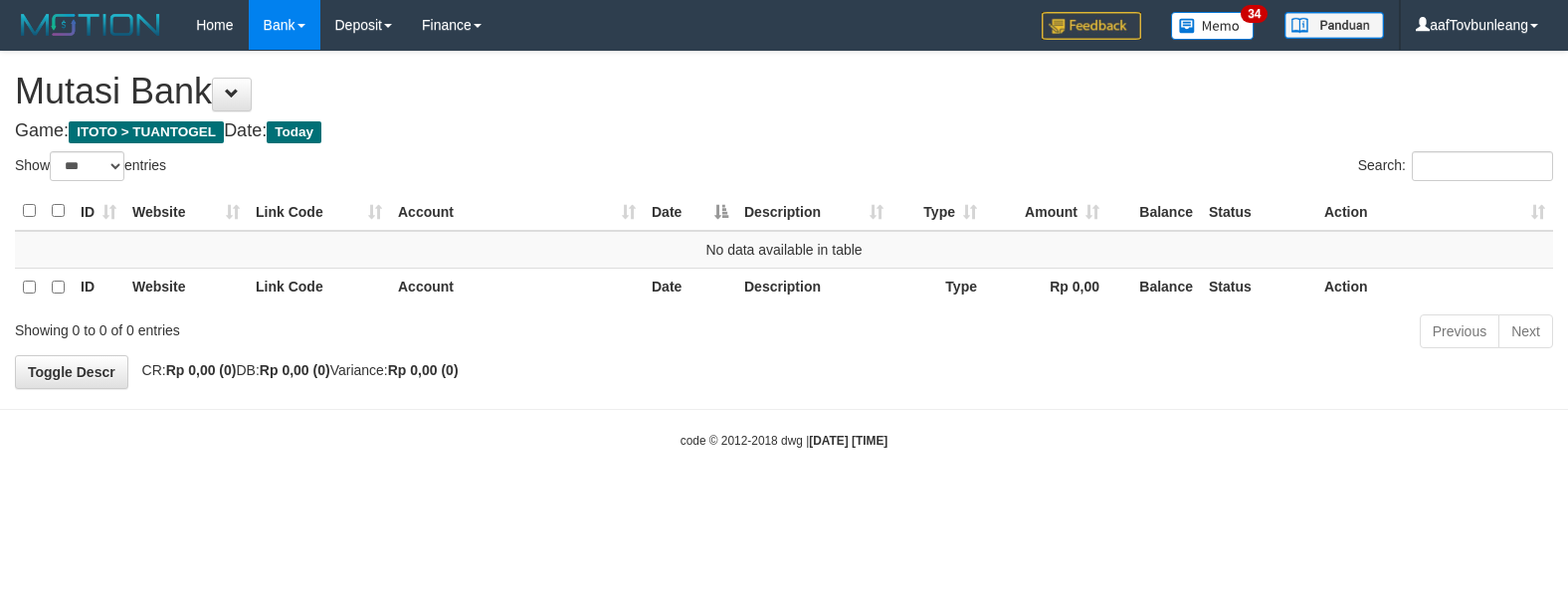 select on "***" 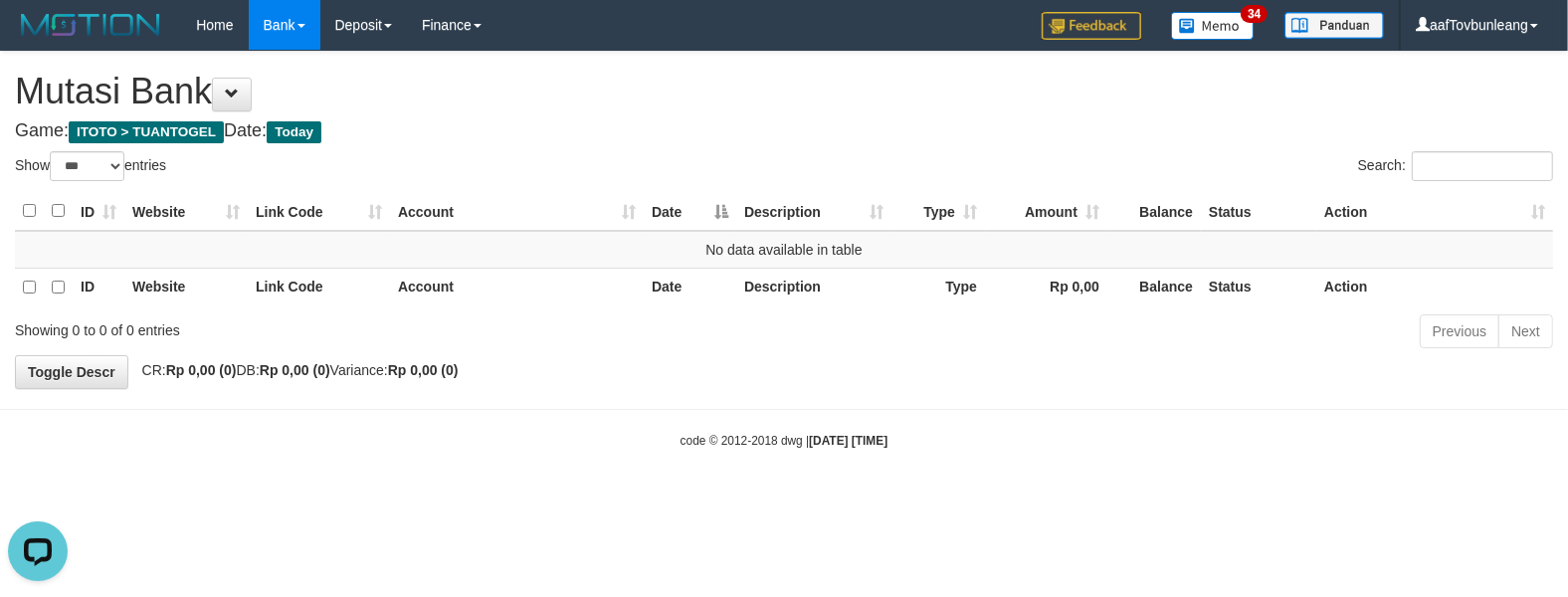 scroll, scrollTop: 0, scrollLeft: 0, axis: both 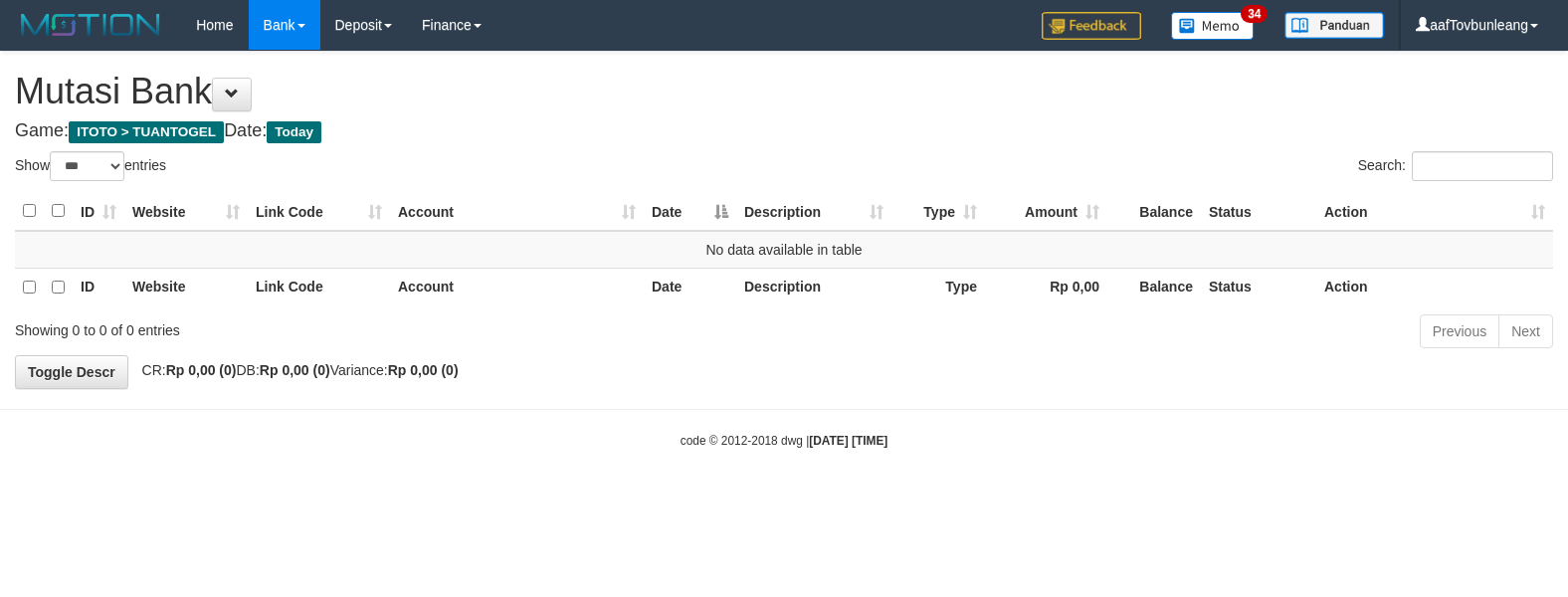 select on "***" 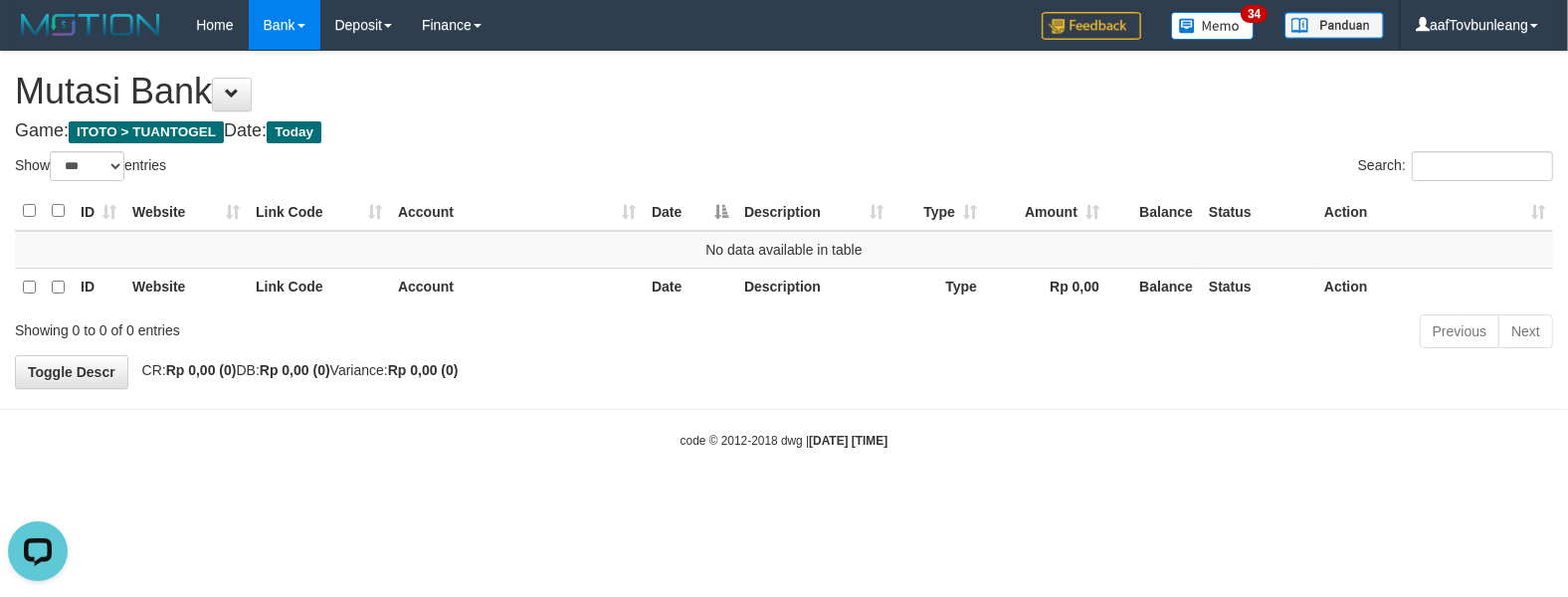 scroll, scrollTop: 0, scrollLeft: 0, axis: both 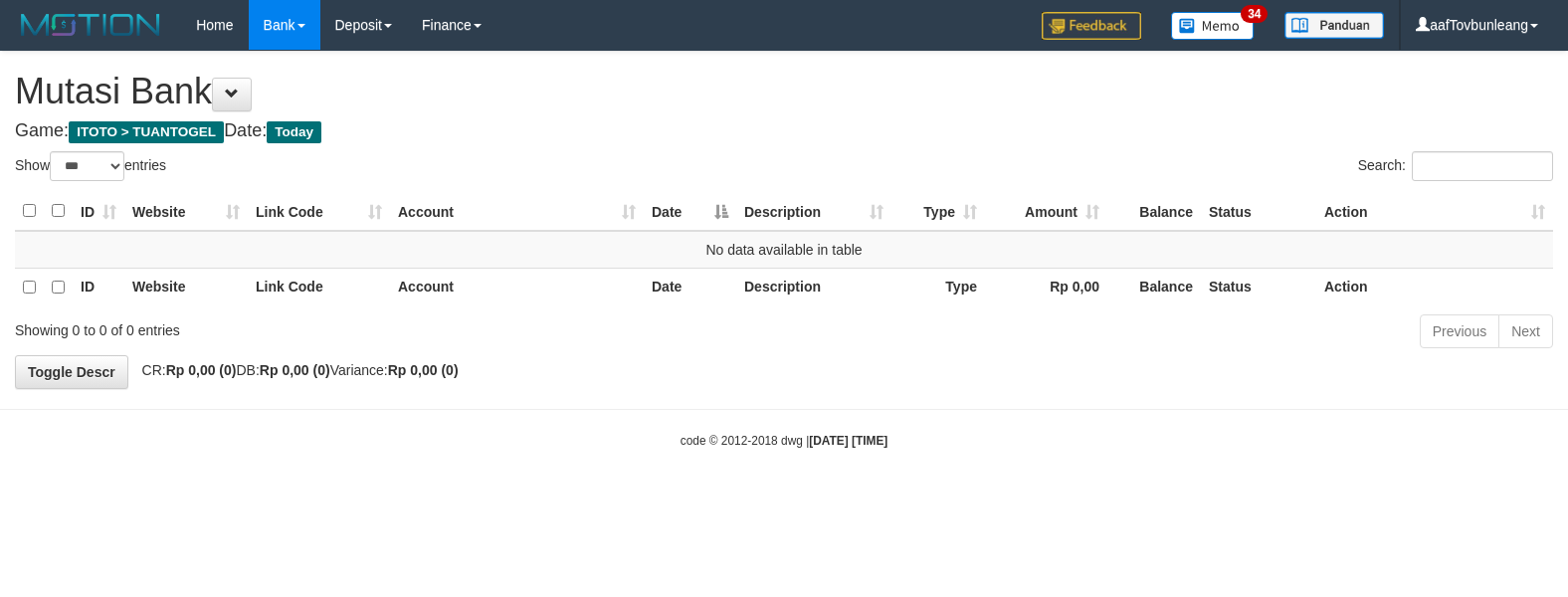 select on "***" 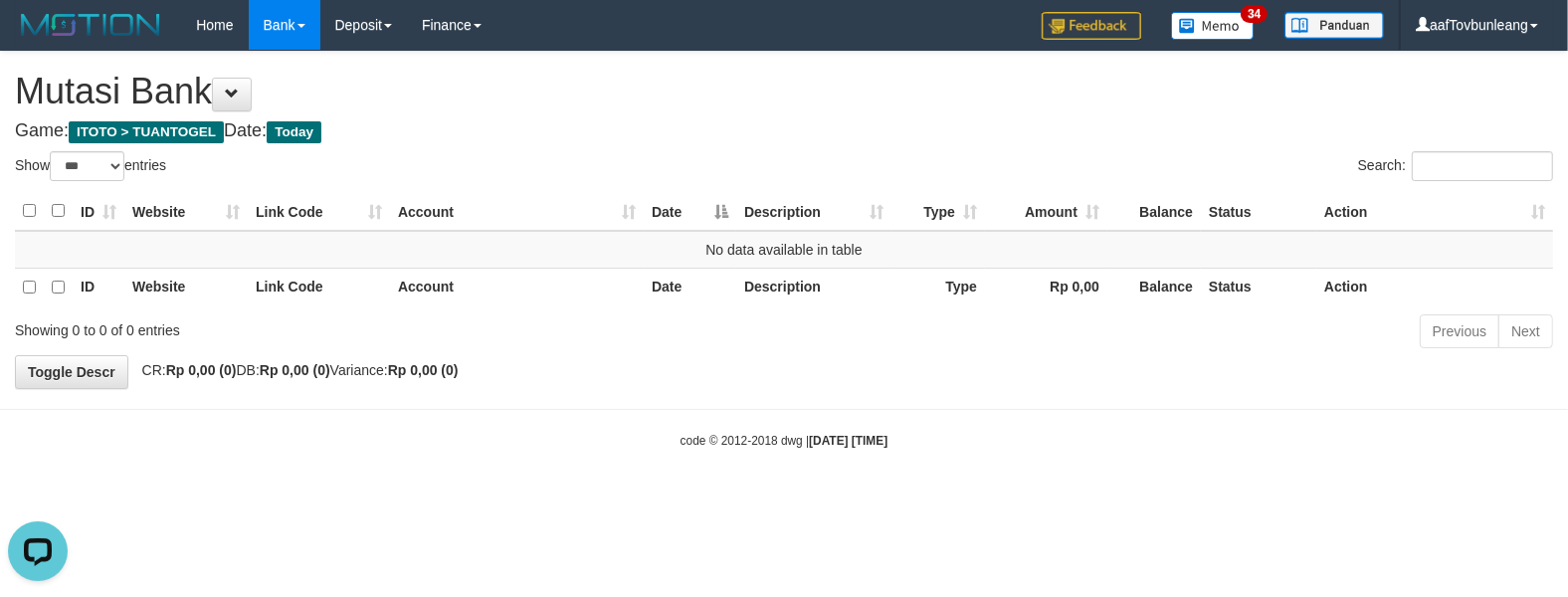 scroll, scrollTop: 0, scrollLeft: 0, axis: both 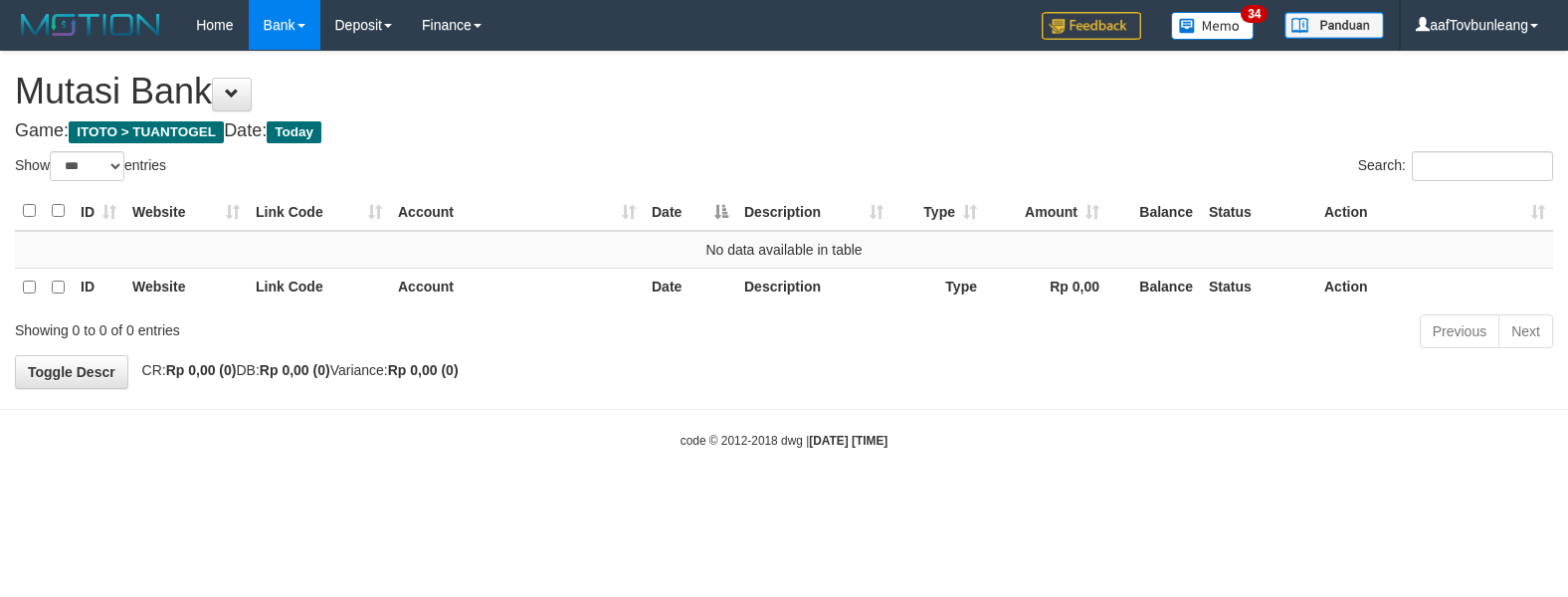 select on "***" 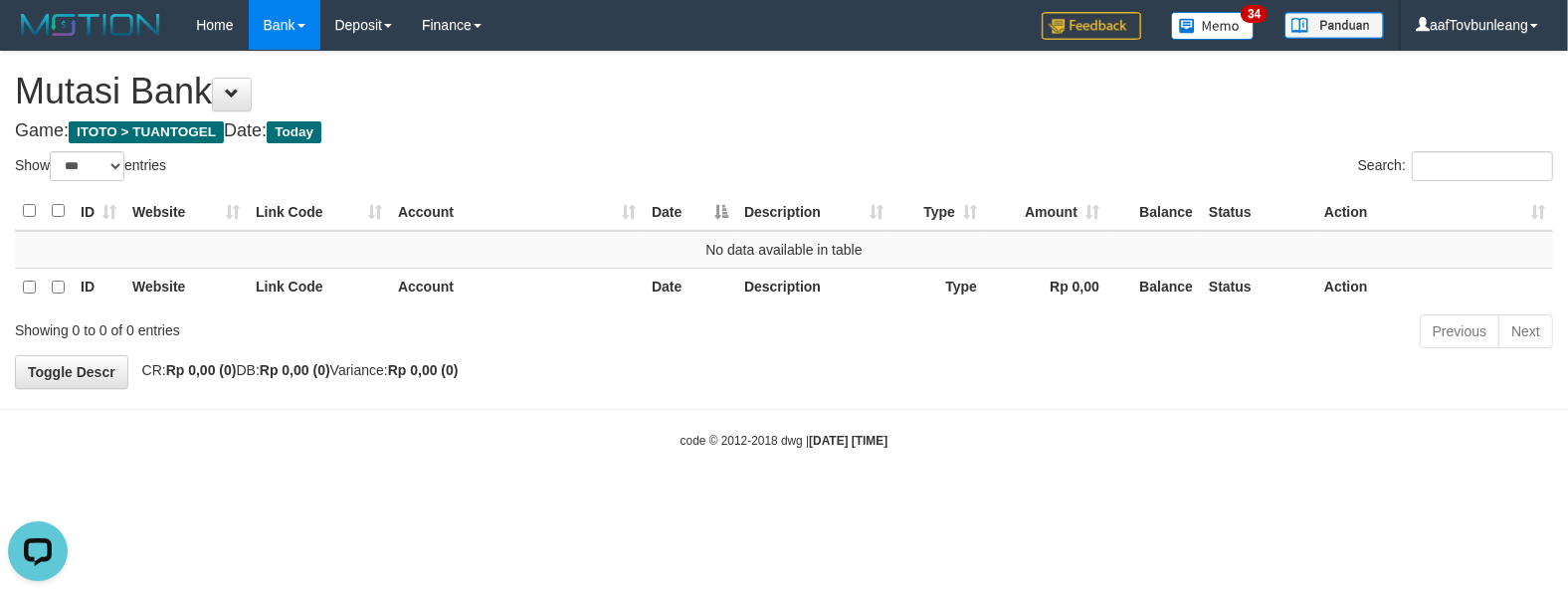 scroll, scrollTop: 0, scrollLeft: 0, axis: both 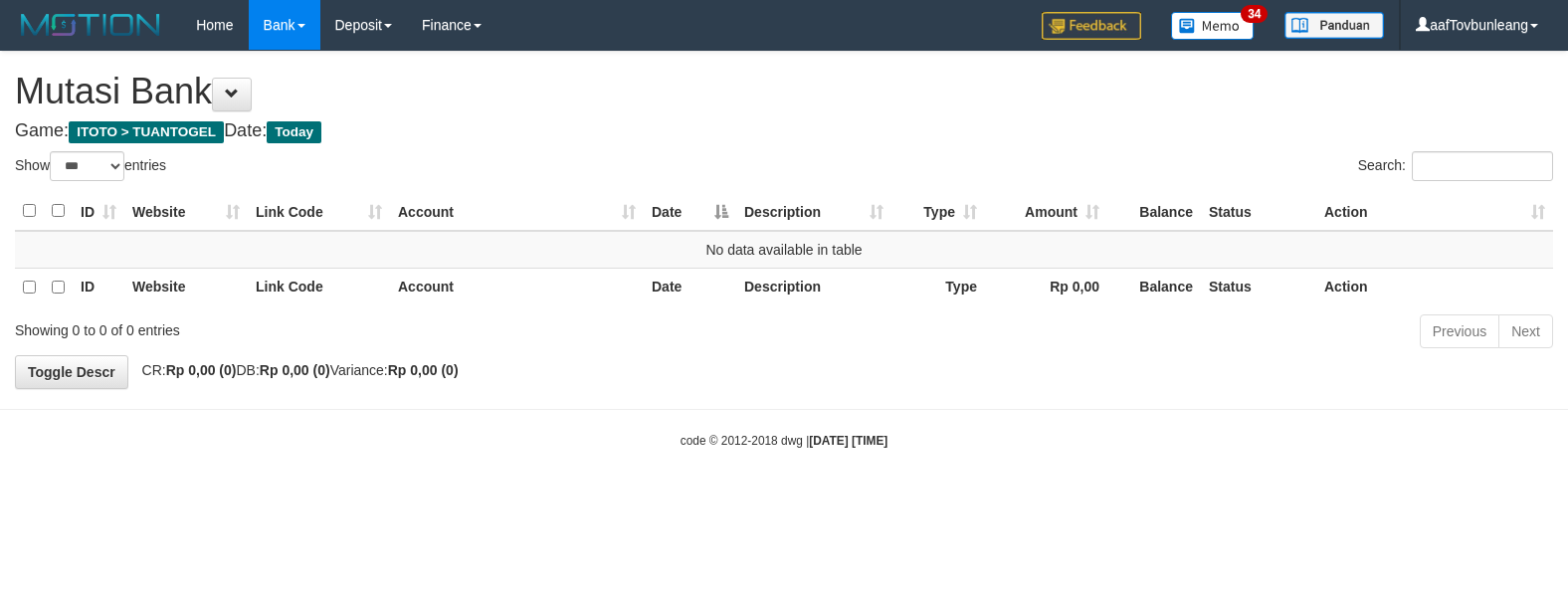 select on "***" 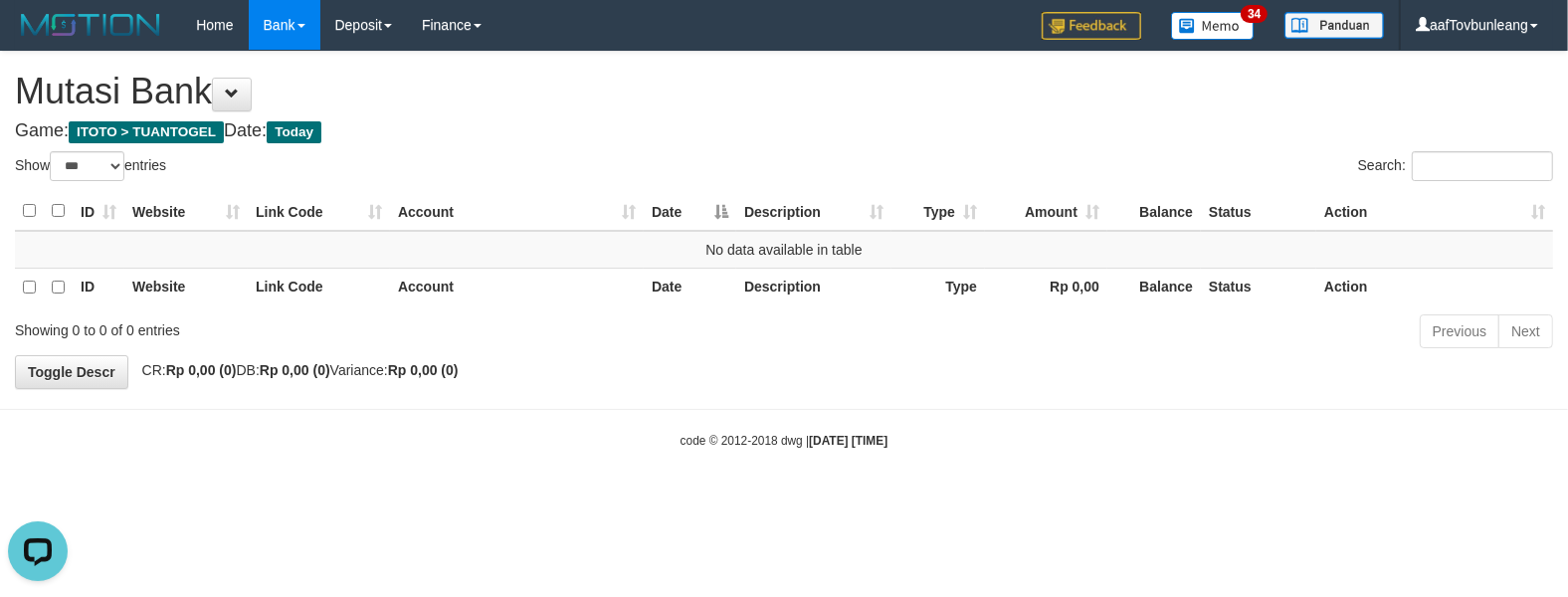 scroll, scrollTop: 0, scrollLeft: 0, axis: both 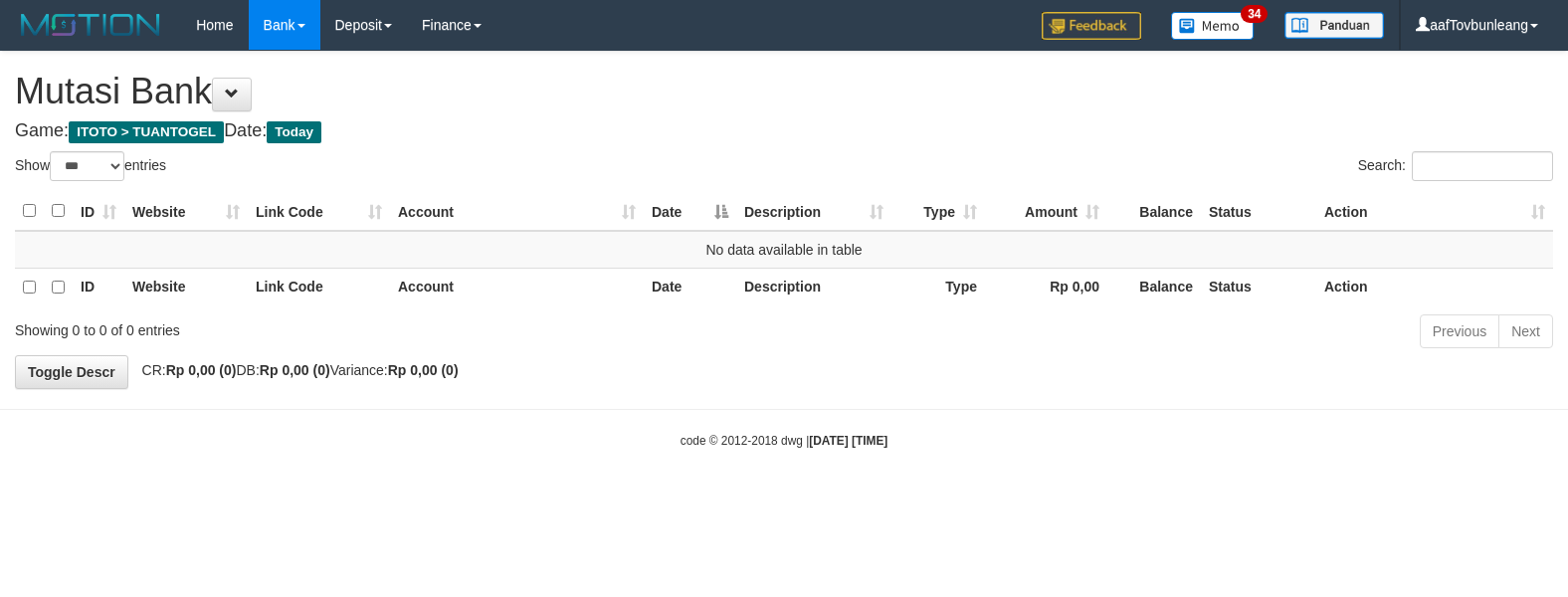 select on "***" 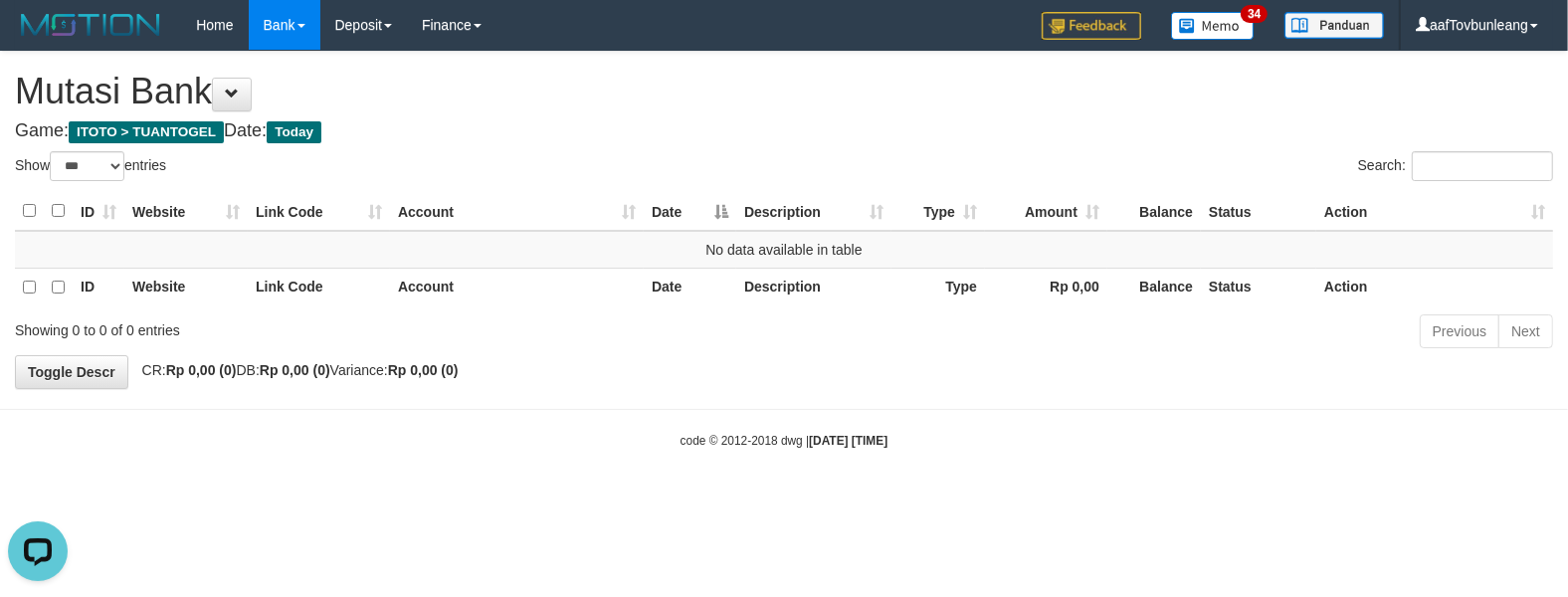 scroll, scrollTop: 0, scrollLeft: 0, axis: both 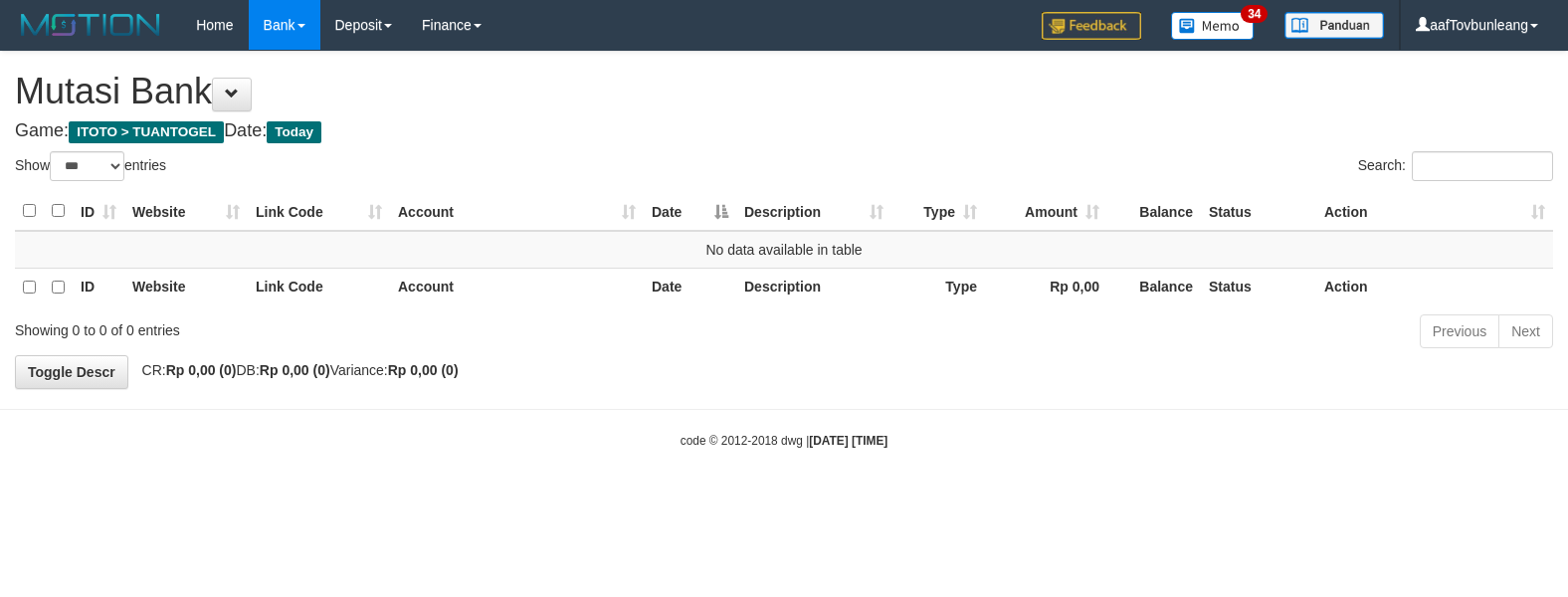 select on "***" 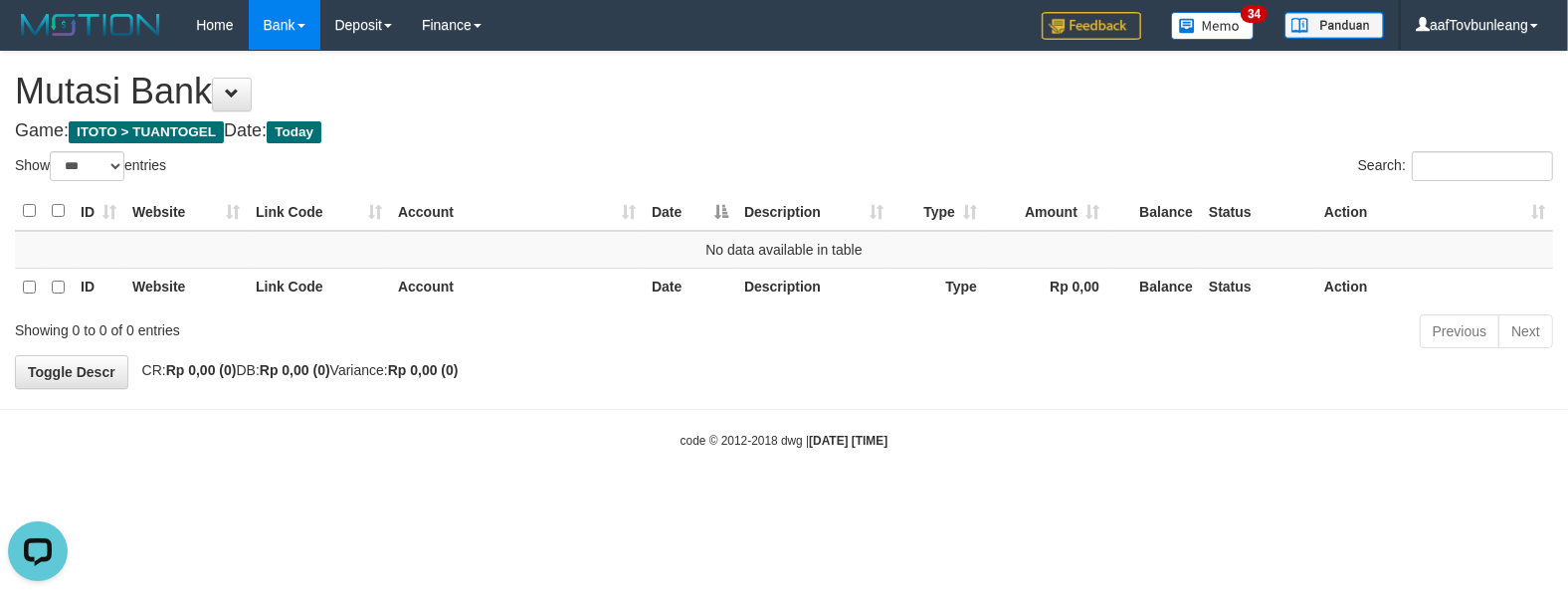 scroll, scrollTop: 0, scrollLeft: 0, axis: both 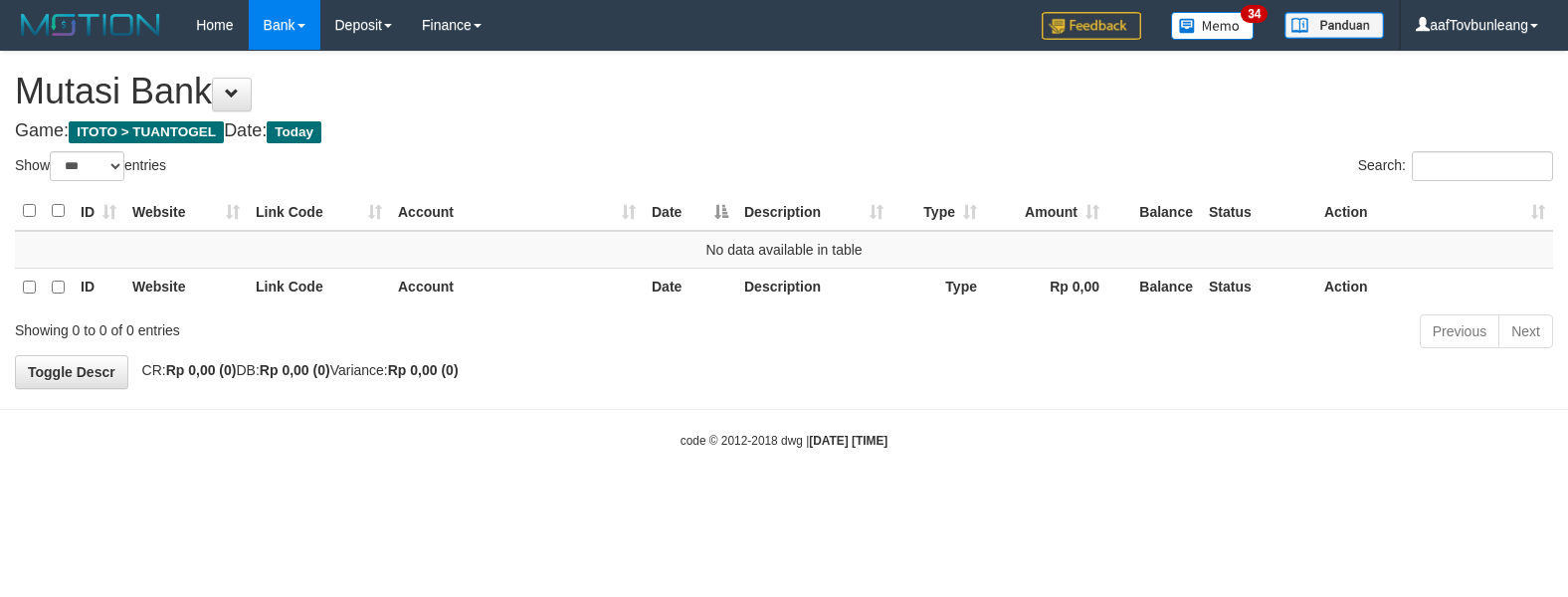 select on "***" 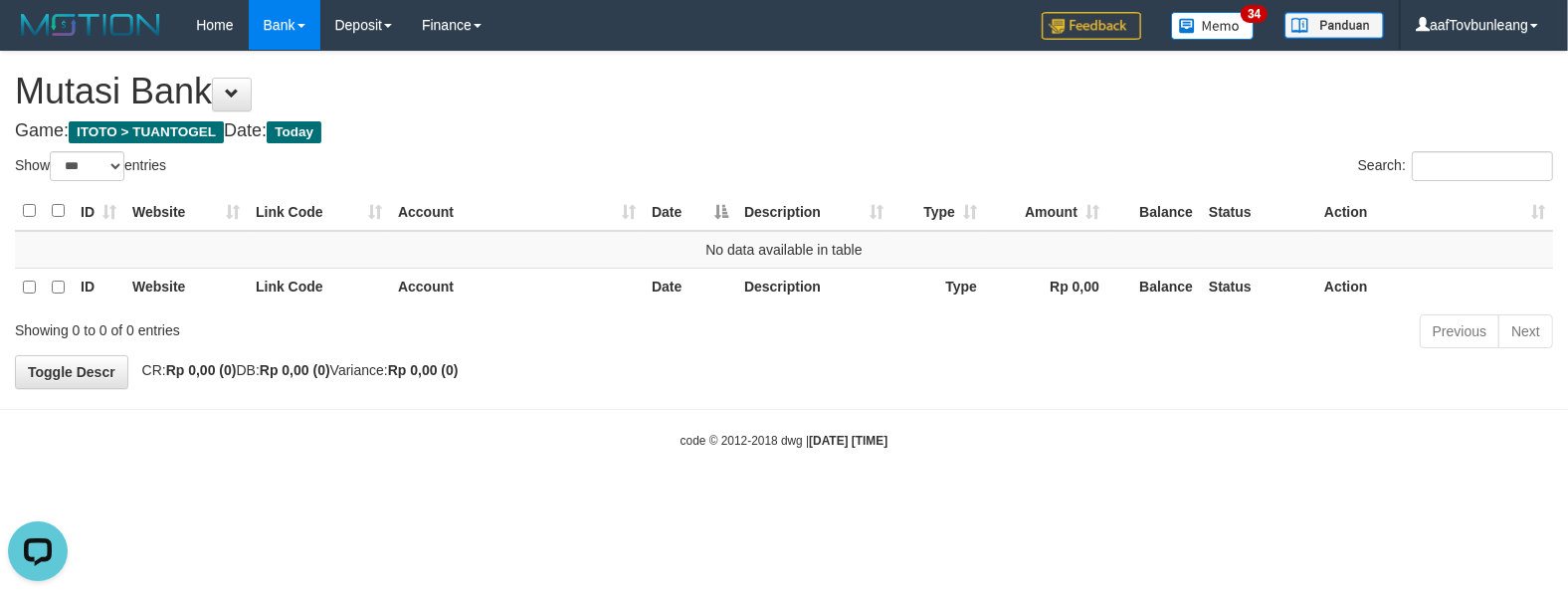 scroll, scrollTop: 0, scrollLeft: 0, axis: both 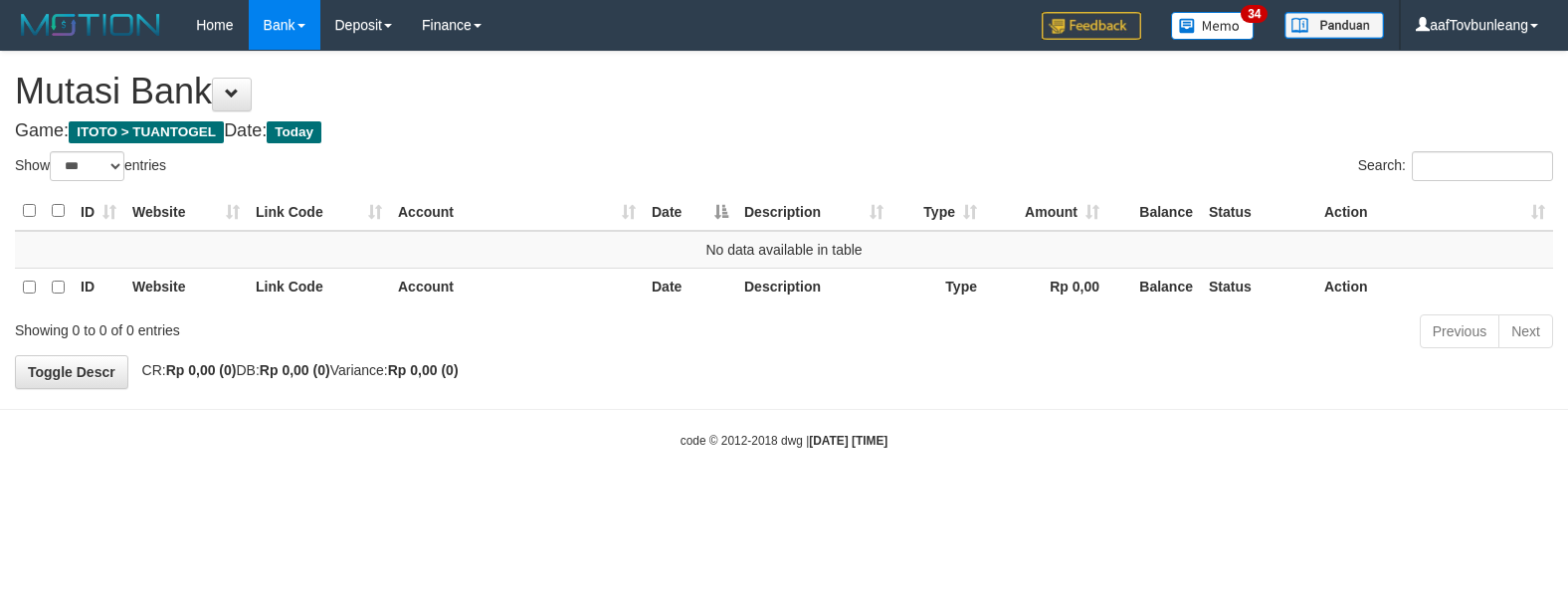 select on "***" 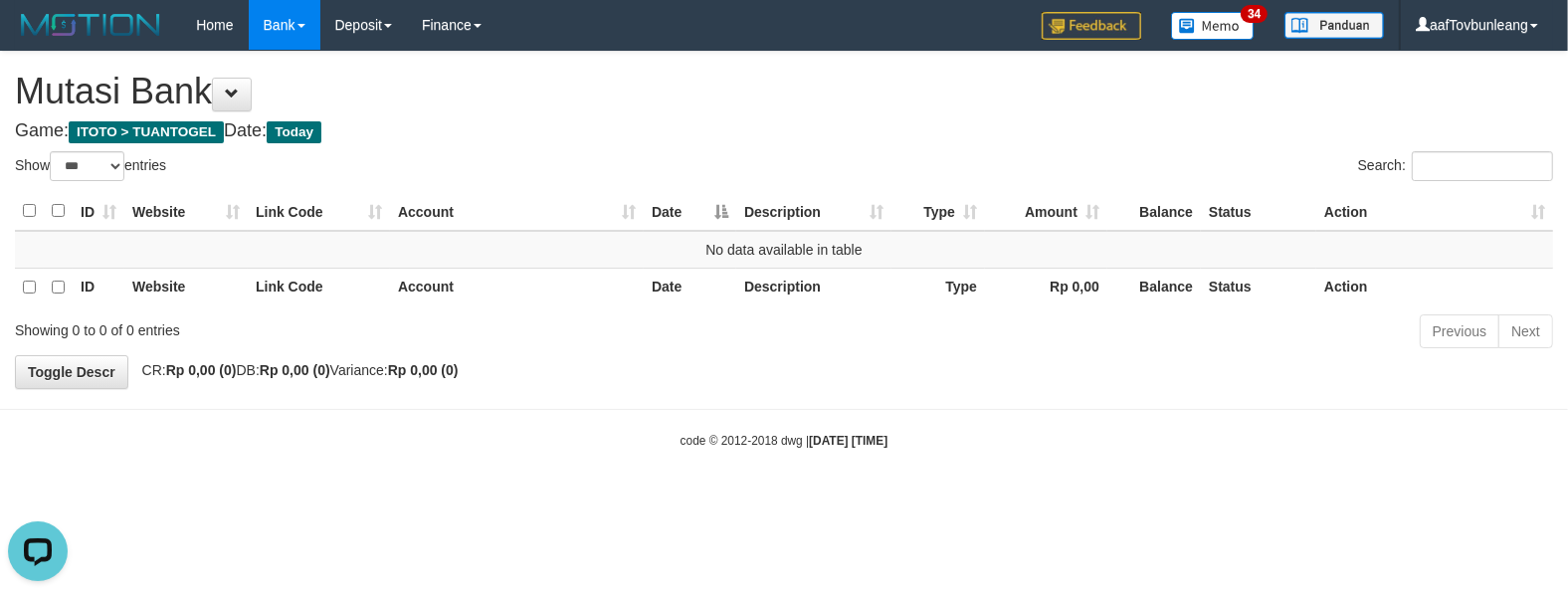scroll, scrollTop: 0, scrollLeft: 0, axis: both 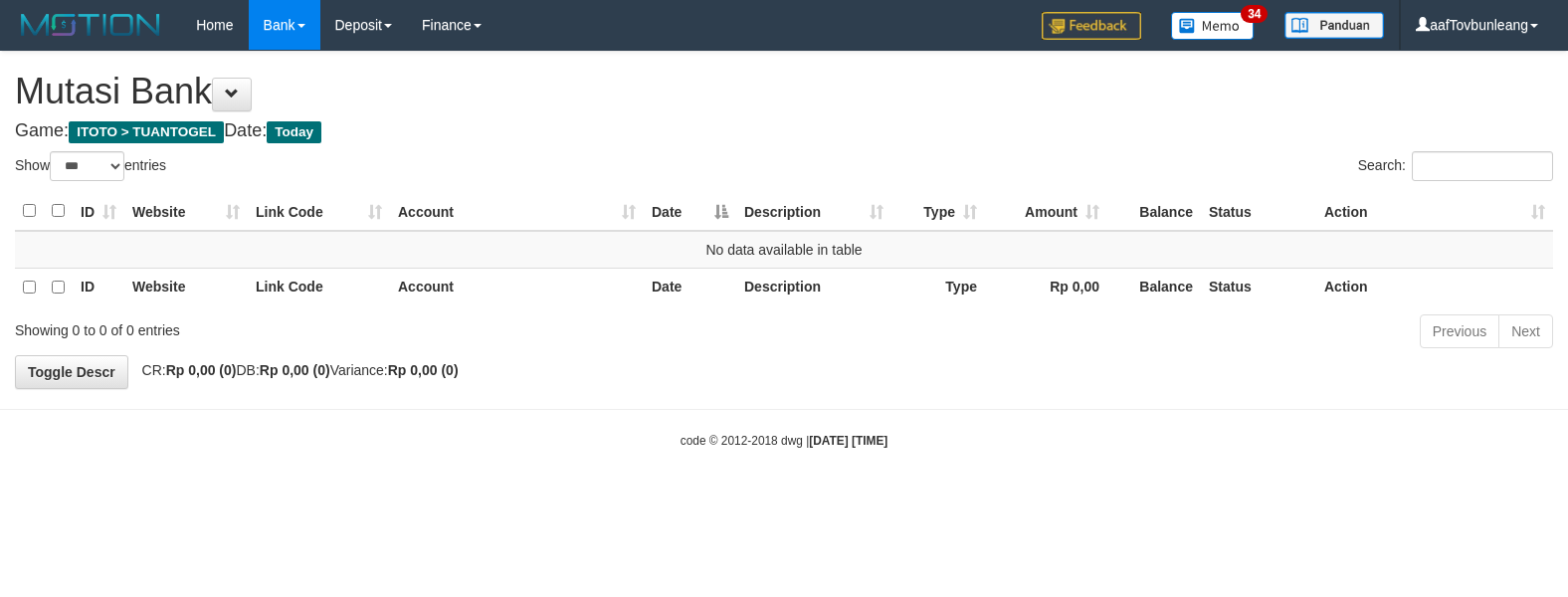 select on "***" 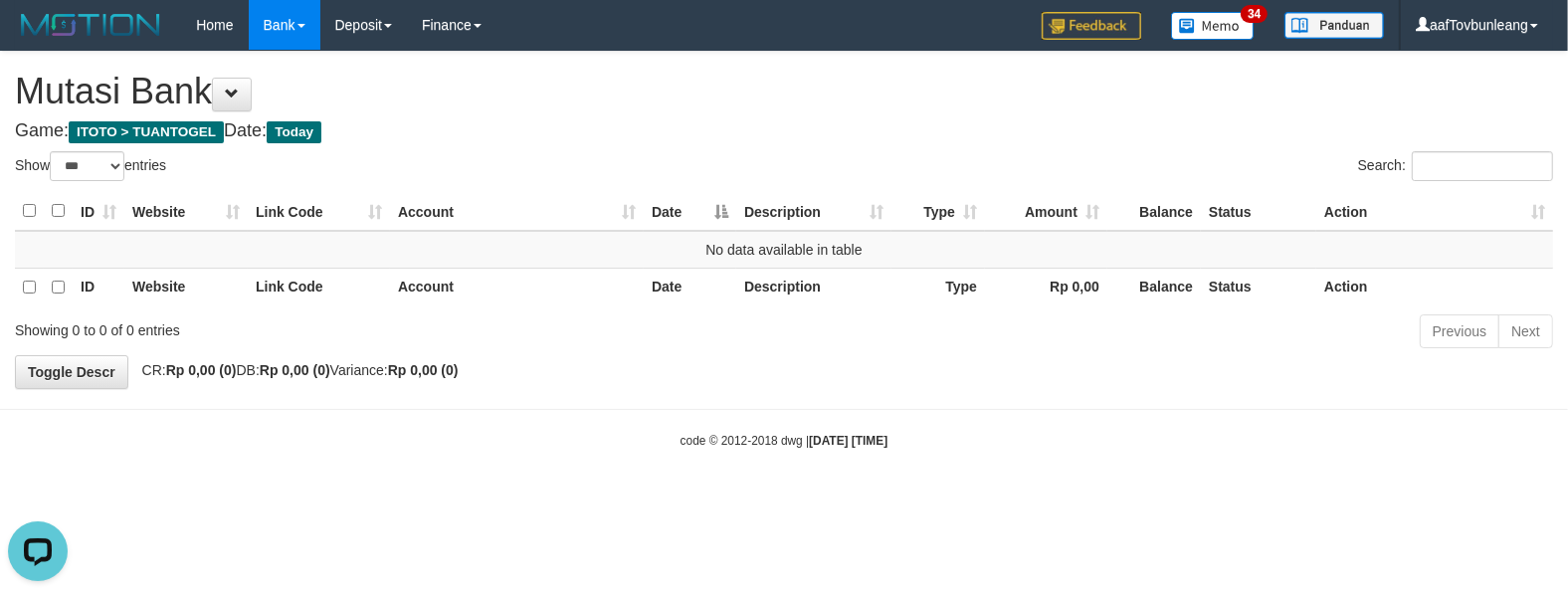 scroll, scrollTop: 0, scrollLeft: 0, axis: both 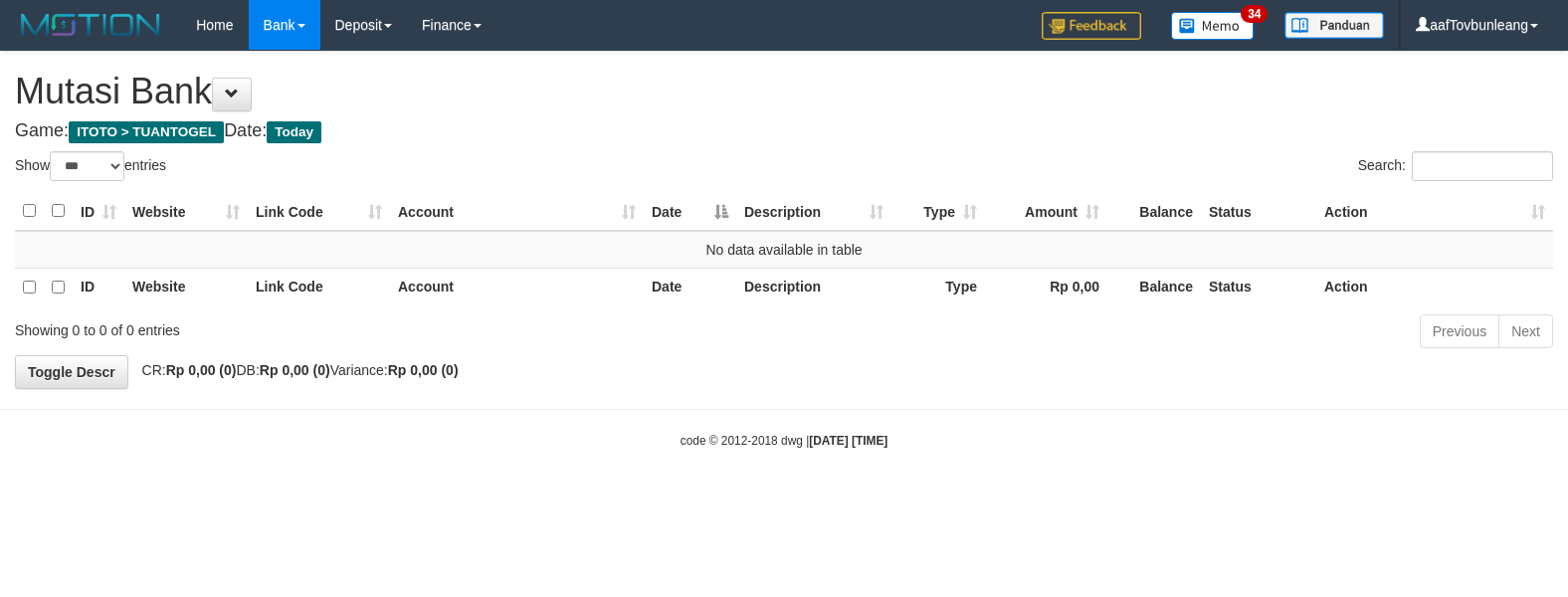 select on "***" 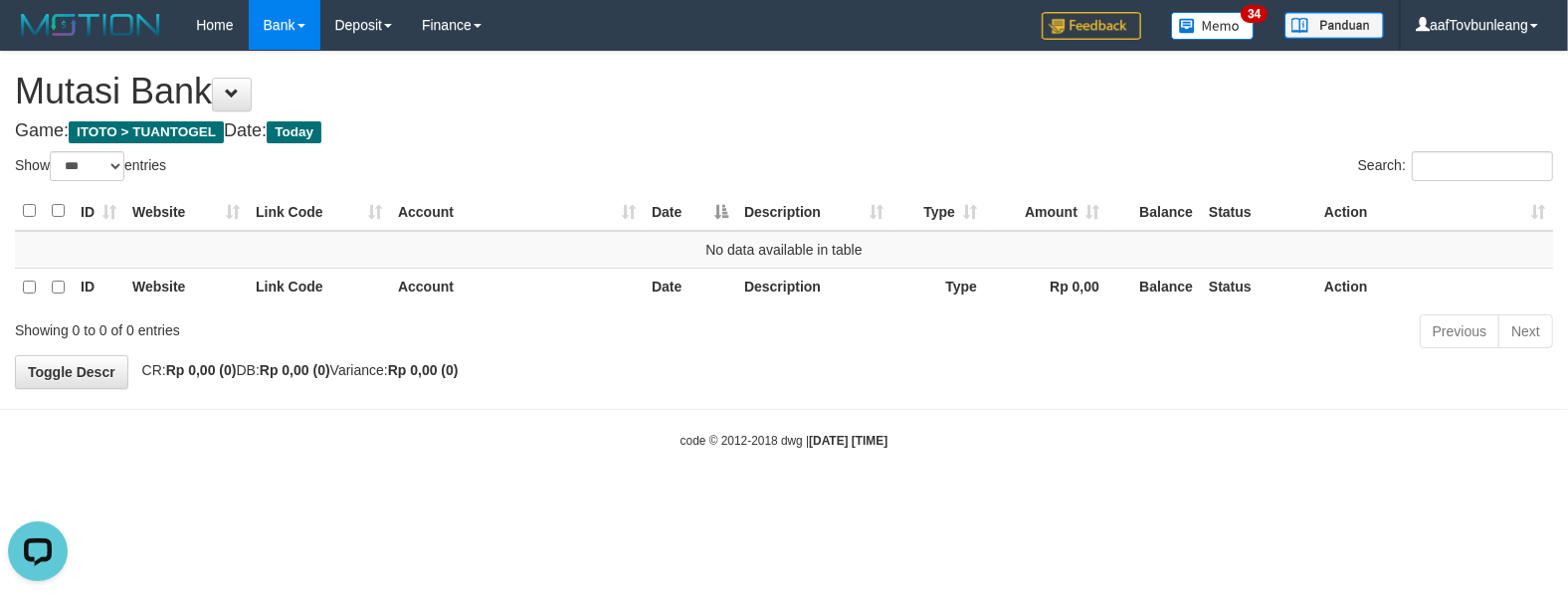 scroll, scrollTop: 0, scrollLeft: 0, axis: both 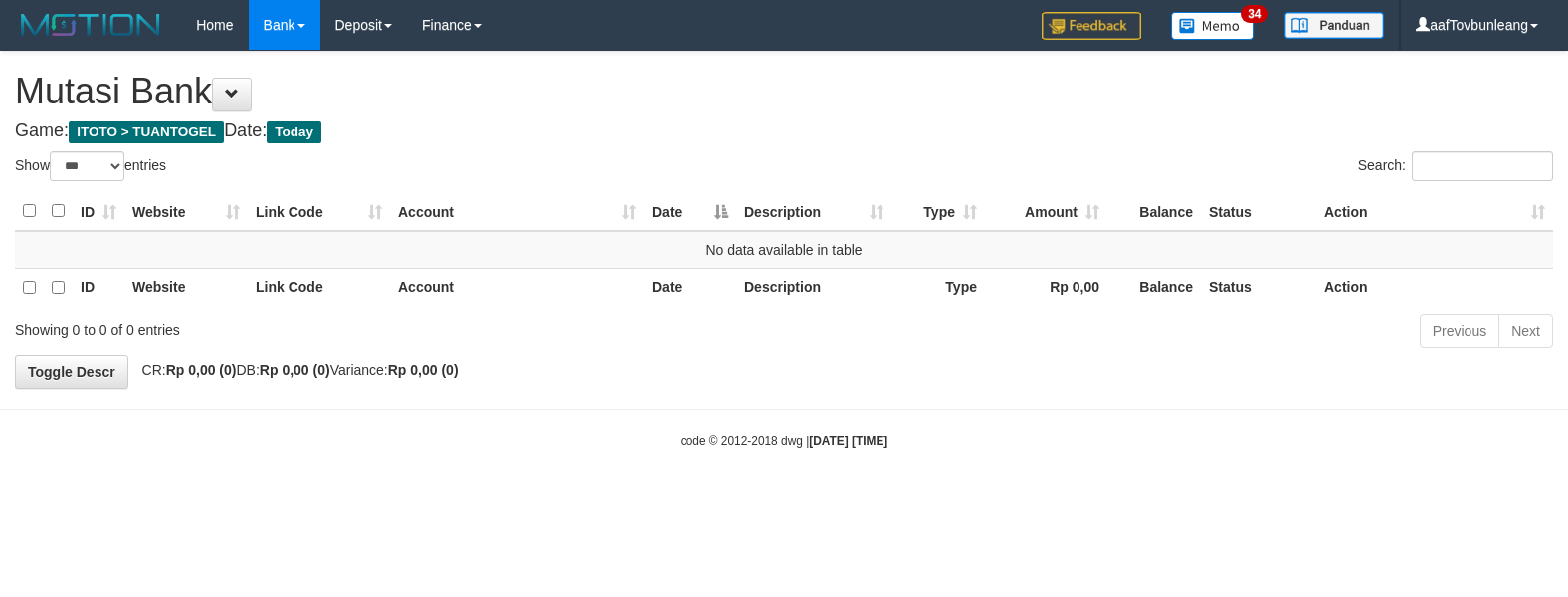 select on "***" 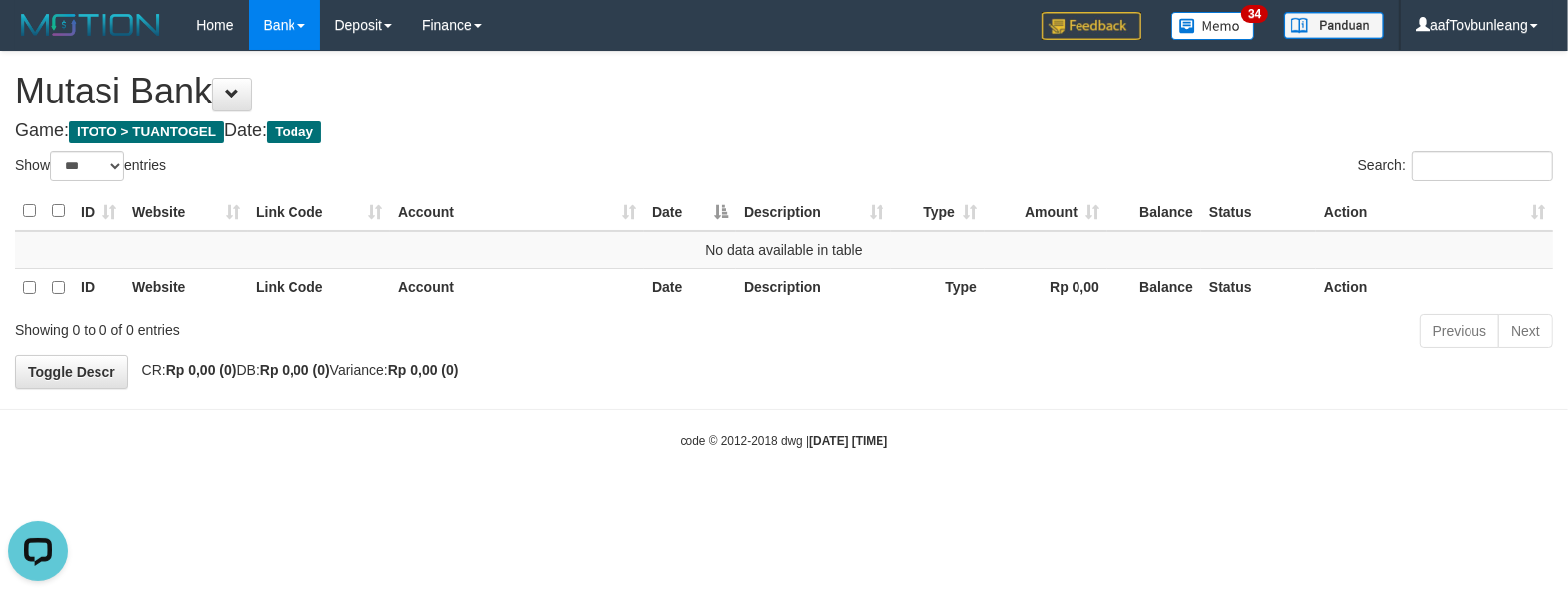 scroll, scrollTop: 0, scrollLeft: 0, axis: both 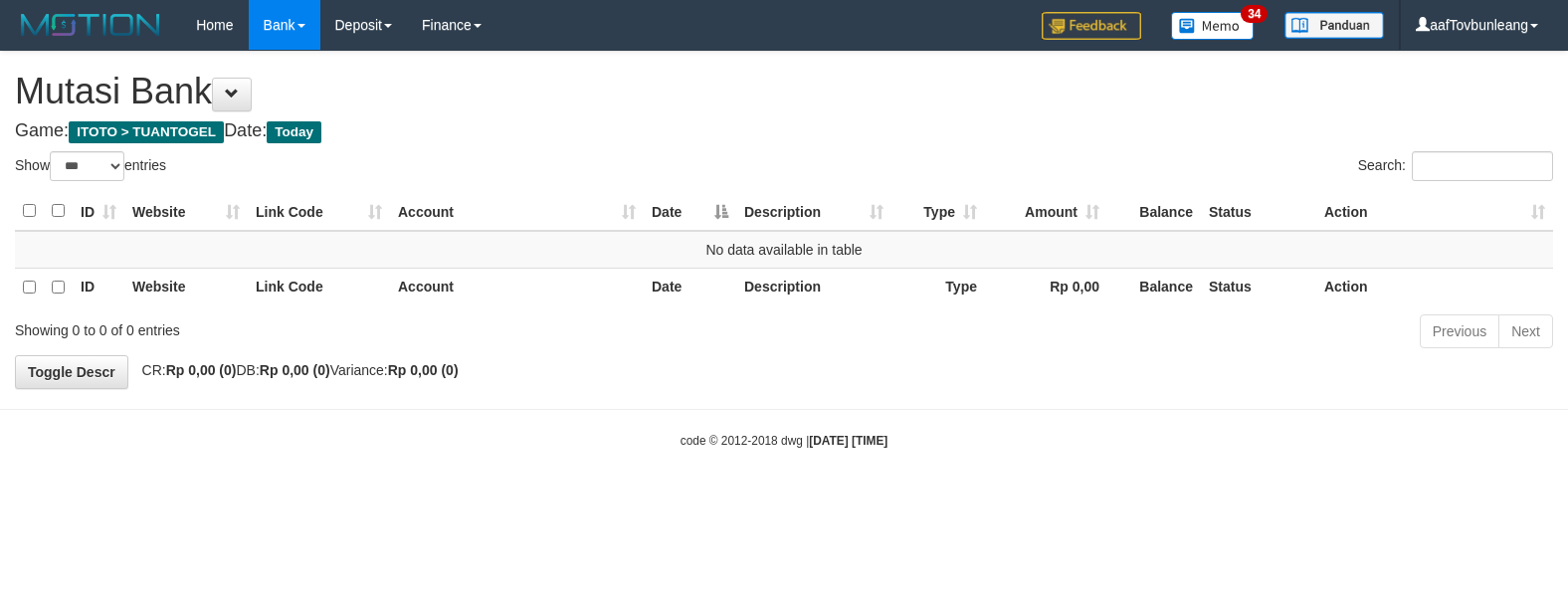 select on "***" 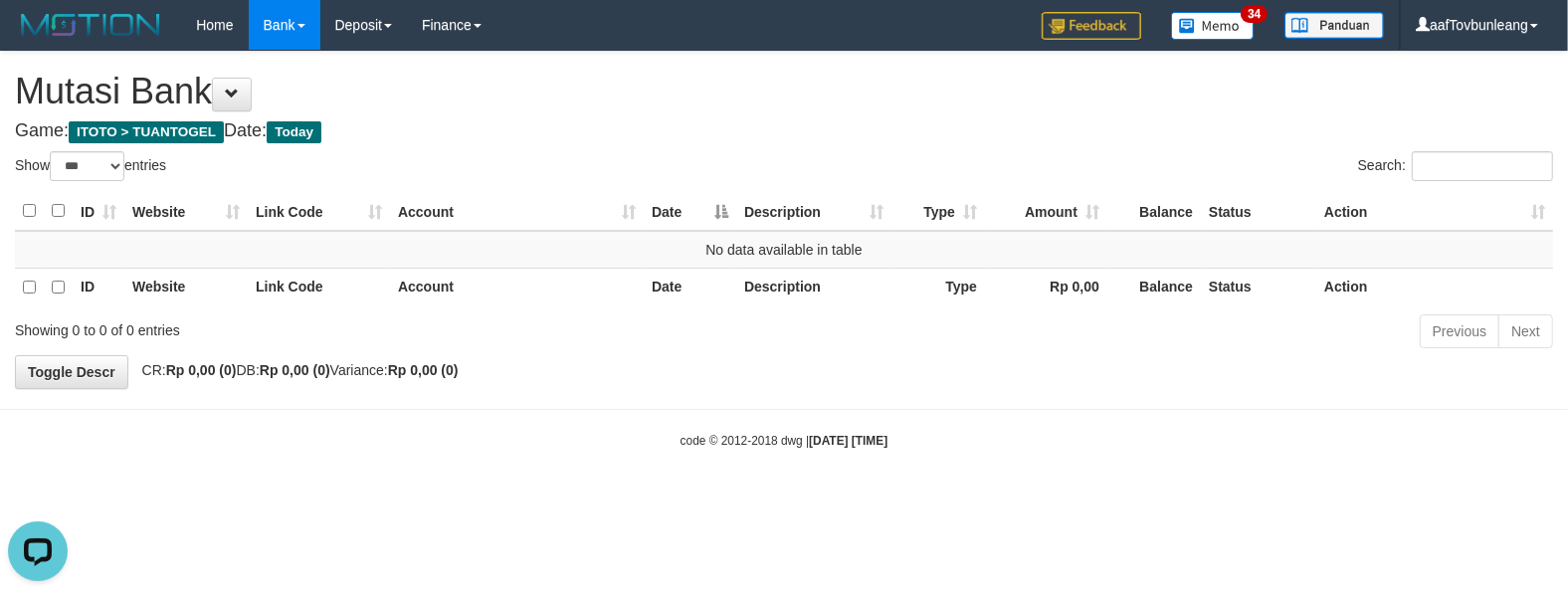 scroll, scrollTop: 0, scrollLeft: 0, axis: both 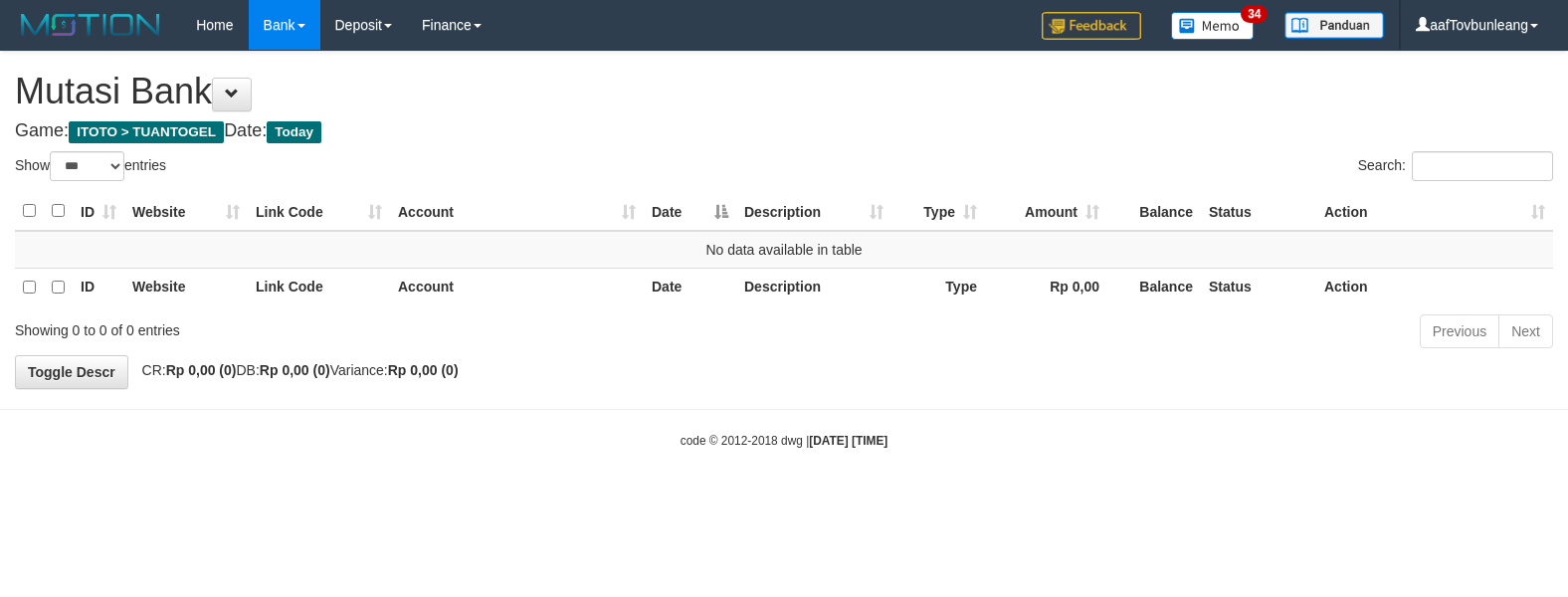 select on "***" 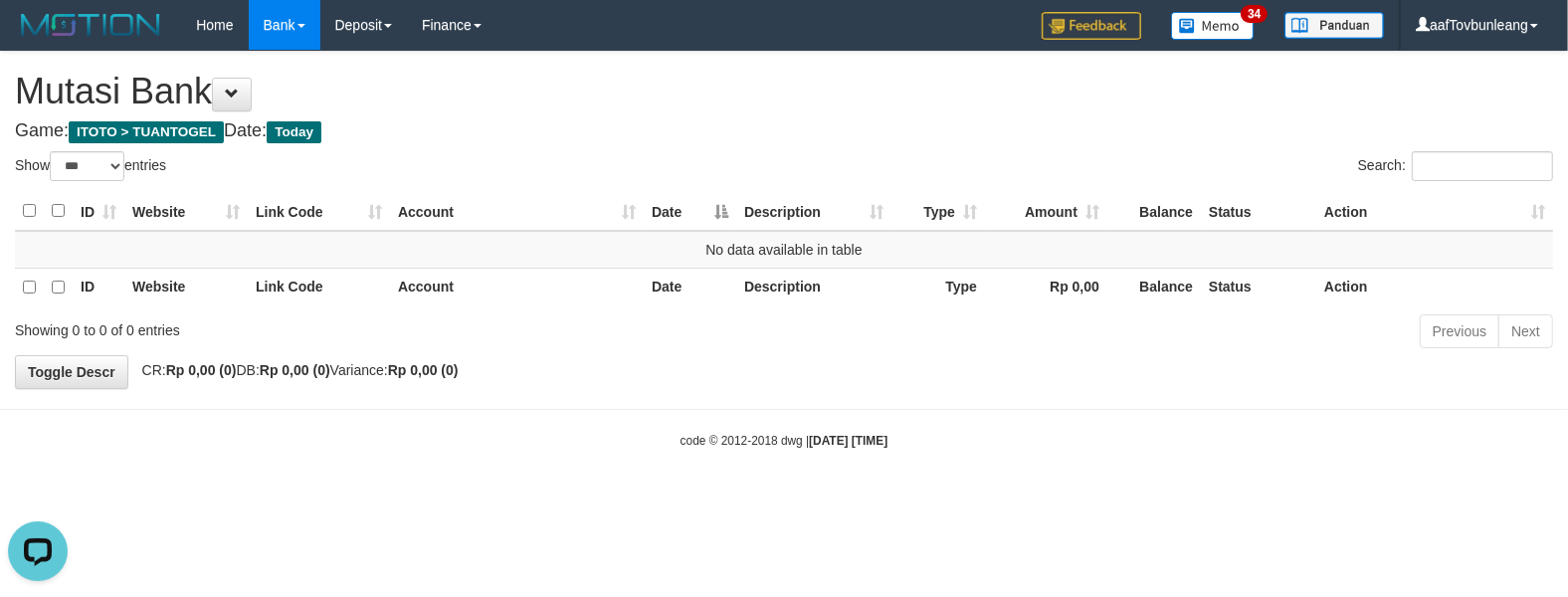scroll, scrollTop: 0, scrollLeft: 0, axis: both 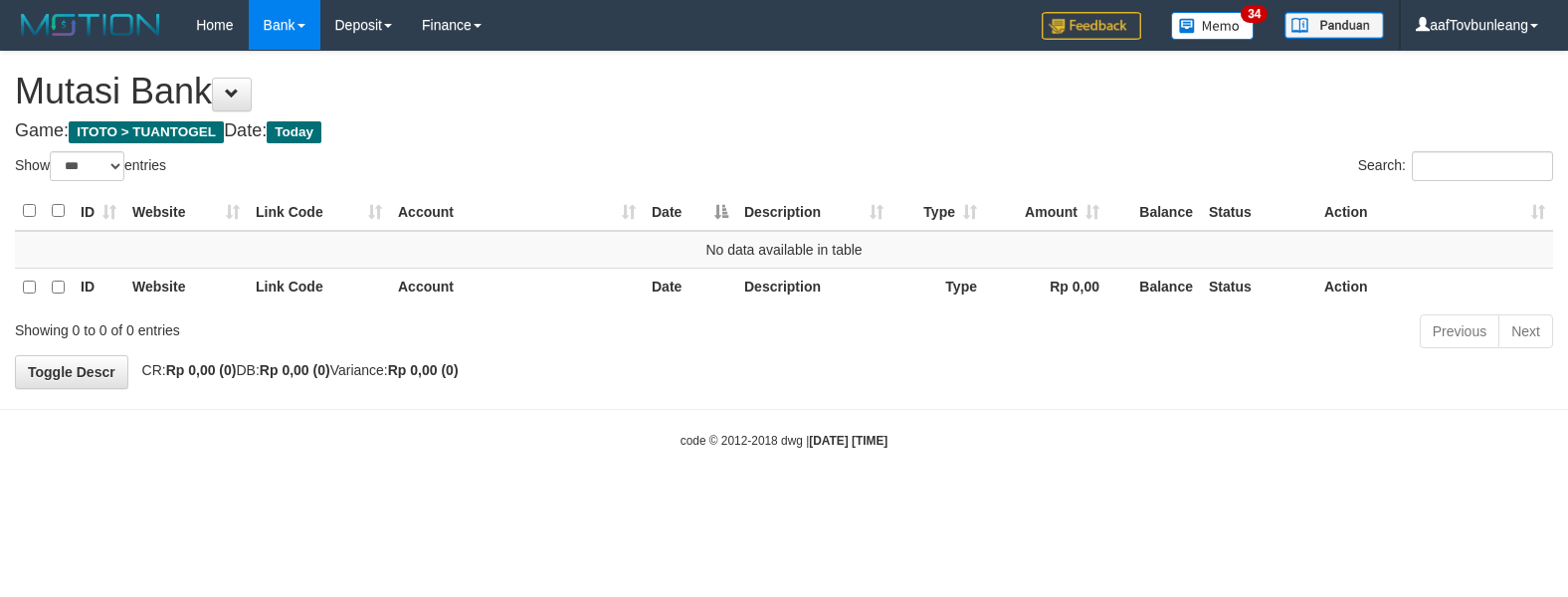 select on "***" 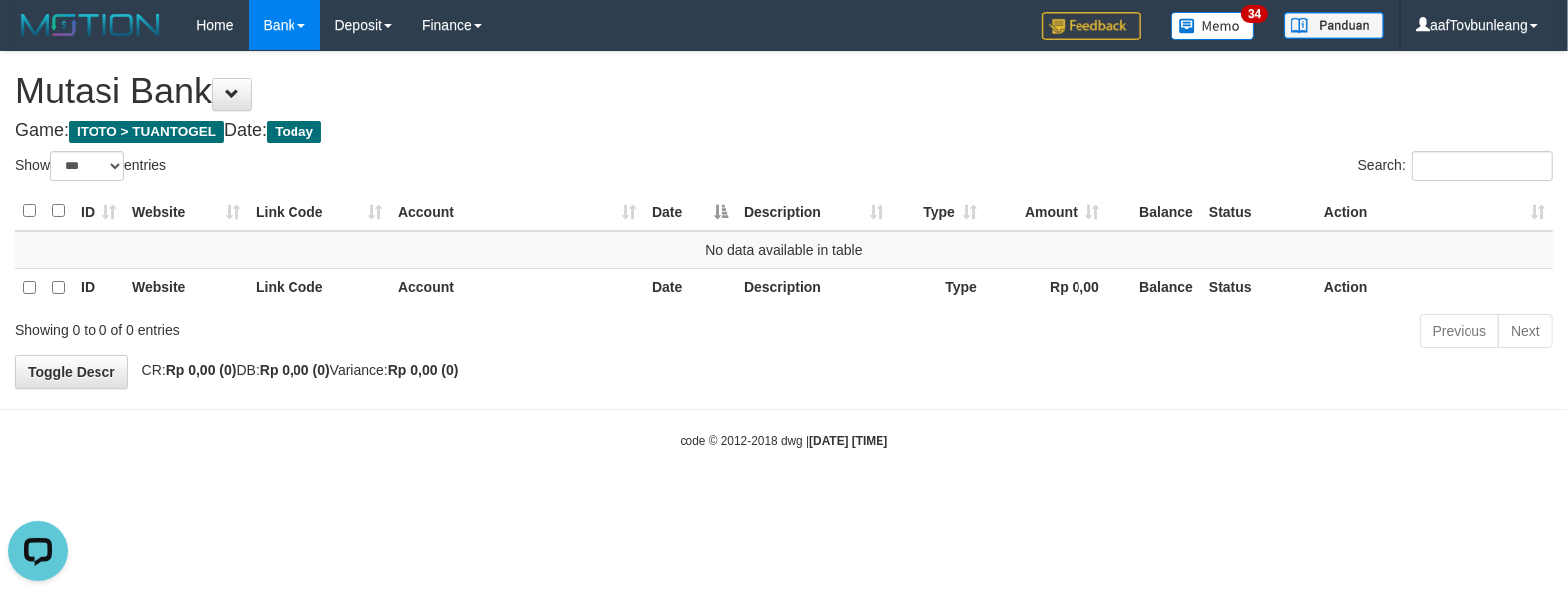scroll, scrollTop: 0, scrollLeft: 0, axis: both 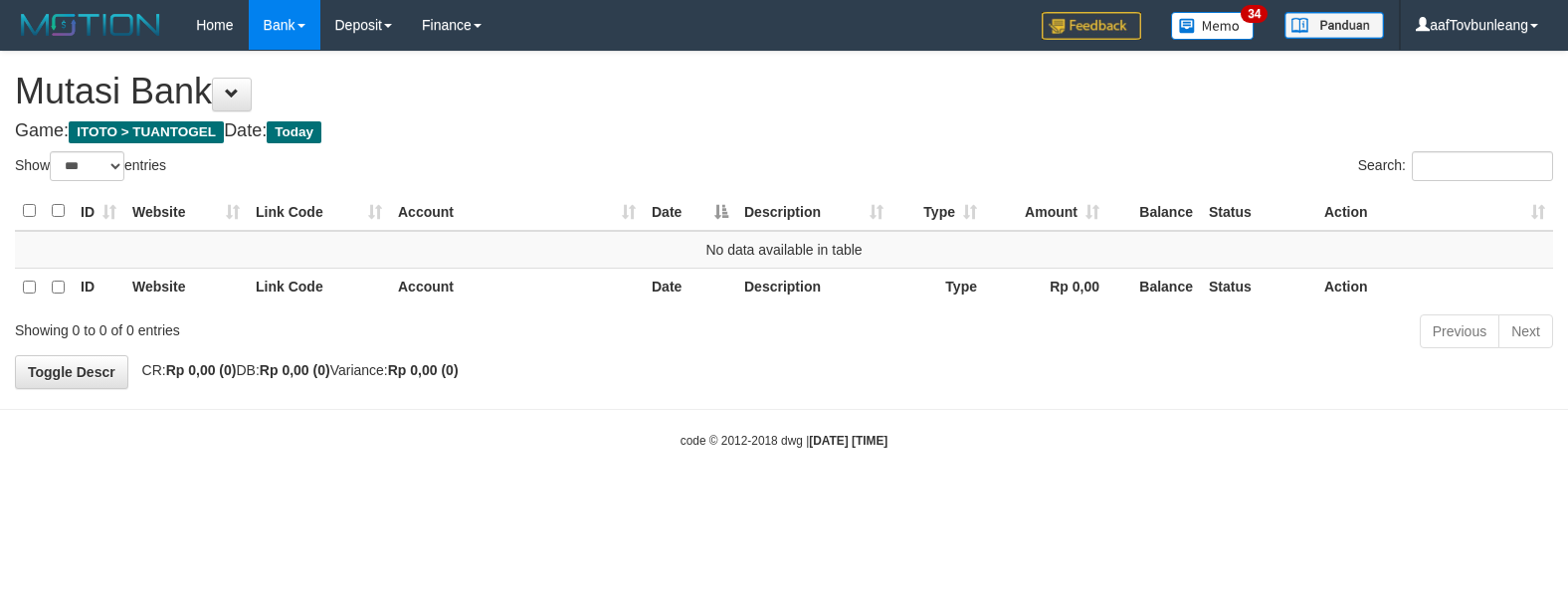 select on "***" 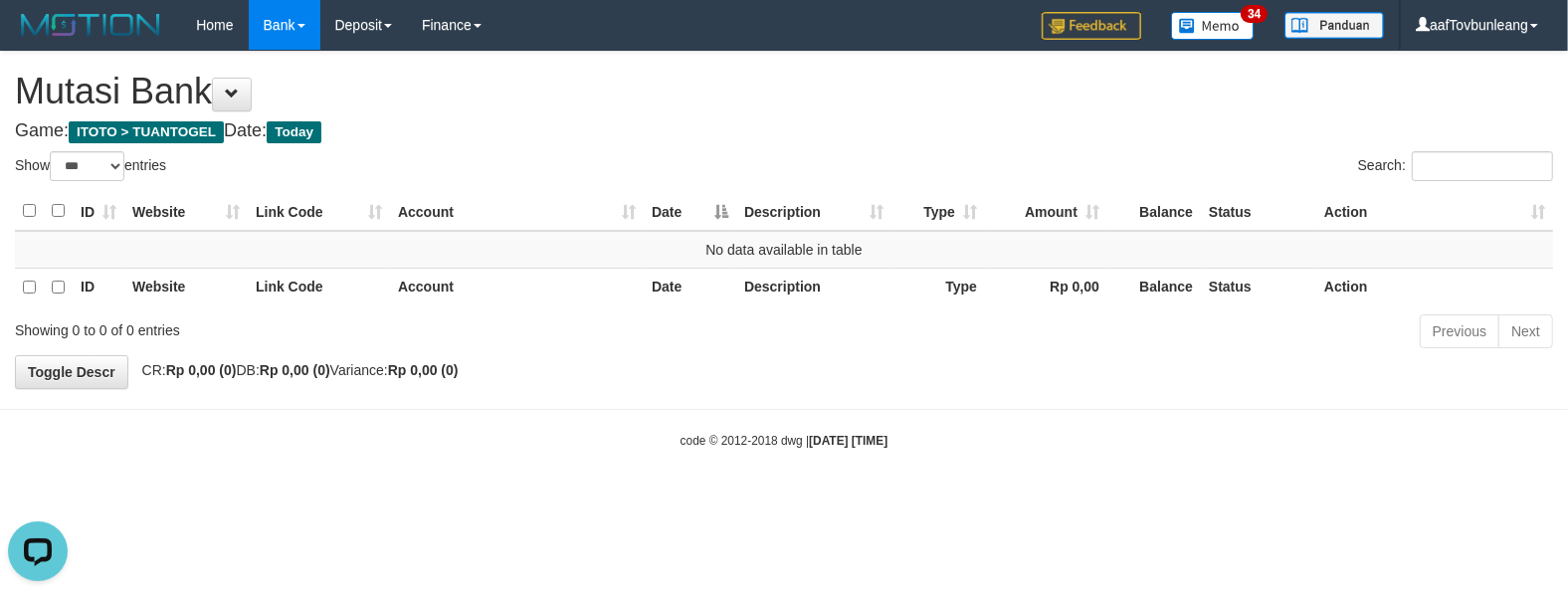 scroll, scrollTop: 0, scrollLeft: 0, axis: both 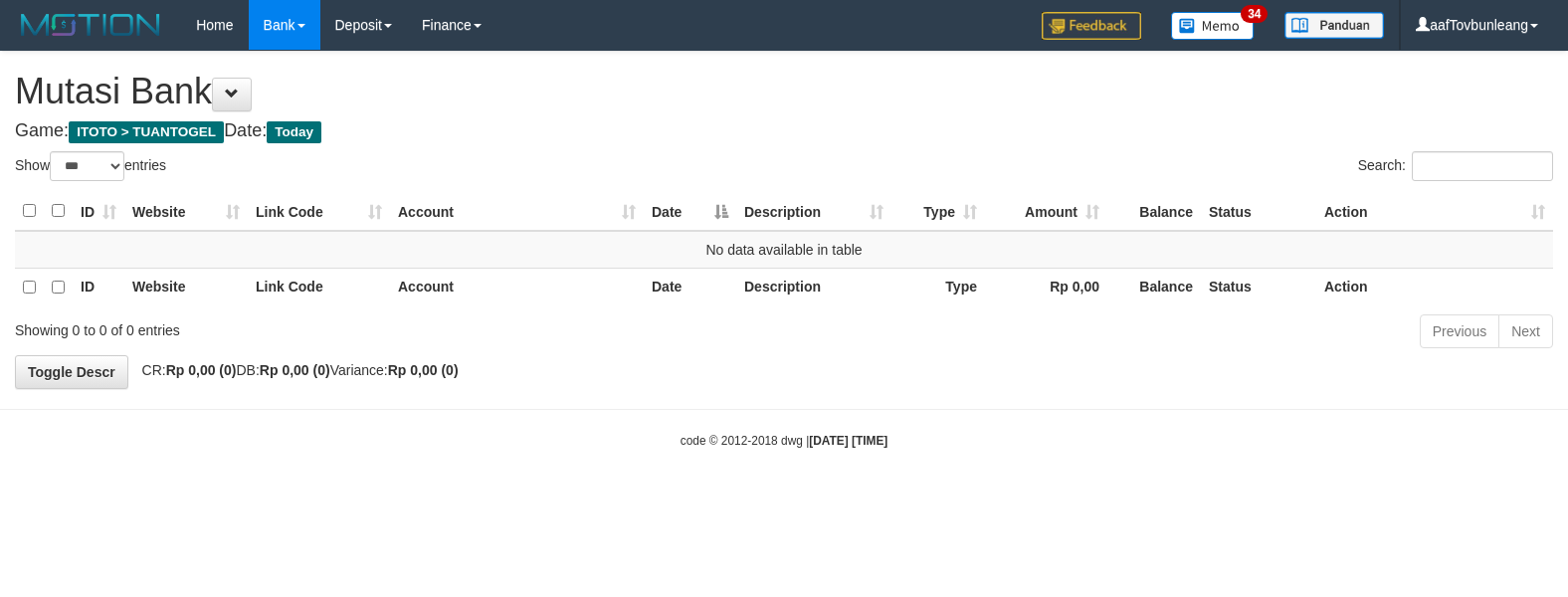 select on "***" 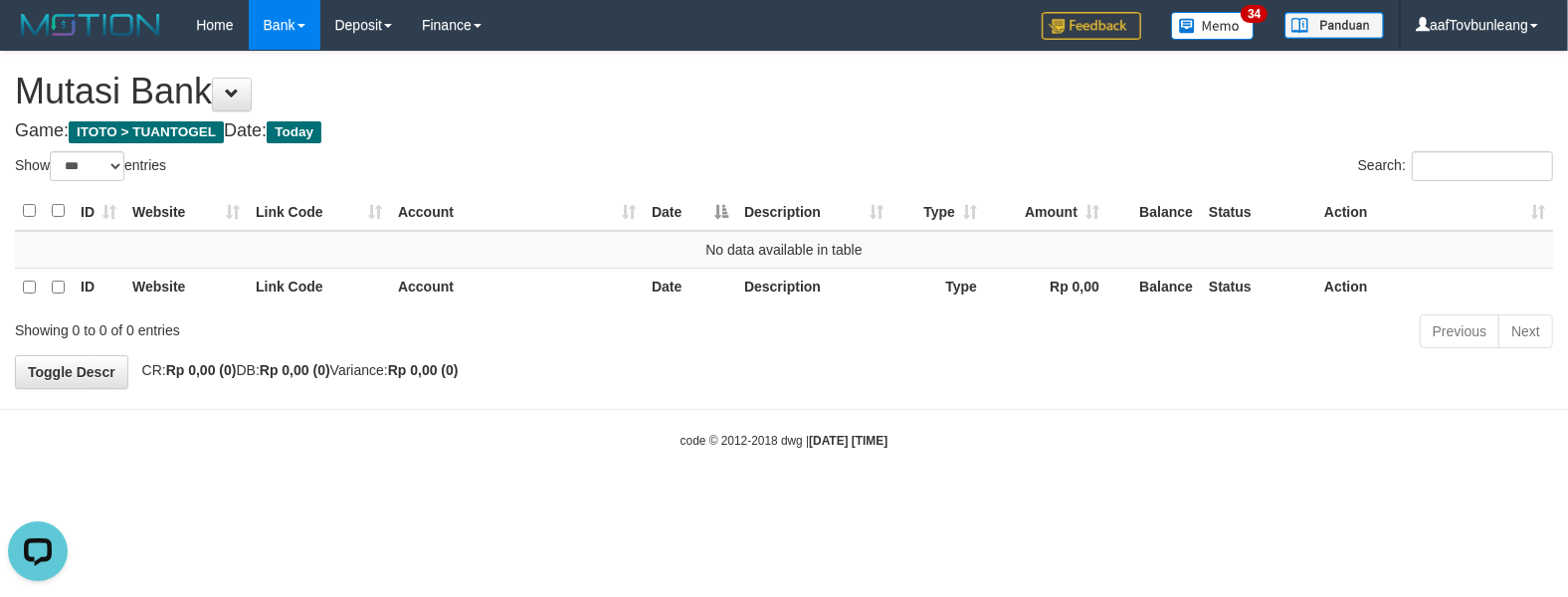 scroll, scrollTop: 0, scrollLeft: 0, axis: both 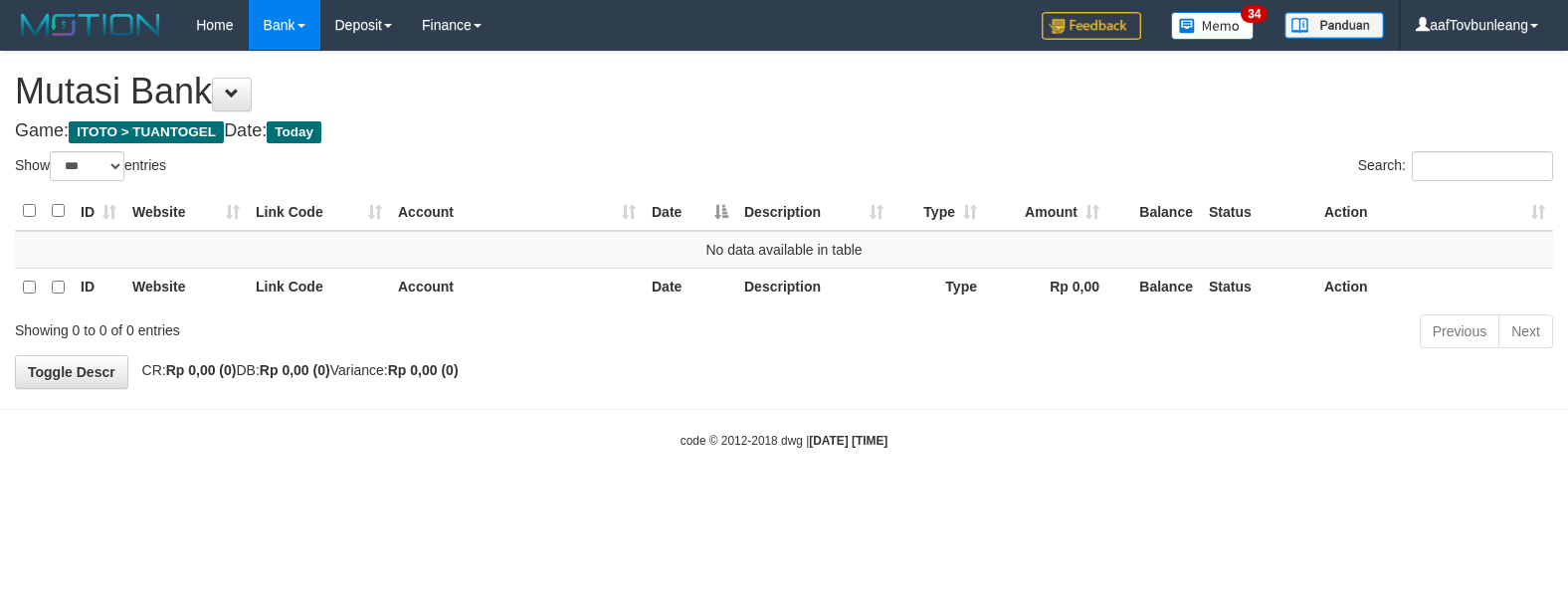select on "***" 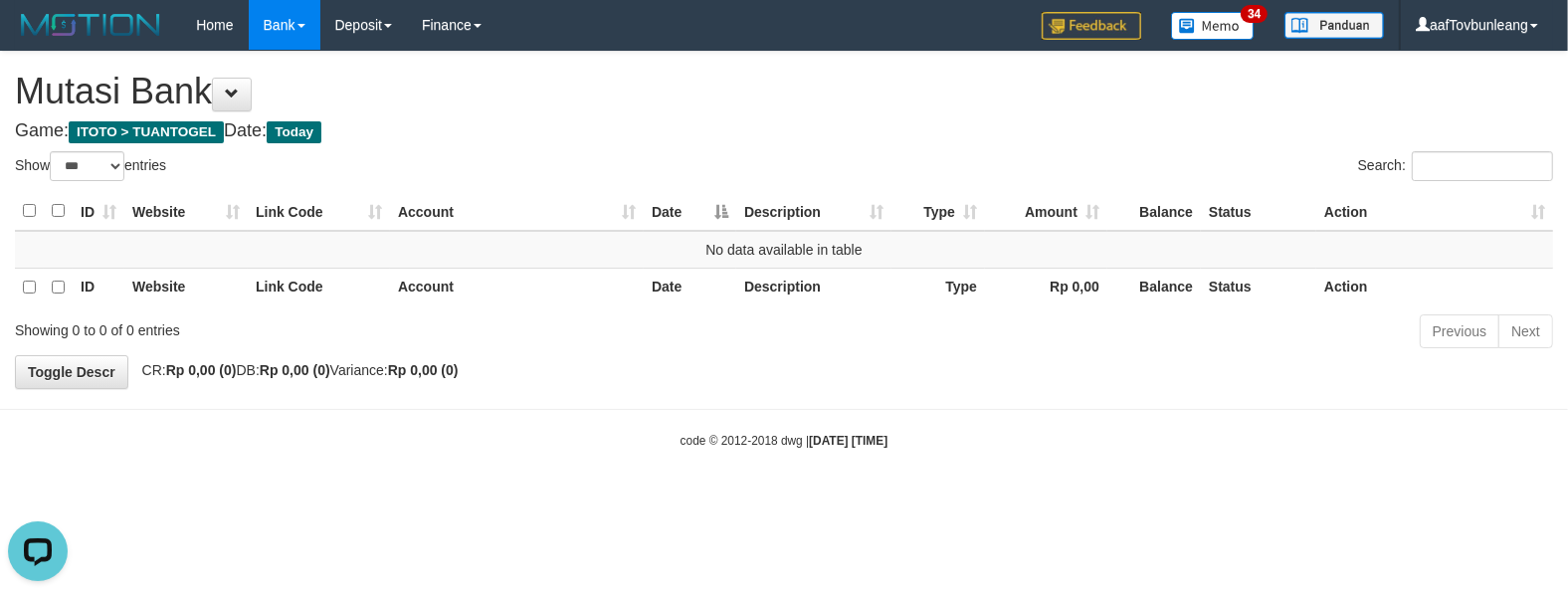 scroll, scrollTop: 0, scrollLeft: 0, axis: both 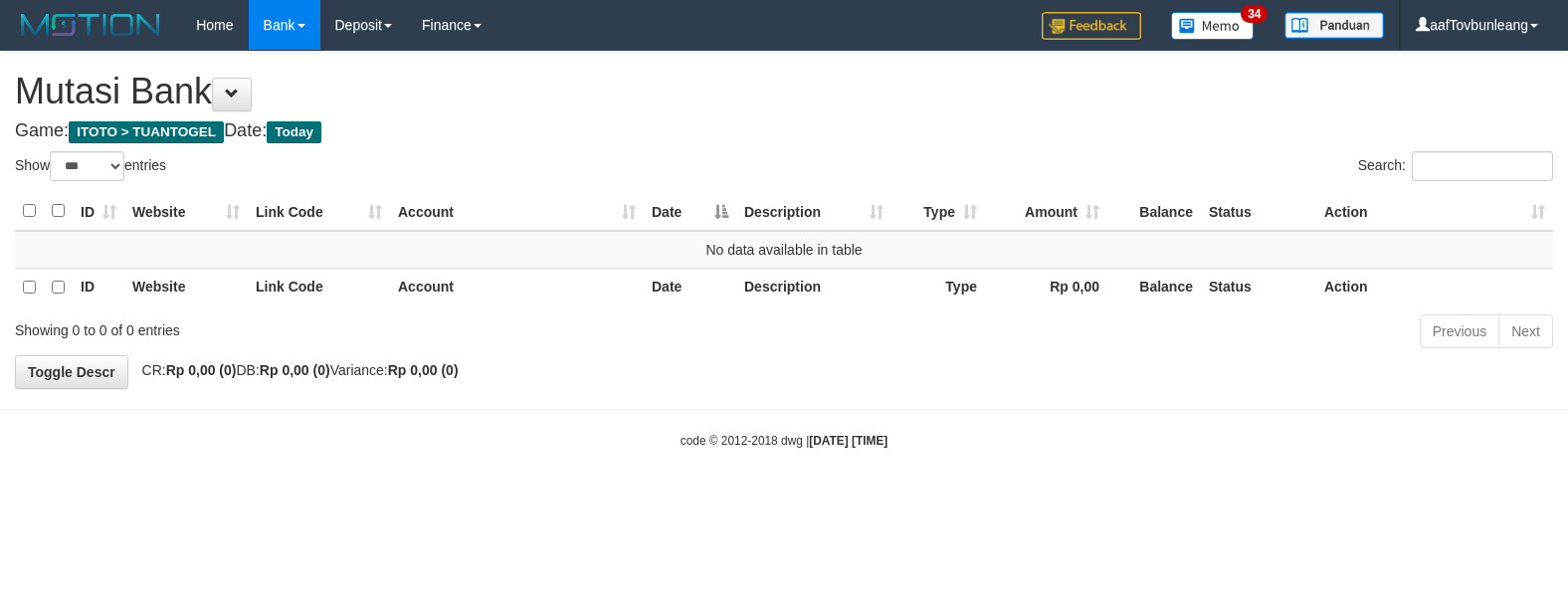 select on "***" 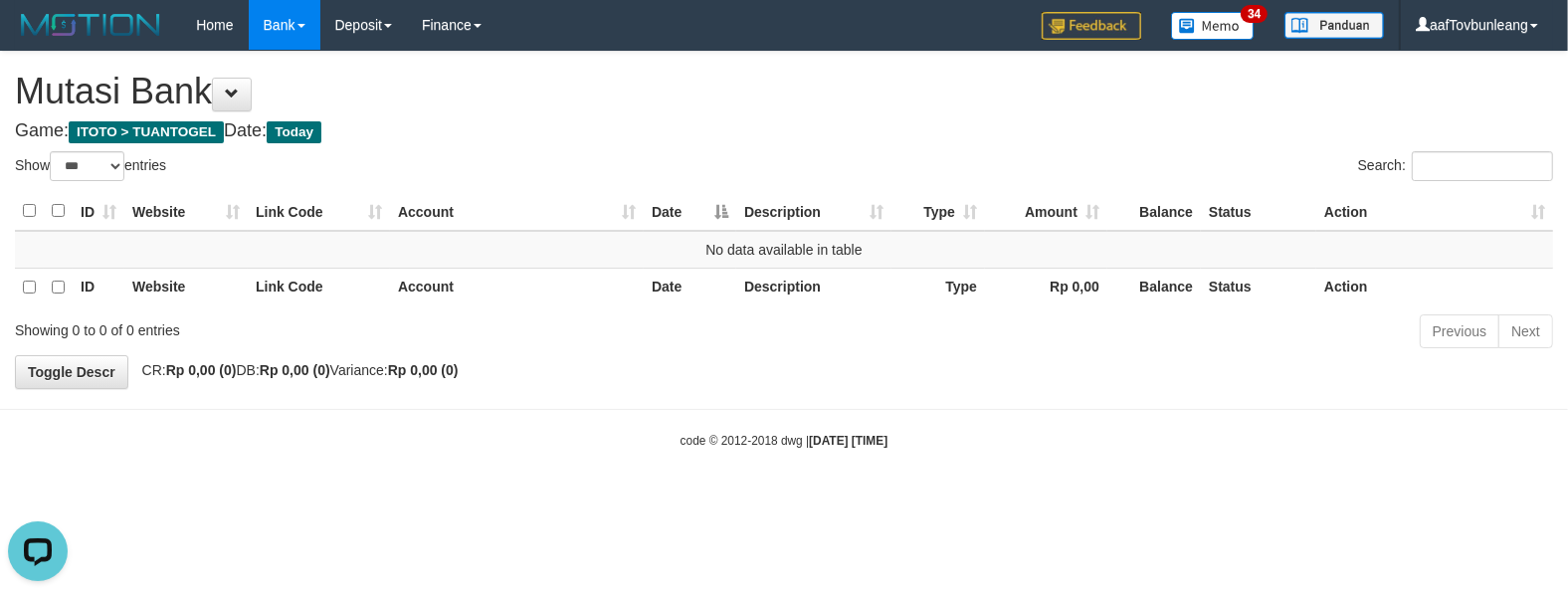 scroll, scrollTop: 0, scrollLeft: 0, axis: both 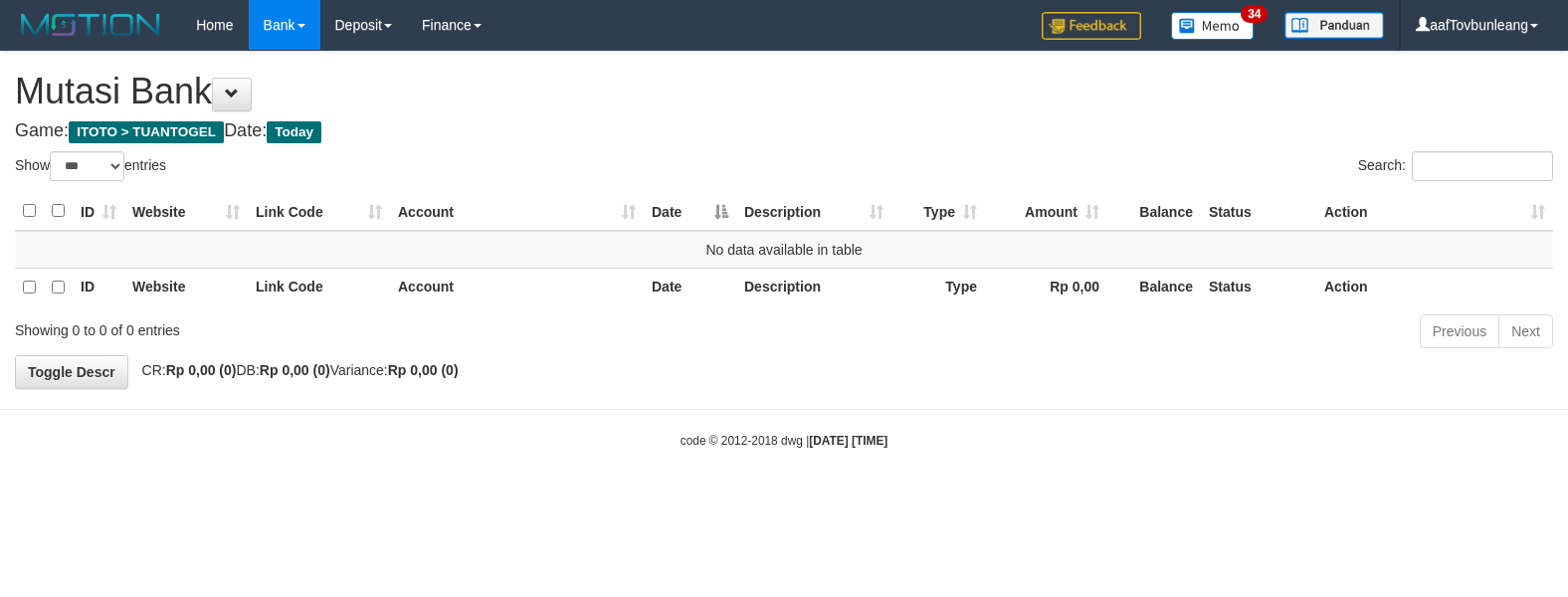 select on "***" 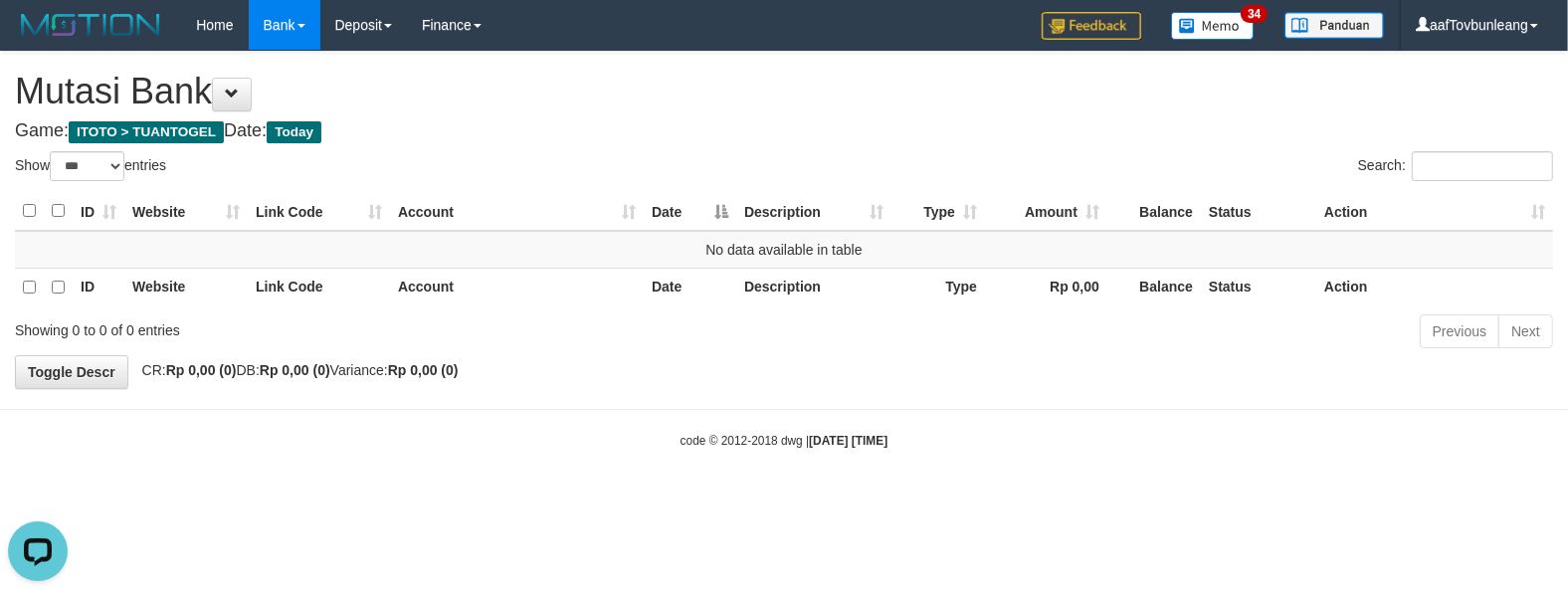 scroll, scrollTop: 0, scrollLeft: 0, axis: both 